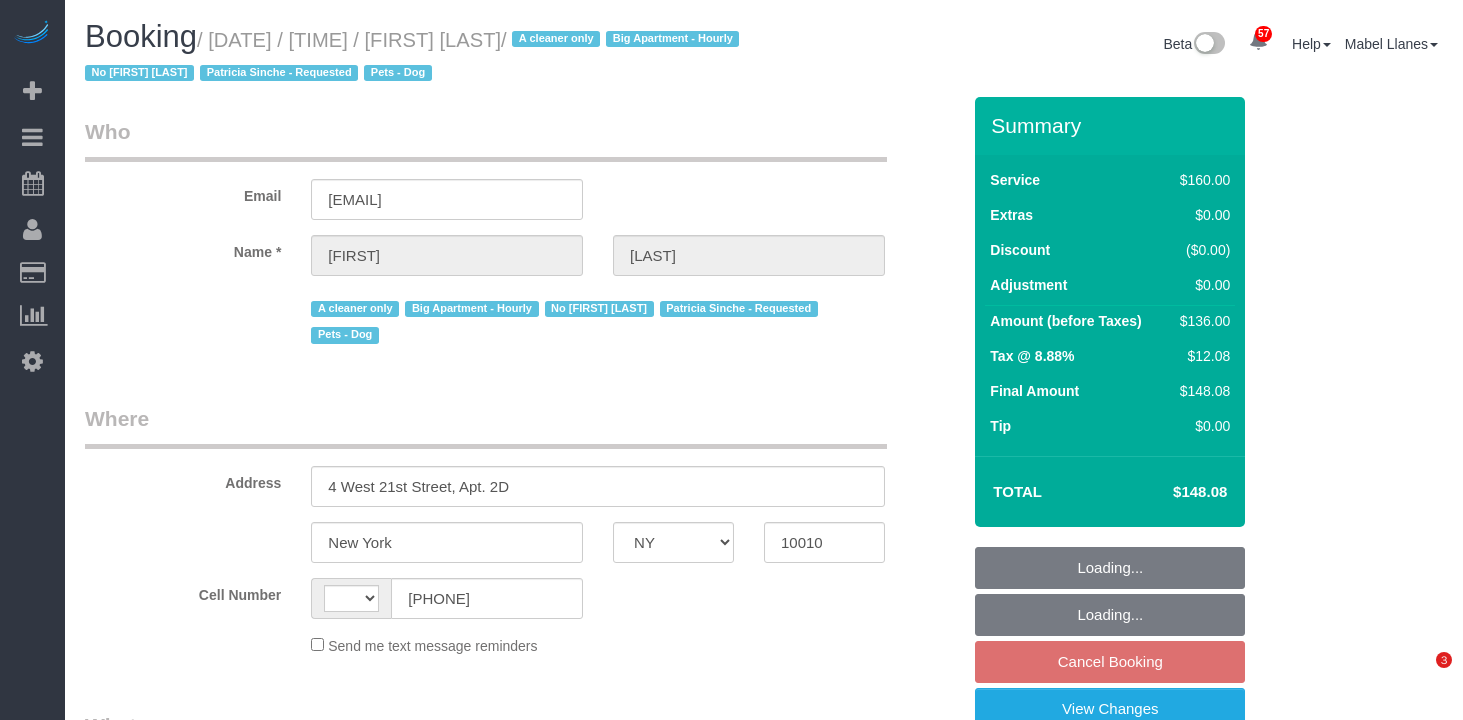 select on "NY" 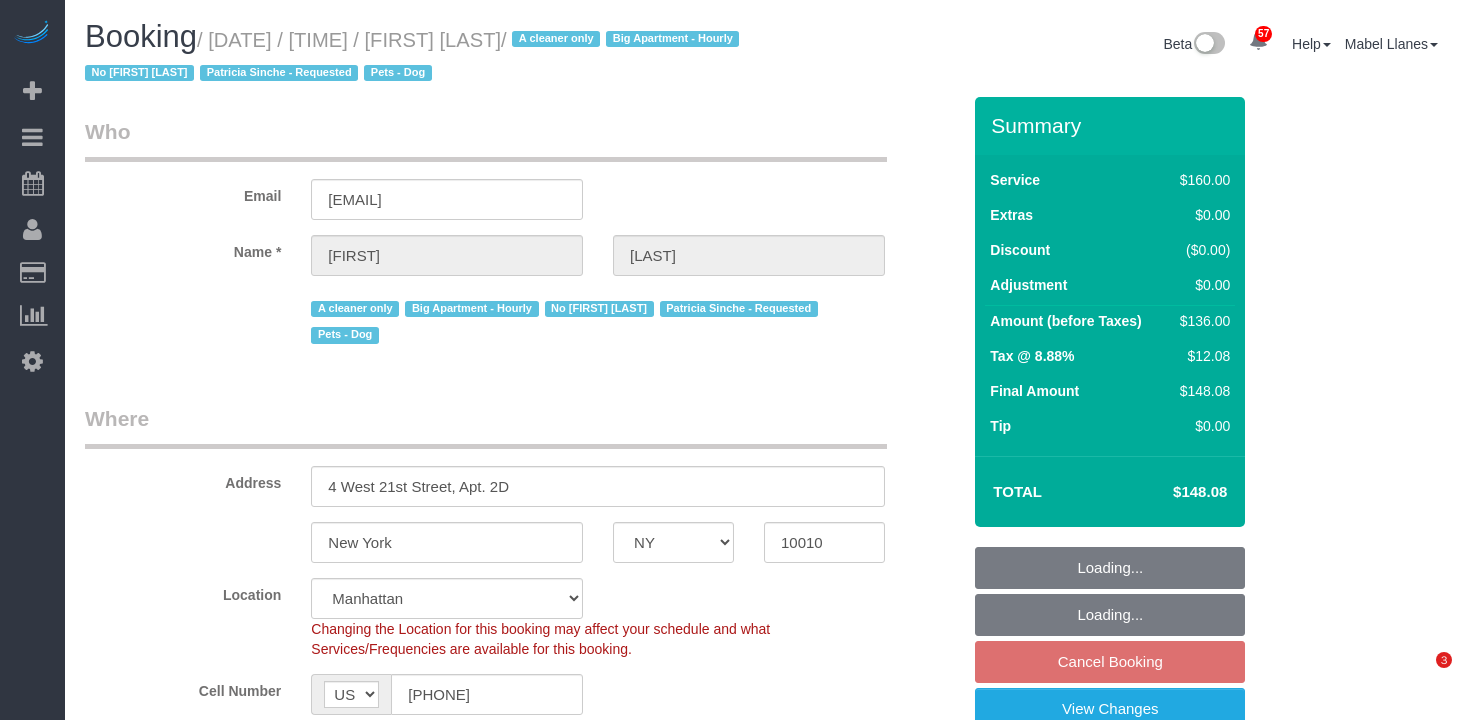 select on "object:1246" 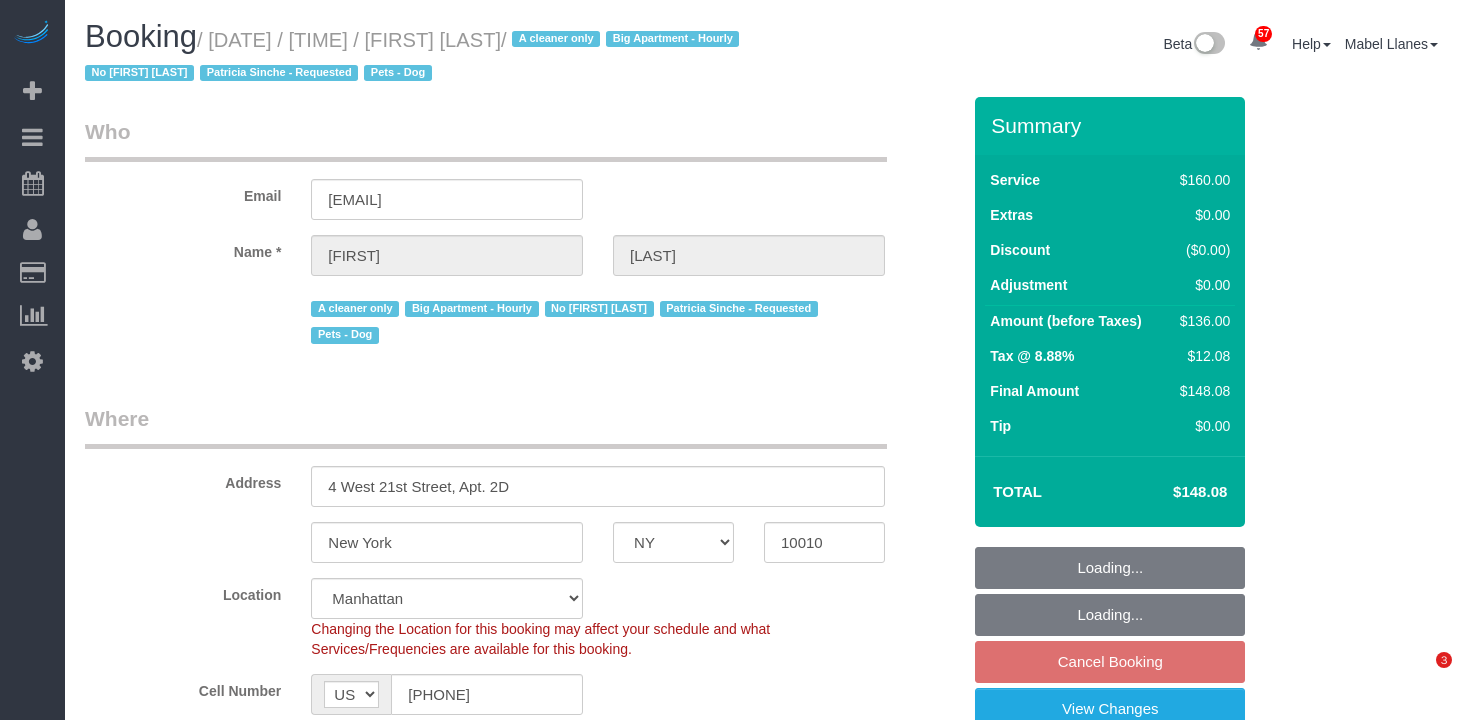 select on "spot4" 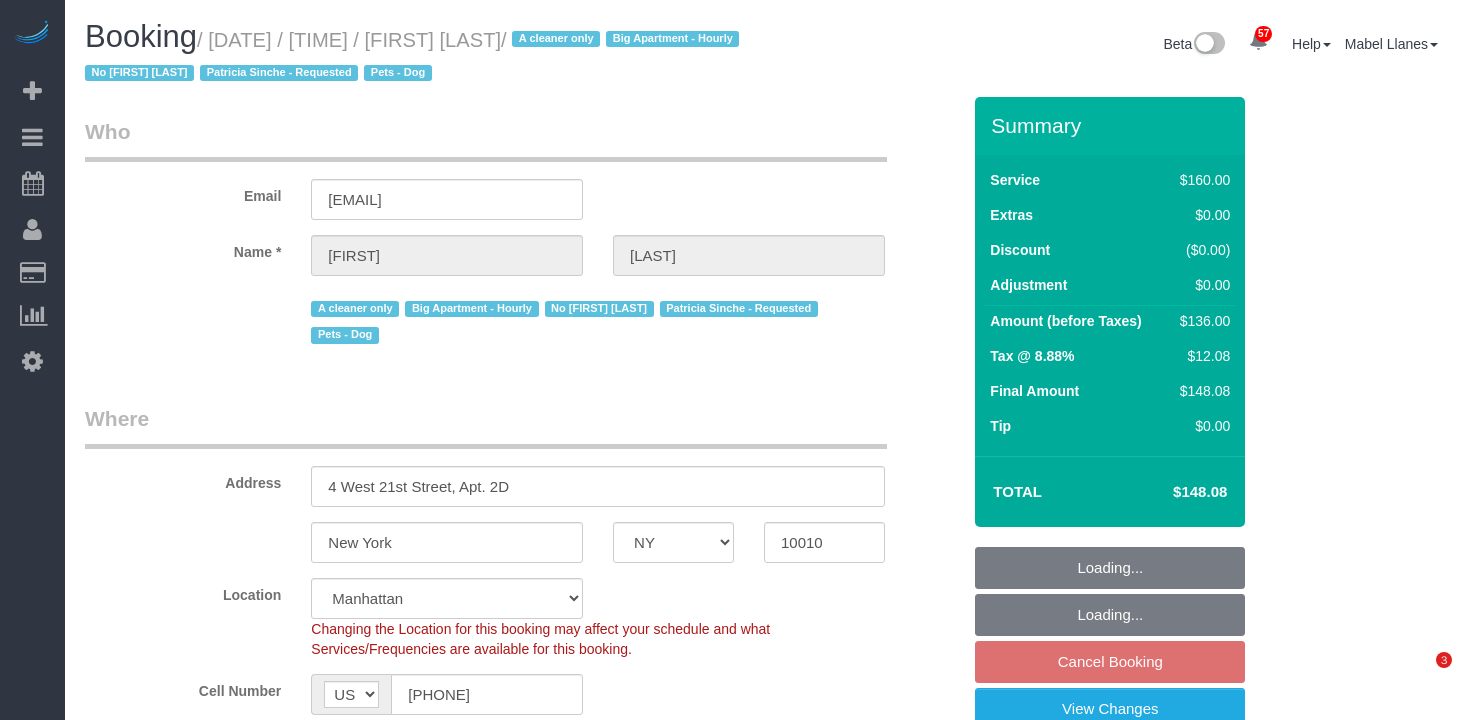 scroll, scrollTop: 0, scrollLeft: 0, axis: both 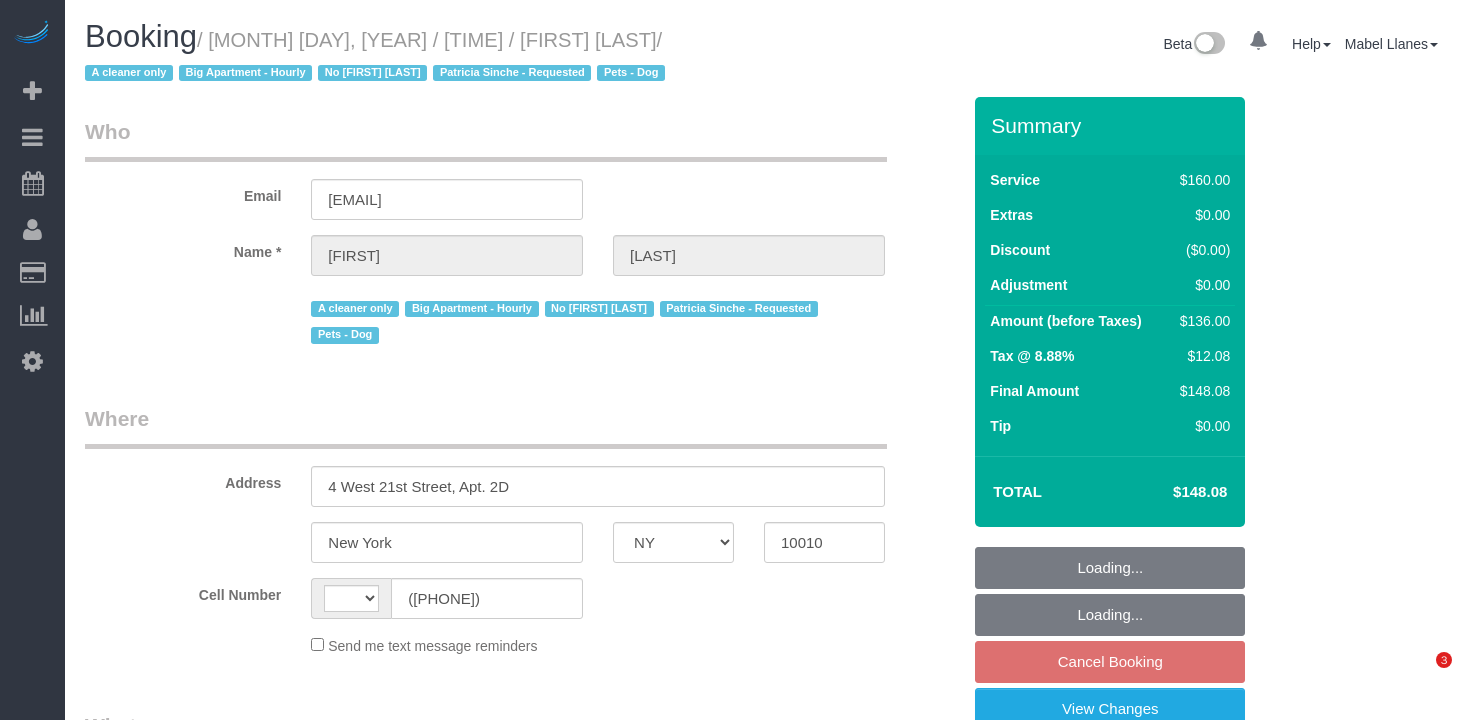 select on "NY" 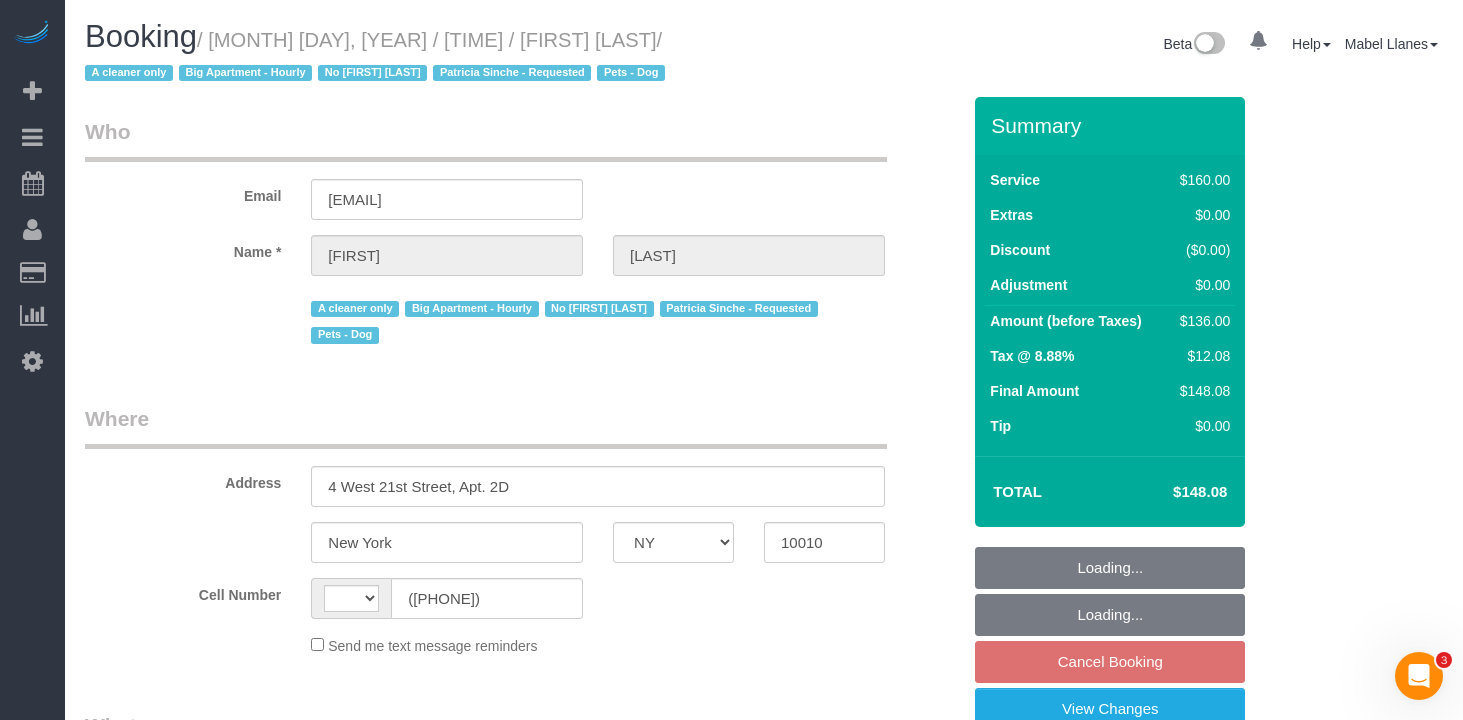 scroll, scrollTop: 0, scrollLeft: 0, axis: both 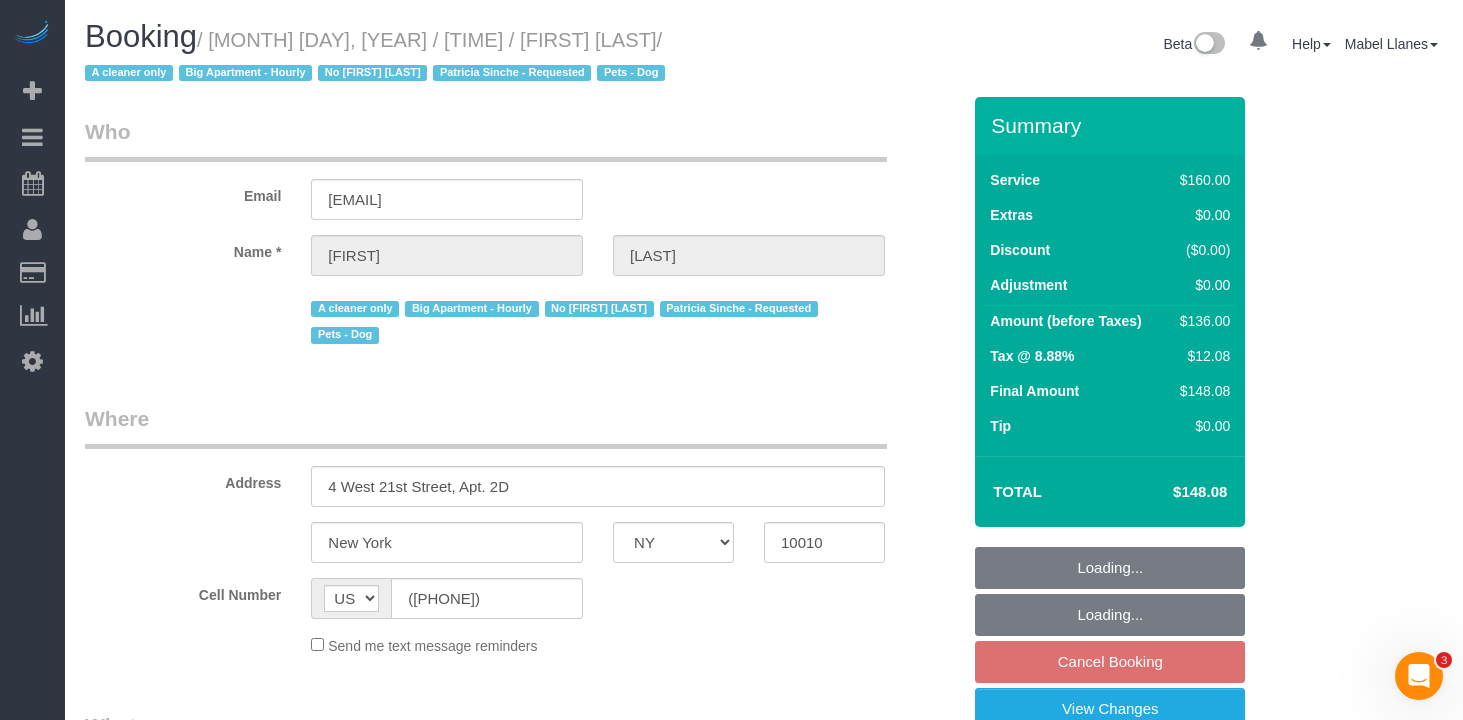 select on "string:stripe-pm_1JYEM74VGloSiKo7bVw949Bj" 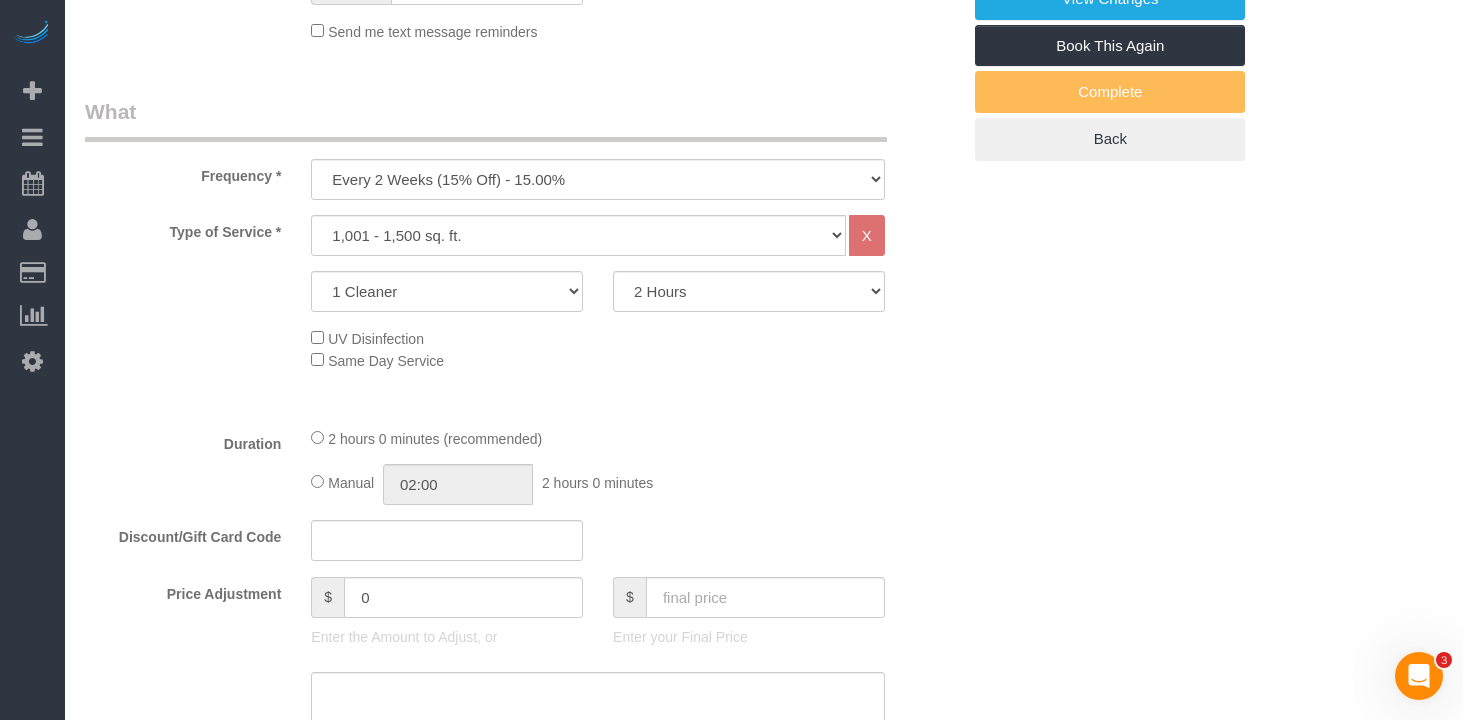 select on "object:918" 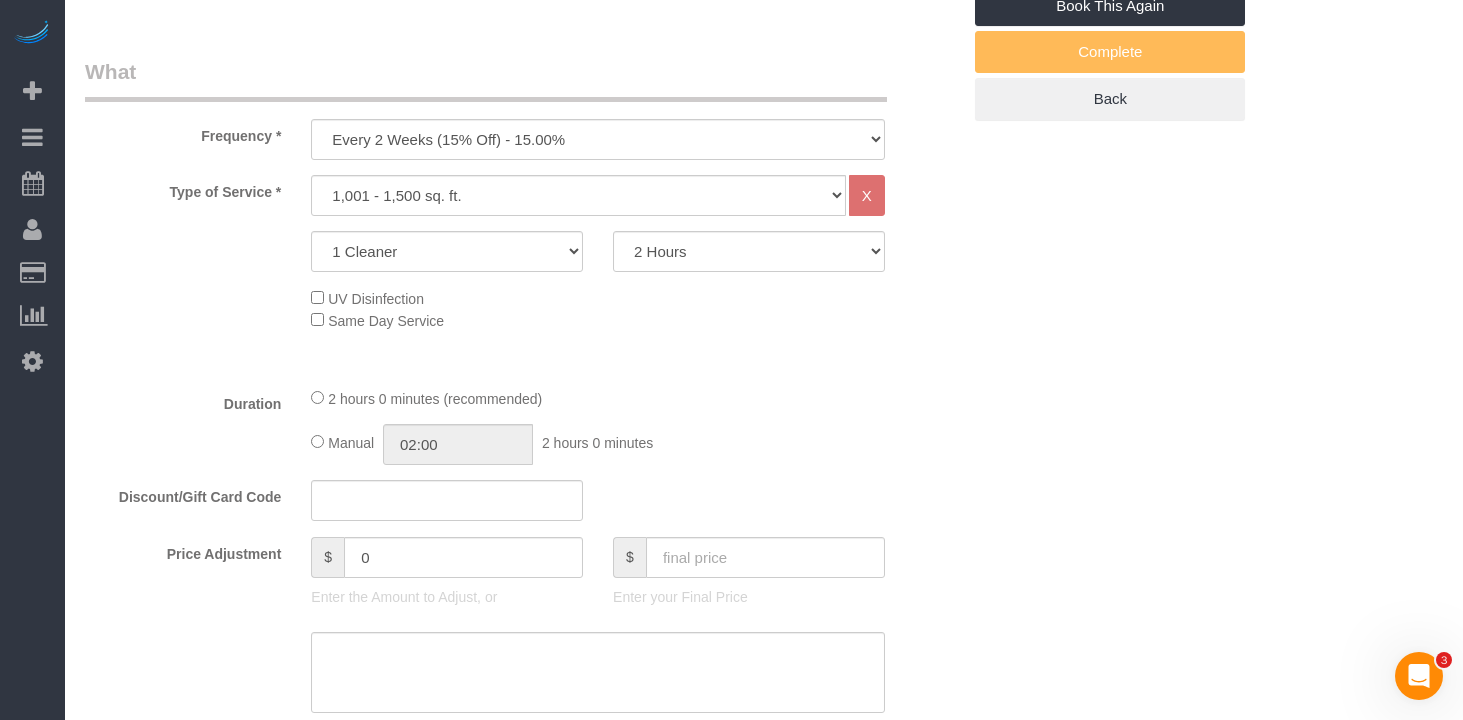 select on "spot4" 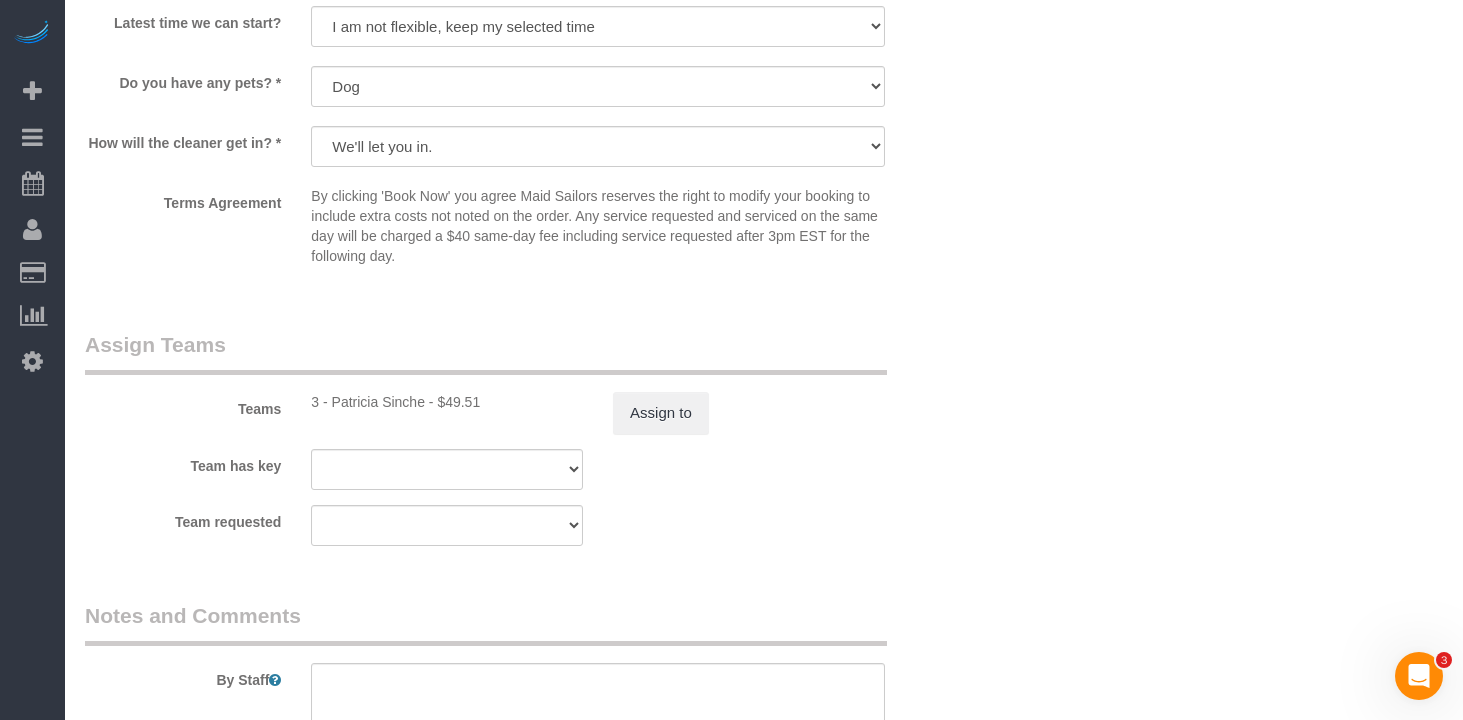 scroll, scrollTop: 1620, scrollLeft: 0, axis: vertical 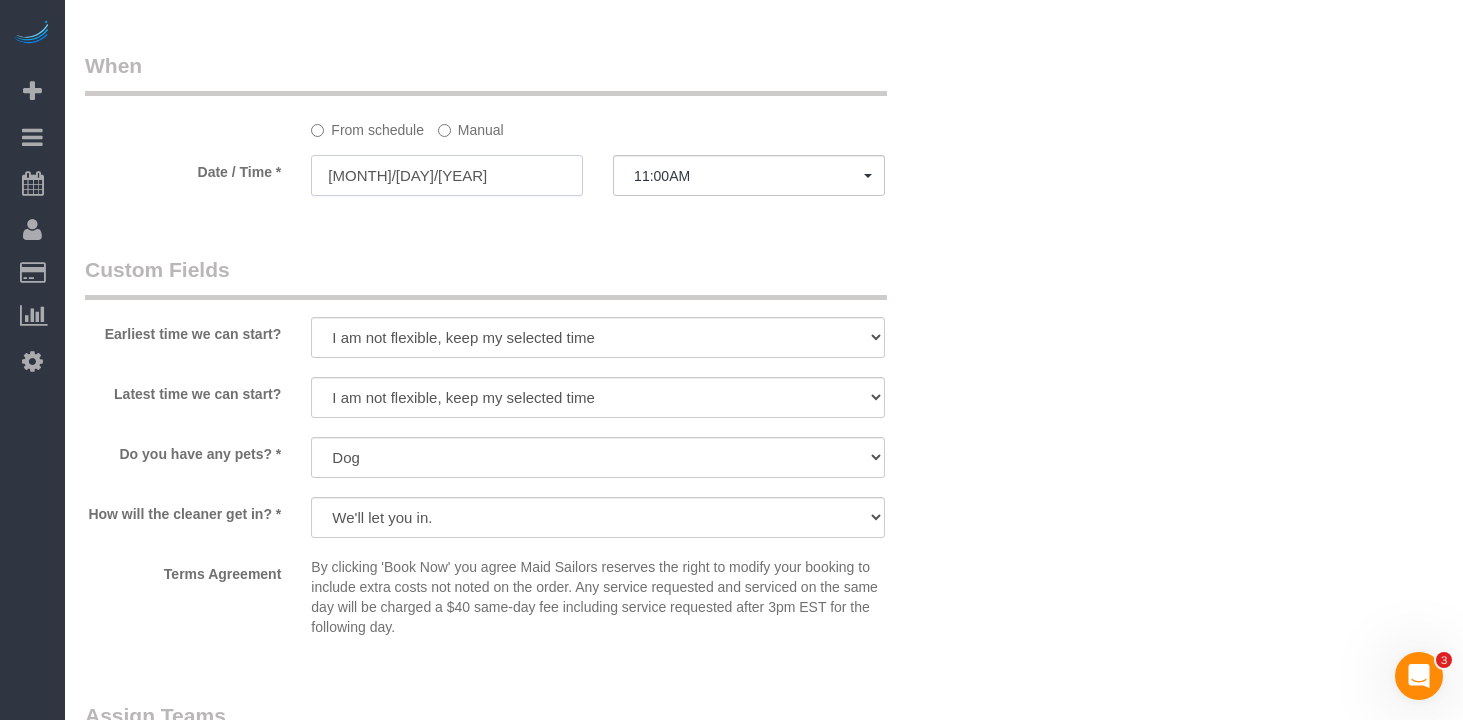 click on "07/22/2025" at bounding box center [447, 175] 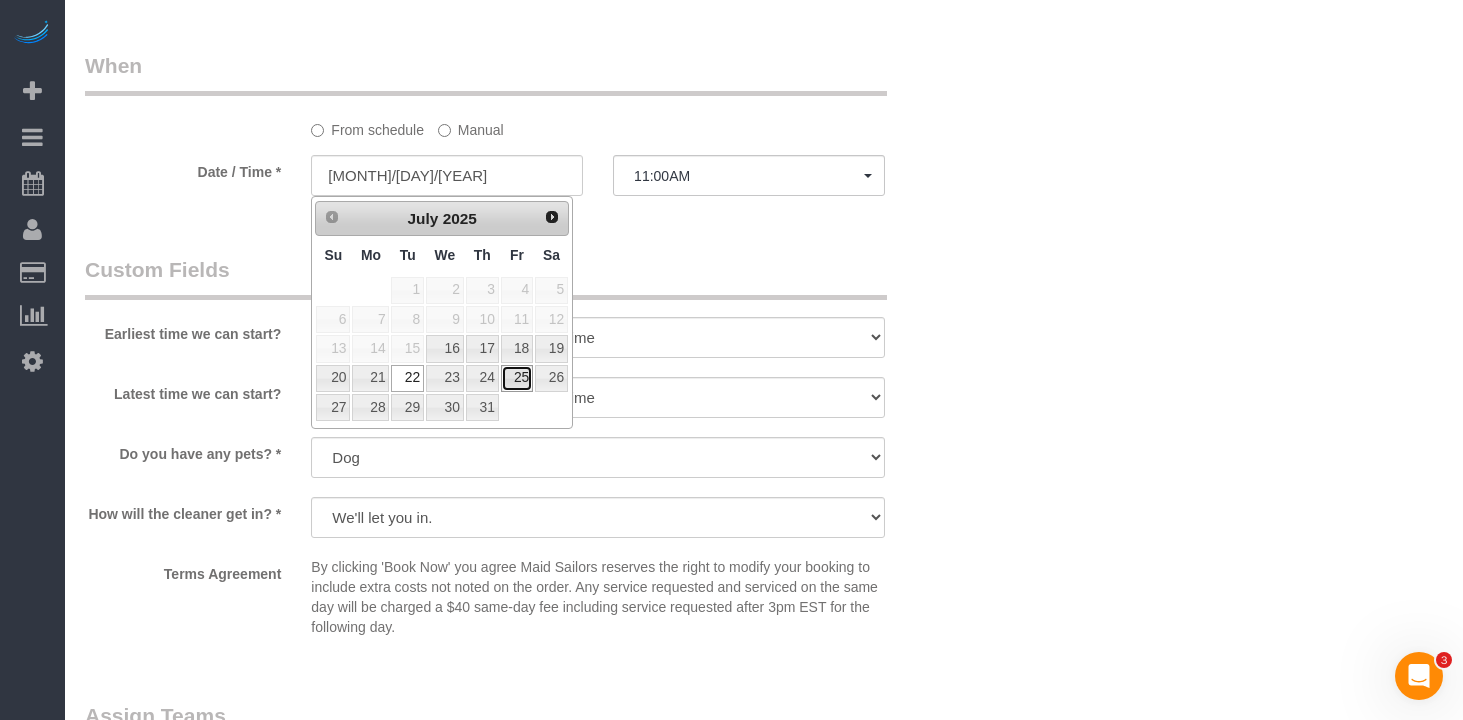 click on "25" at bounding box center (517, 378) 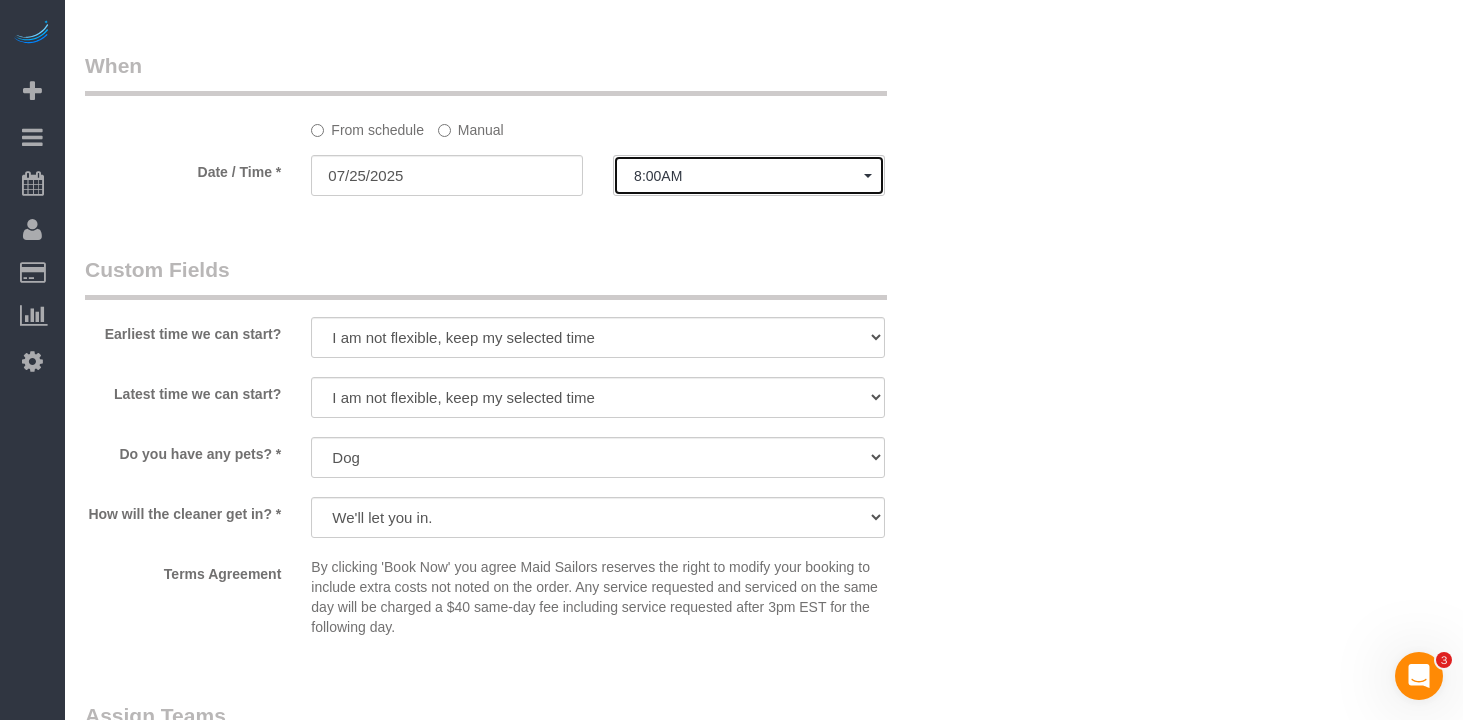 click on "8:00AM" 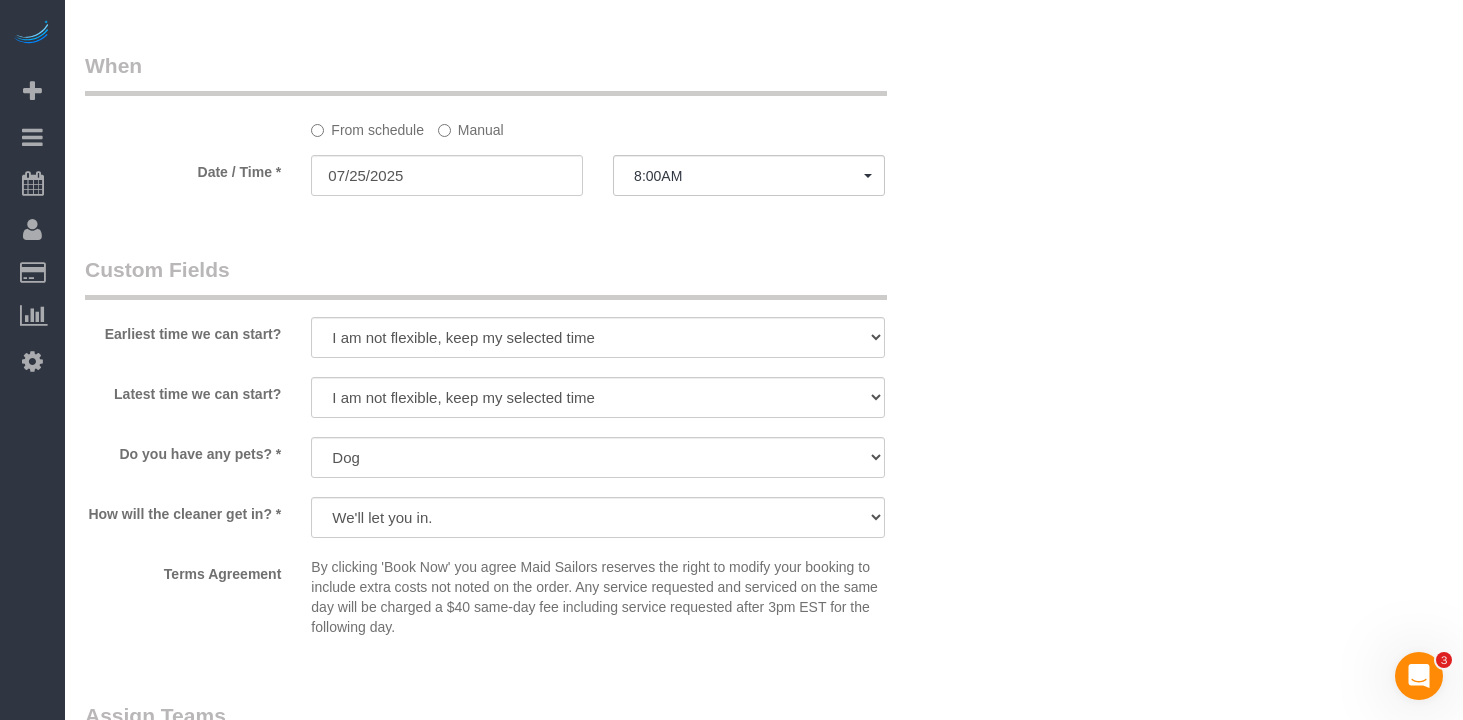 scroll, scrollTop: 955, scrollLeft: 0, axis: vertical 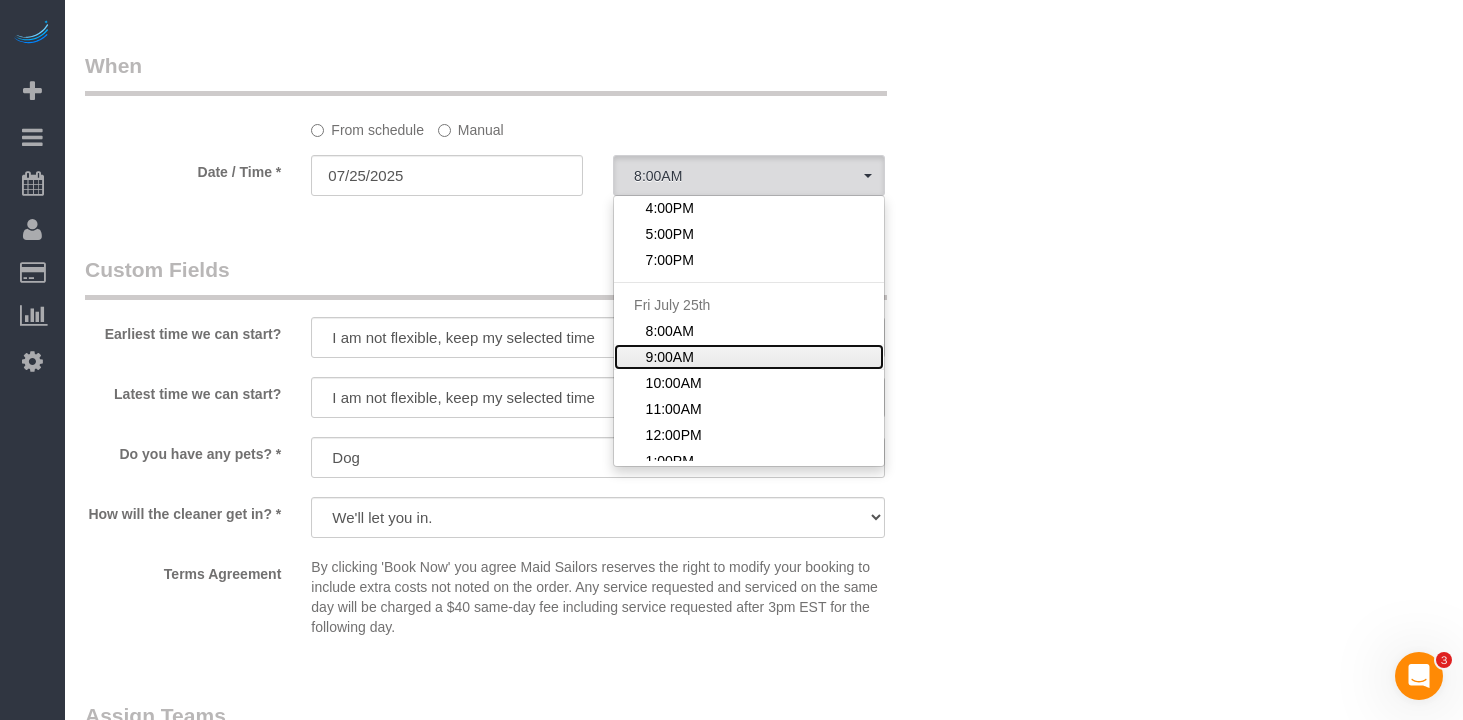 click on "9:00AM" 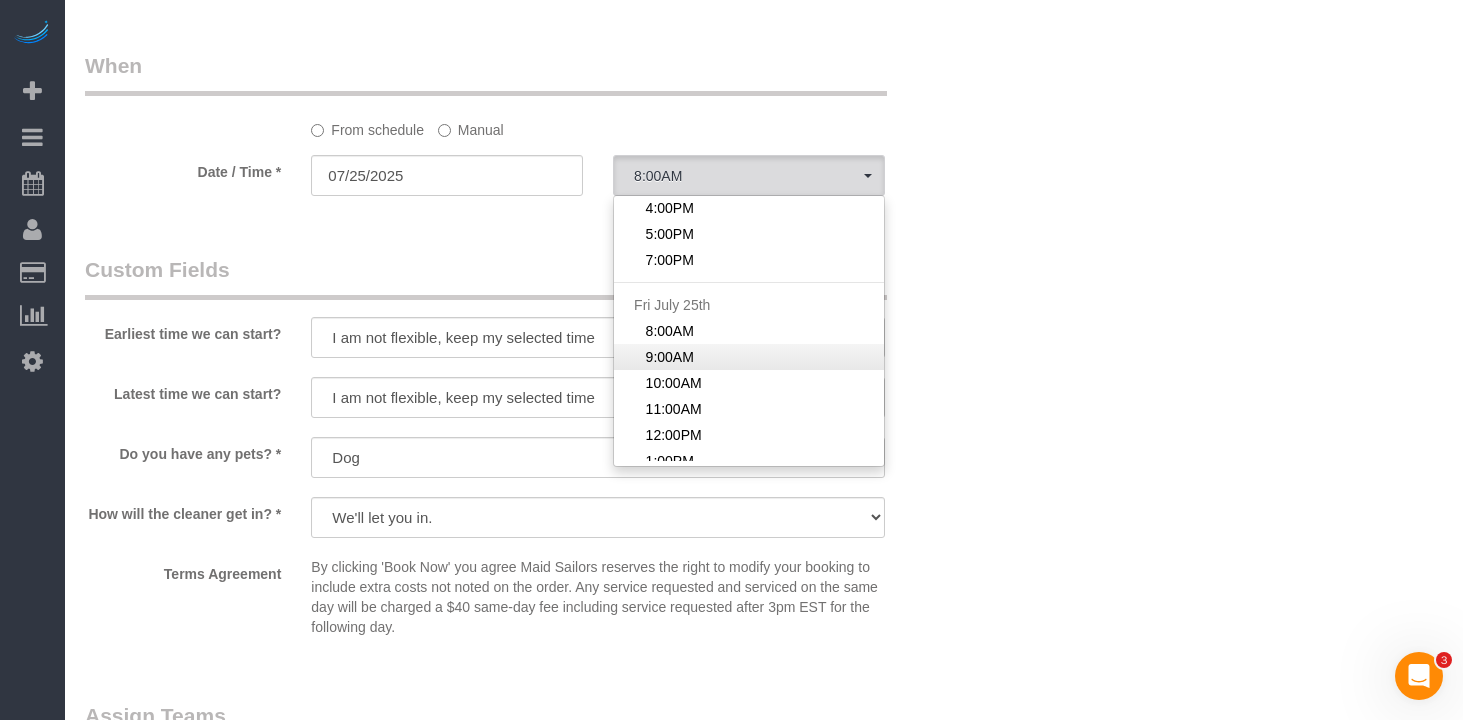 select on "spot37" 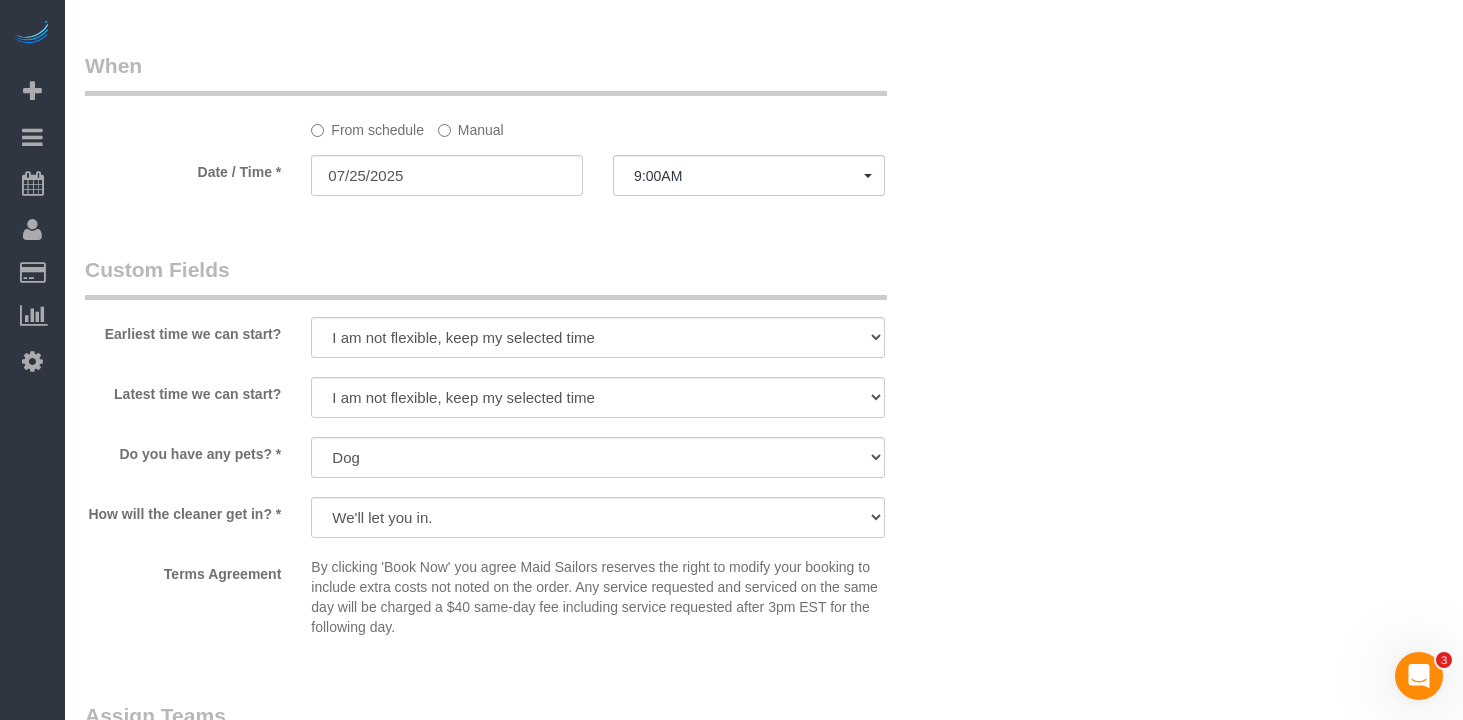 click on "Who
Email
ross.michler@gmail.com
Name *
Ross
Michler
A cleaner only
Big Apartment - Hourly
No Darrian Thompson
Patricia Sinche - Requested
Pets - Dog
Where
Address
4 West 21st Street, Apt. 2D
New York
AK
AL
AR
AZ
CA
CO
CT
DC
DE
FL
GA
HI
IA
ID
IL
IN
KS
KY
LA
MA
MD" at bounding box center [764, -17] 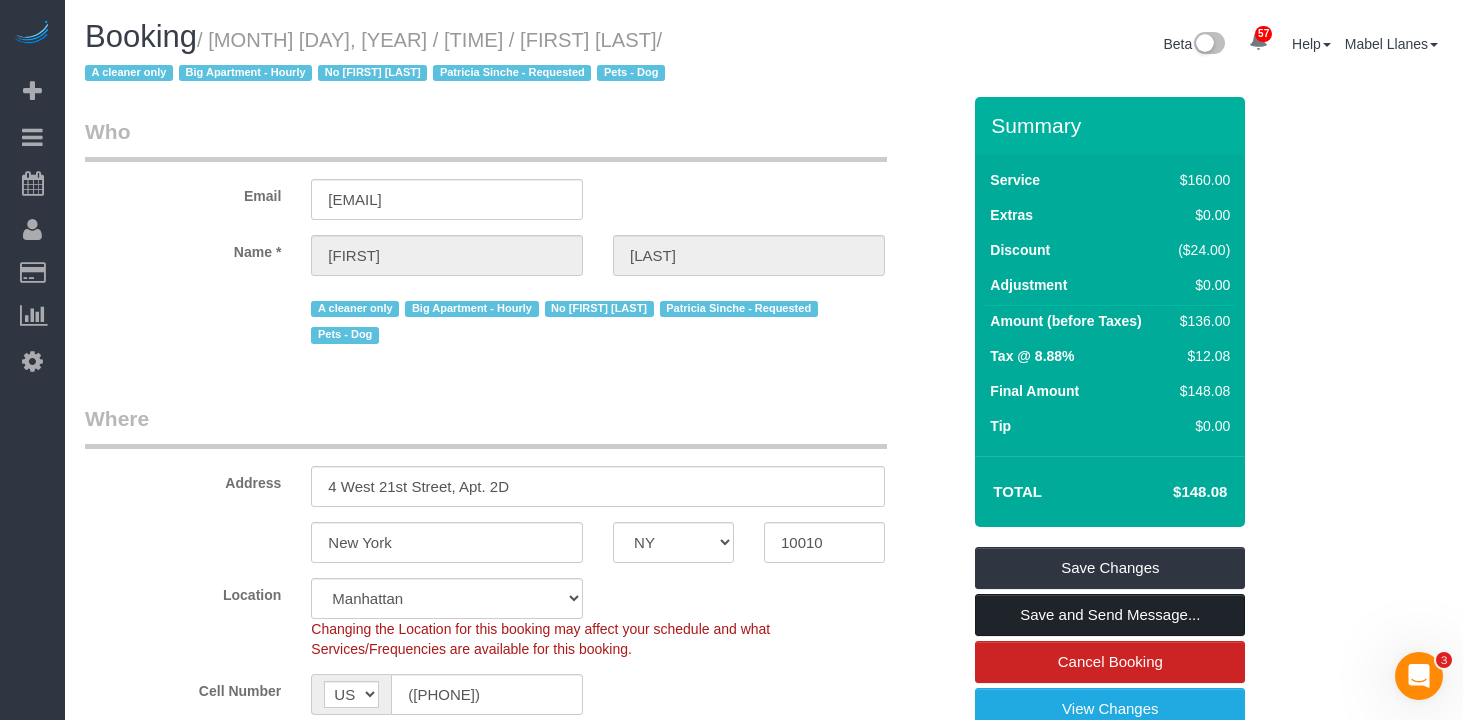 scroll, scrollTop: 32, scrollLeft: 0, axis: vertical 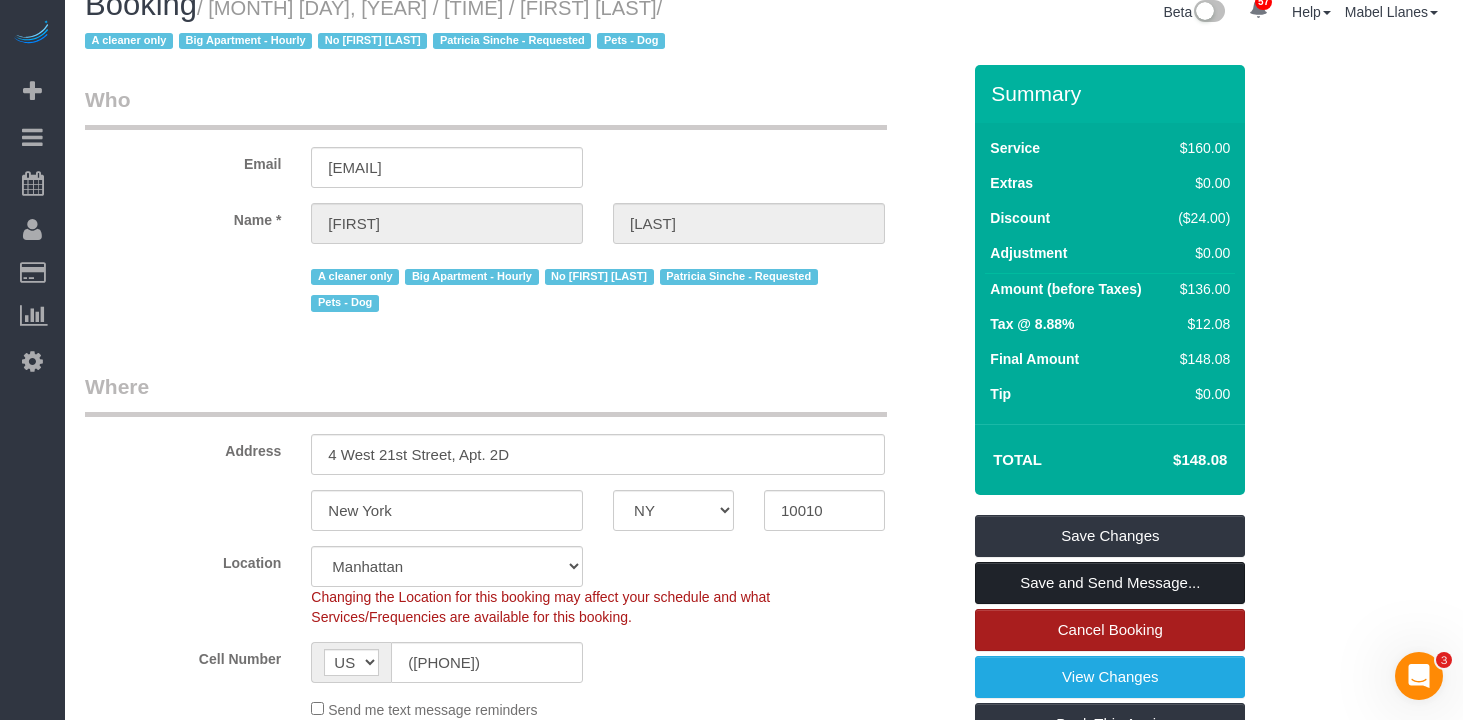 click on "Cancel Booking" at bounding box center [1110, 630] 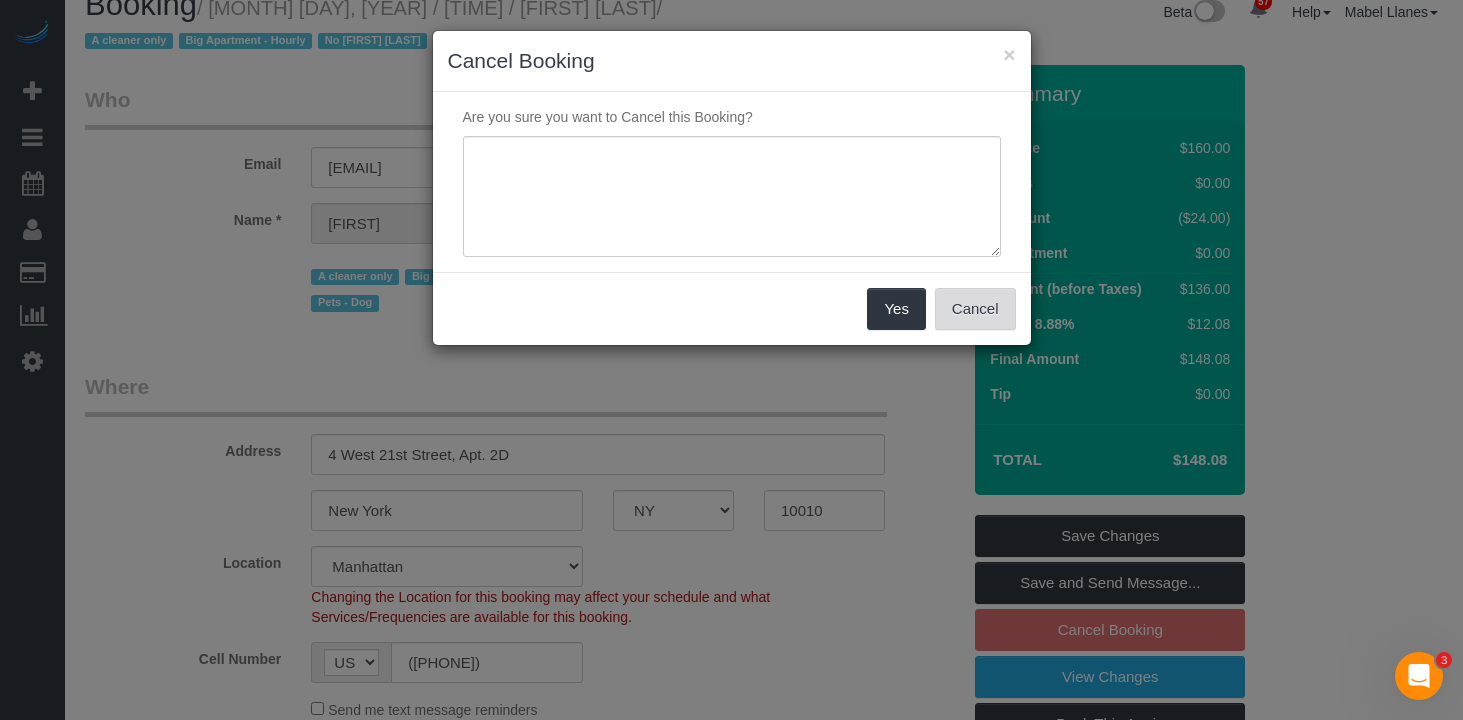 click on "Cancel" at bounding box center (975, 309) 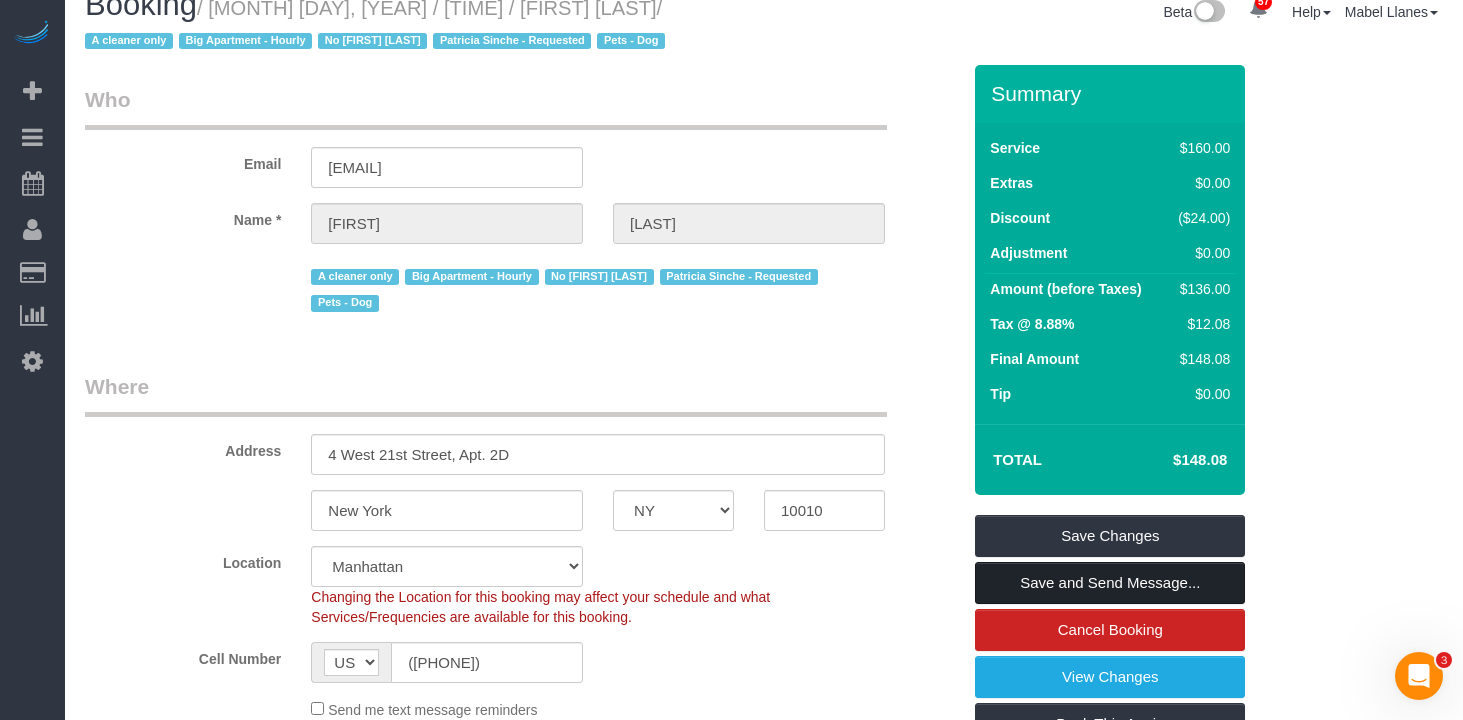 click on "Save and Send Message..." at bounding box center [1110, 583] 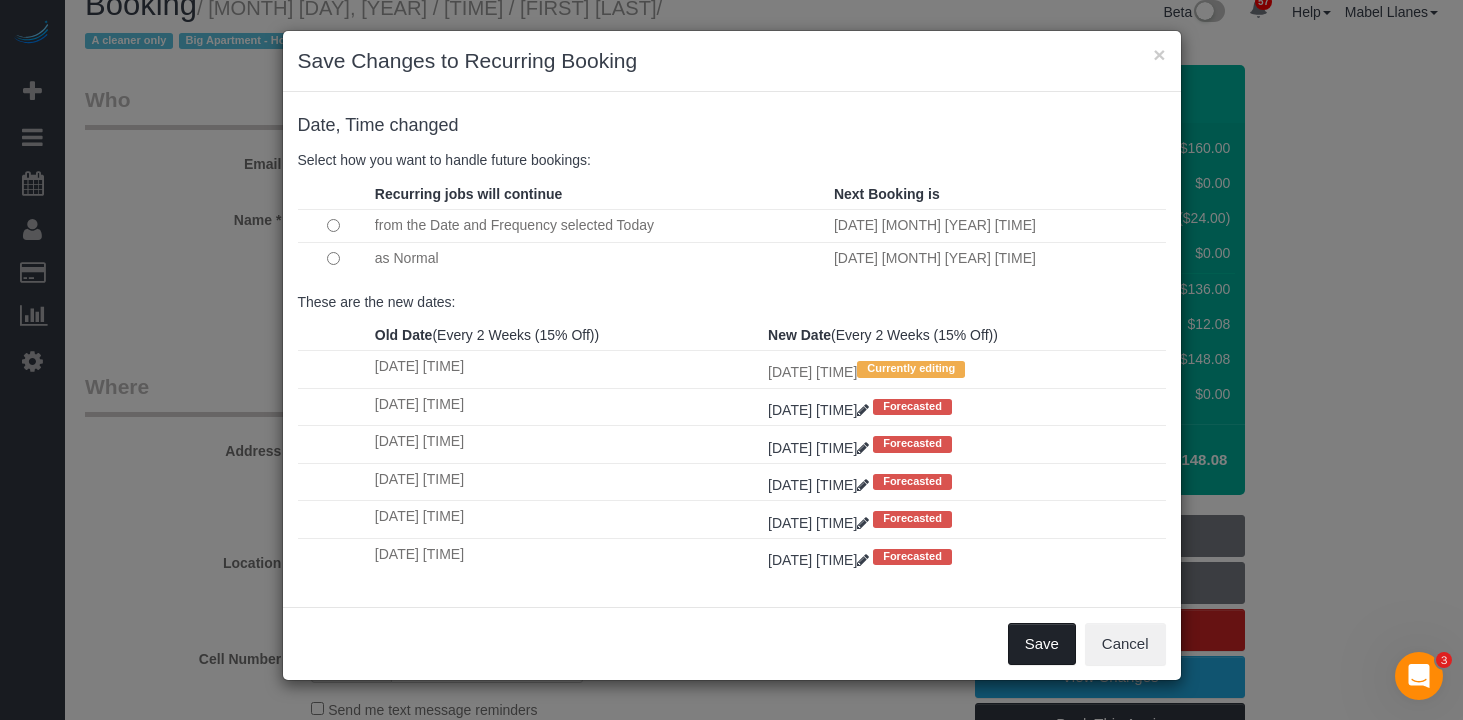 click on "Save" at bounding box center [1042, 644] 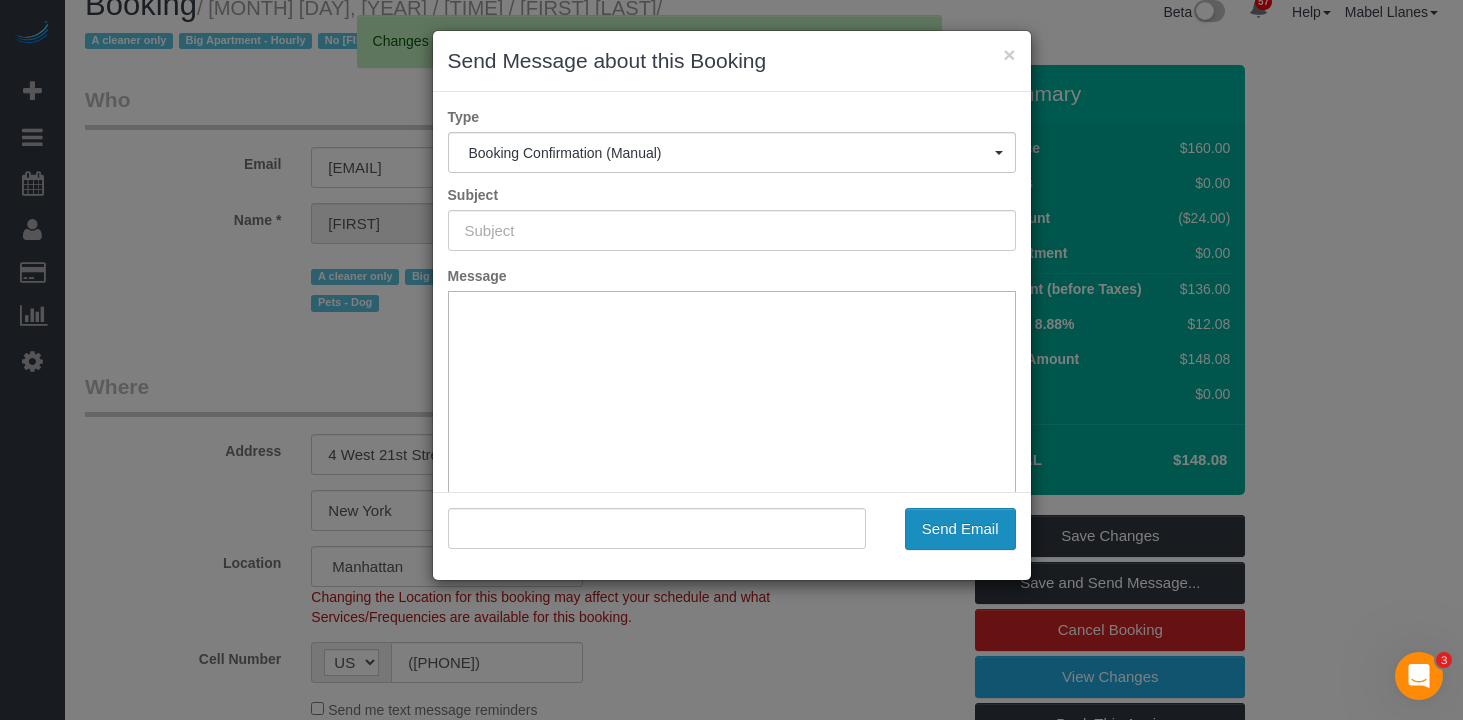 type on "Cleaning Confirmed for 07/25/2025 at 9:00am" 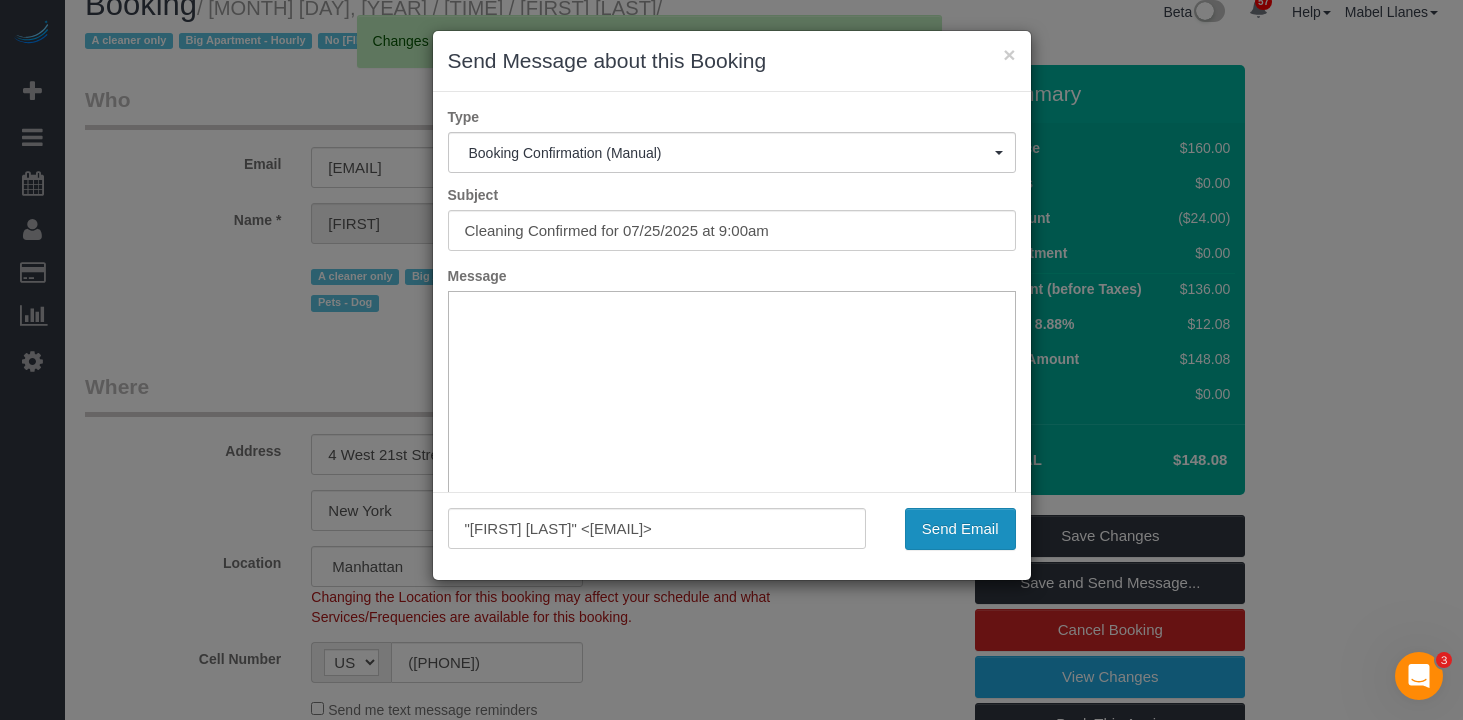 scroll, scrollTop: 0, scrollLeft: 0, axis: both 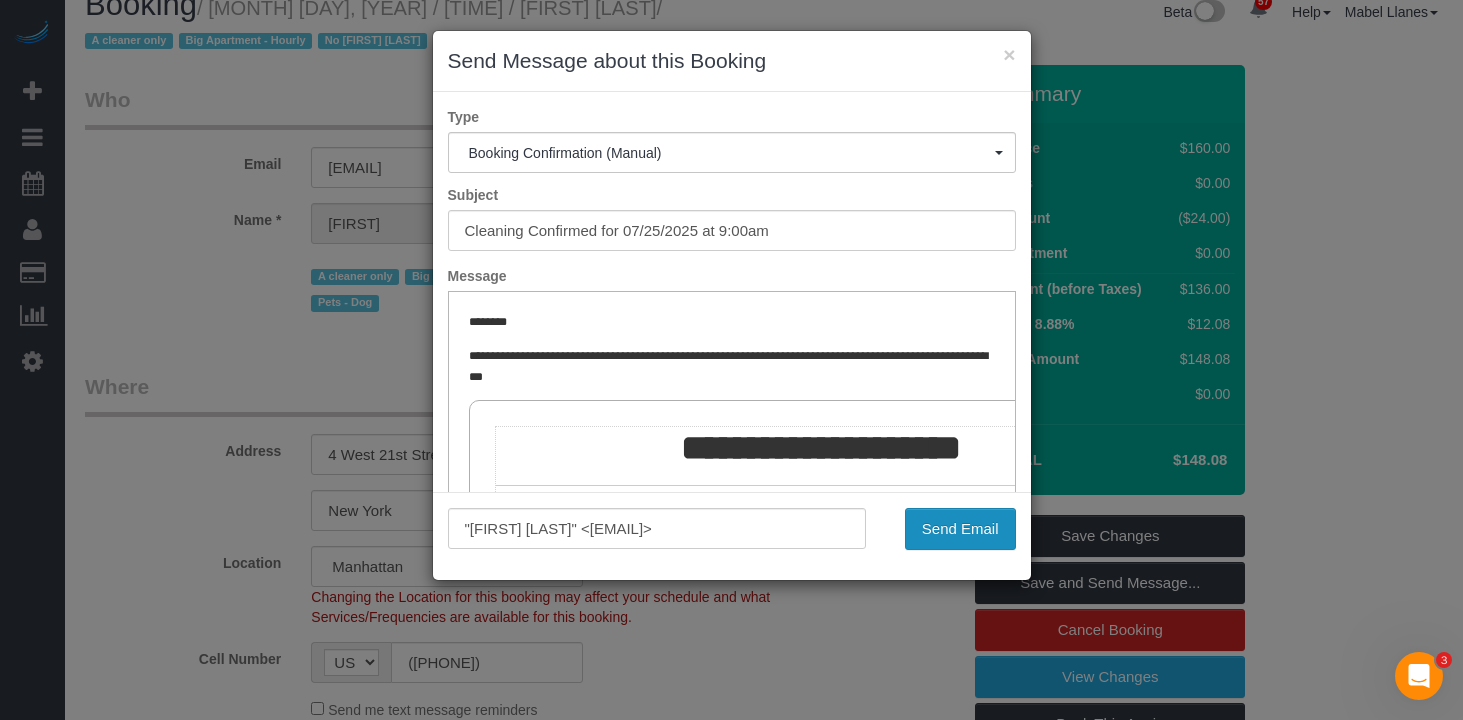 click on "Send Email" at bounding box center [960, 529] 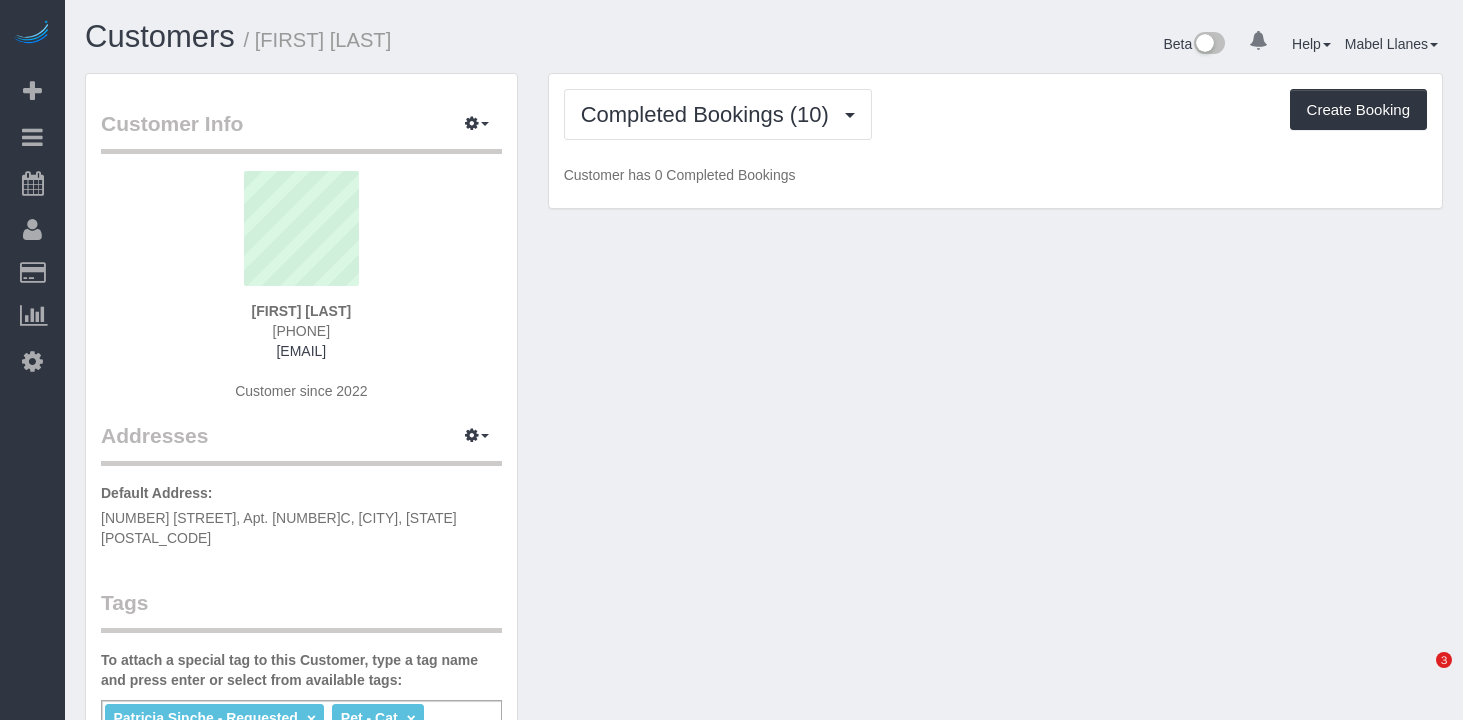 scroll, scrollTop: 0, scrollLeft: 0, axis: both 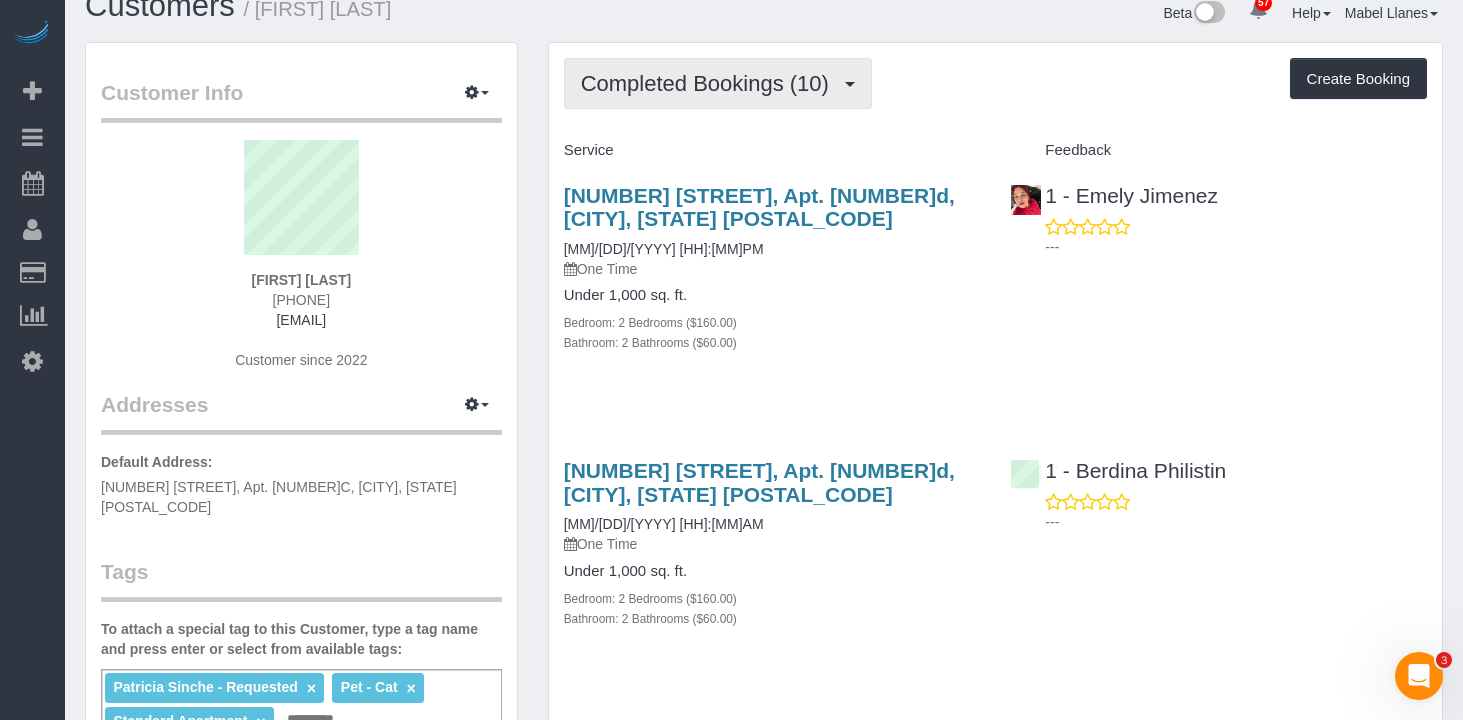 click on "Completed Bookings (10)" at bounding box center [710, 83] 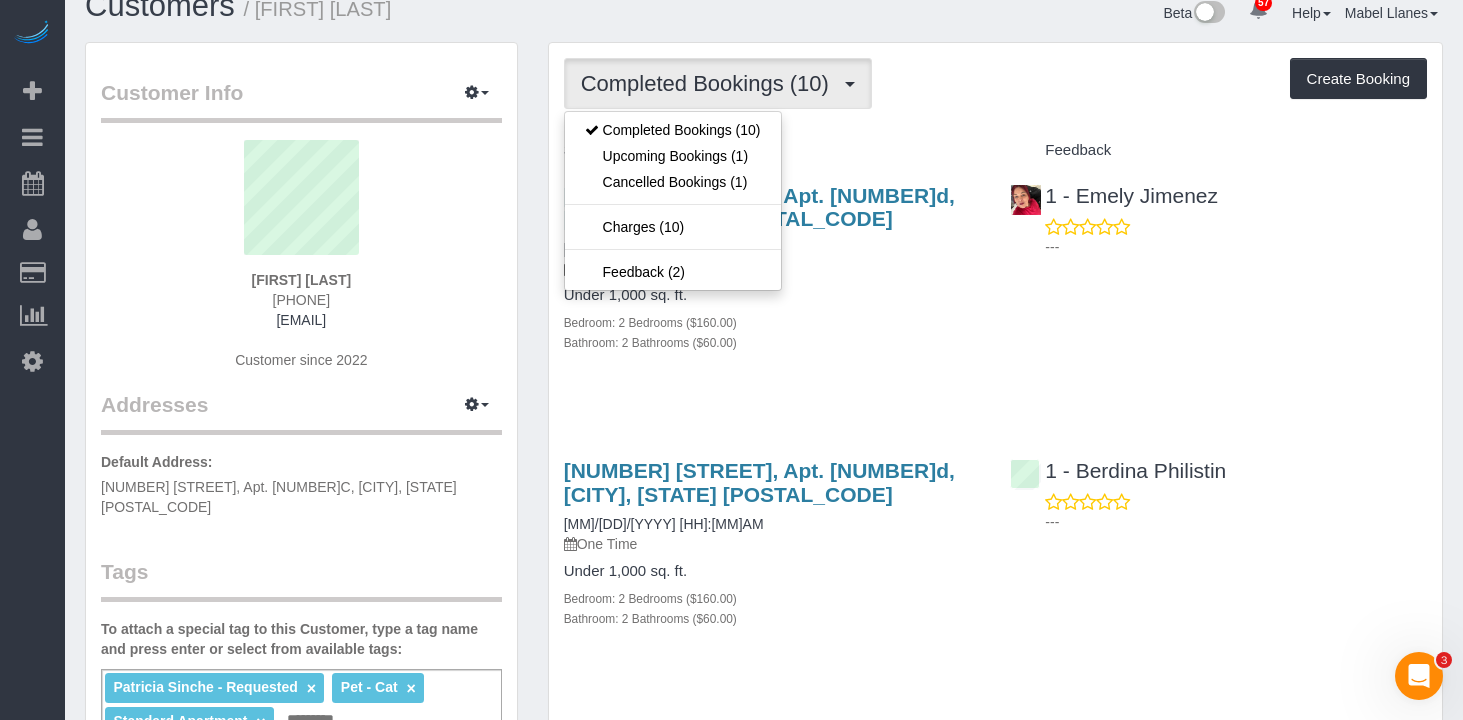 click on "Completed Bookings (10)
Completed Bookings (10)
Upcoming Bookings (1)
Cancelled Bookings (1)
Charges (10)
Feedback (2)
Create Booking" at bounding box center [995, 83] 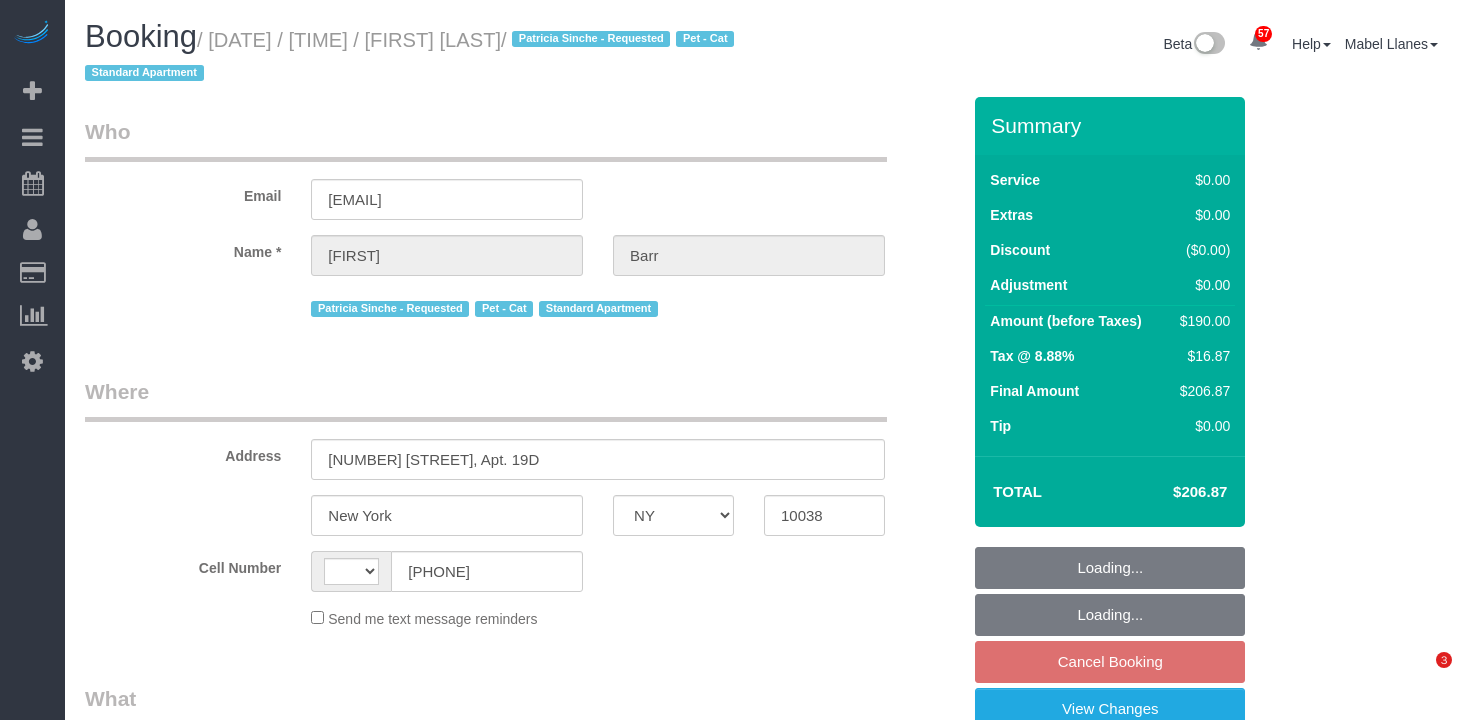 select on "NY" 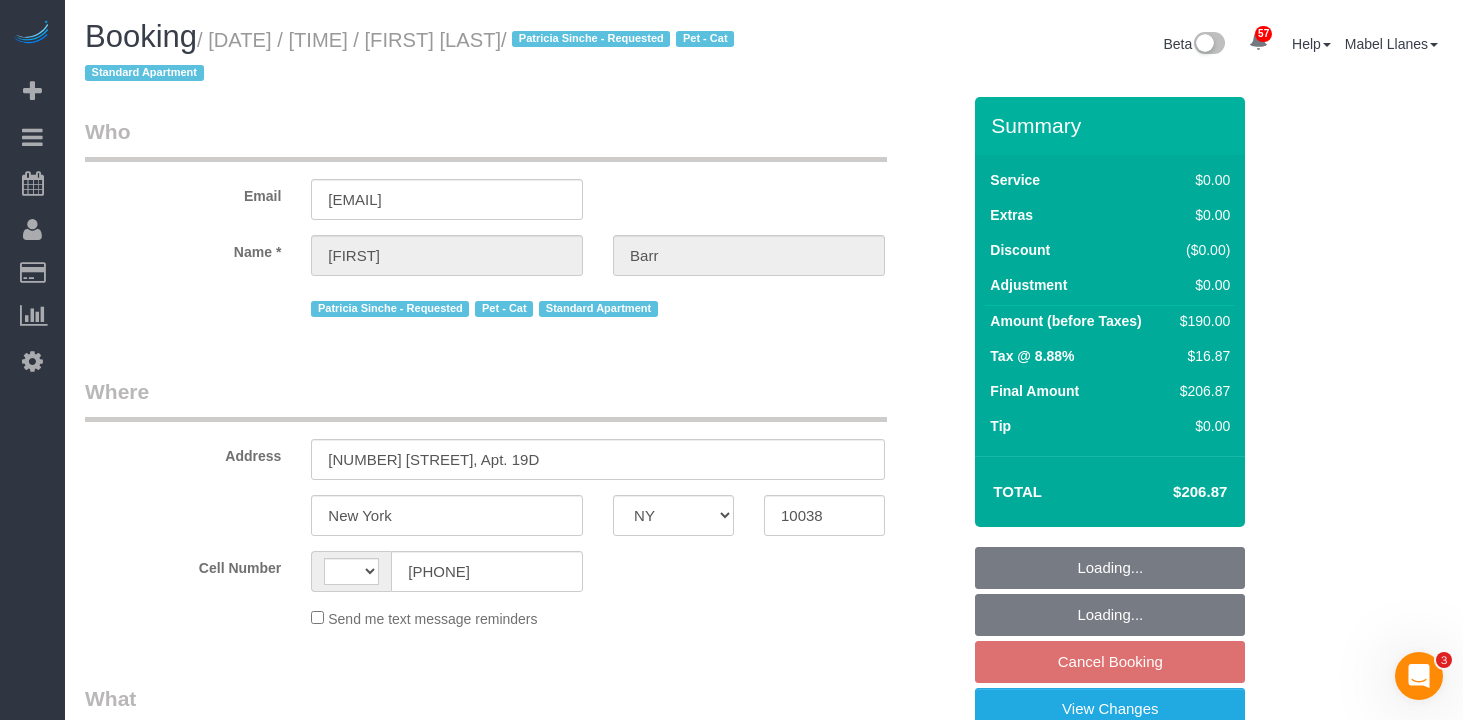 scroll, scrollTop: 0, scrollLeft: 0, axis: both 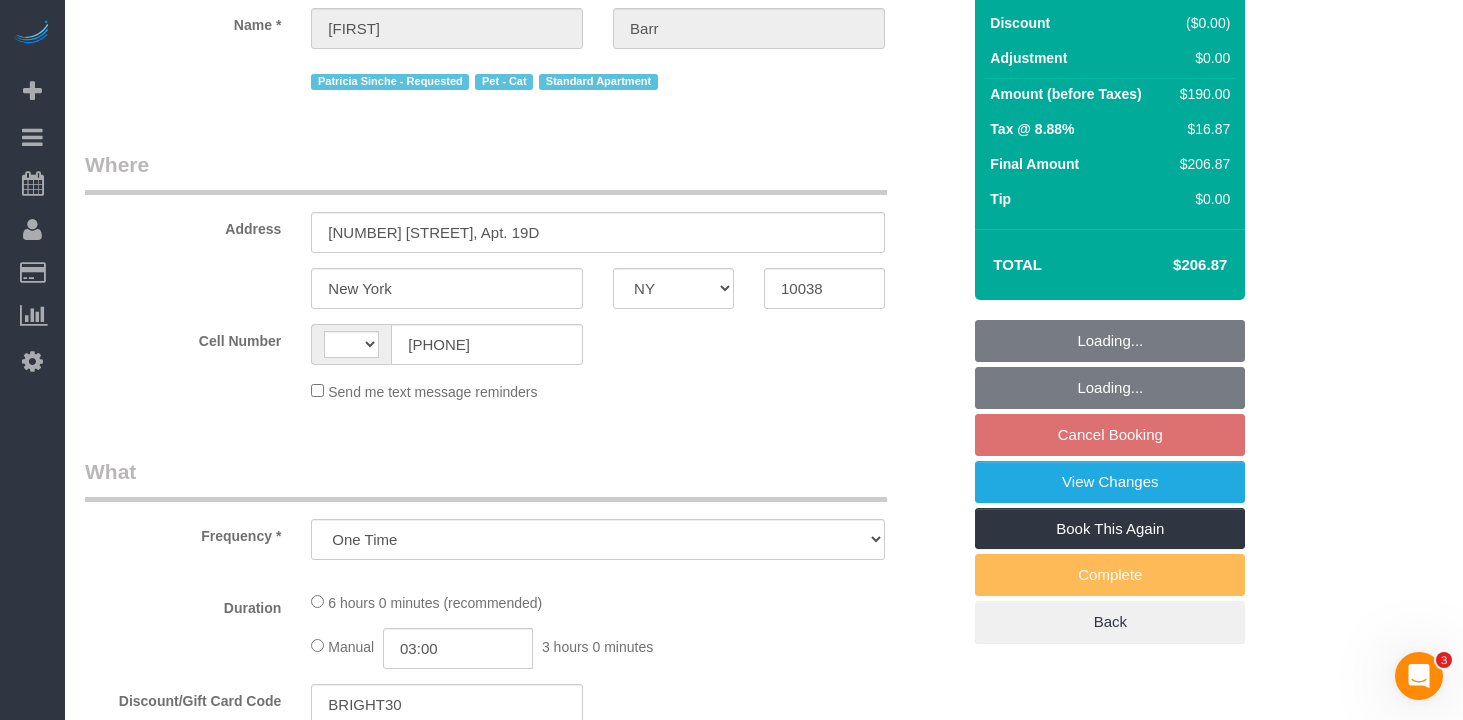 select on "string:US" 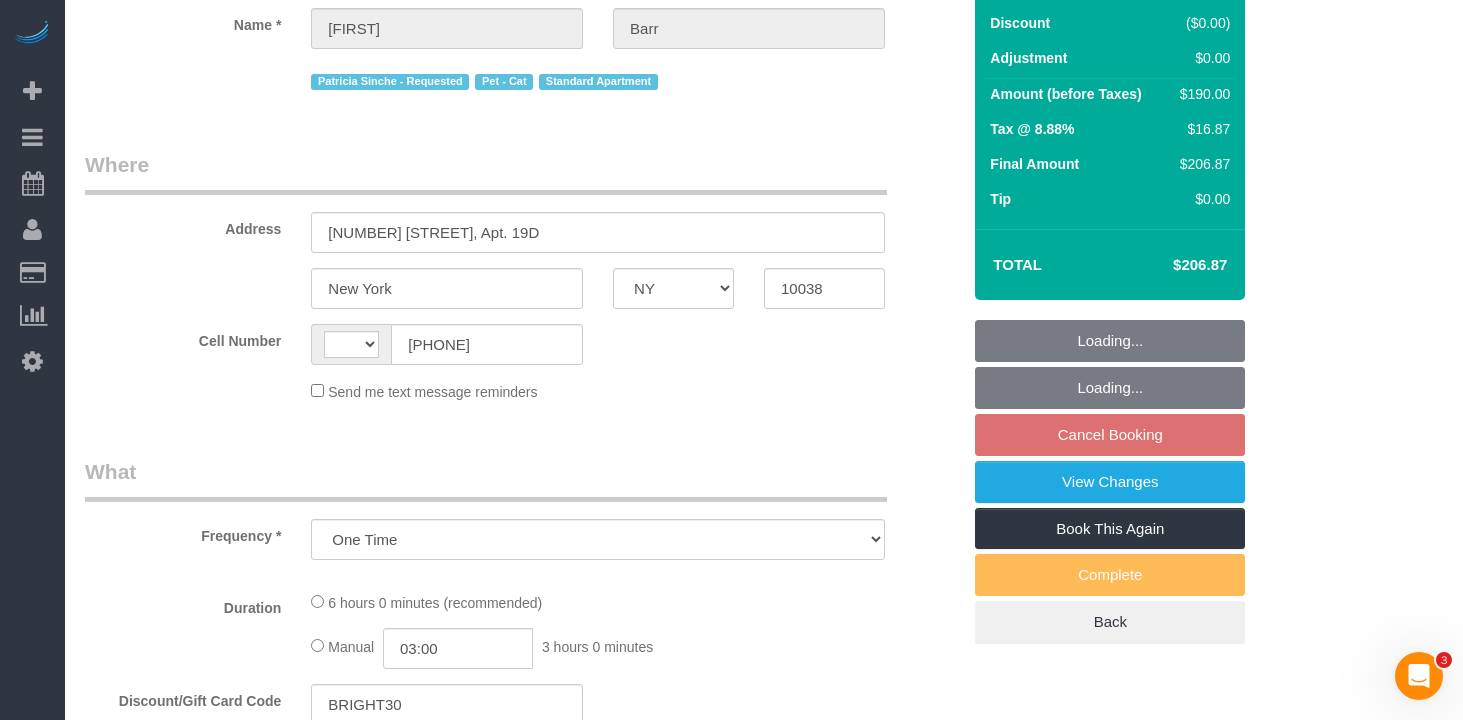 select on "string:stripe-pm_1MW4TA4VGloSiKo7mam2n3lX" 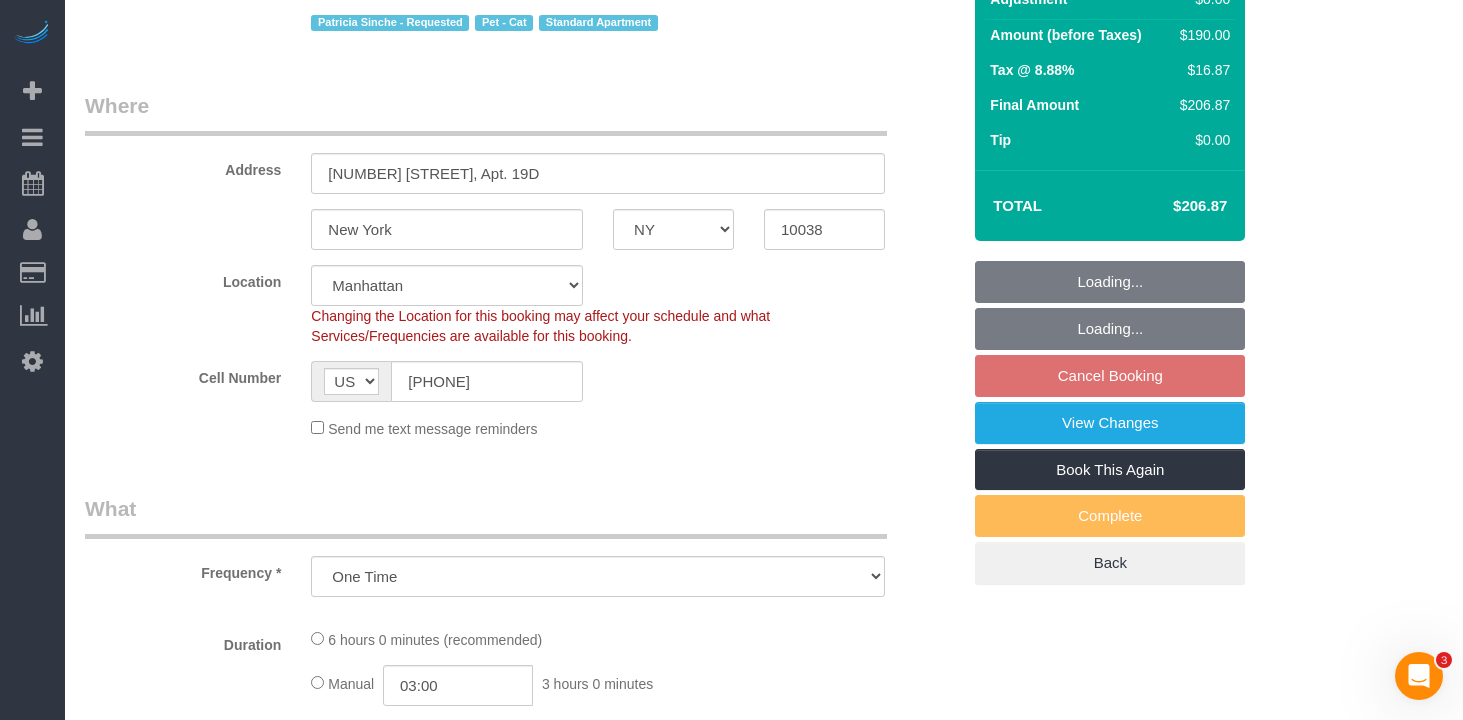 scroll, scrollTop: 285, scrollLeft: 0, axis: vertical 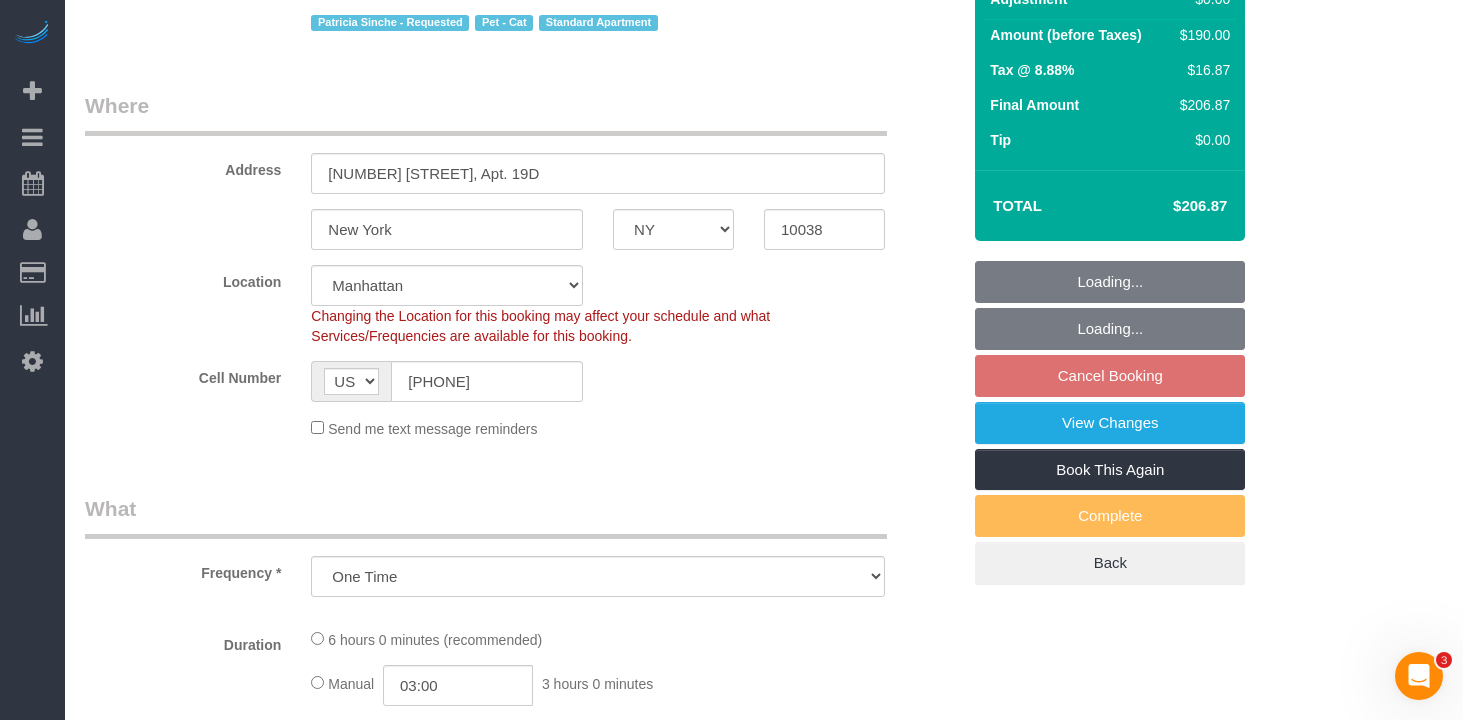 select on "object:1392" 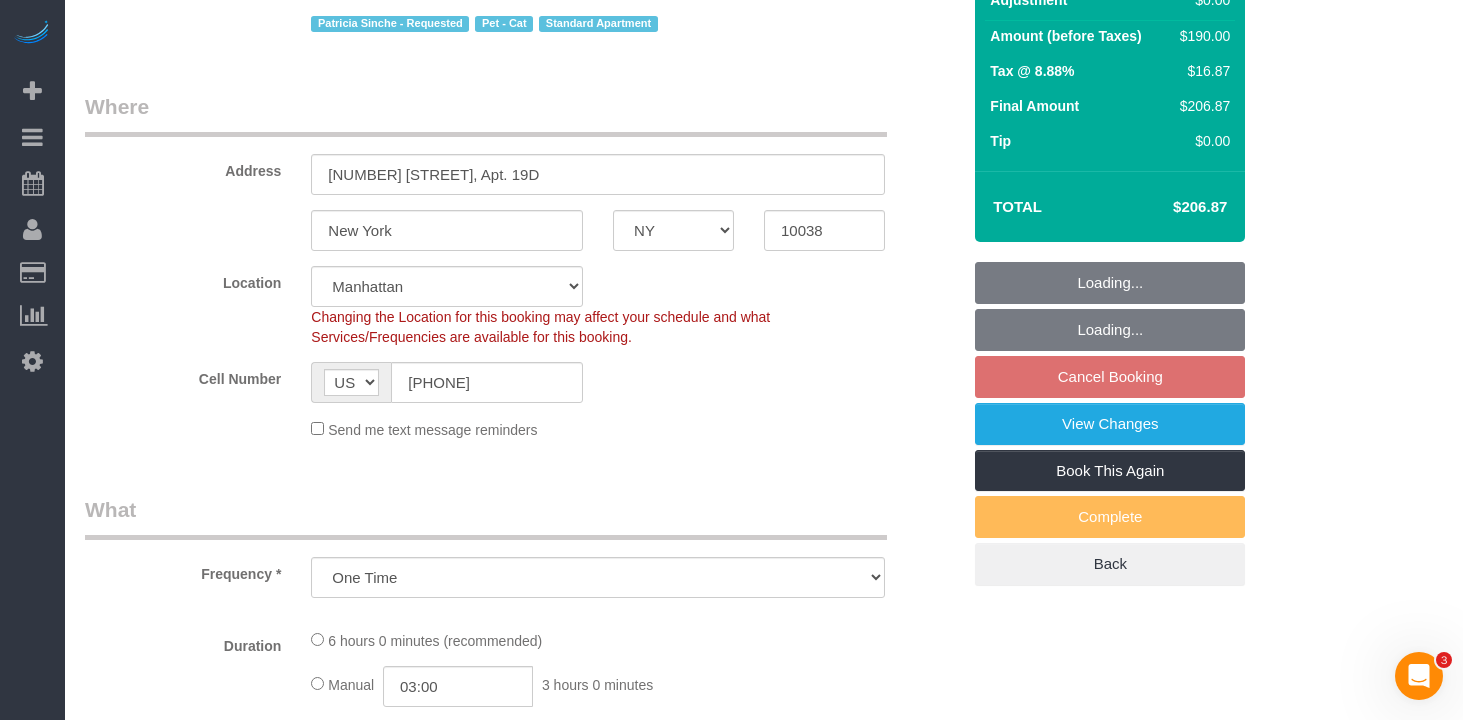 select on "2" 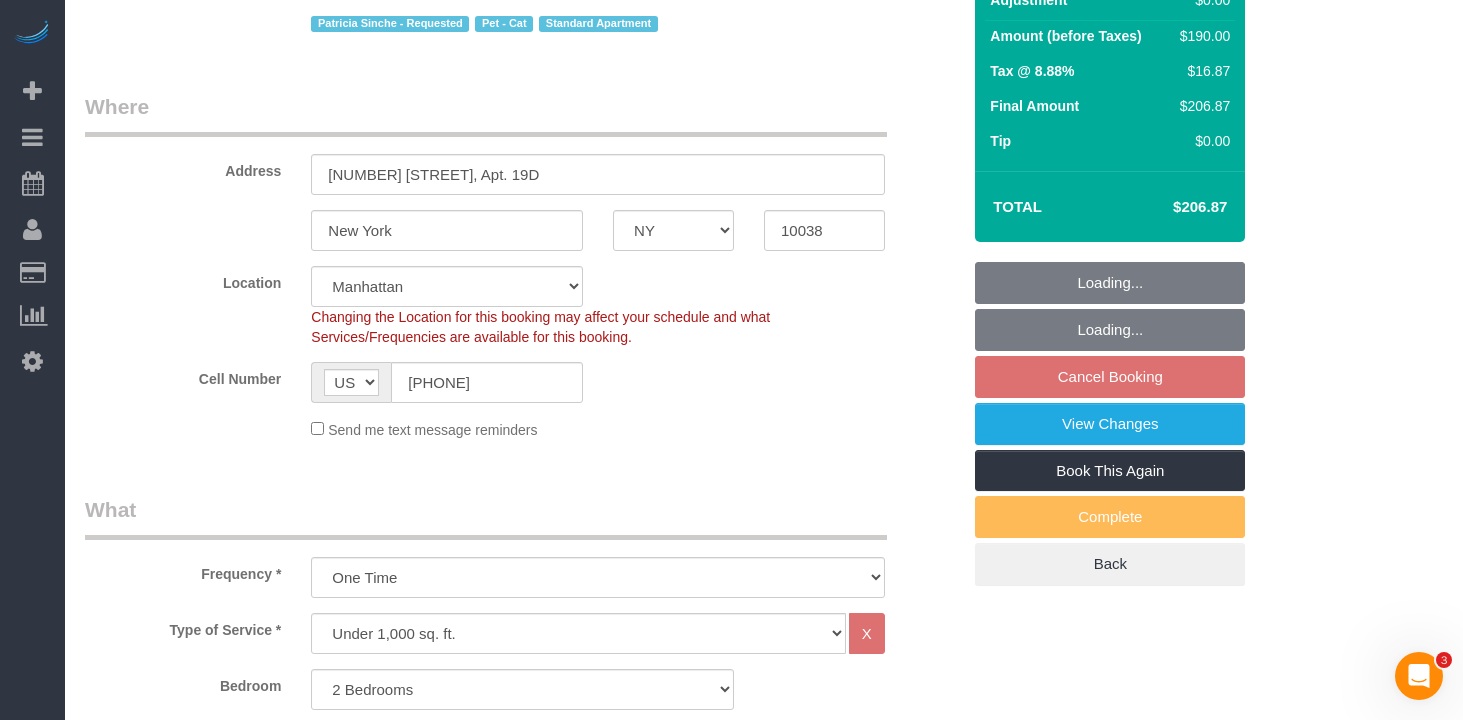 select on "2" 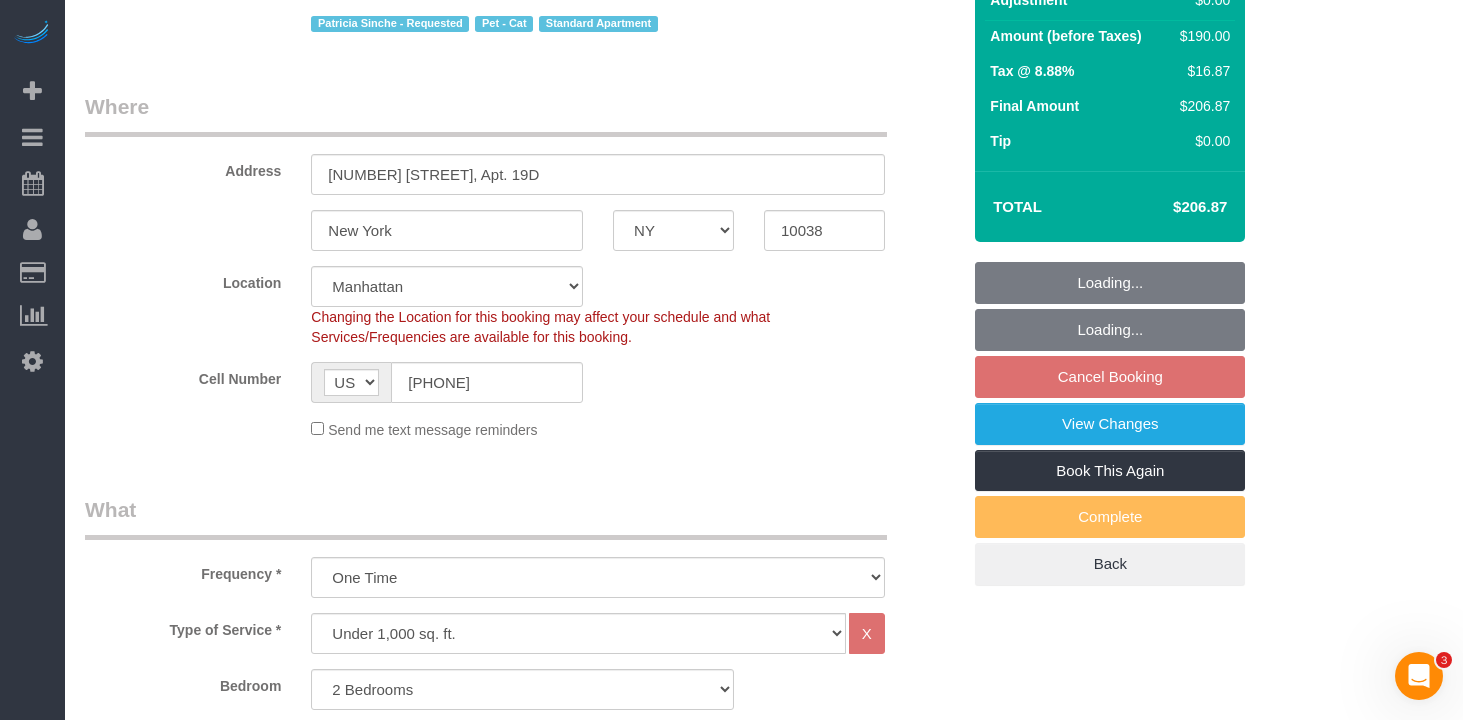 select on "2" 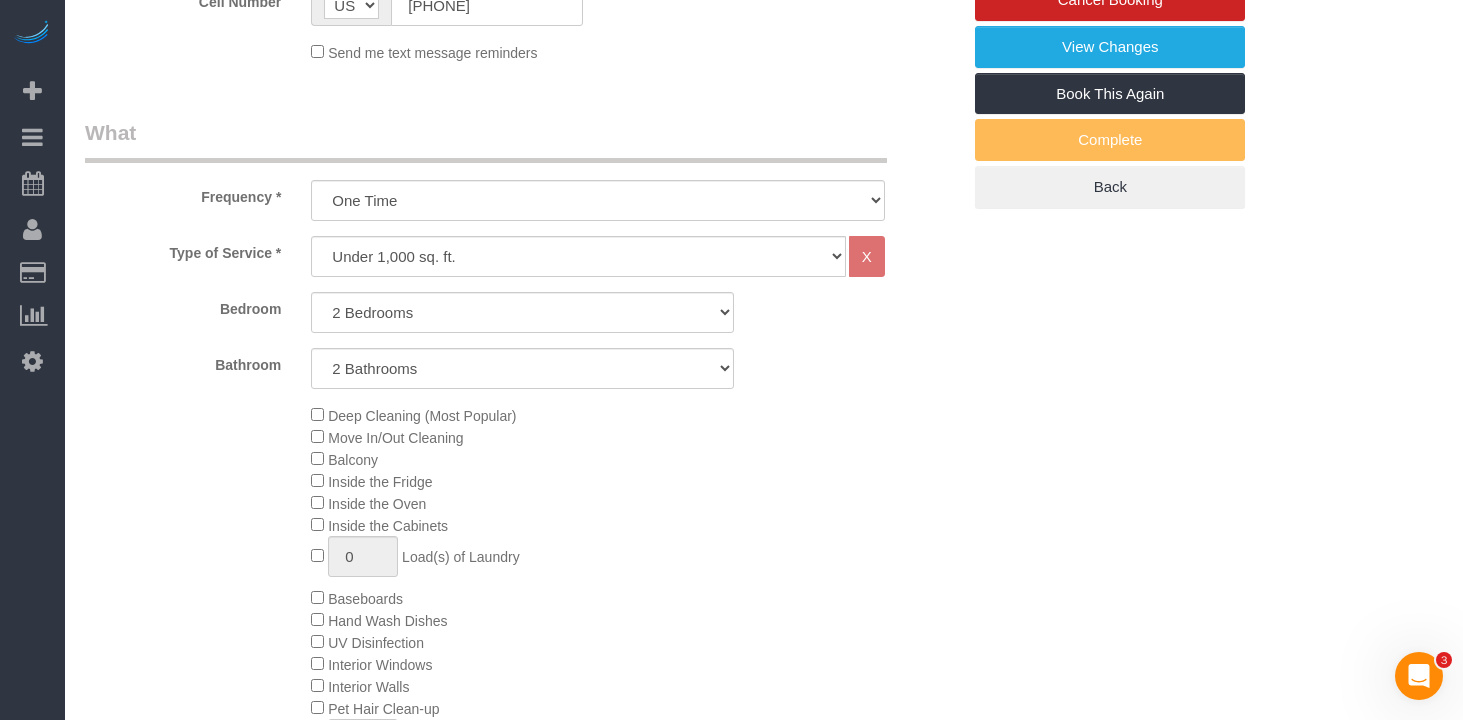 scroll, scrollTop: 0, scrollLeft: 0, axis: both 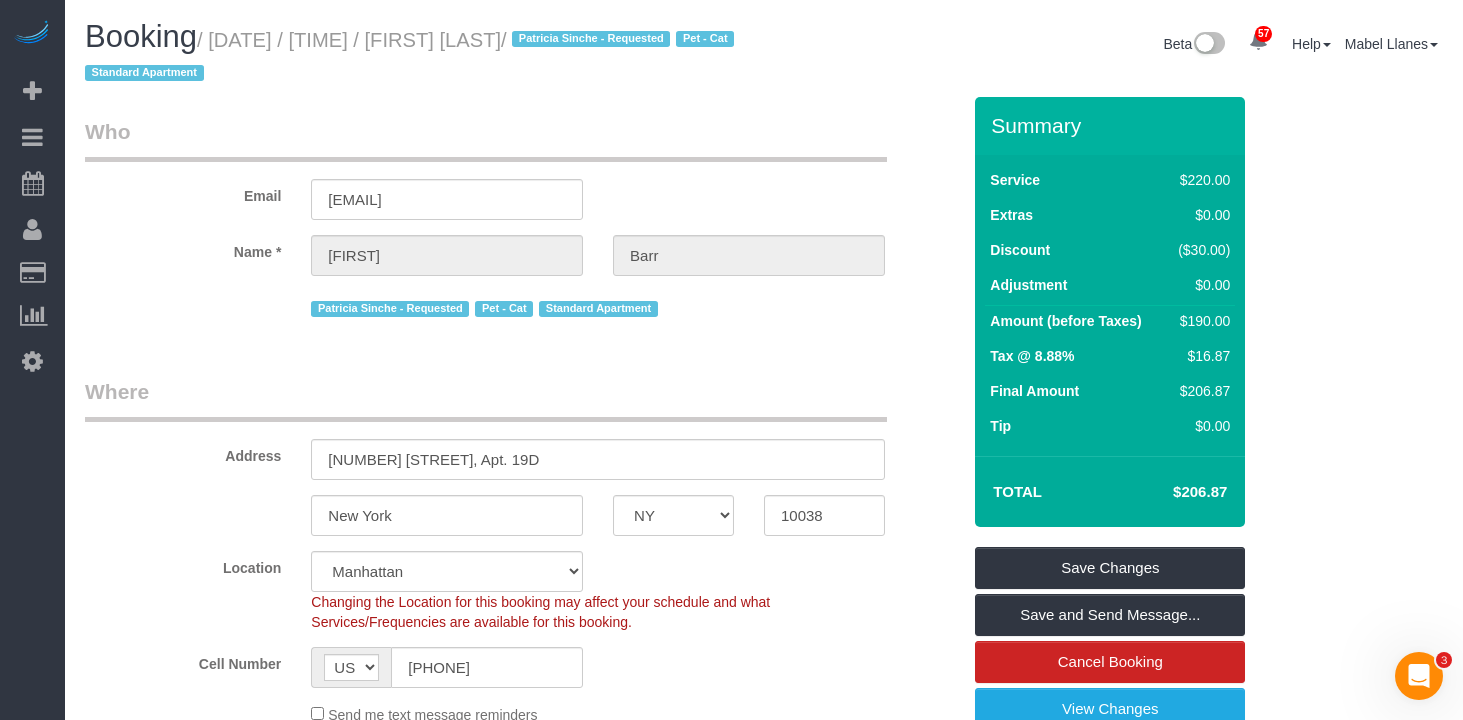 click on "Who" at bounding box center [486, 139] 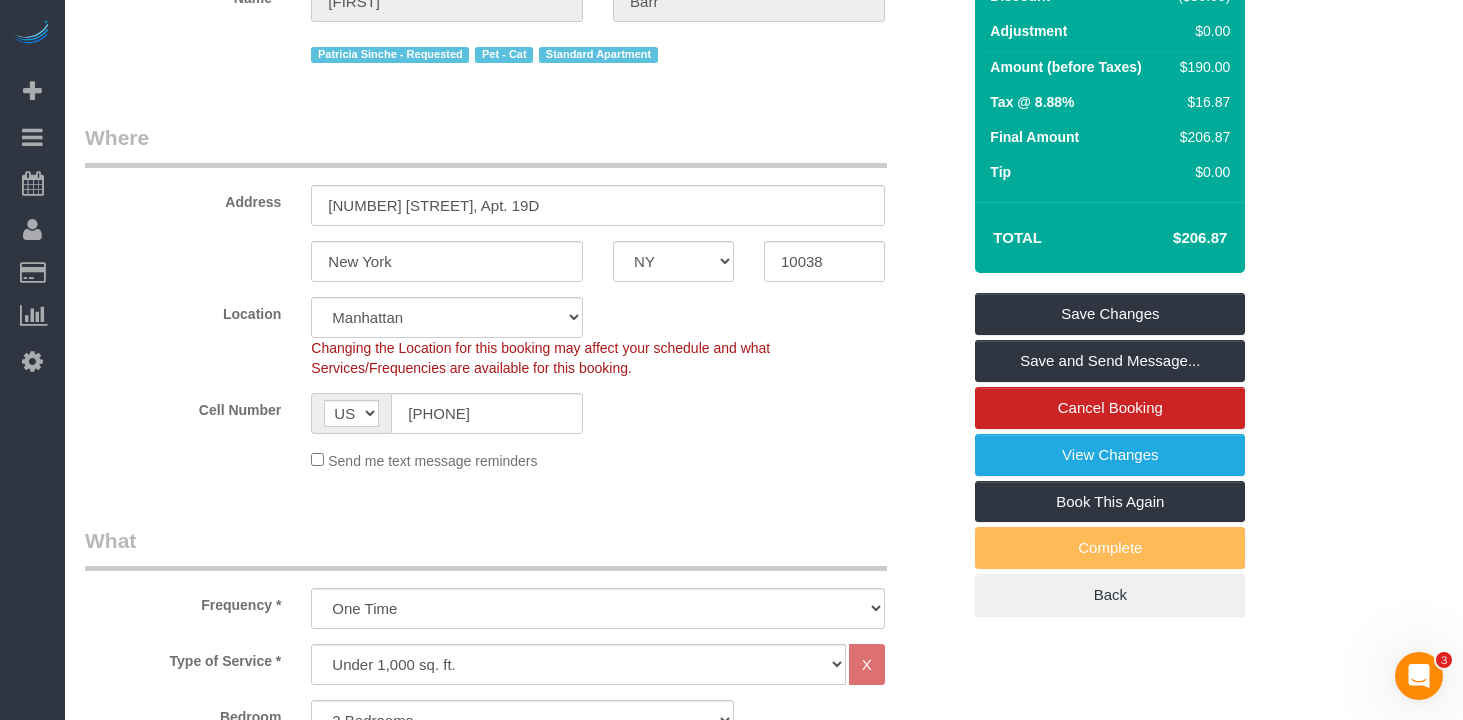 scroll, scrollTop: 671, scrollLeft: 0, axis: vertical 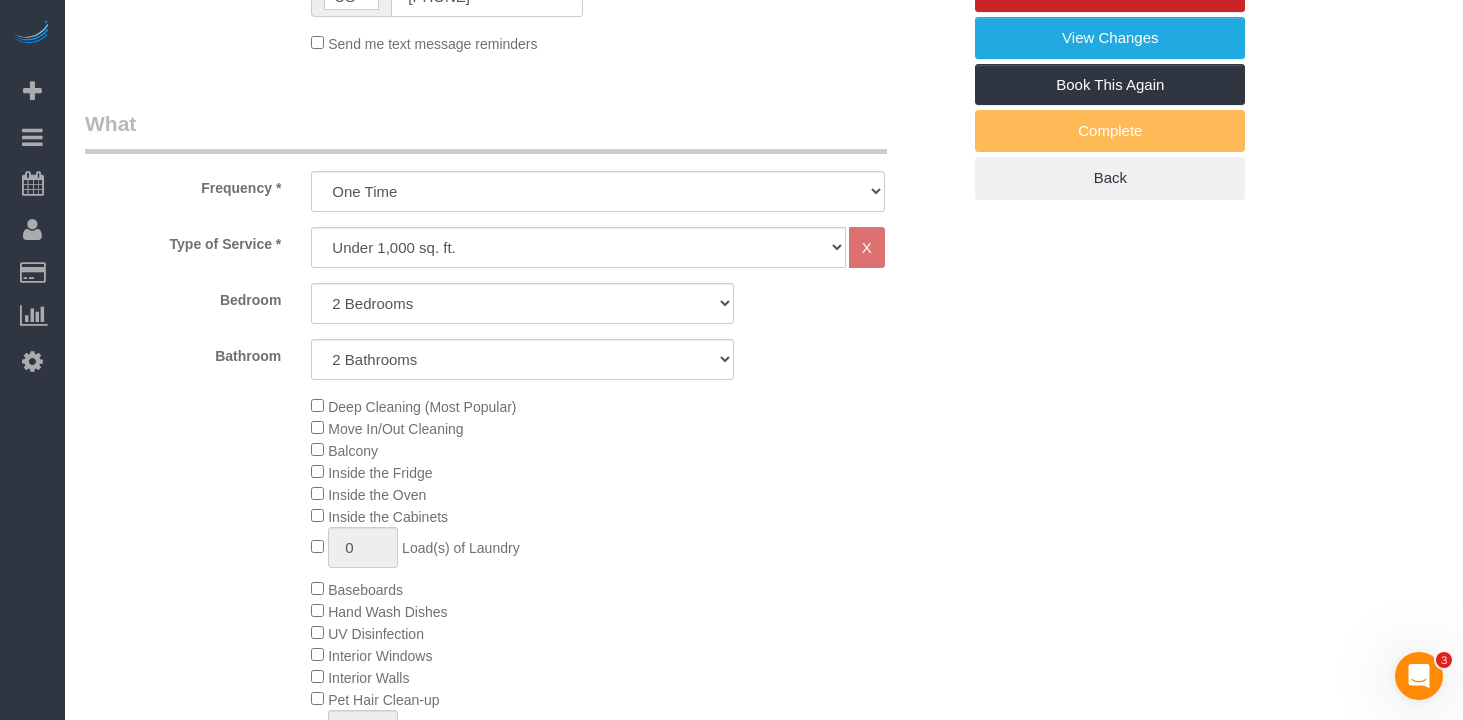 click on "Who
Email
pebarr5@comcast.net
Name *
Philip
Barr
Patricia Sinche - Requested
Pet - Cat
Standard Apartment
Where
Address
29 Cliff Street, Apt. 19D
New York
AK
AL
AR
AZ
CA
CO
CT
DC
DE
FL
GA
HI
IA
ID
IL
IN
KS
KY
LA
MA
MD
ME
MI
MN
MO" at bounding box center (764, 1109) 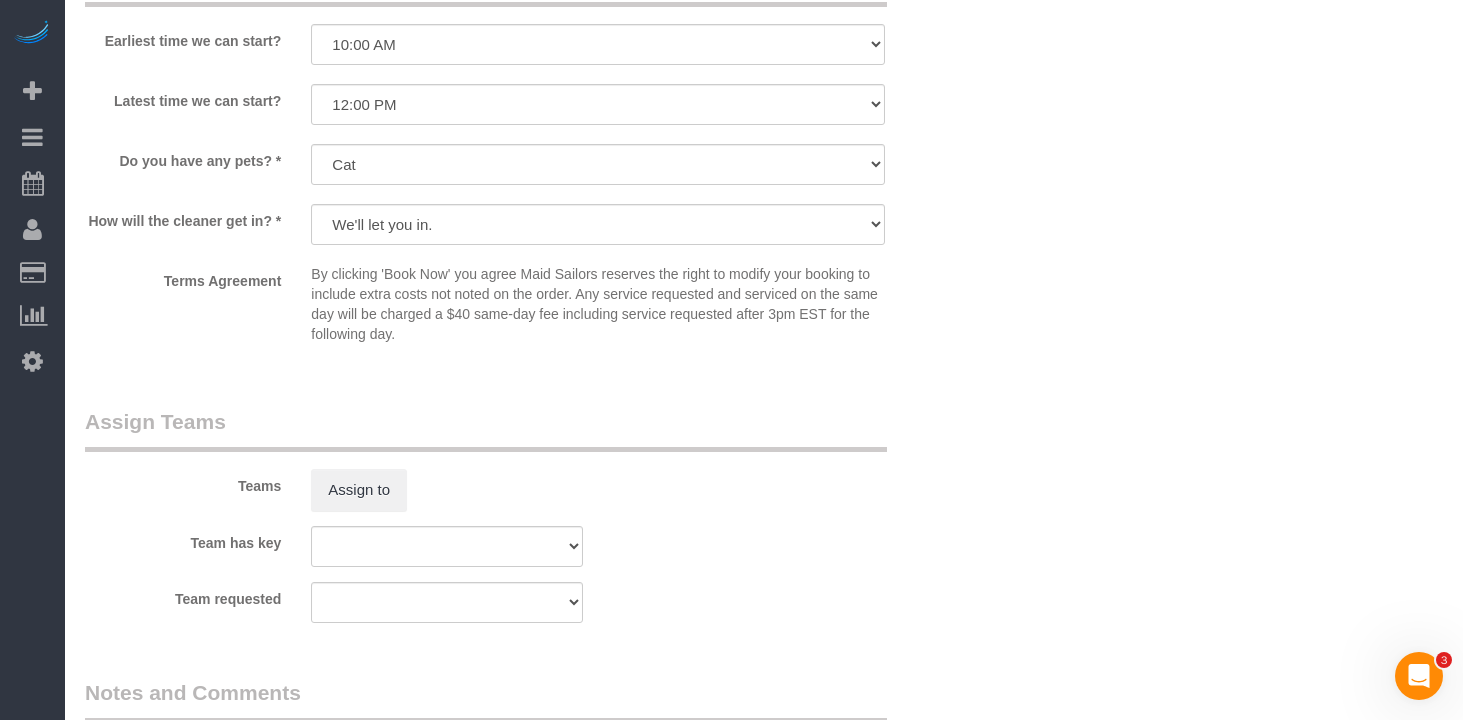scroll, scrollTop: 2813, scrollLeft: 0, axis: vertical 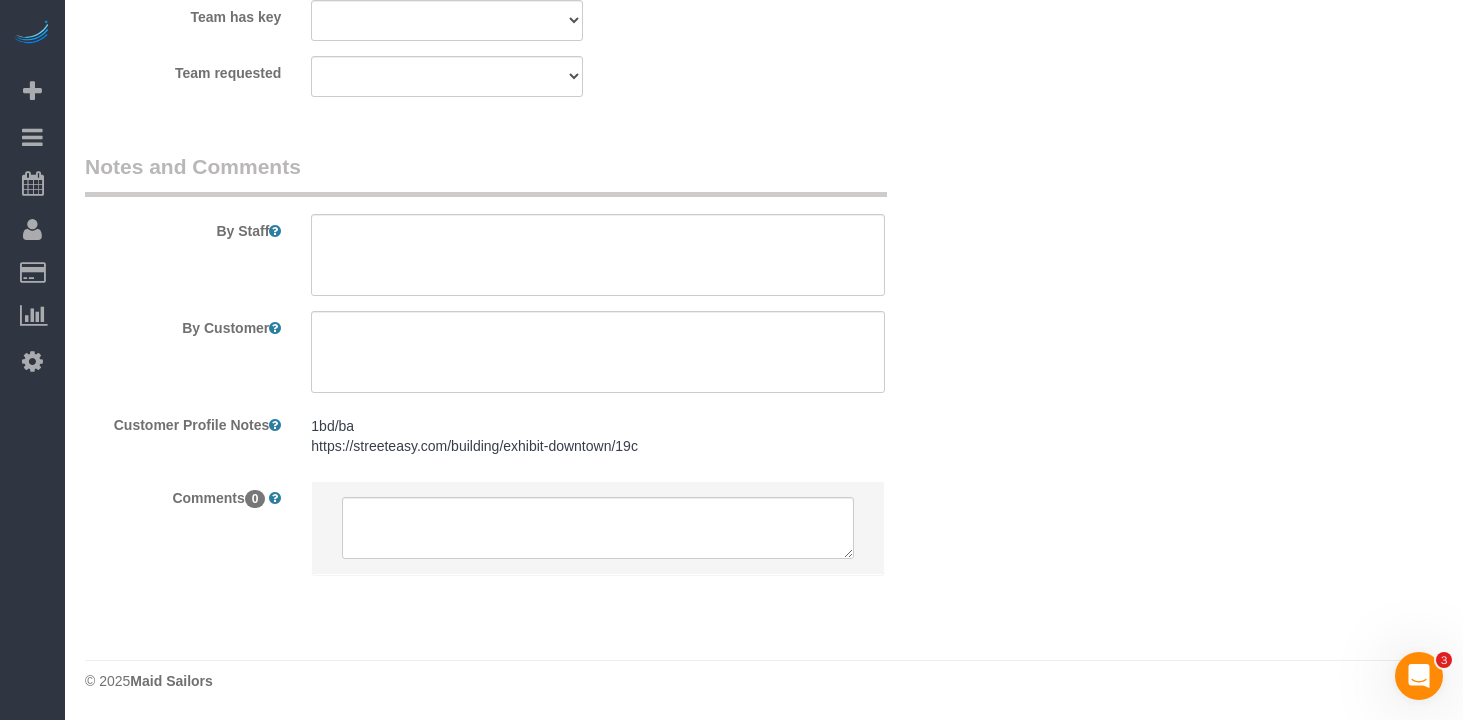 click on "Who
Email
pebarr5@comcast.net
Name *
Philip
Barr
Patricia Sinche - Requested
Pet - Cat
Standard Apartment
Where
Address
29 Cliff Street, Apt. 19D
New York
AK
AL
AR
AZ
CA
CO
CT
DC
DE
FL
GA
HI
IA
ID
IL
IN
KS
KY
LA
MA
MD
ME
MI
MN
MO" at bounding box center [764, -1033] 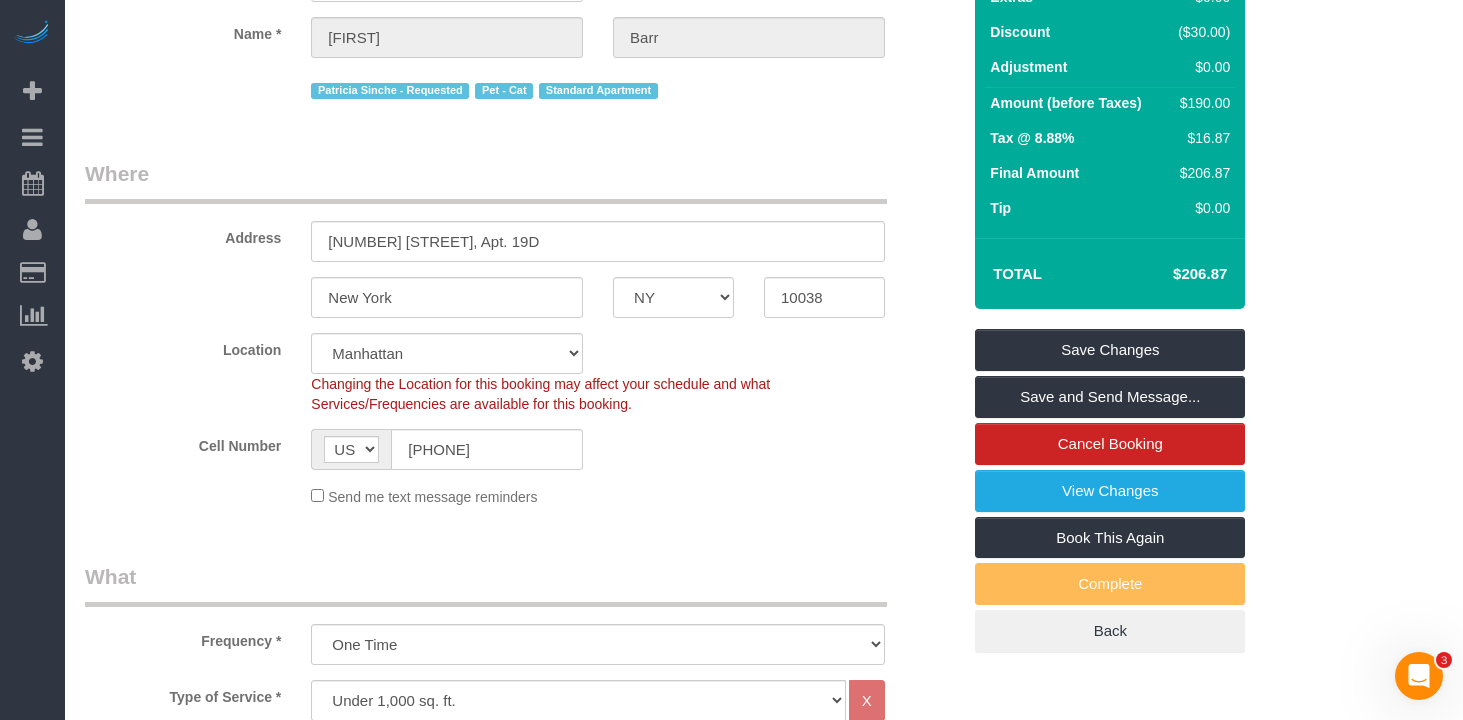 scroll, scrollTop: 0, scrollLeft: 0, axis: both 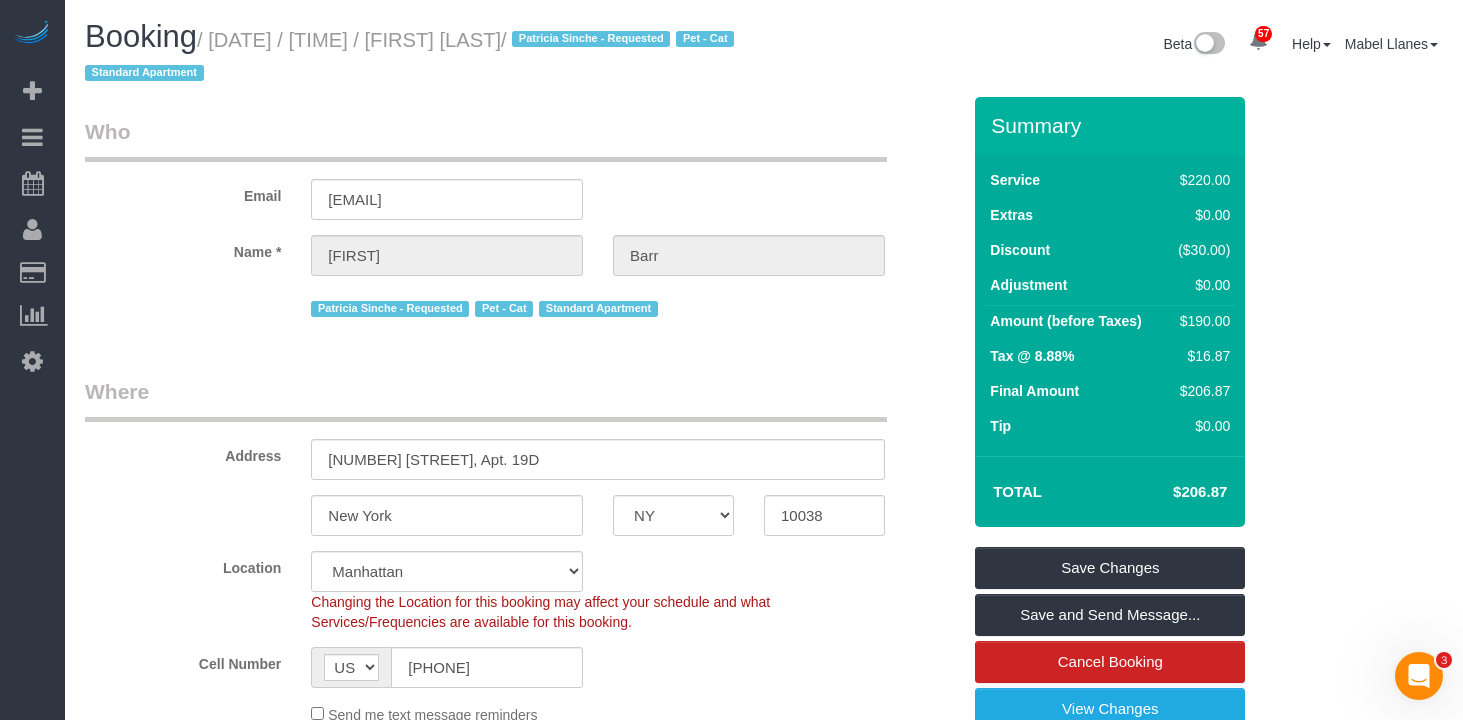 click on "Booking
/ August 25, 2025 / 11:00AM / Philip Barr
/
Patricia Sinche - Requested
Pet - Cat
Standard Apartment" at bounding box center [417, 54] 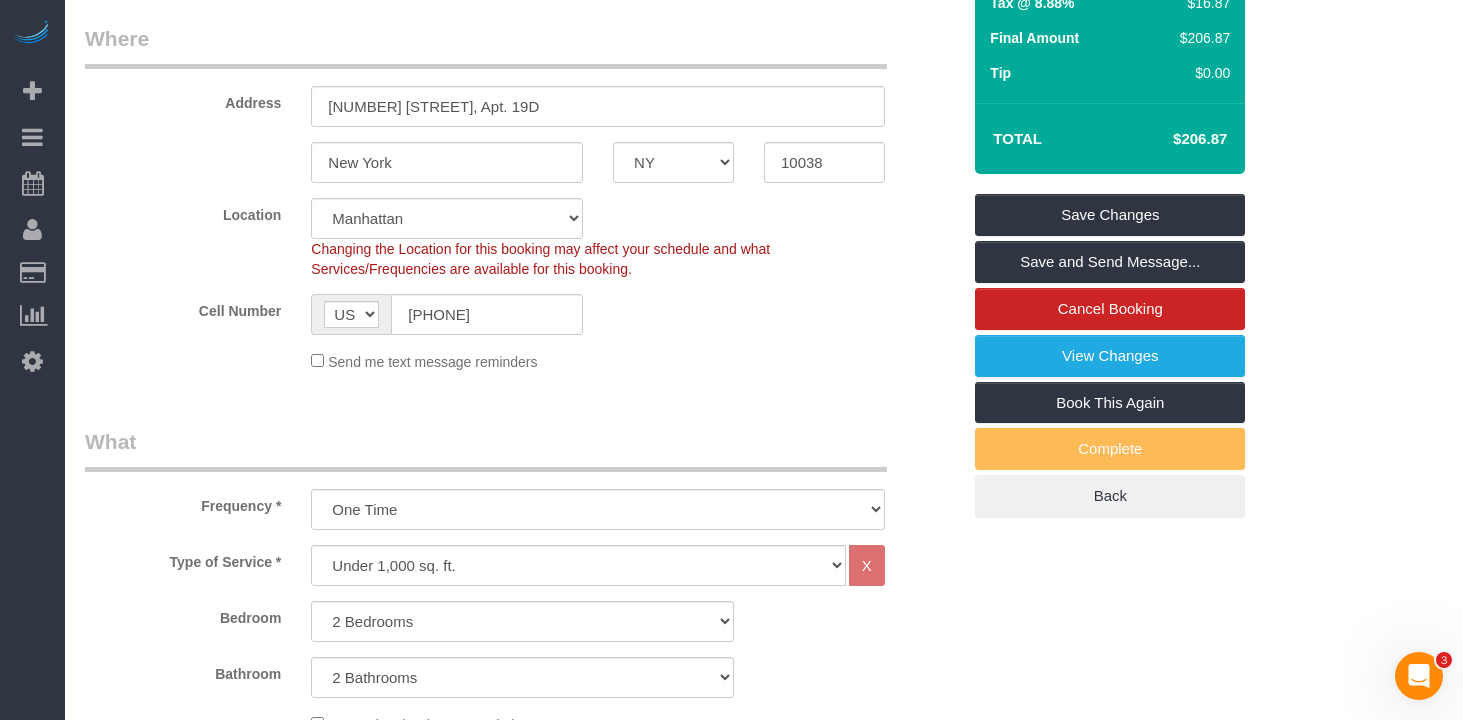 scroll, scrollTop: 461, scrollLeft: 0, axis: vertical 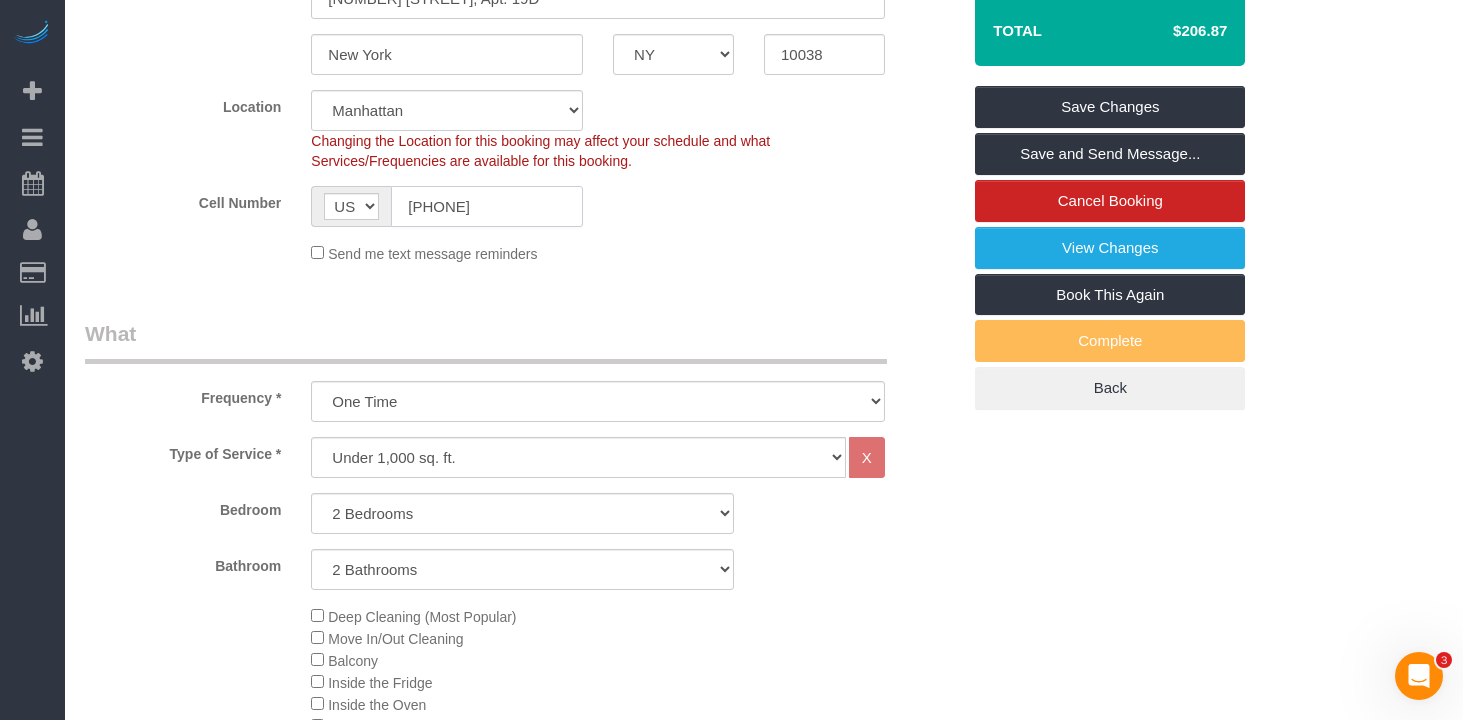 click on "(617) 780-6421" 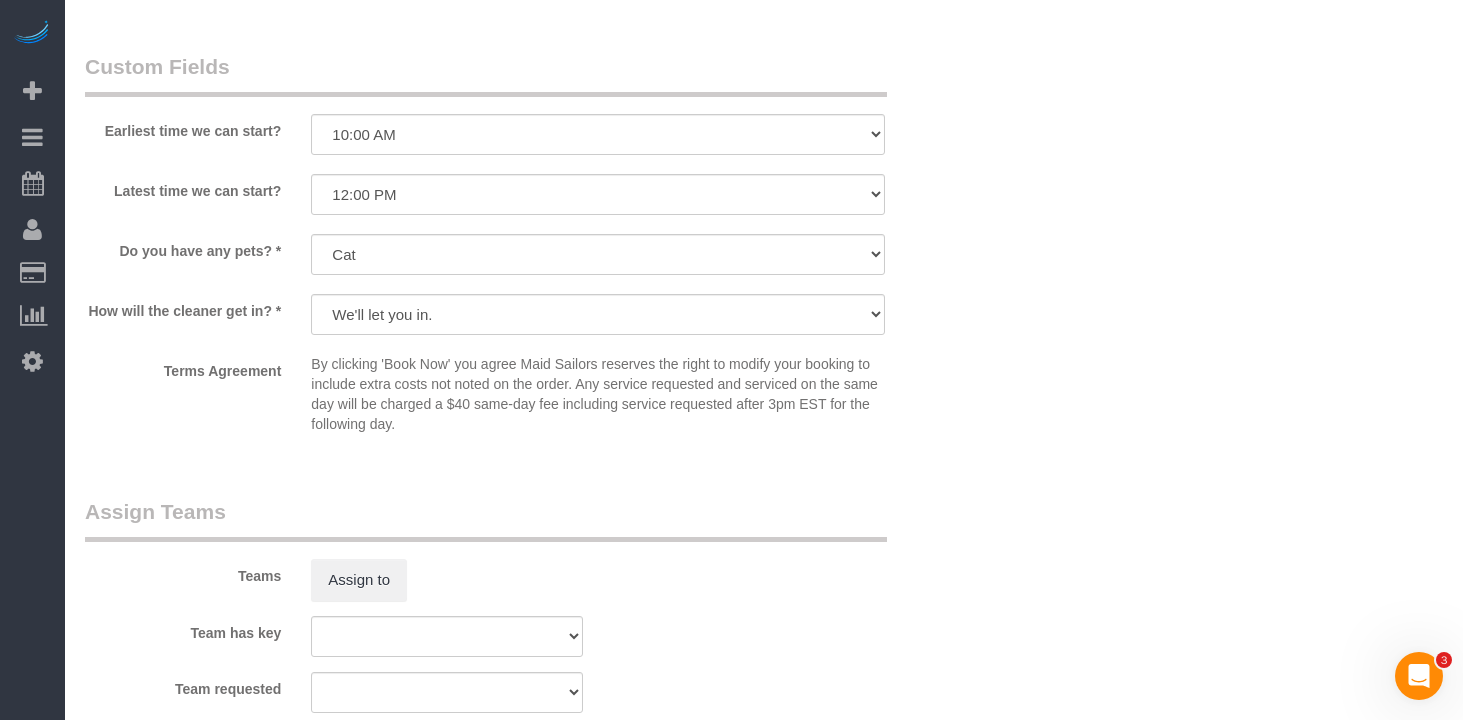 scroll, scrollTop: 2200, scrollLeft: 0, axis: vertical 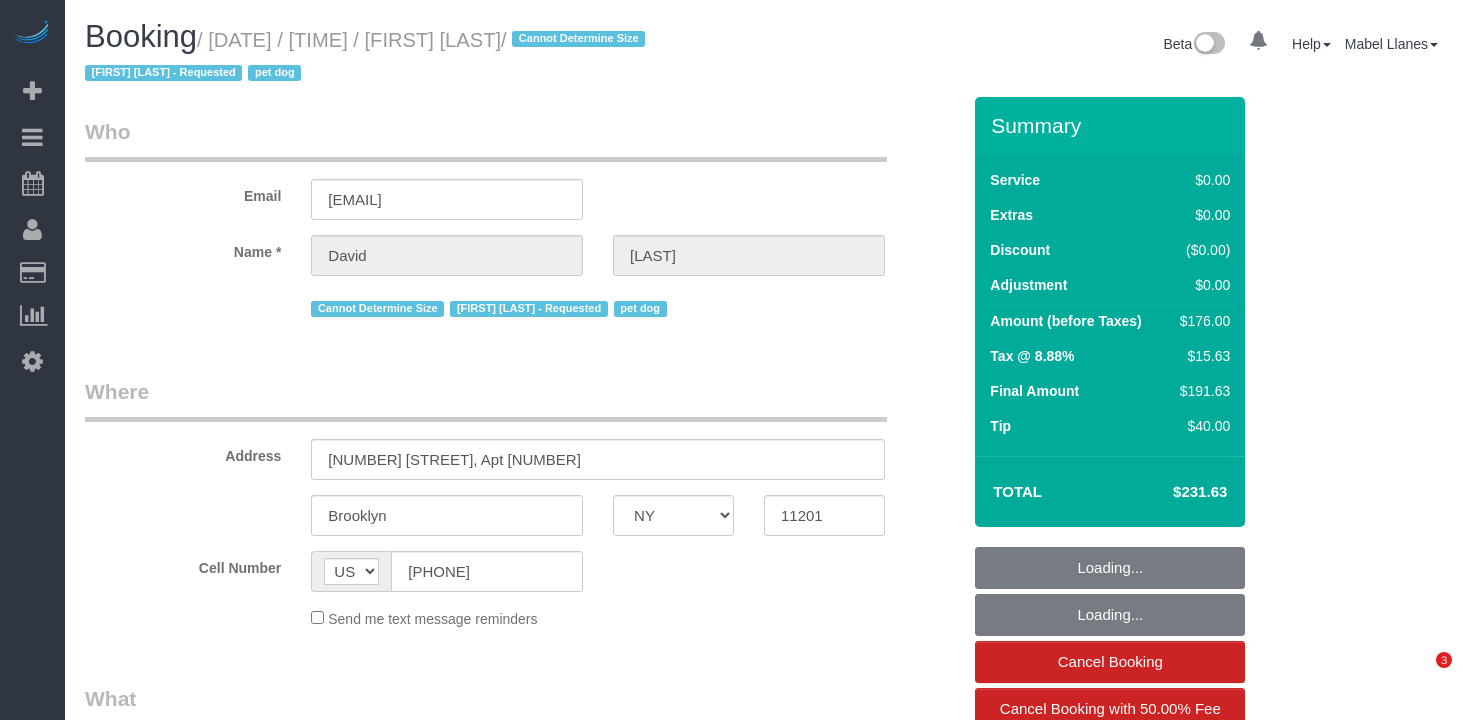 select on "NY" 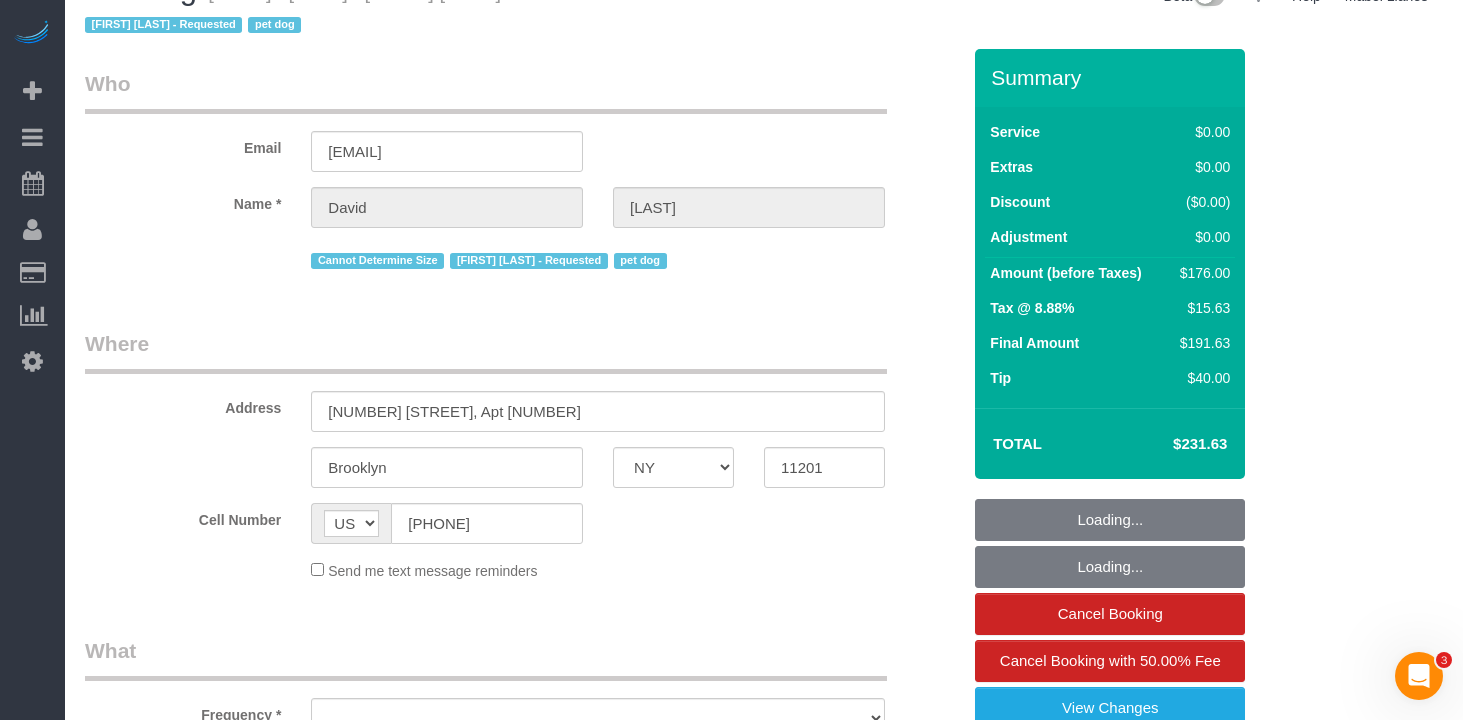 scroll, scrollTop: 0, scrollLeft: 0, axis: both 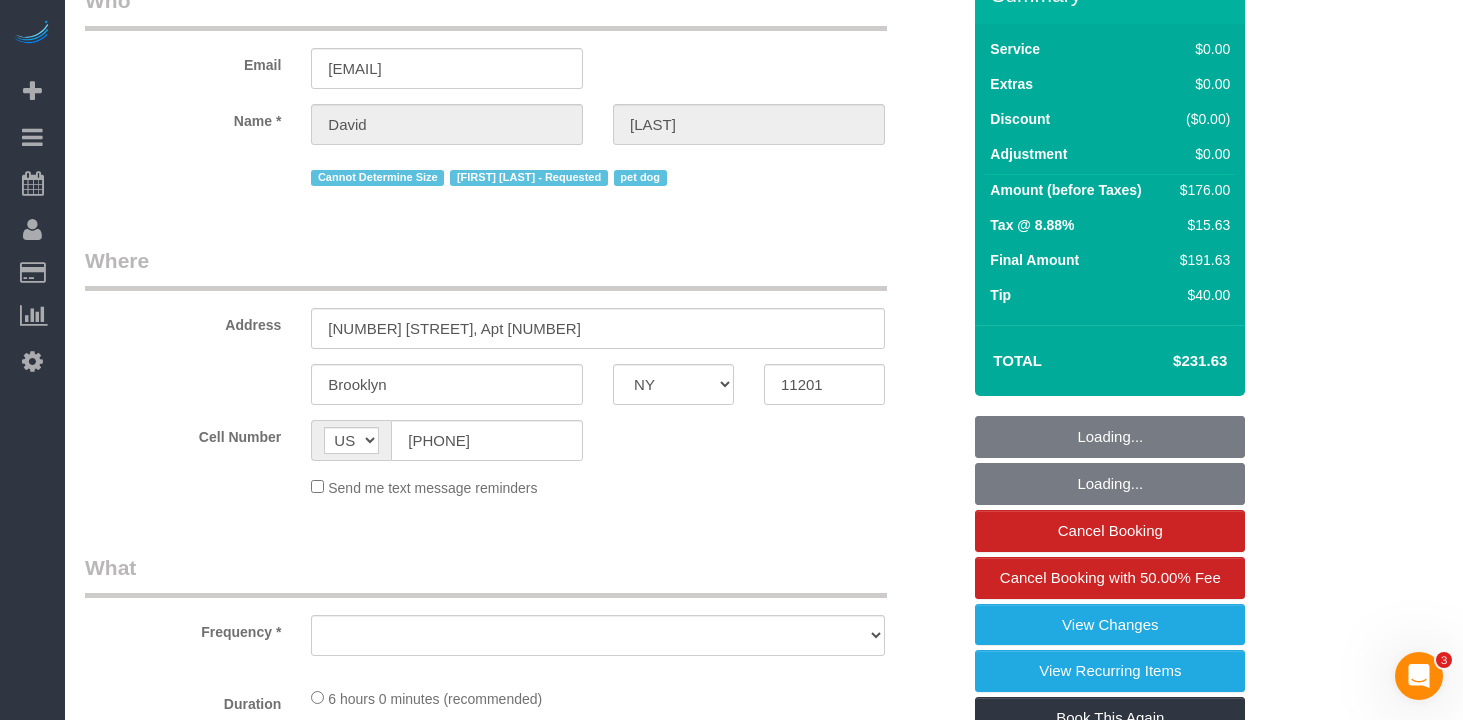 select on "number:58" 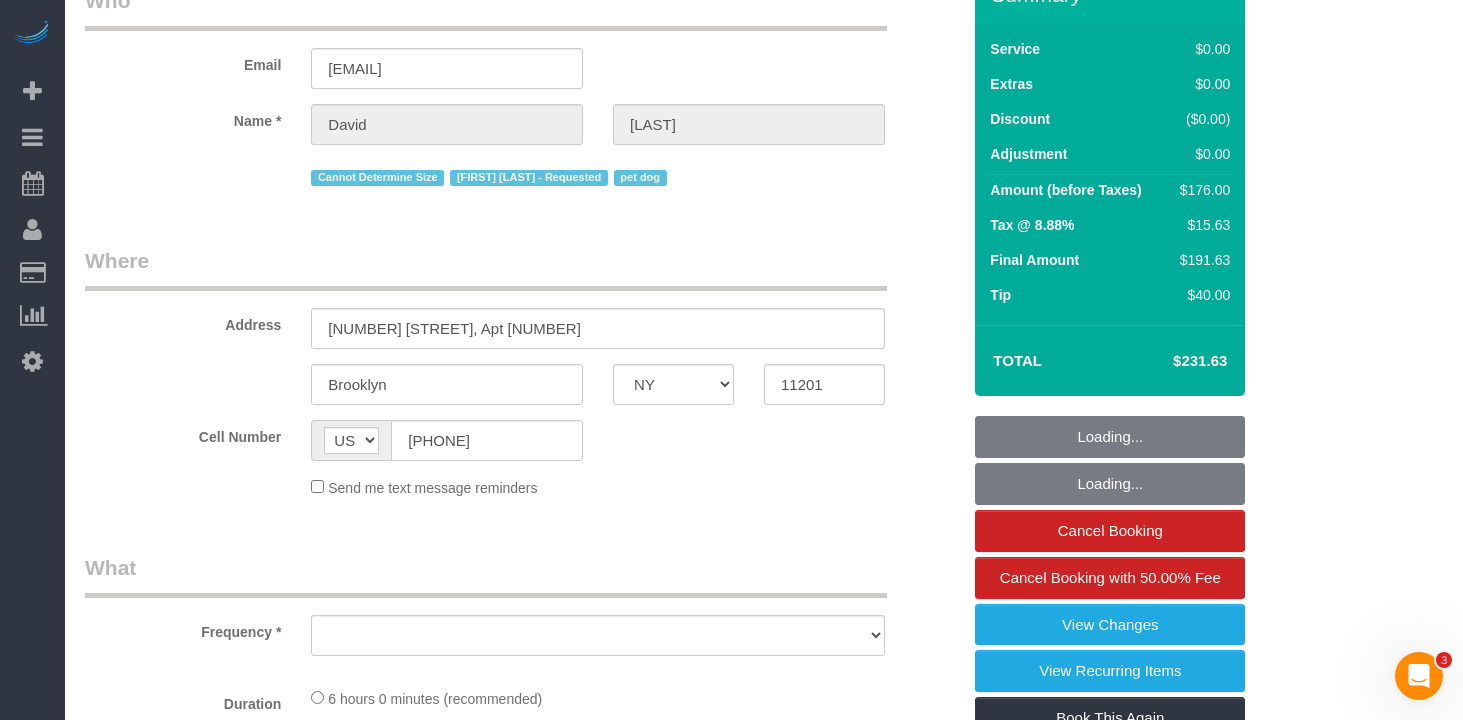 select on "object:978" 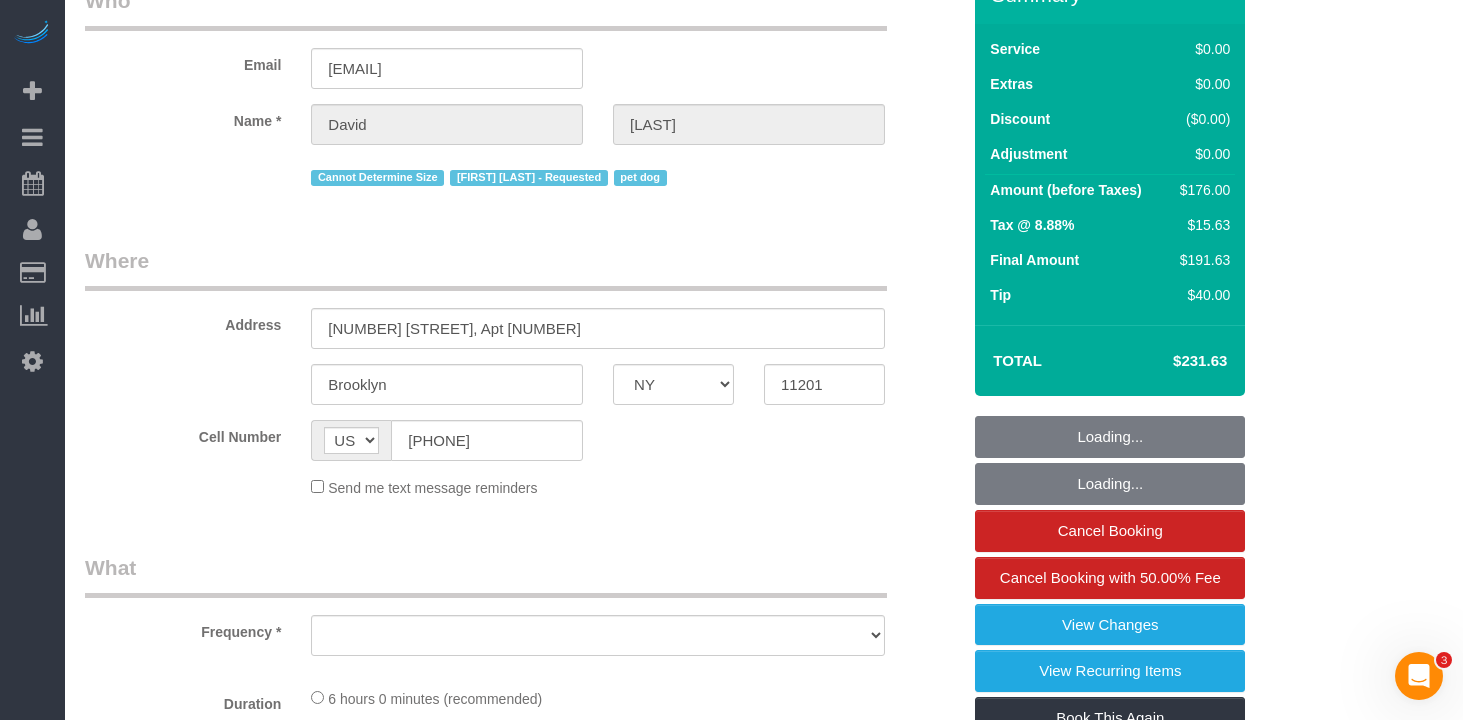 select on "2" 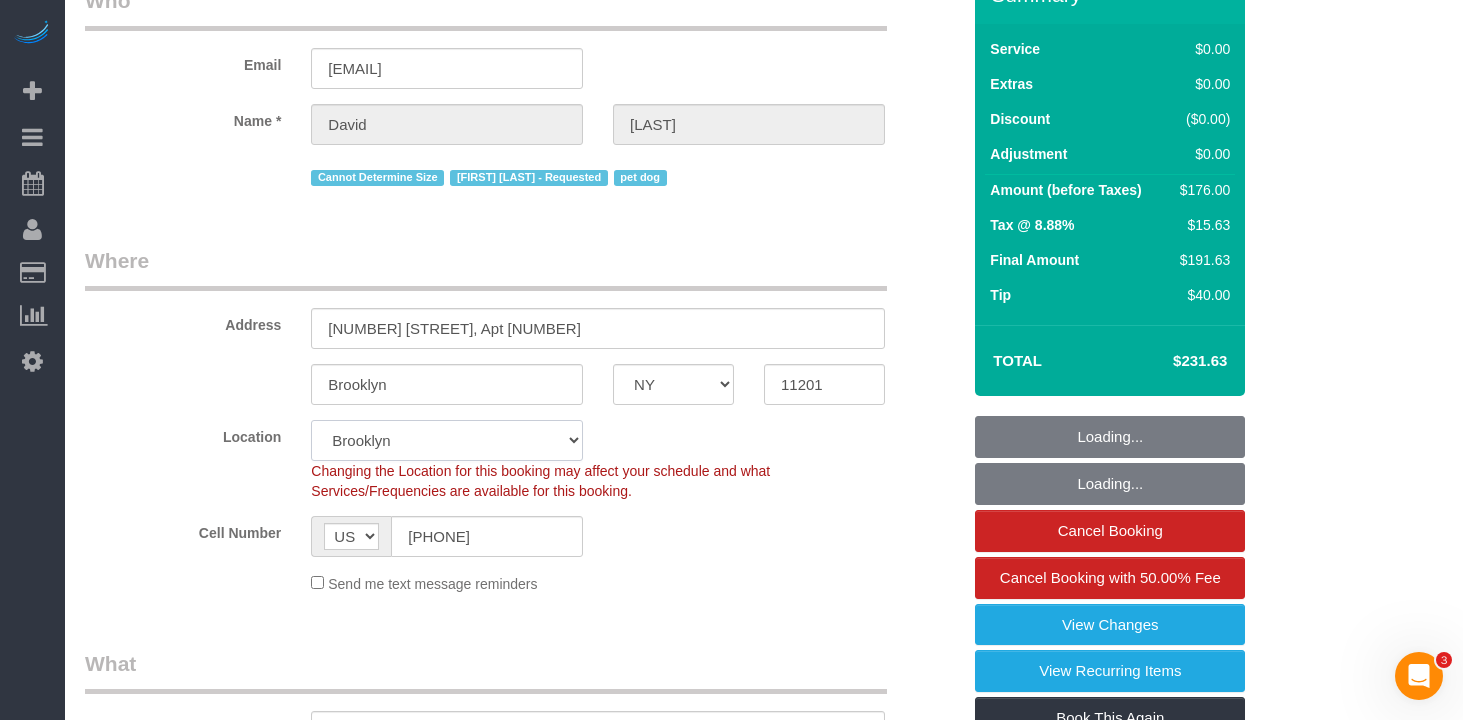 click on "Manhattan Austin Boston Bronx Brooklyn Charlotte Denver New Jersey Portland Queens Seattle Staten Island" 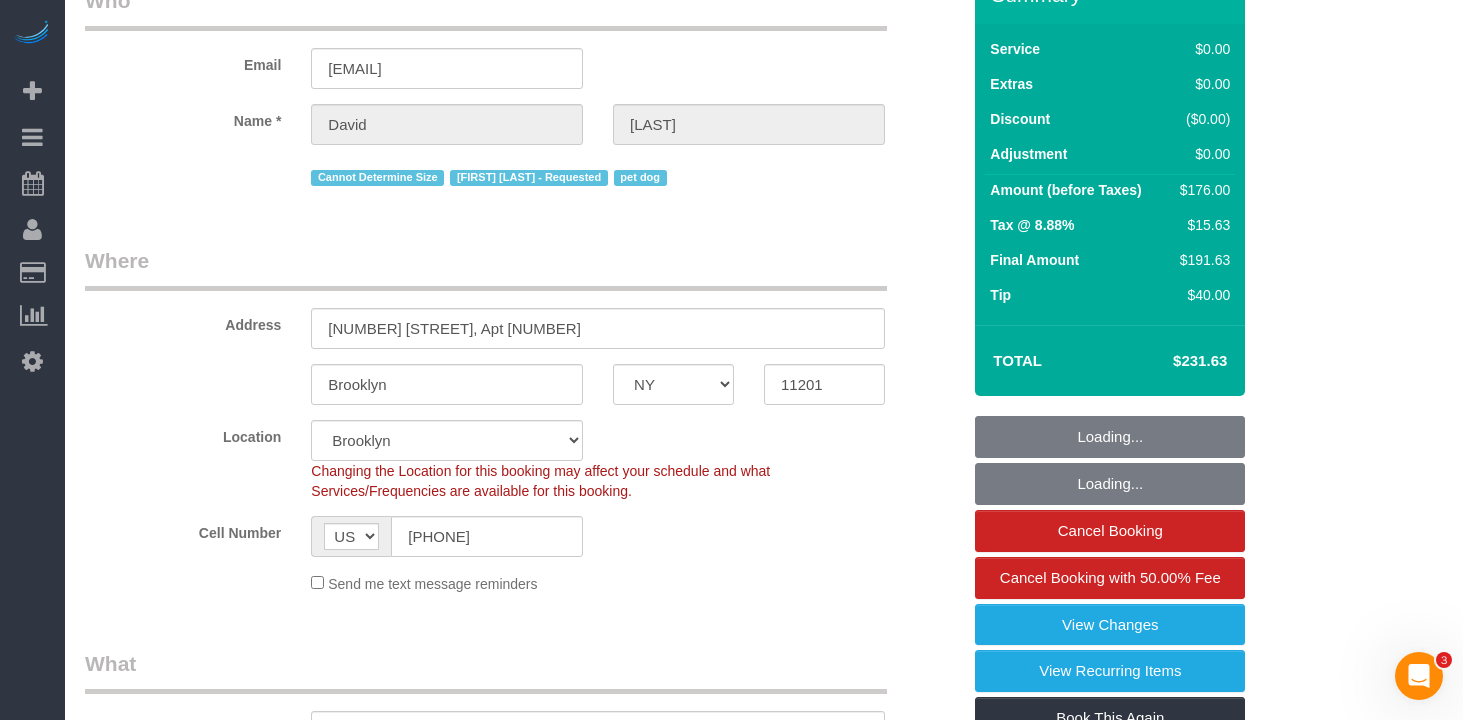 click on "Changing the Location for this booking may affect your schedule and what
Services/Frequencies are available for this booking." 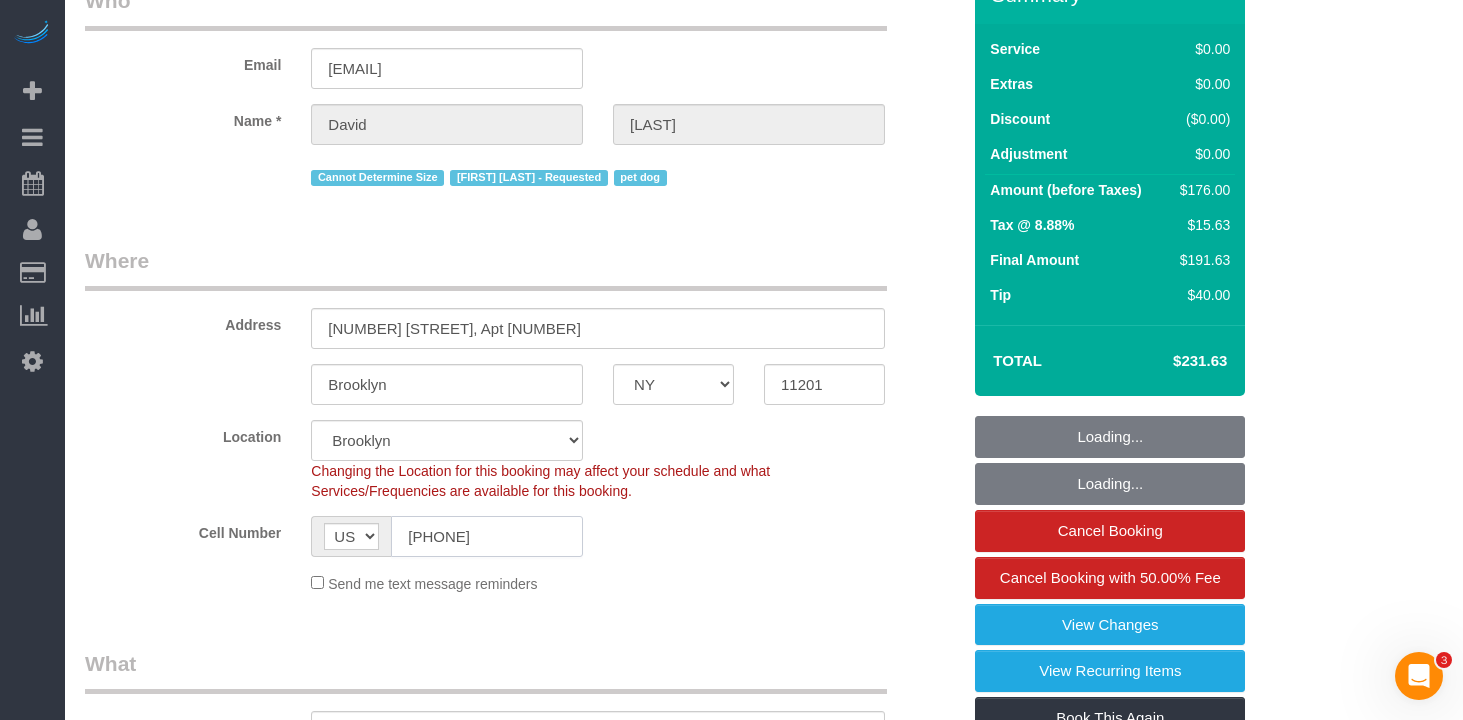click on "([AREA_CODE]) [PREFIX]-[LINE_NUMBER]" 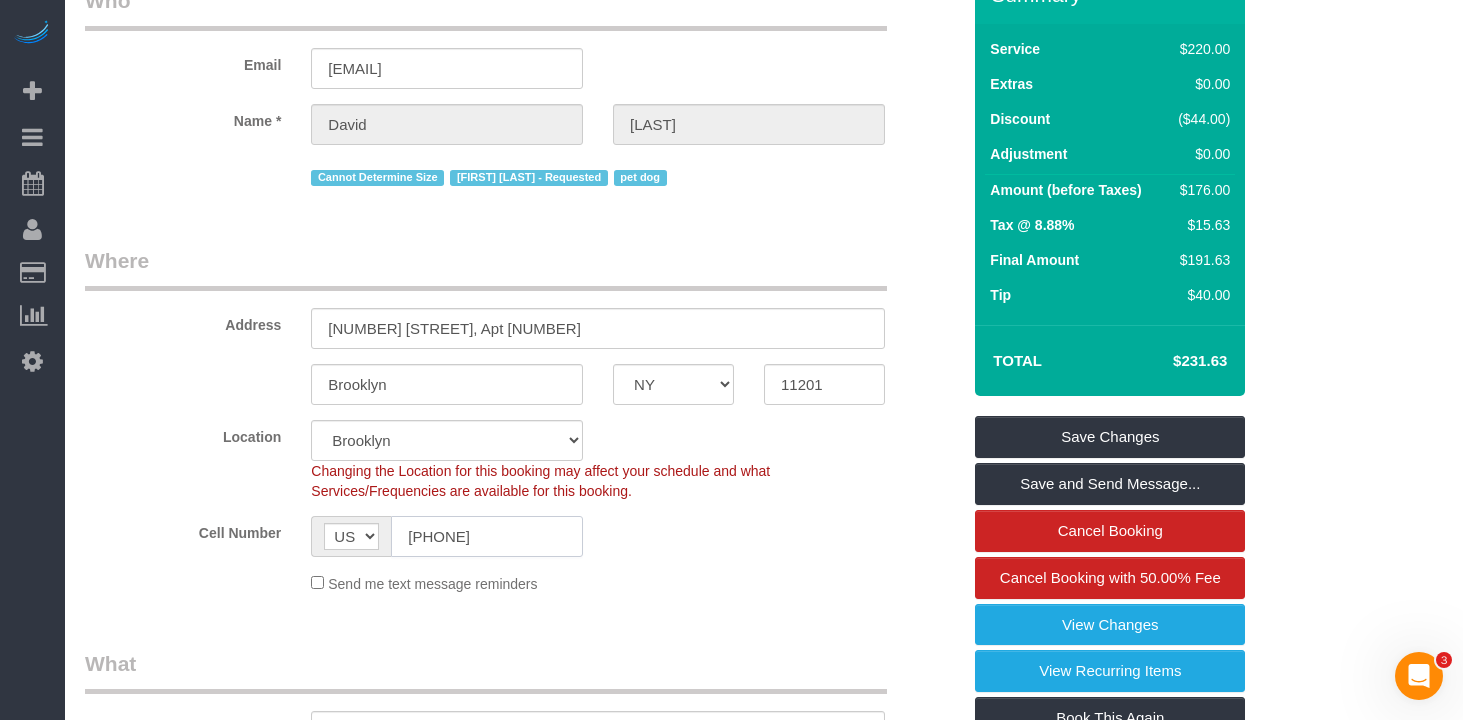 click on "([AREA_CODE]) [PREFIX]-[LINE_NUMBER]" 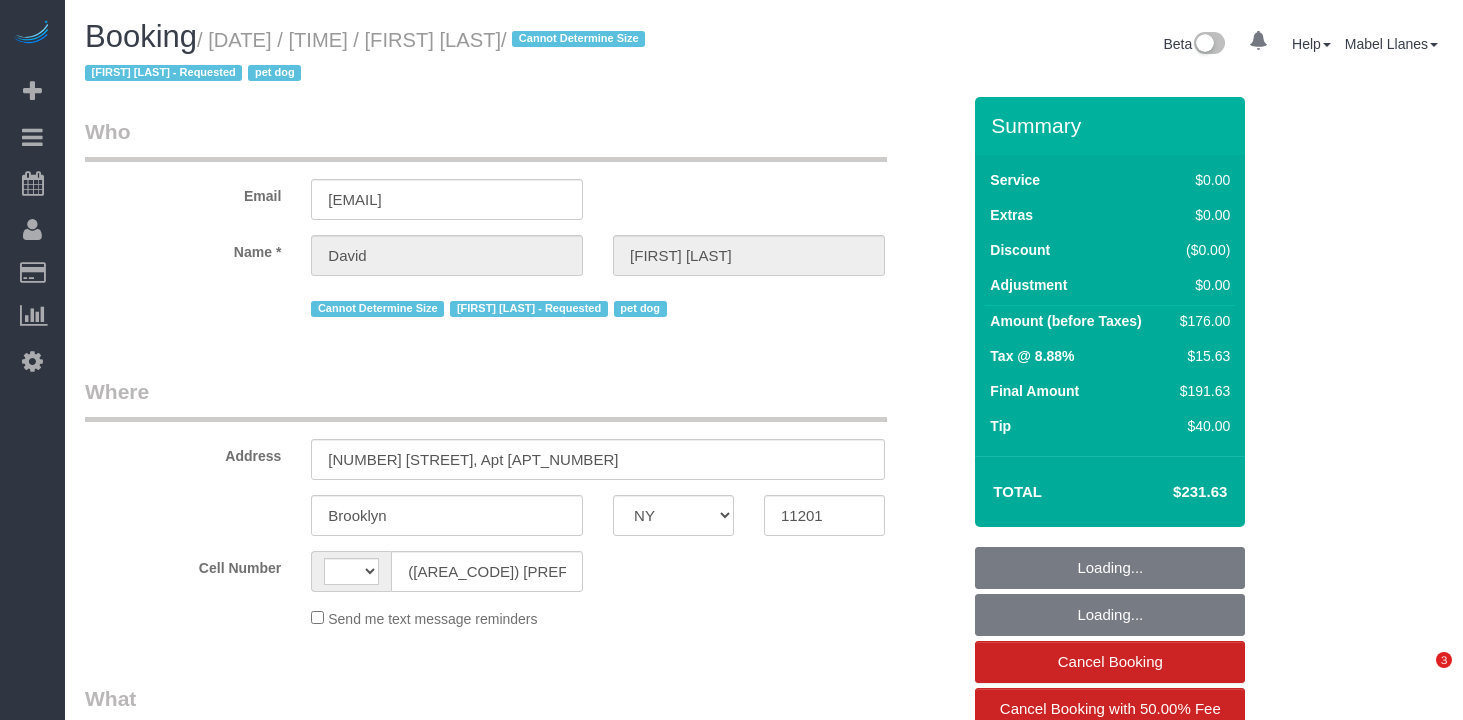 select on "NY" 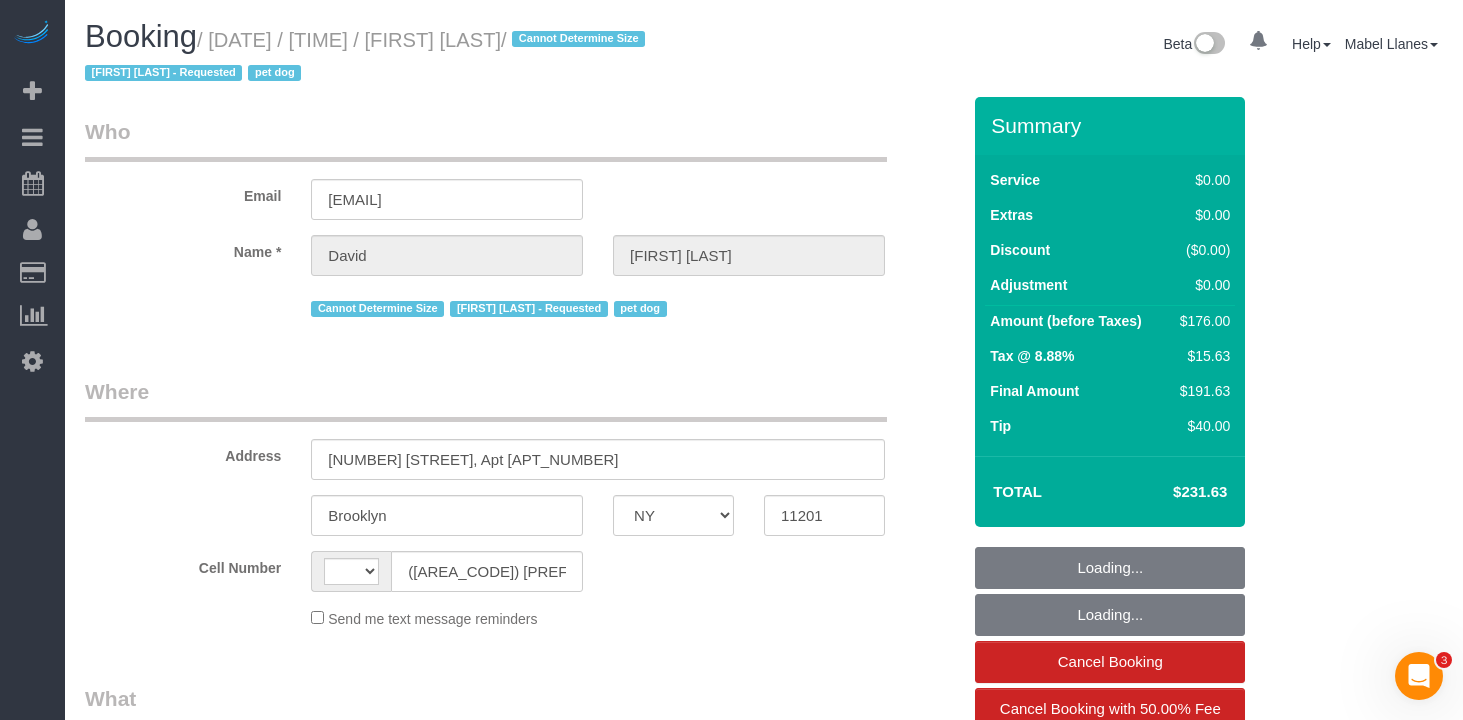 scroll, scrollTop: 0, scrollLeft: 0, axis: both 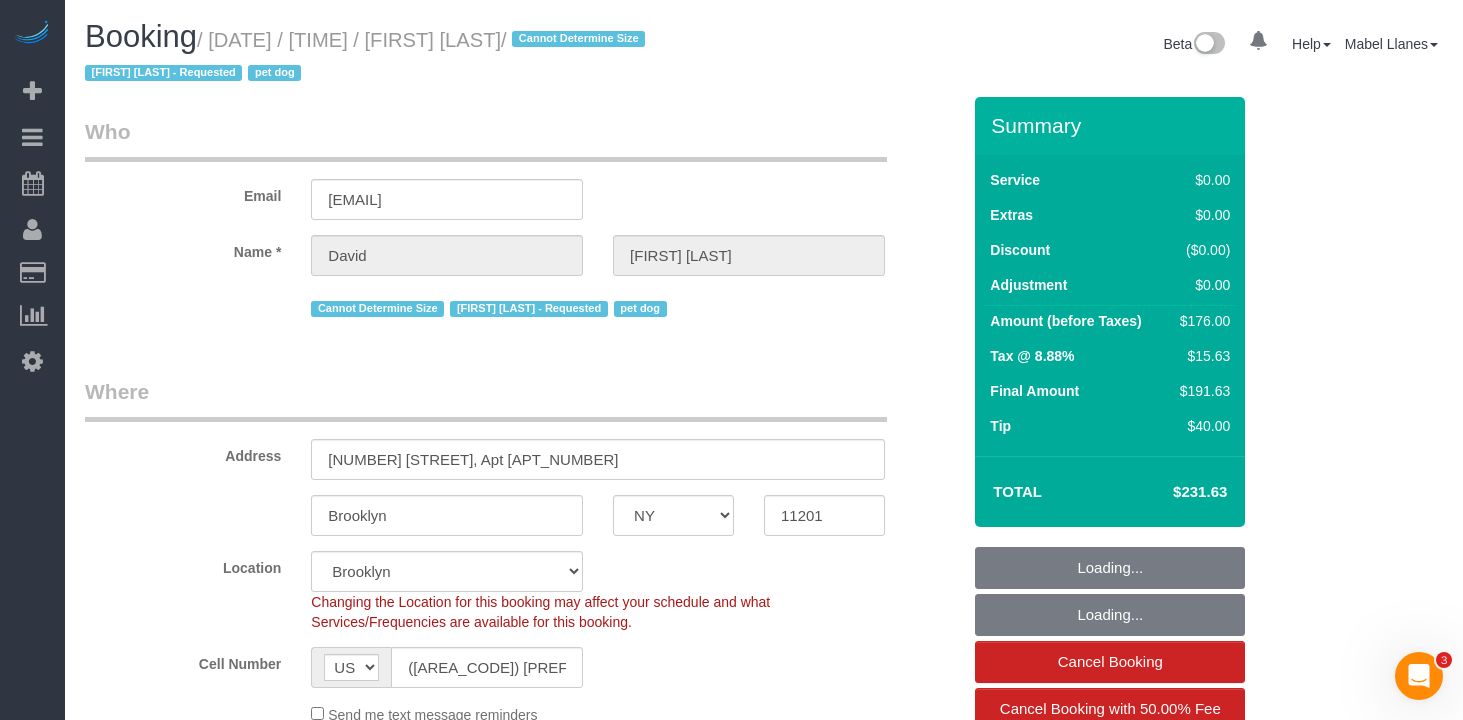 select on "string:stripe-pm_1R9IgE4VGloSiKo7xddHSj1H" 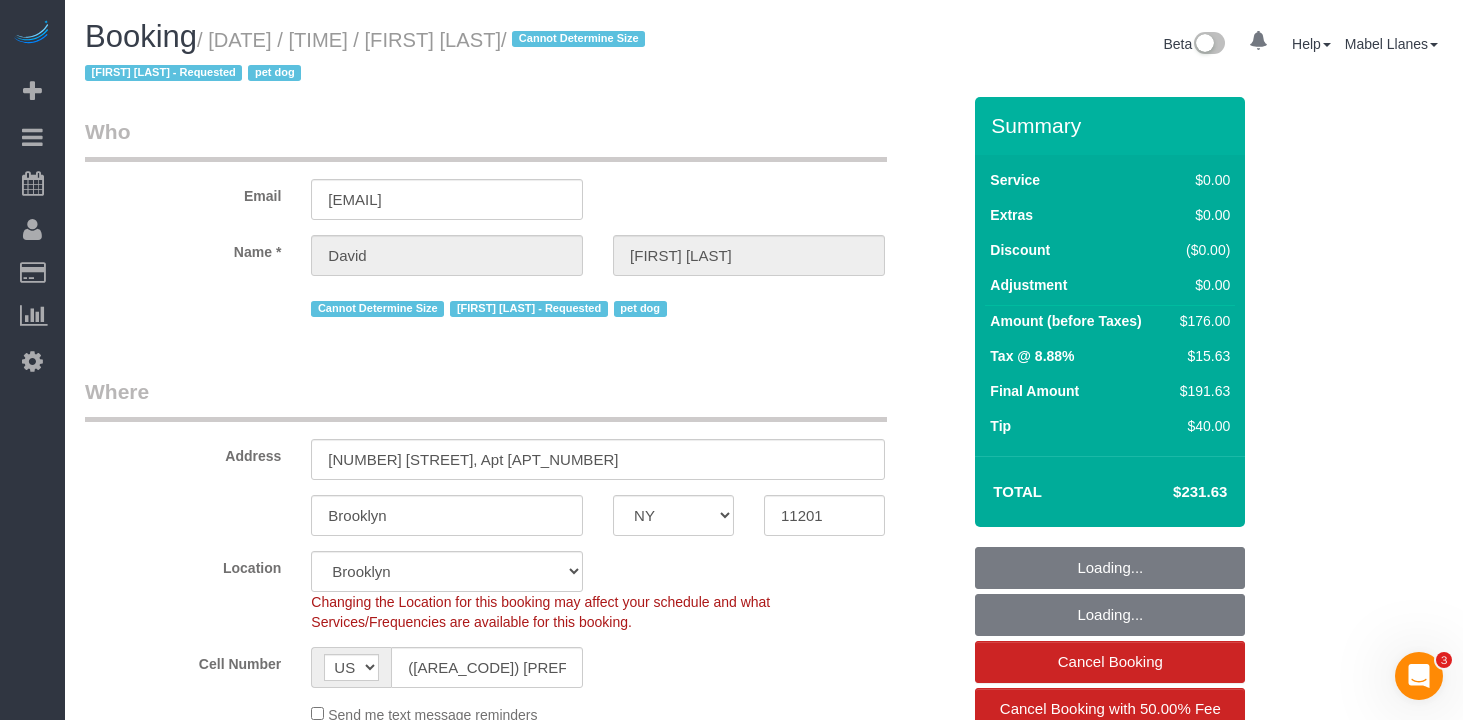select on "number:58" 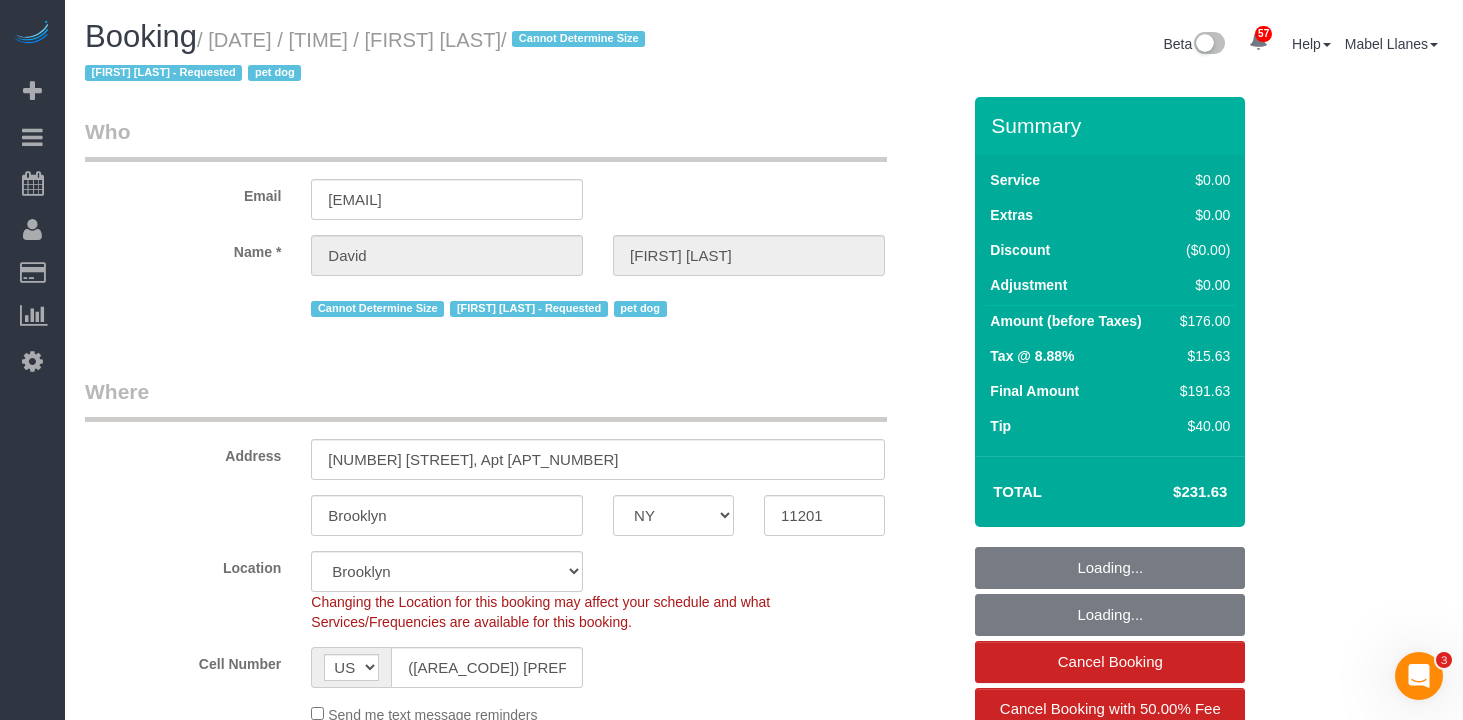 select on "object:1403" 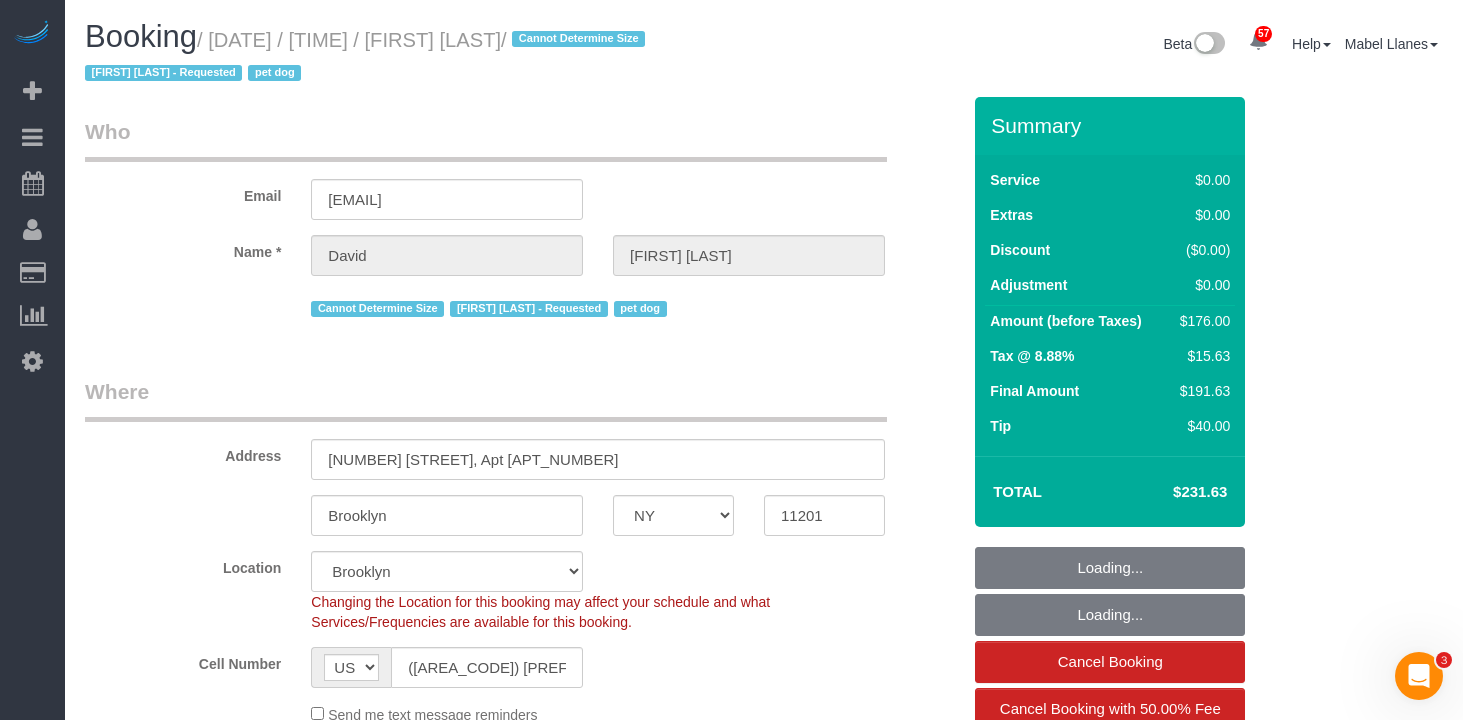 select on "2" 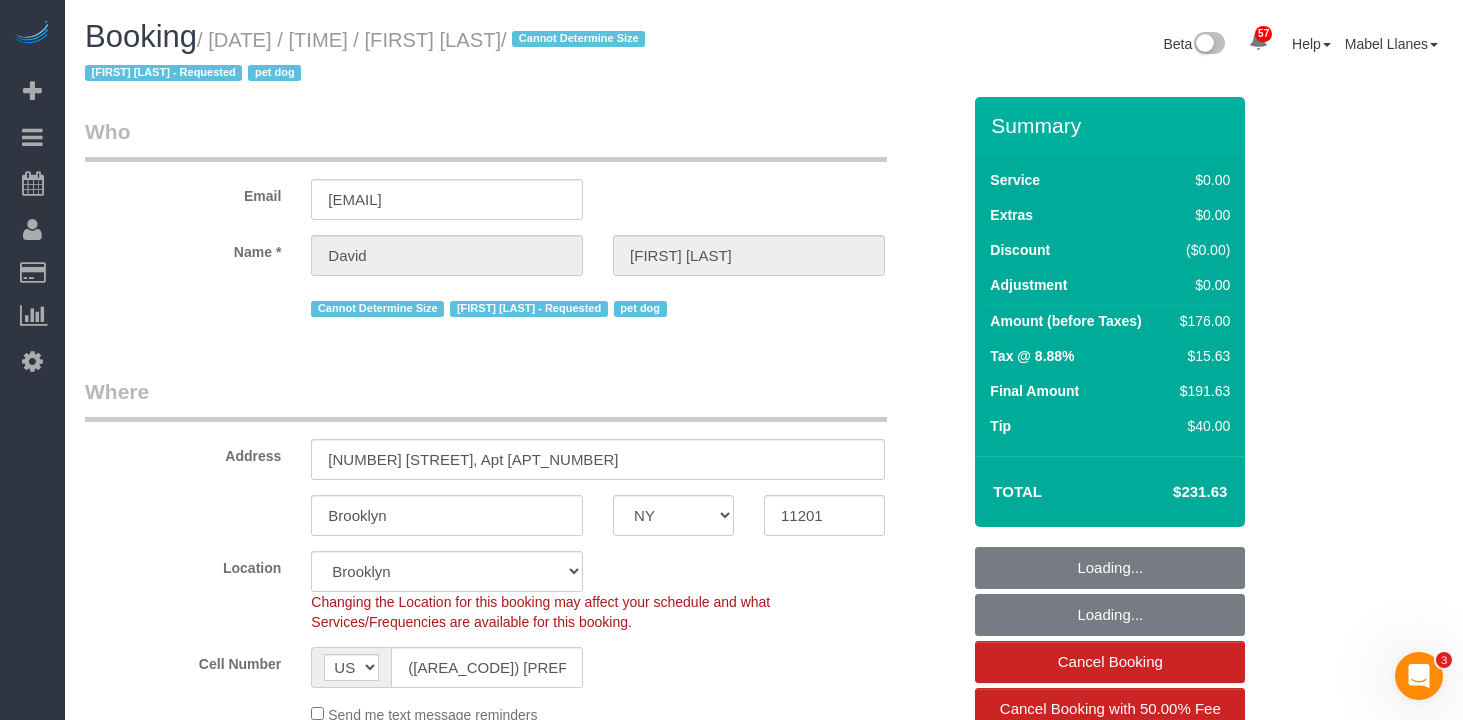 select on "2" 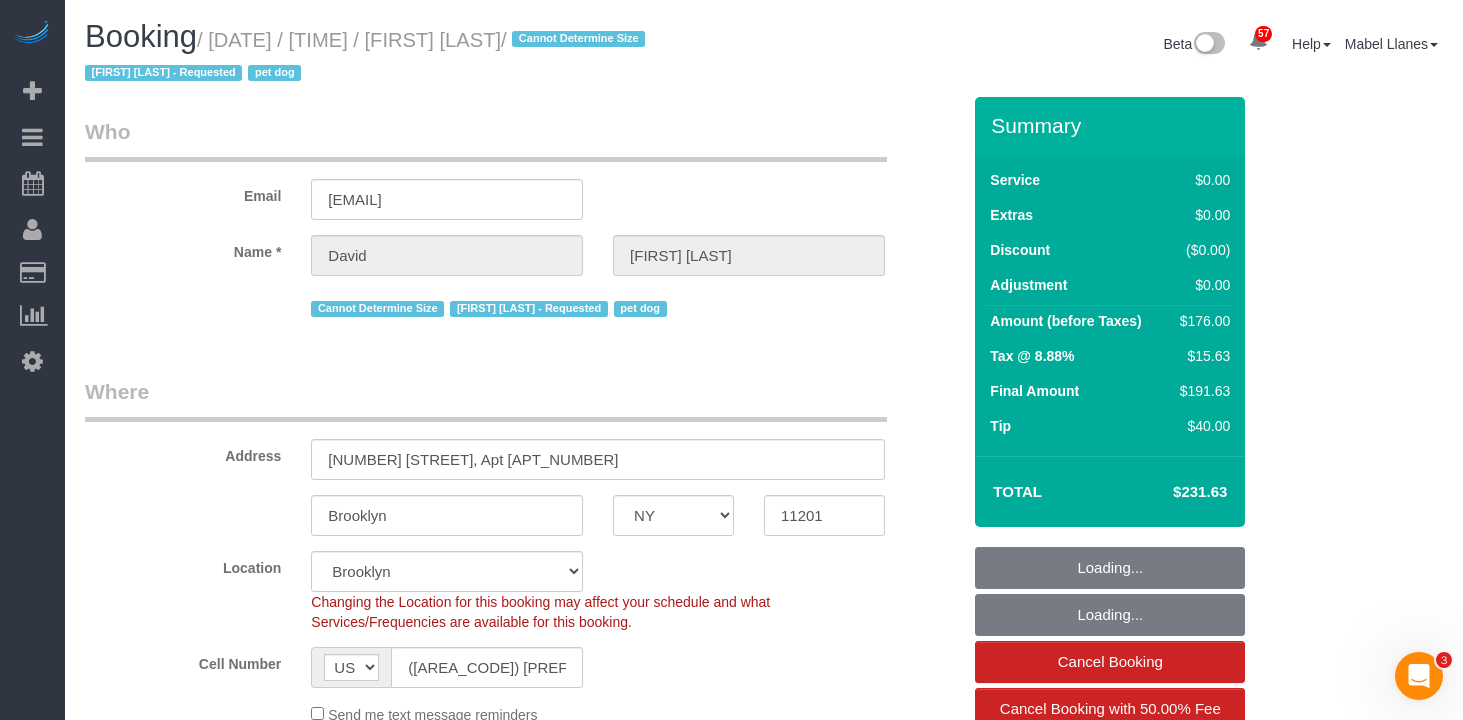 select on "2" 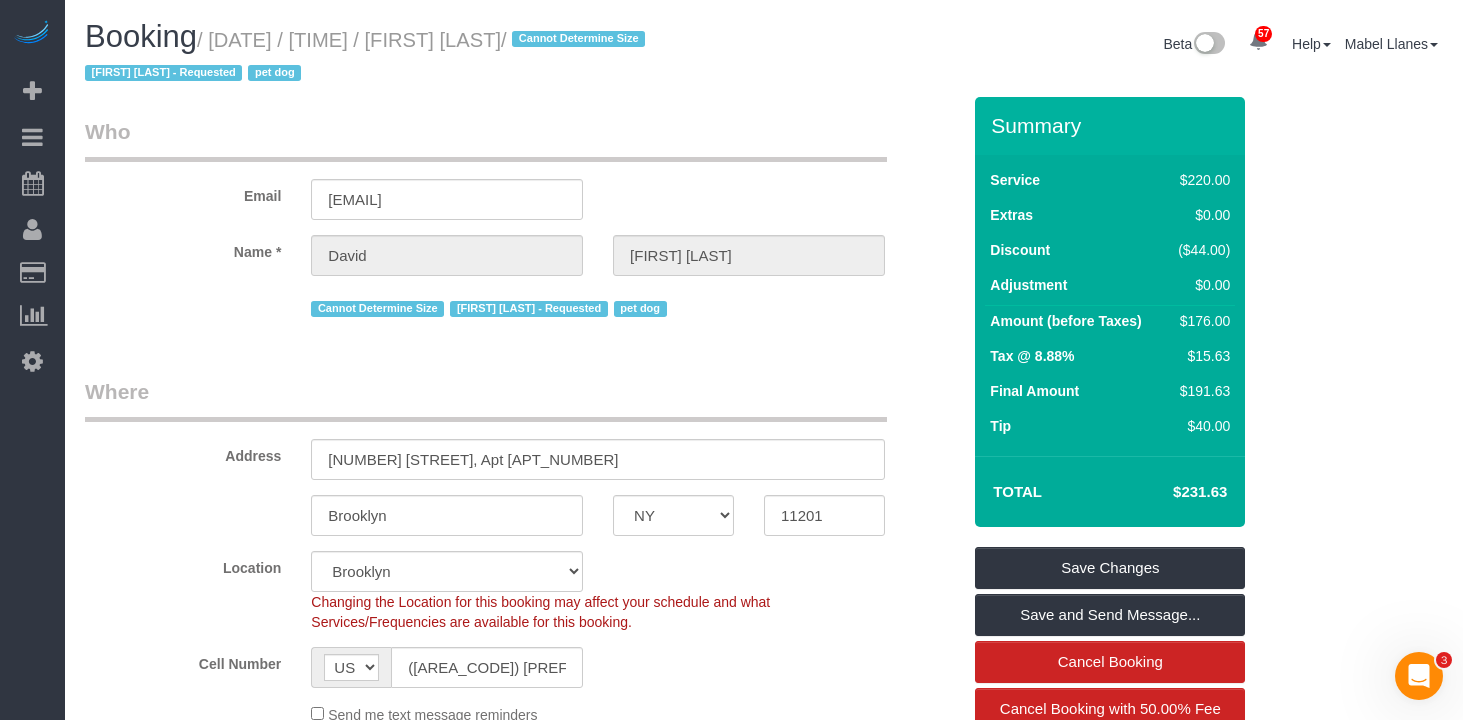 click on "/ July 16, 2025 / 11:30AM / David Mulle
/
Cannot Determine Size
Eveling Mercado - Requested
pet dog" at bounding box center (368, 57) 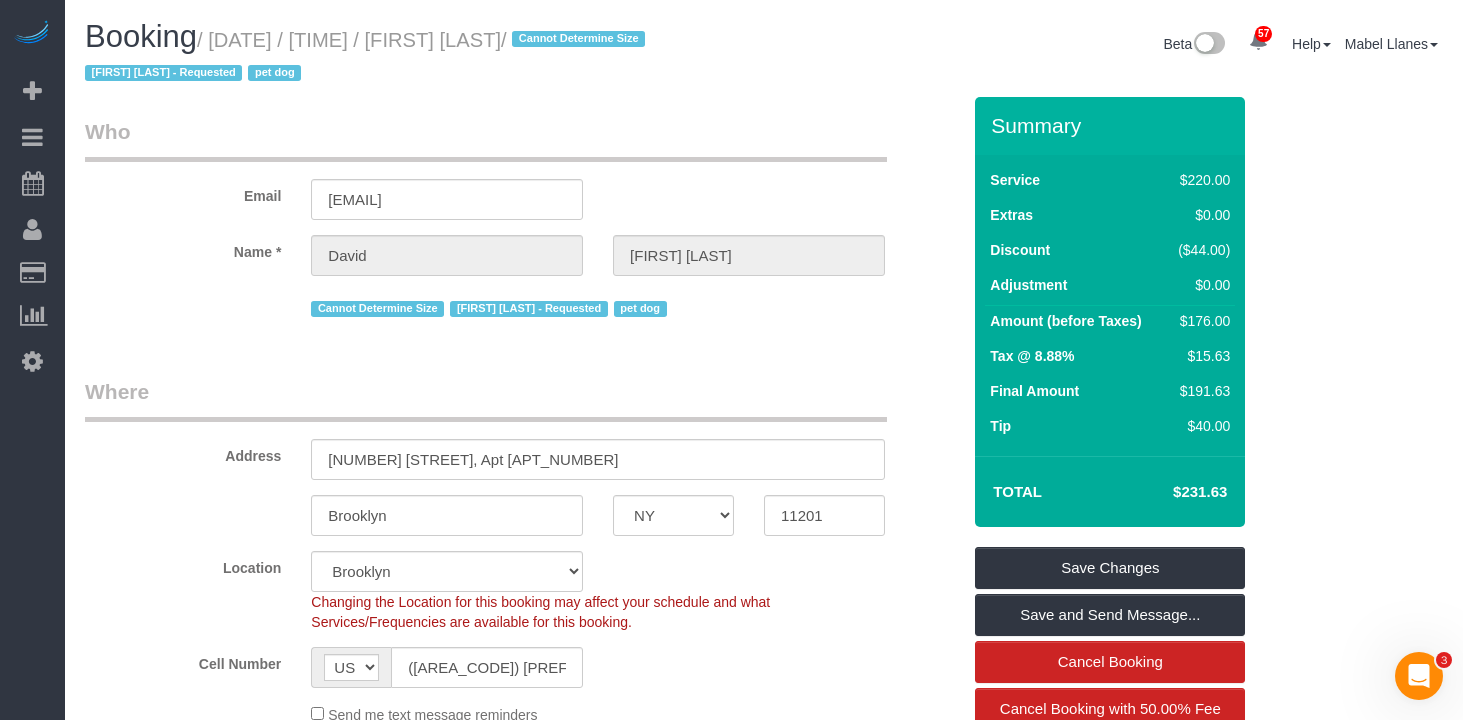 drag, startPoint x: 572, startPoint y: 42, endPoint x: 220, endPoint y: 45, distance: 352.0128 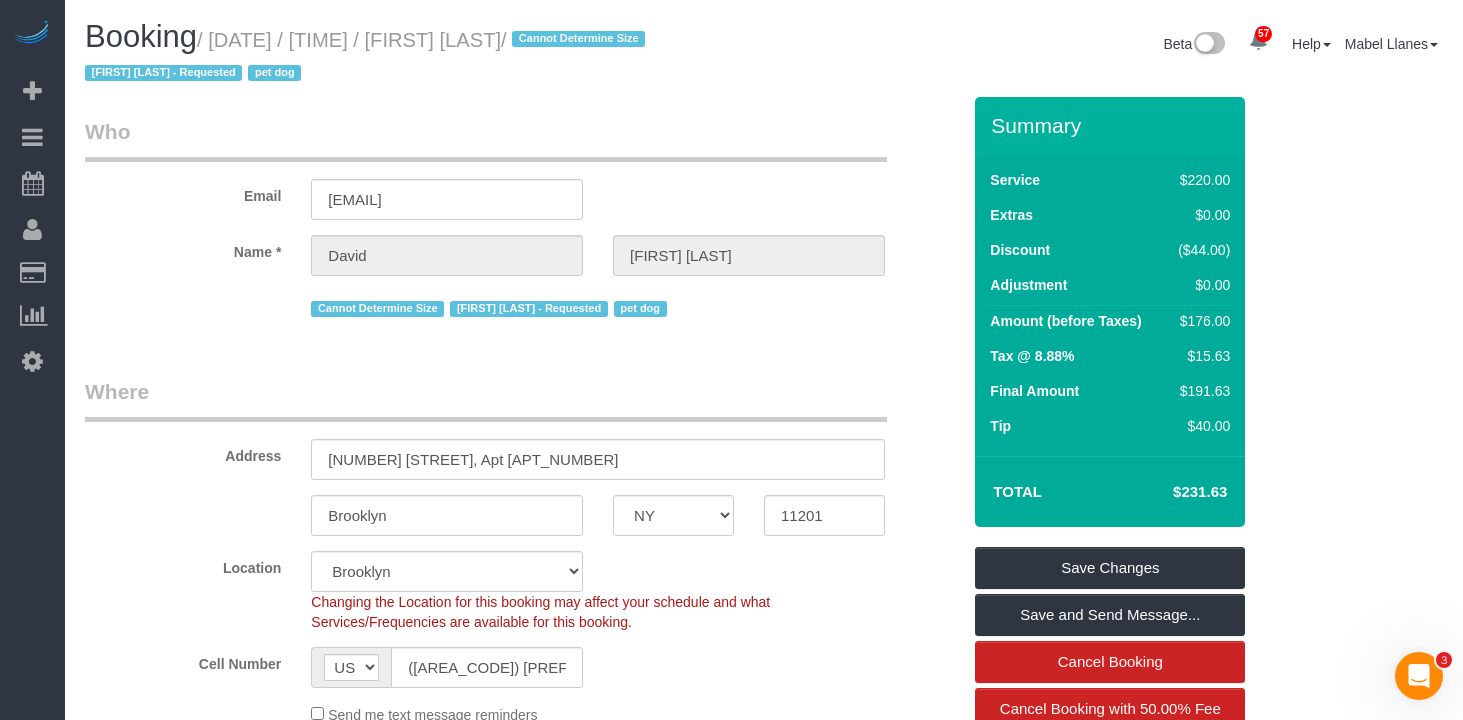 click on "/ July 16, 2025 / 11:30AM / David Mulle
/
Cannot Determine Size
Eveling Mercado - Requested
pet dog" at bounding box center [368, 57] 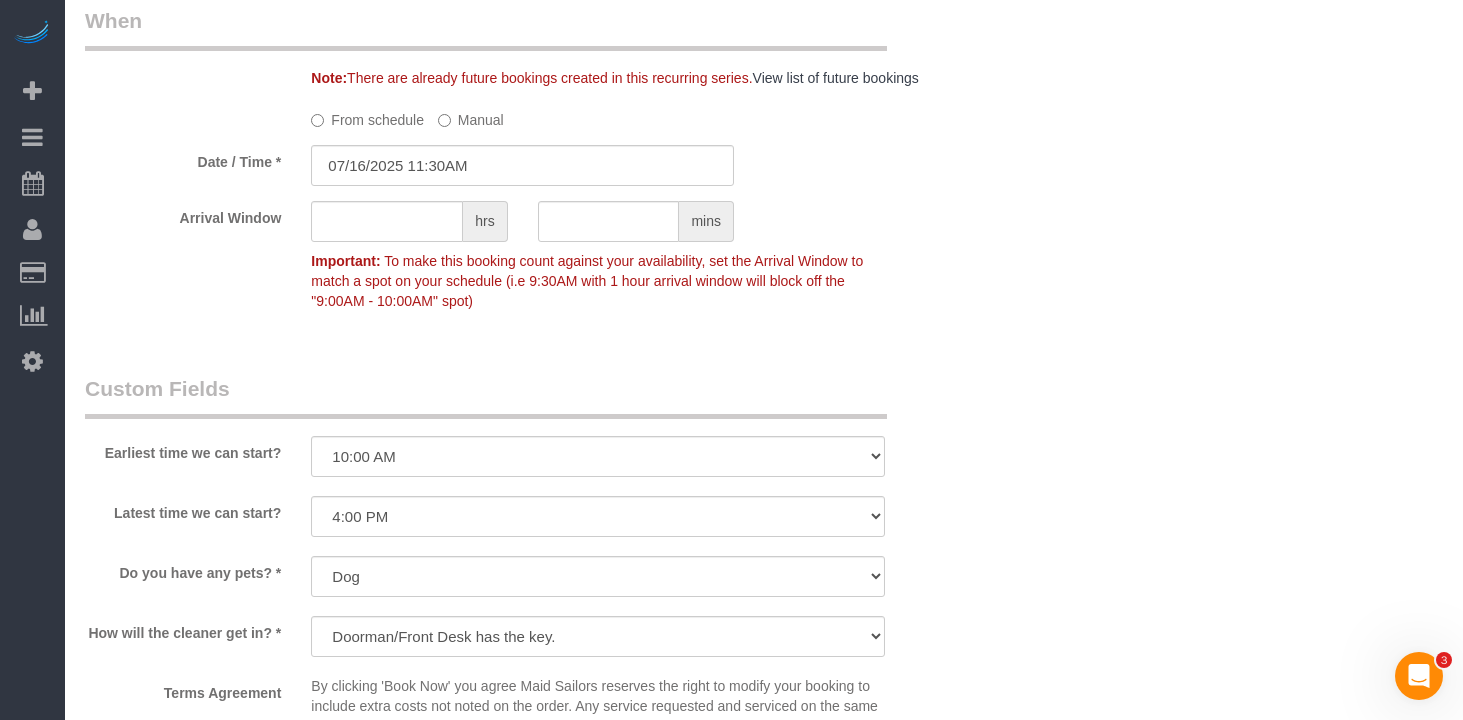 scroll, scrollTop: 2048, scrollLeft: 0, axis: vertical 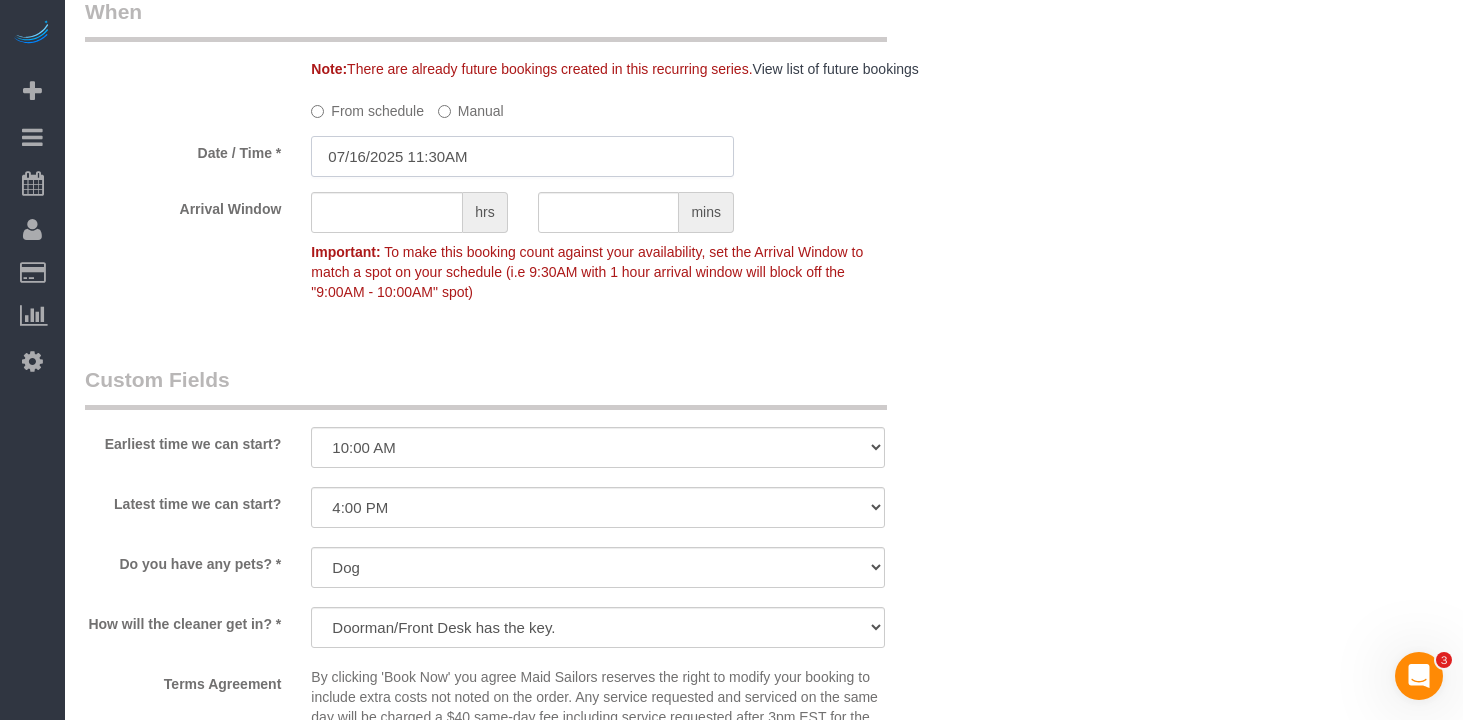 click on "07/16/2025 11:30AM" at bounding box center (522, 156) 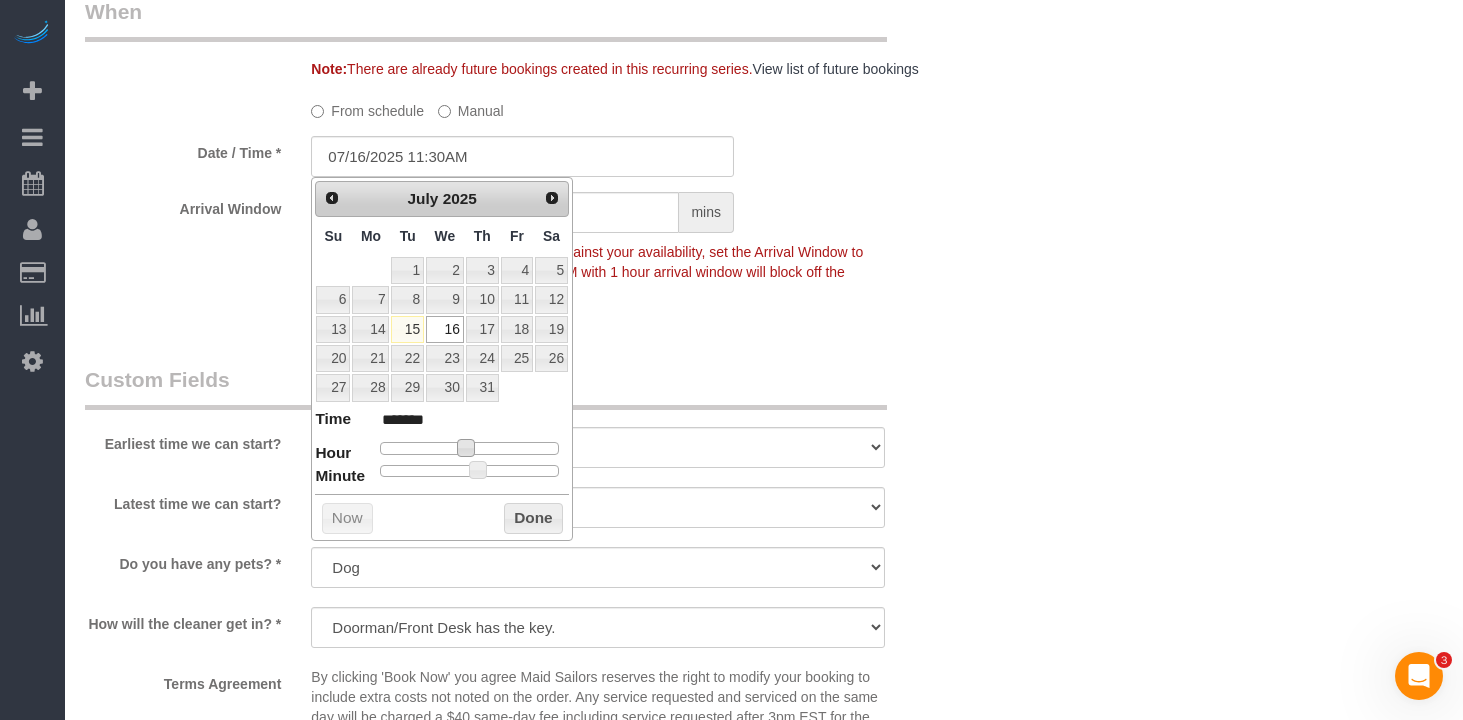 type on "07/16/2025 10:30AM" 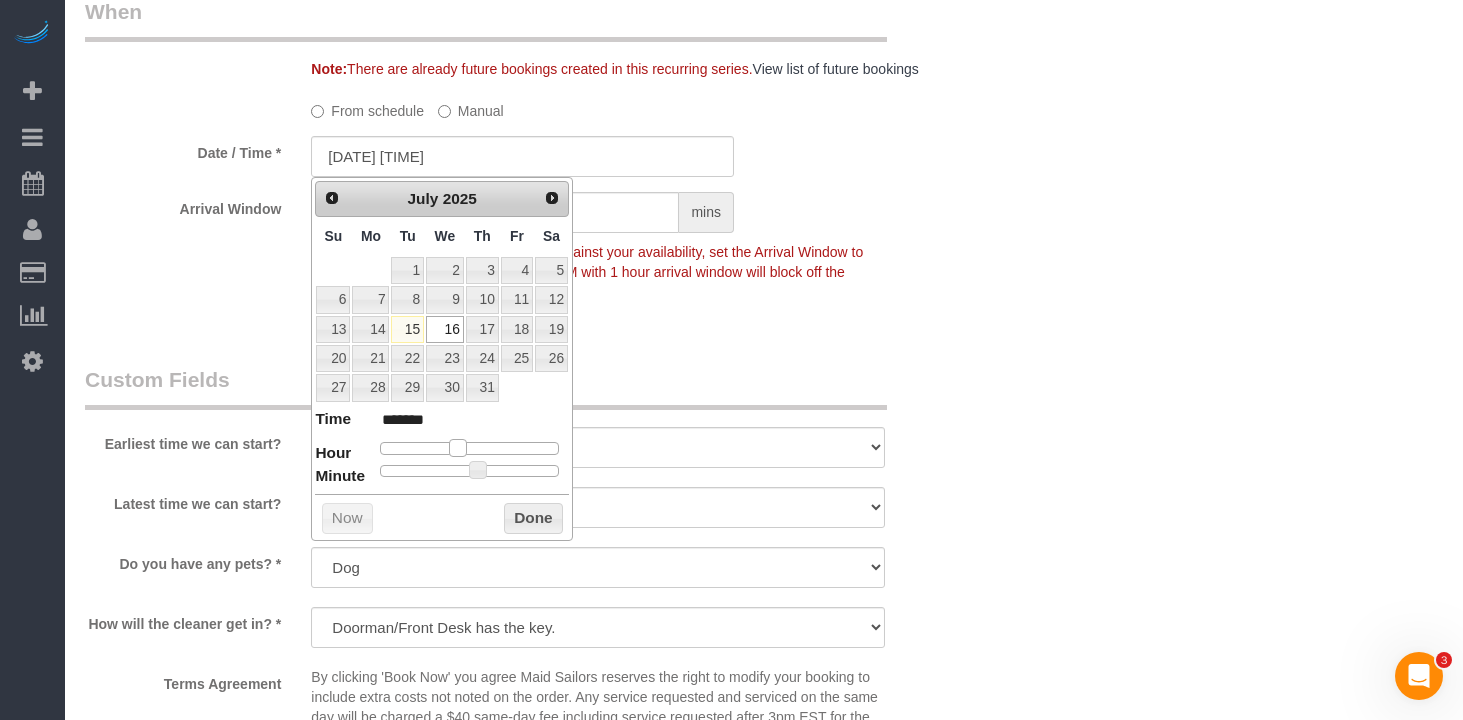 click at bounding box center [458, 448] 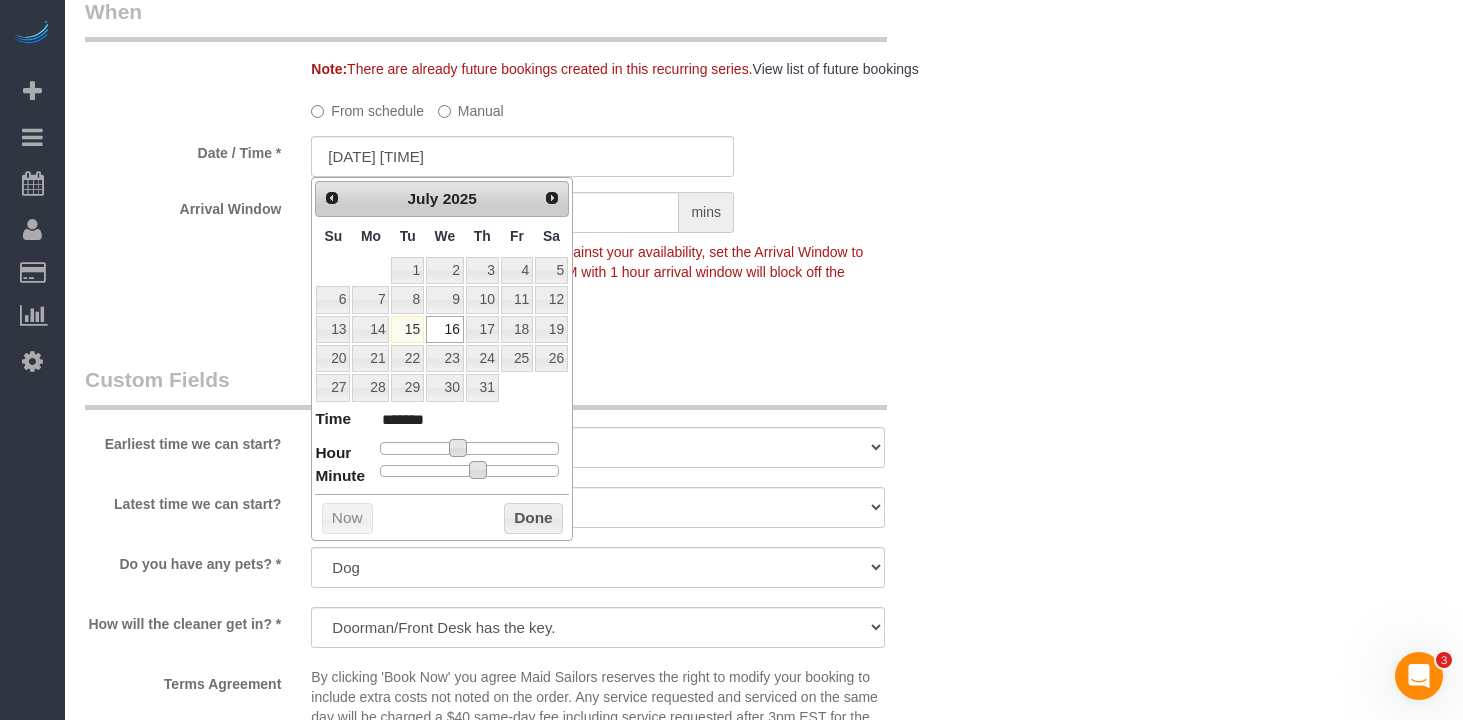 type on "07/16/2025 10:25AM" 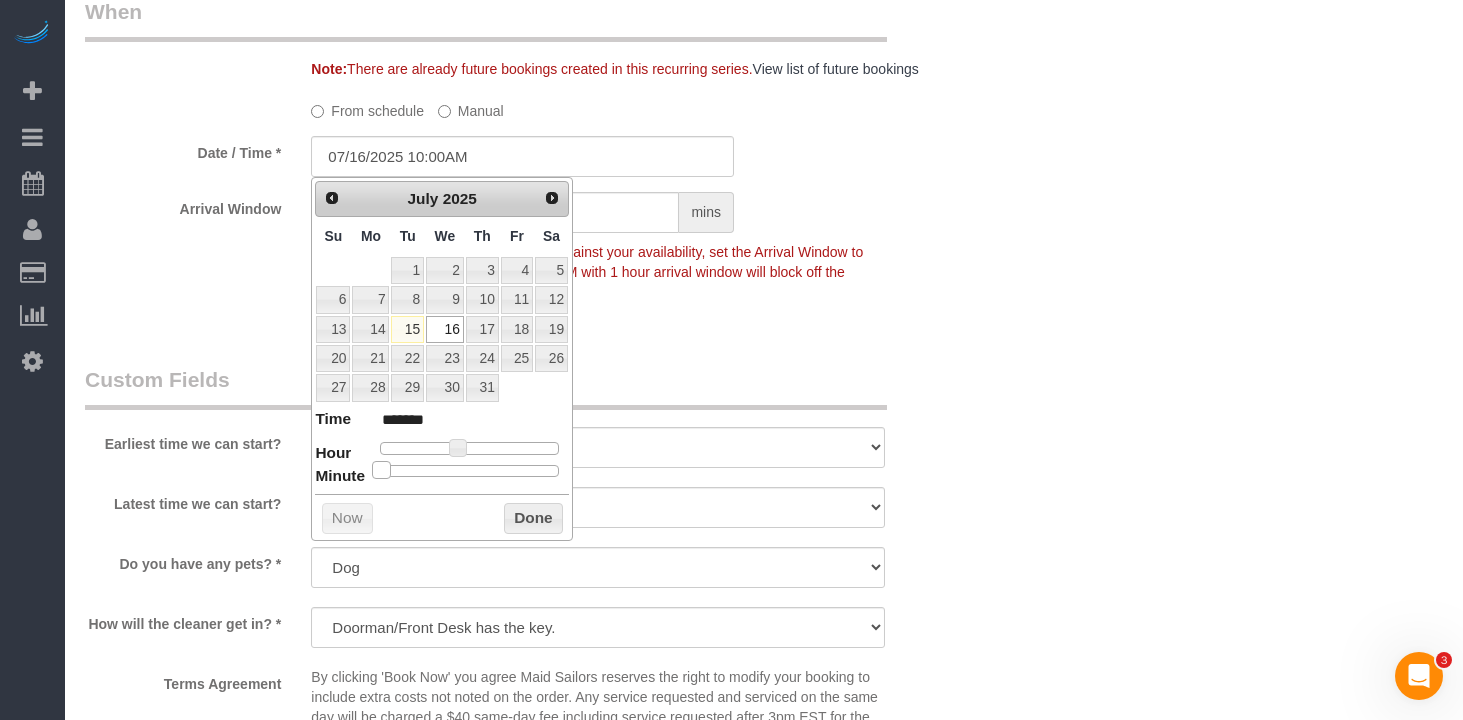 drag, startPoint x: 474, startPoint y: 468, endPoint x: 301, endPoint y: 463, distance: 173.07224 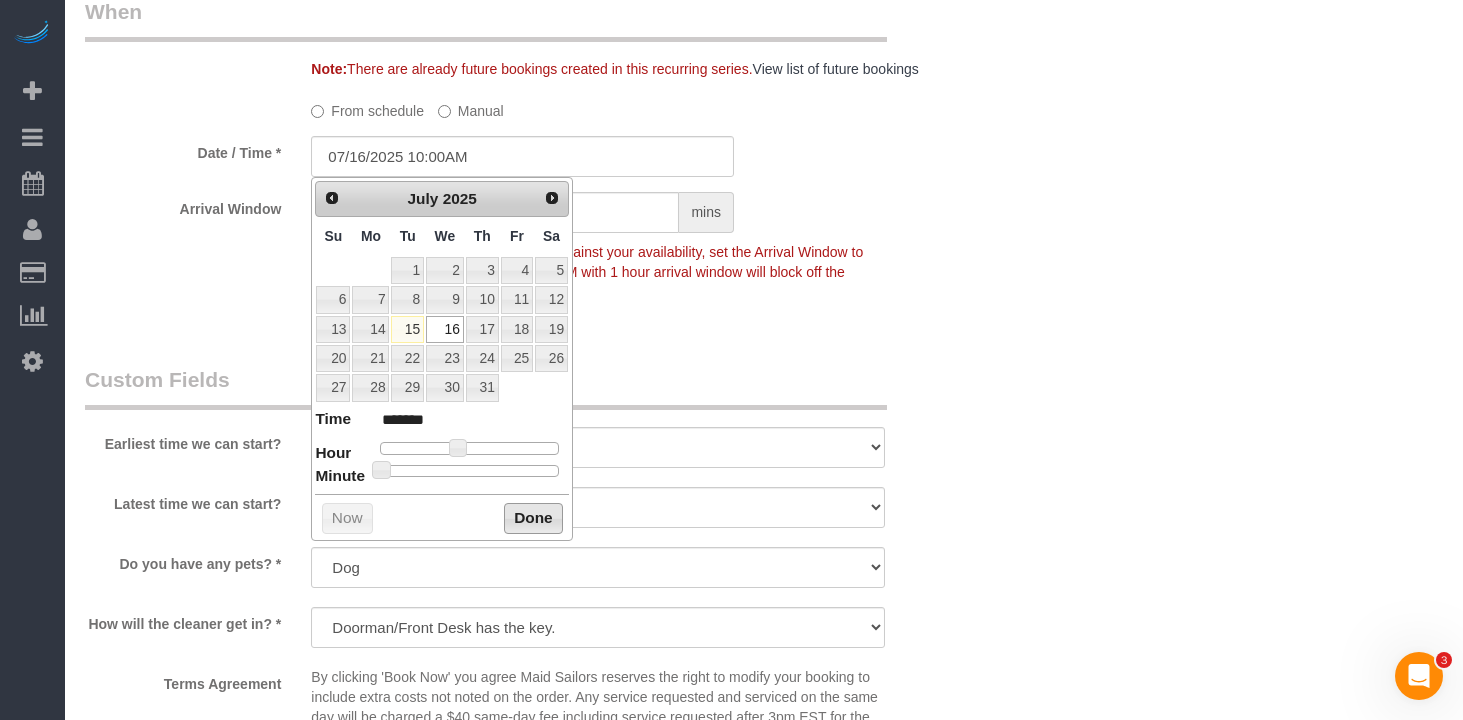 drag, startPoint x: 525, startPoint y: 509, endPoint x: 555, endPoint y: 501, distance: 31.04835 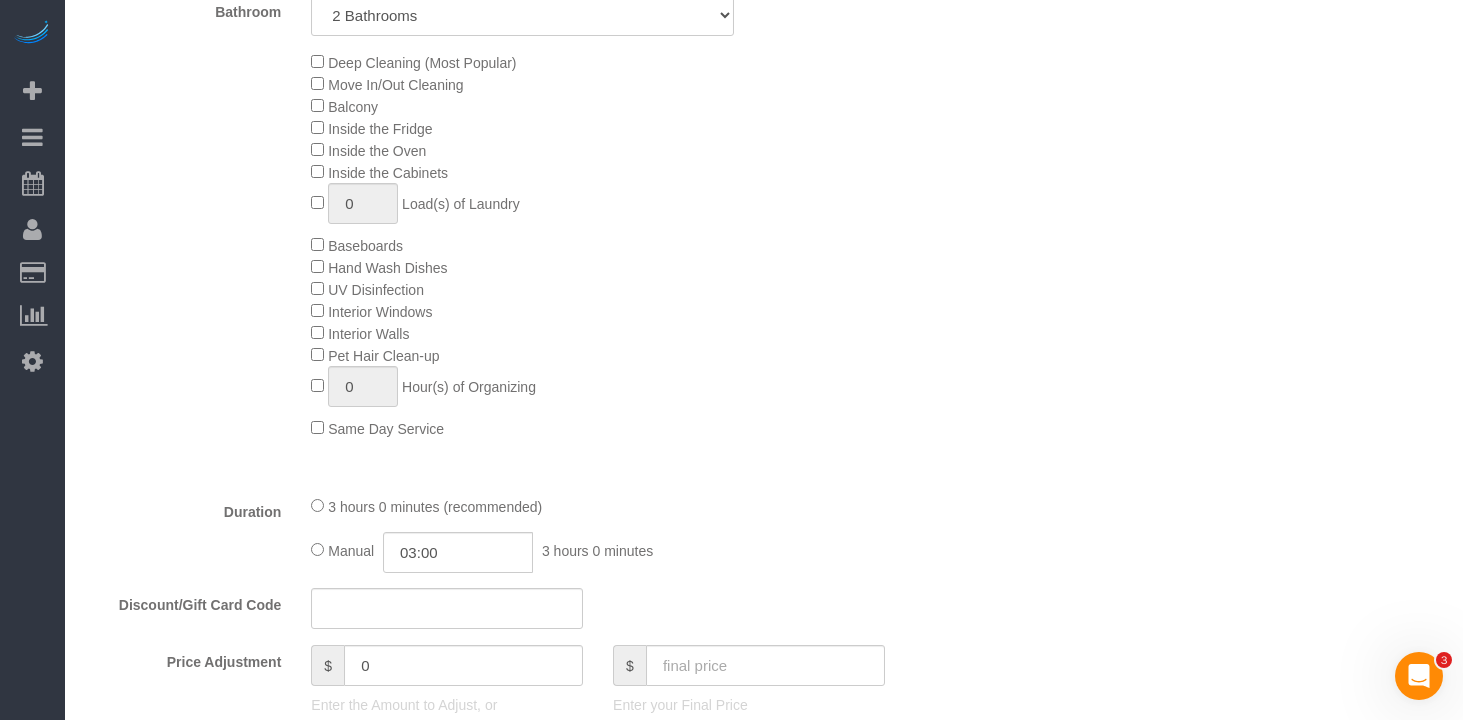scroll, scrollTop: 0, scrollLeft: 0, axis: both 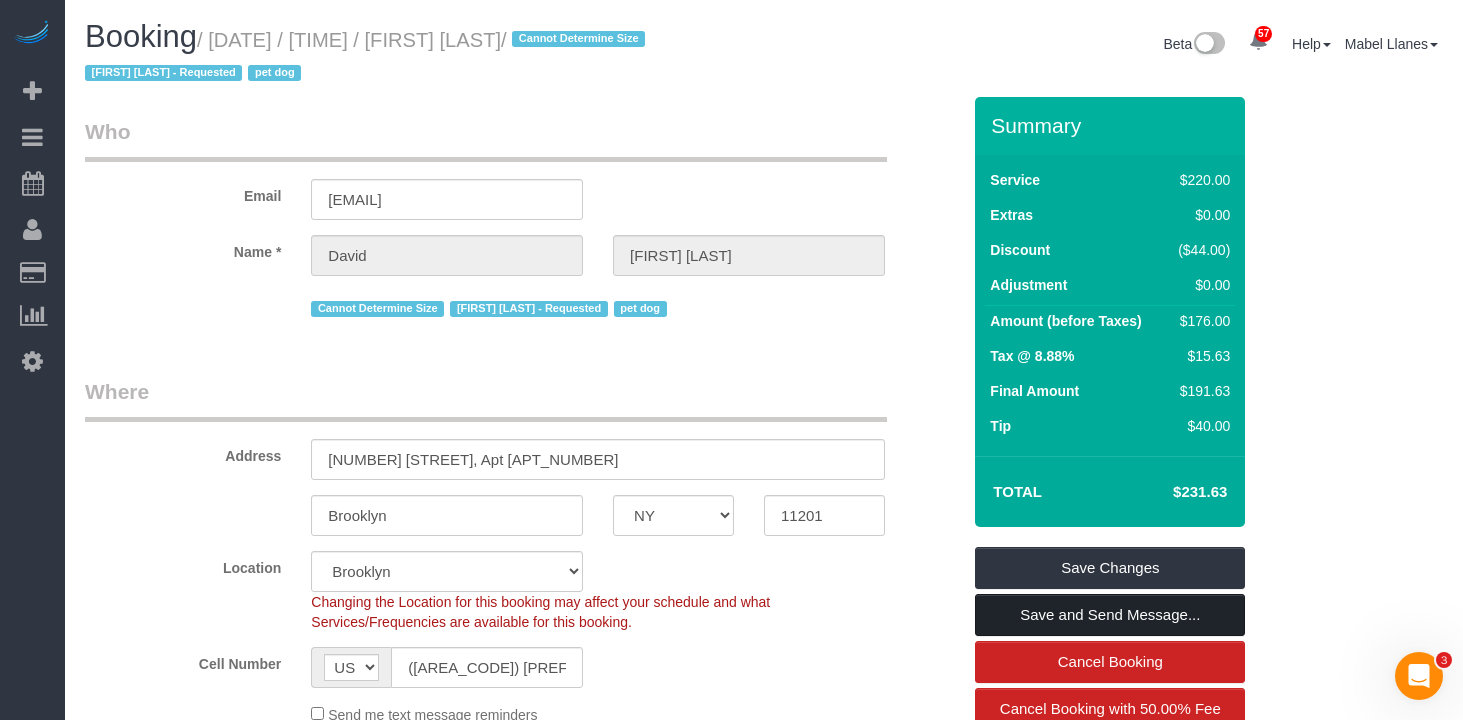 click on "Save and Send Message..." at bounding box center [1110, 615] 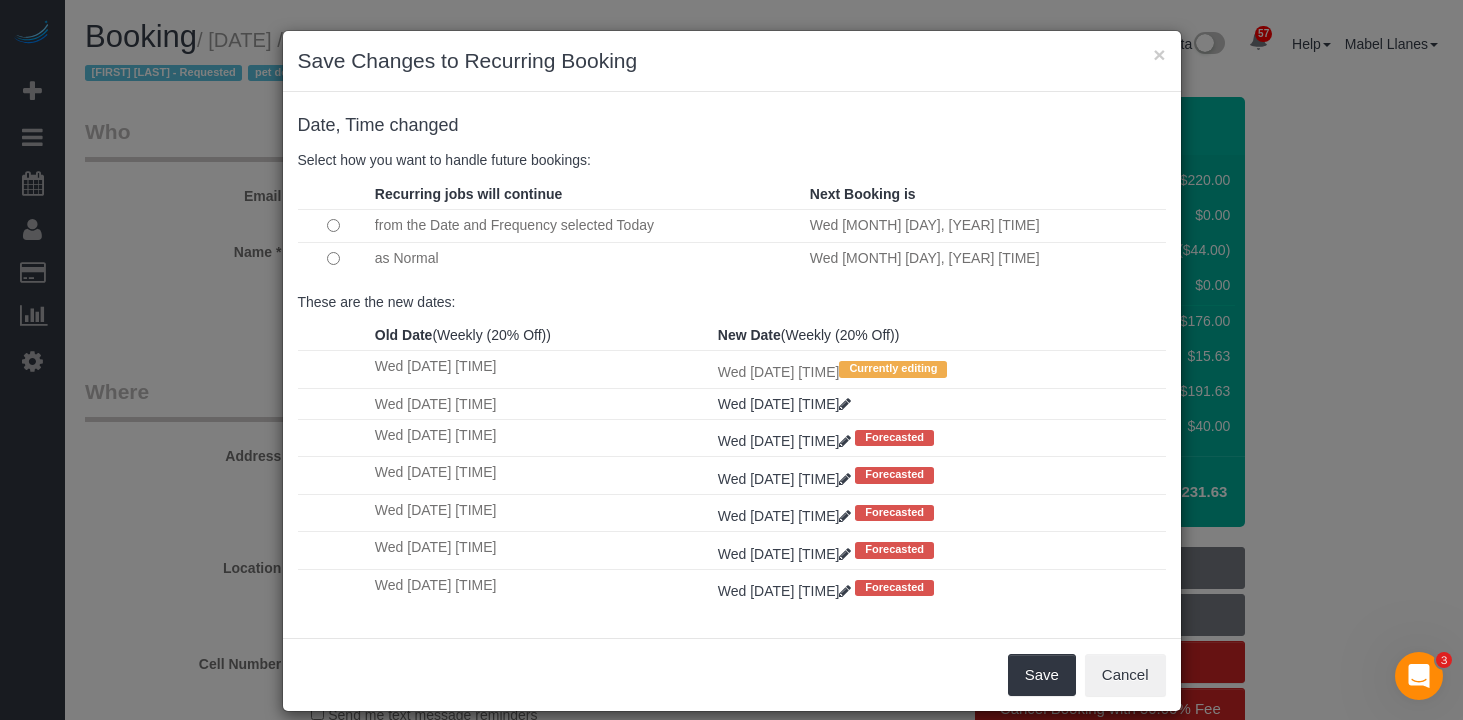 click at bounding box center [334, 258] 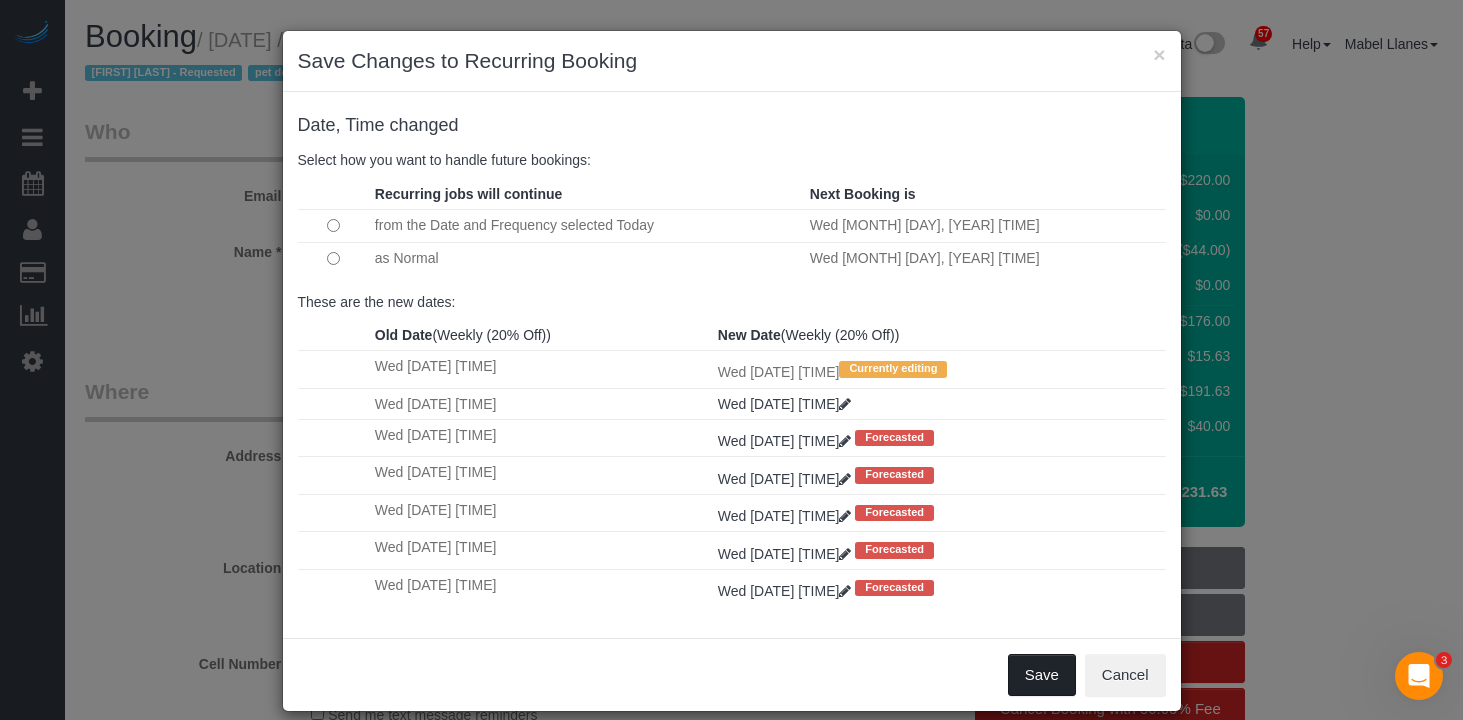 click on "Save" at bounding box center (1042, 675) 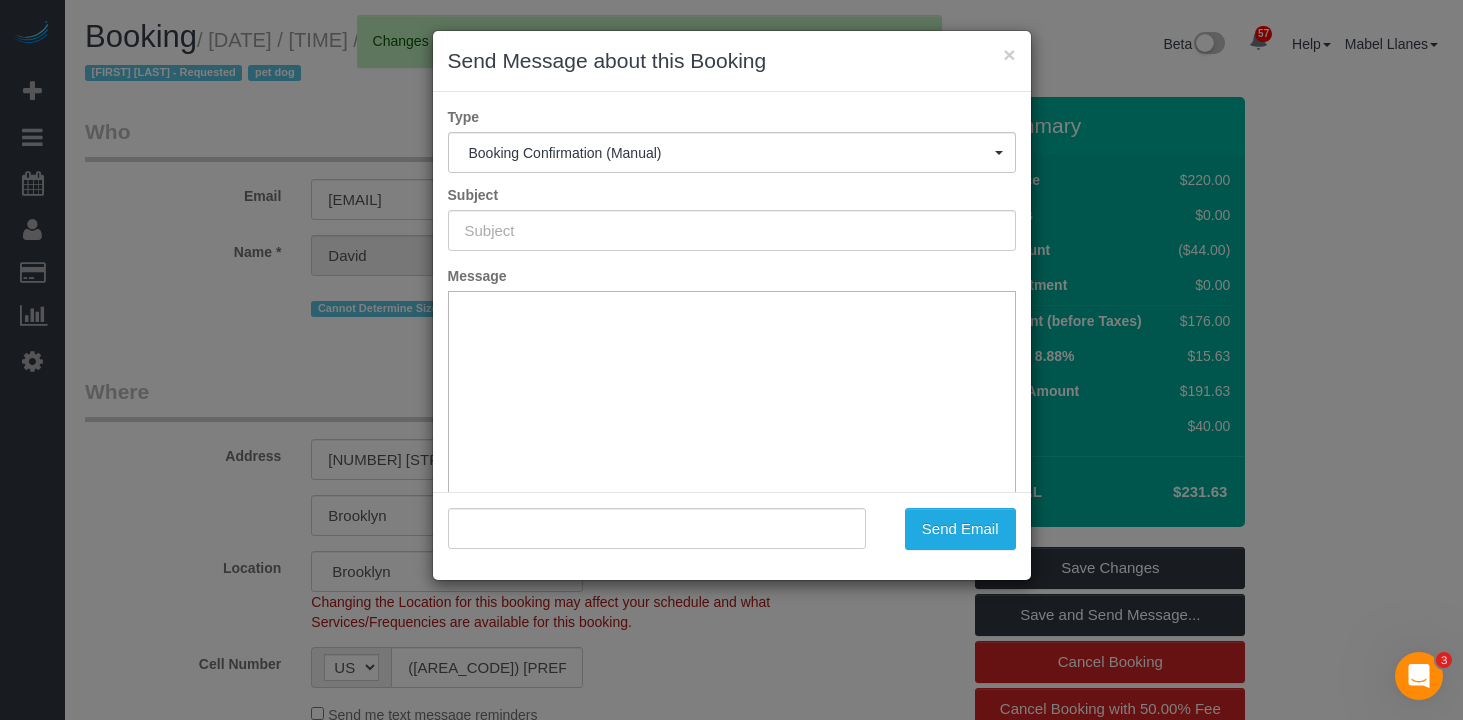 type on "Cleaning Confirmed for 07/16/2025 at 10:00am" 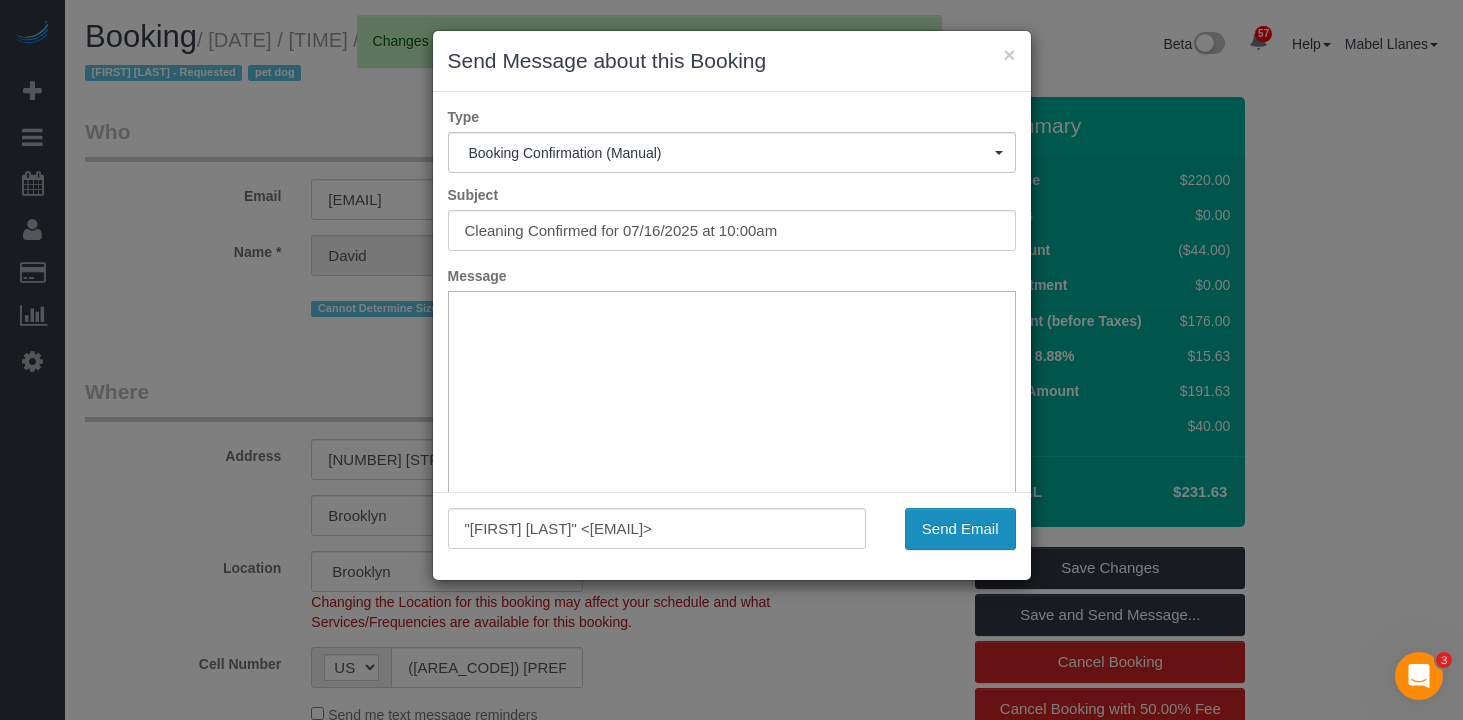 scroll, scrollTop: 0, scrollLeft: 0, axis: both 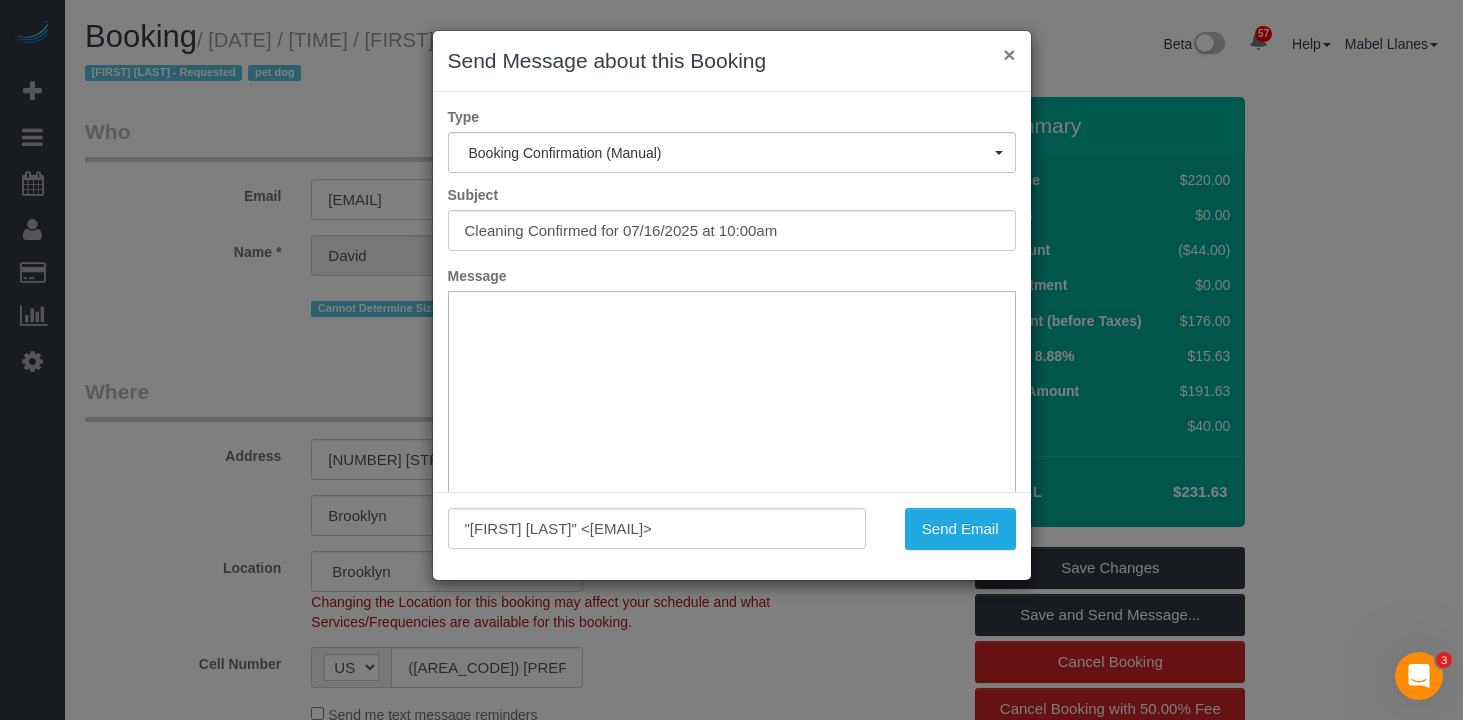 click on "×" at bounding box center [1009, 54] 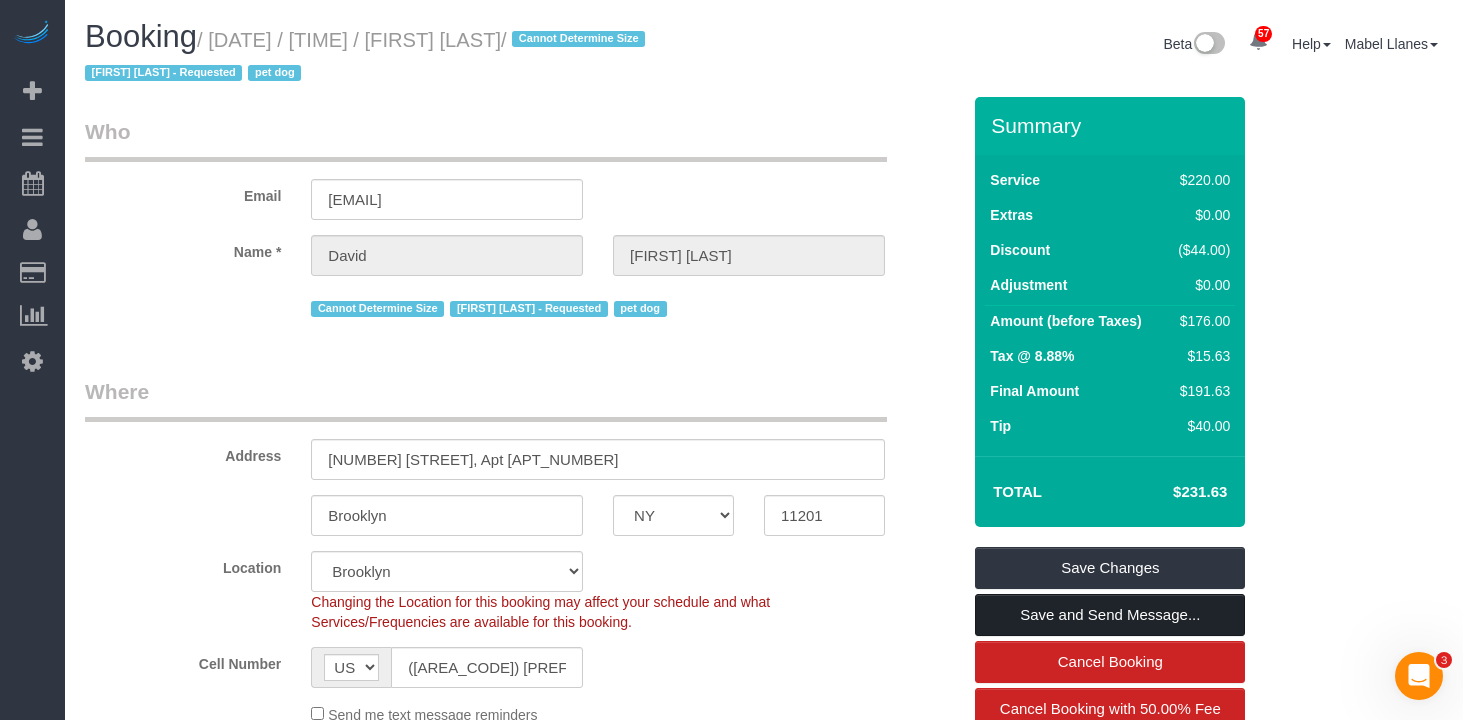 click on "Save and Send Message..." at bounding box center [1110, 615] 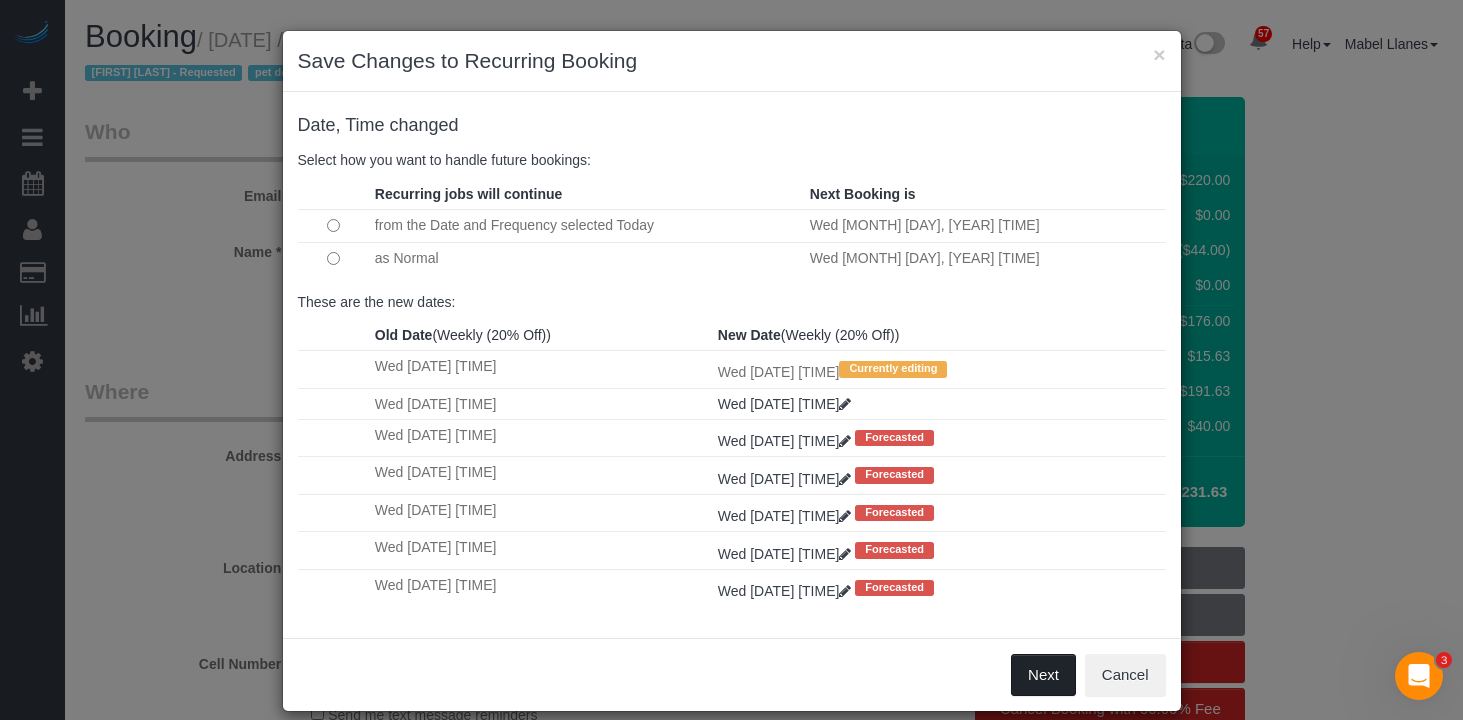 click on "Next" at bounding box center (1043, 675) 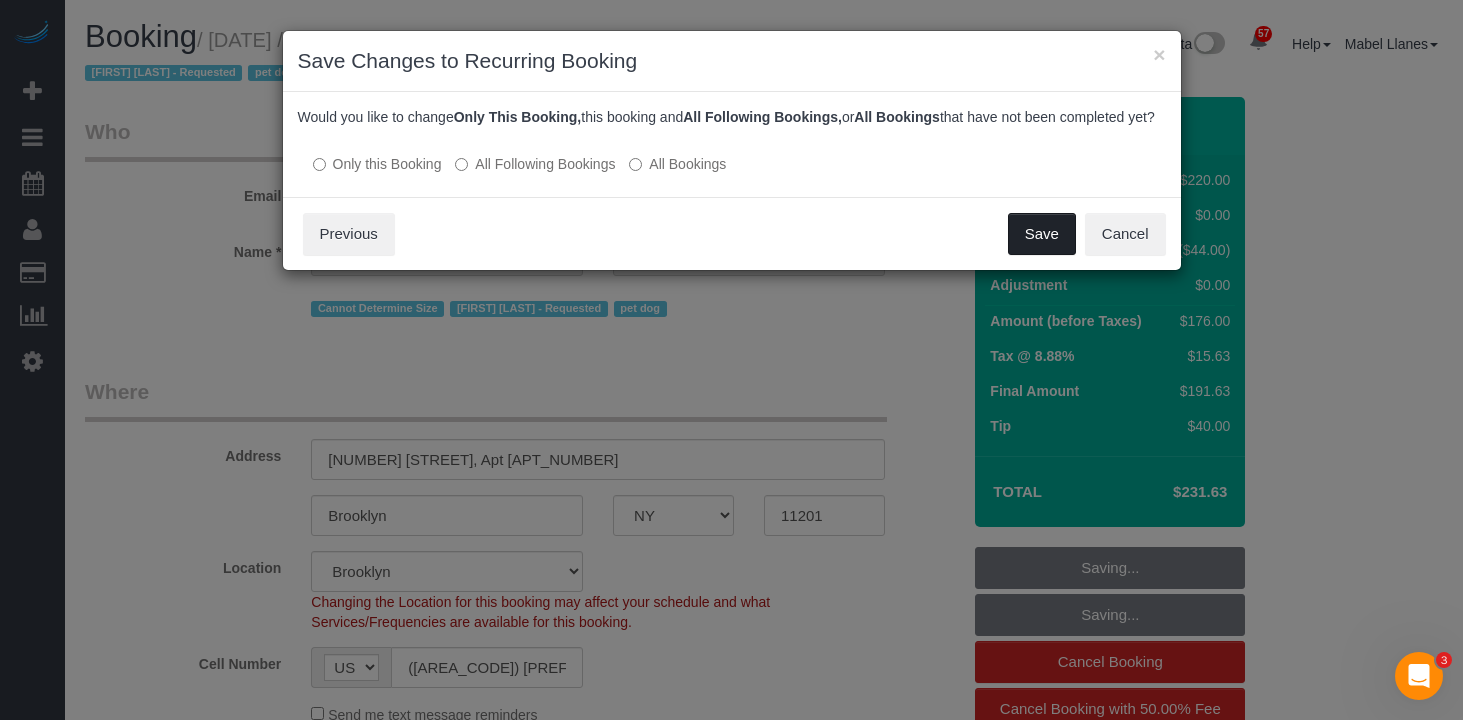 click on "Save" at bounding box center (1042, 234) 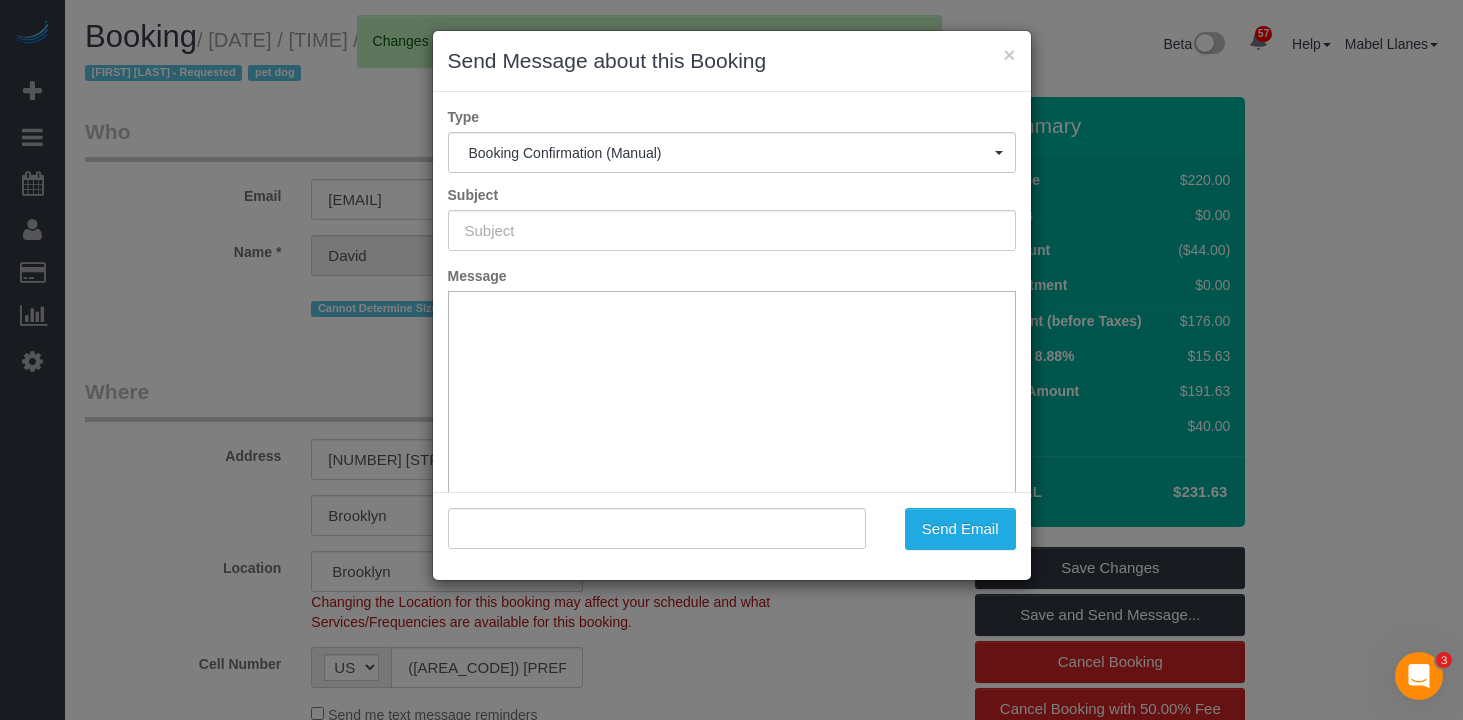 type on "Cleaning Confirmed for 07/16/2025 at 10:00am" 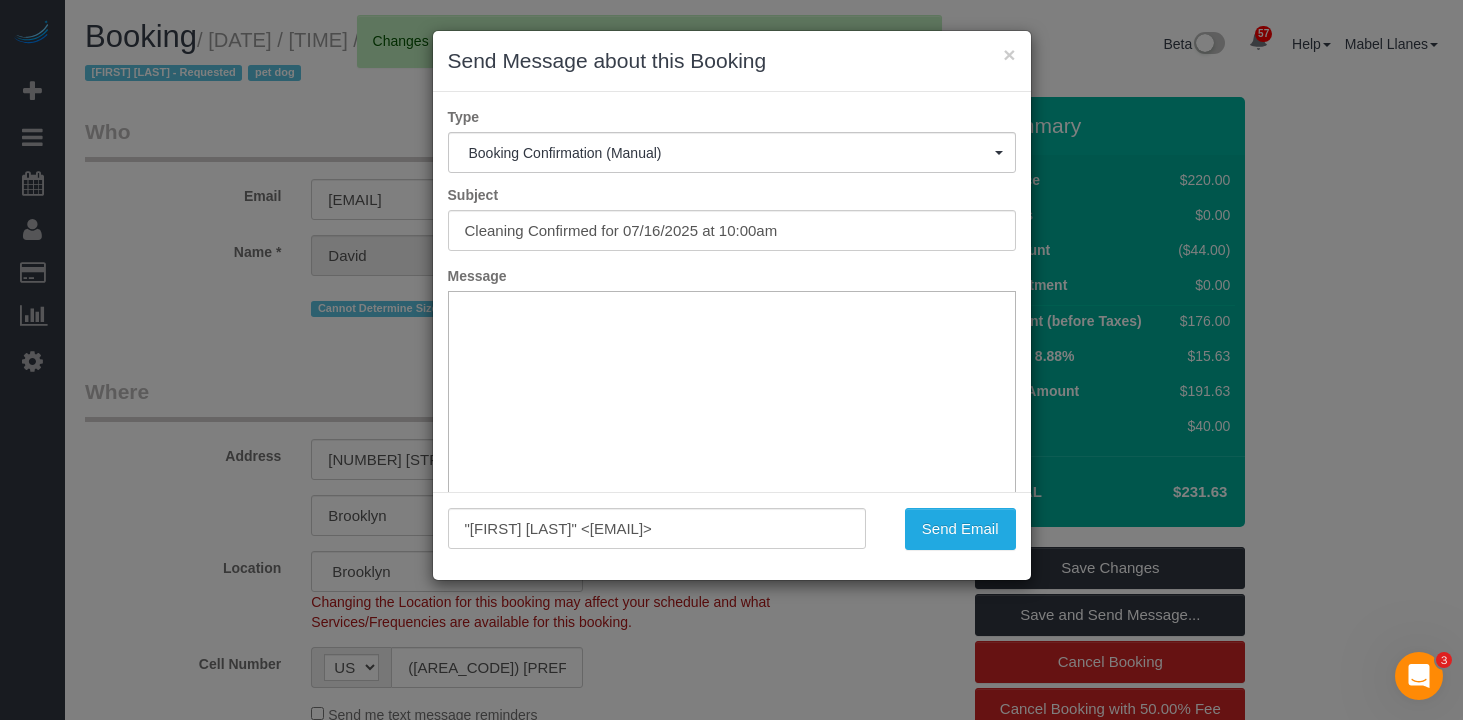 scroll, scrollTop: 0, scrollLeft: 0, axis: both 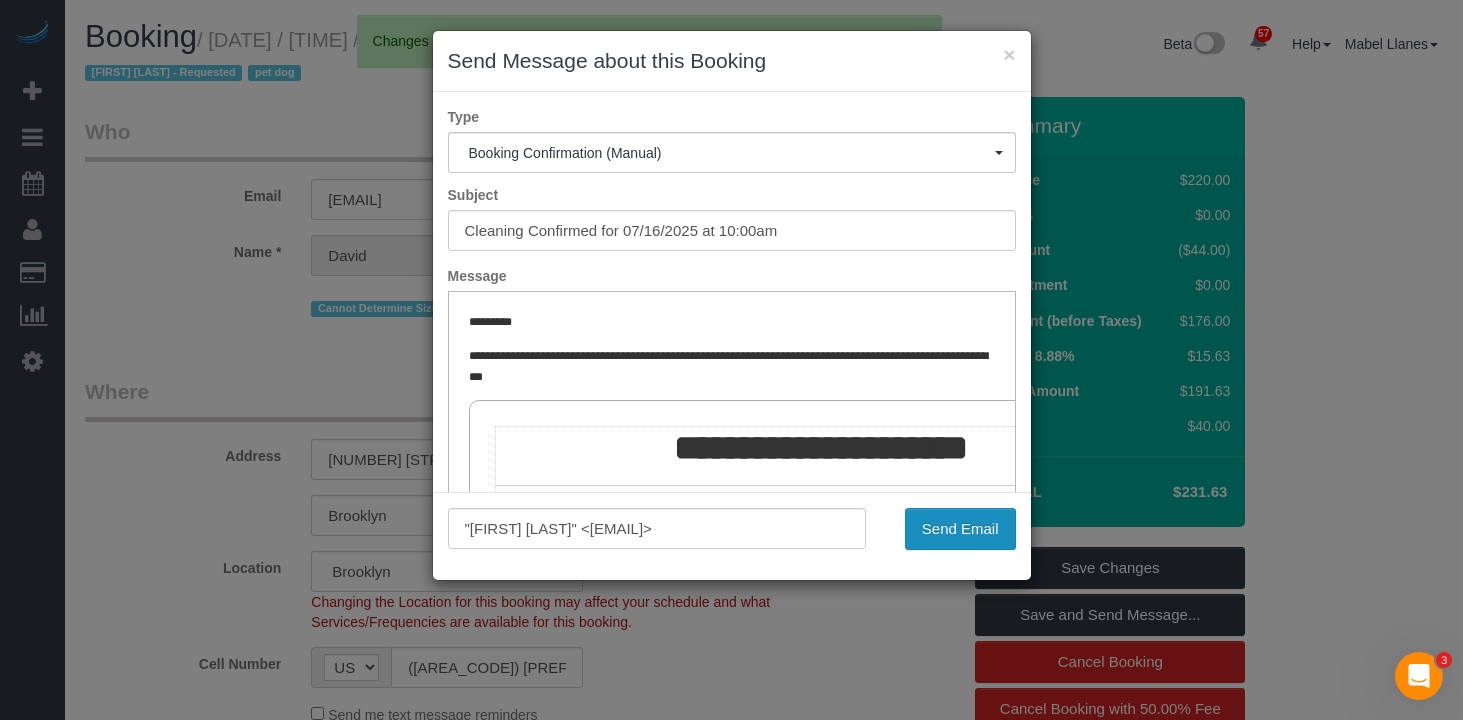 click on "Send Email" at bounding box center [960, 529] 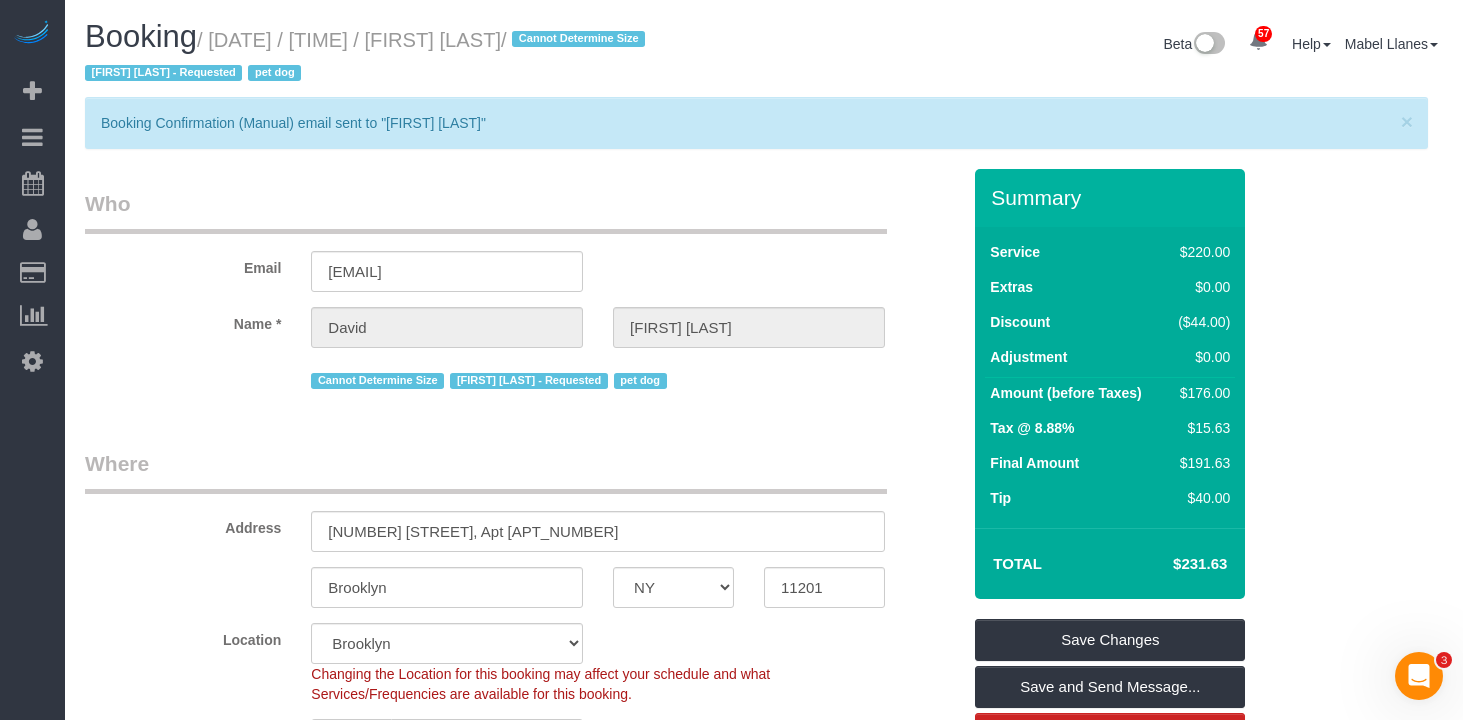 click on "Who" at bounding box center (486, 211) 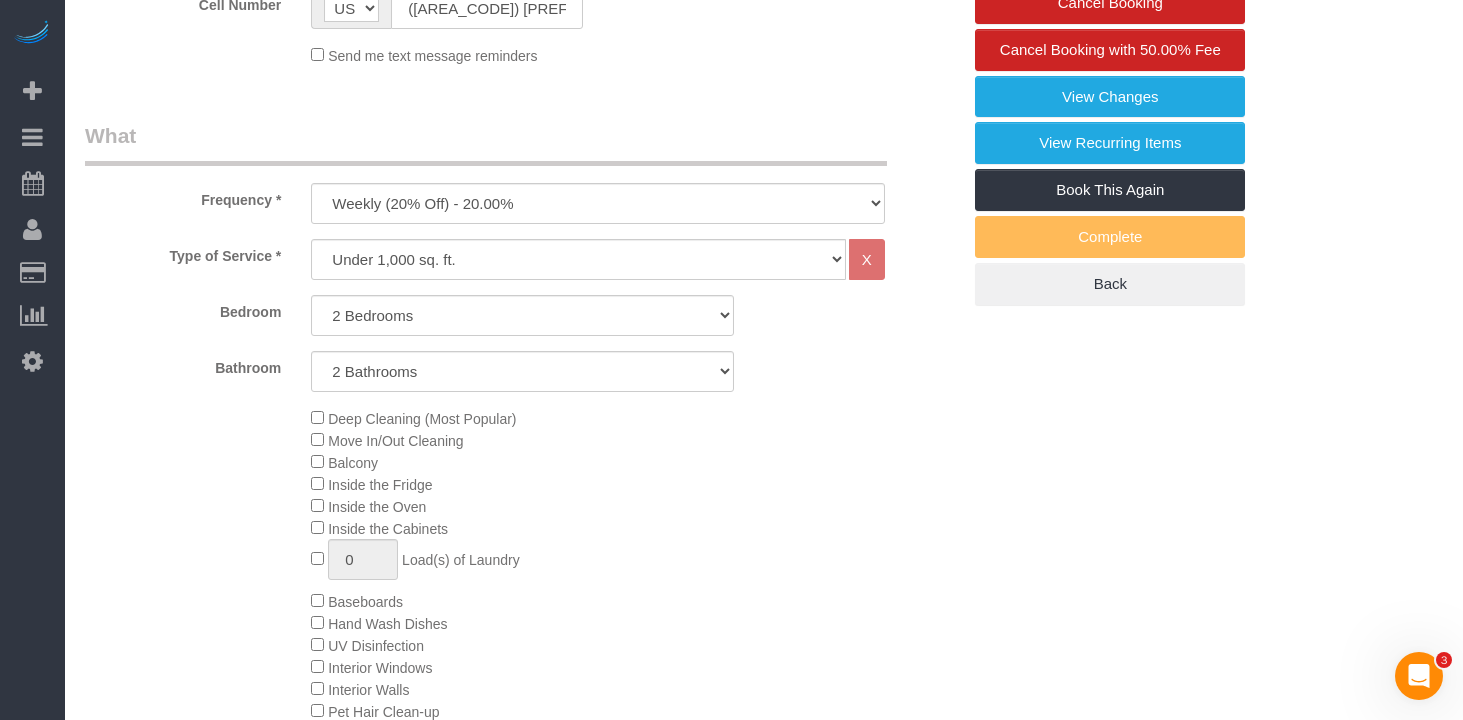 scroll, scrollTop: 0, scrollLeft: 0, axis: both 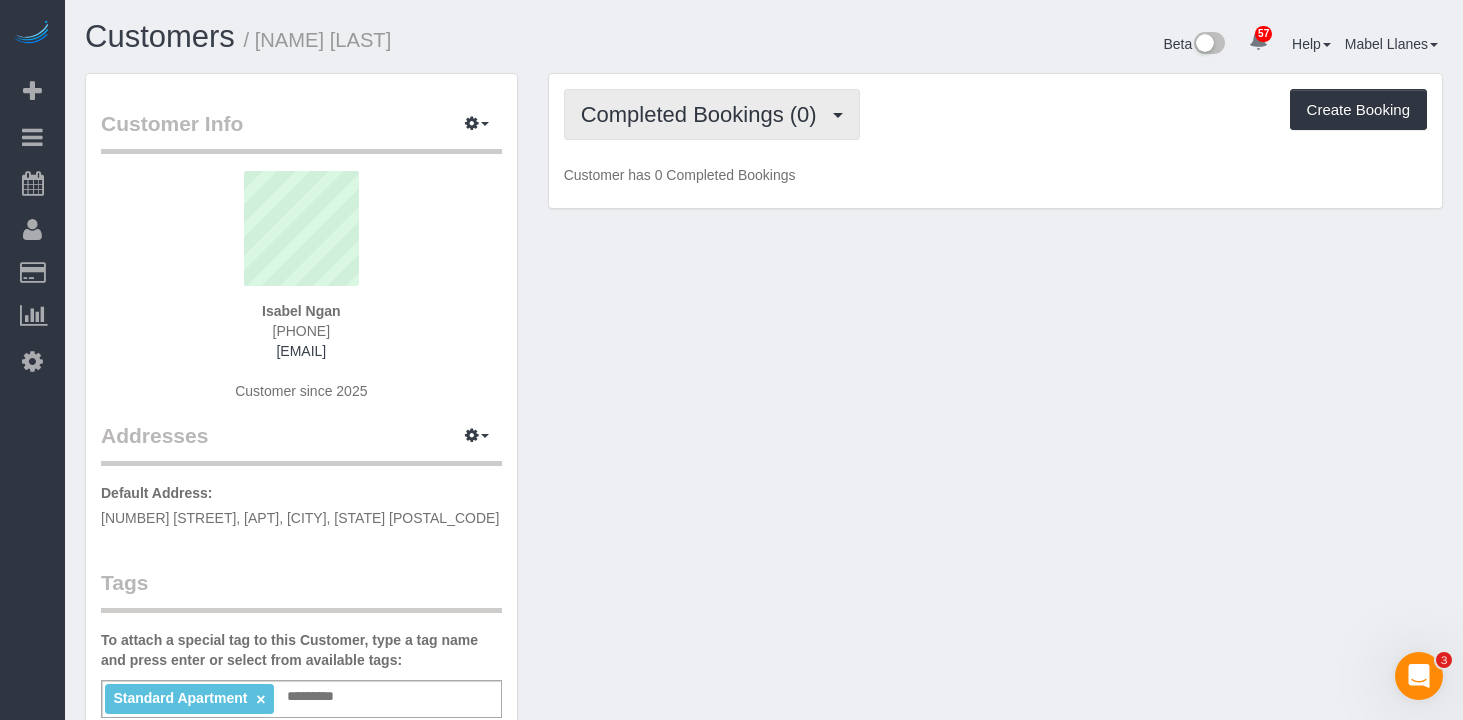 click on "Completed Bookings (0)" at bounding box center [712, 114] 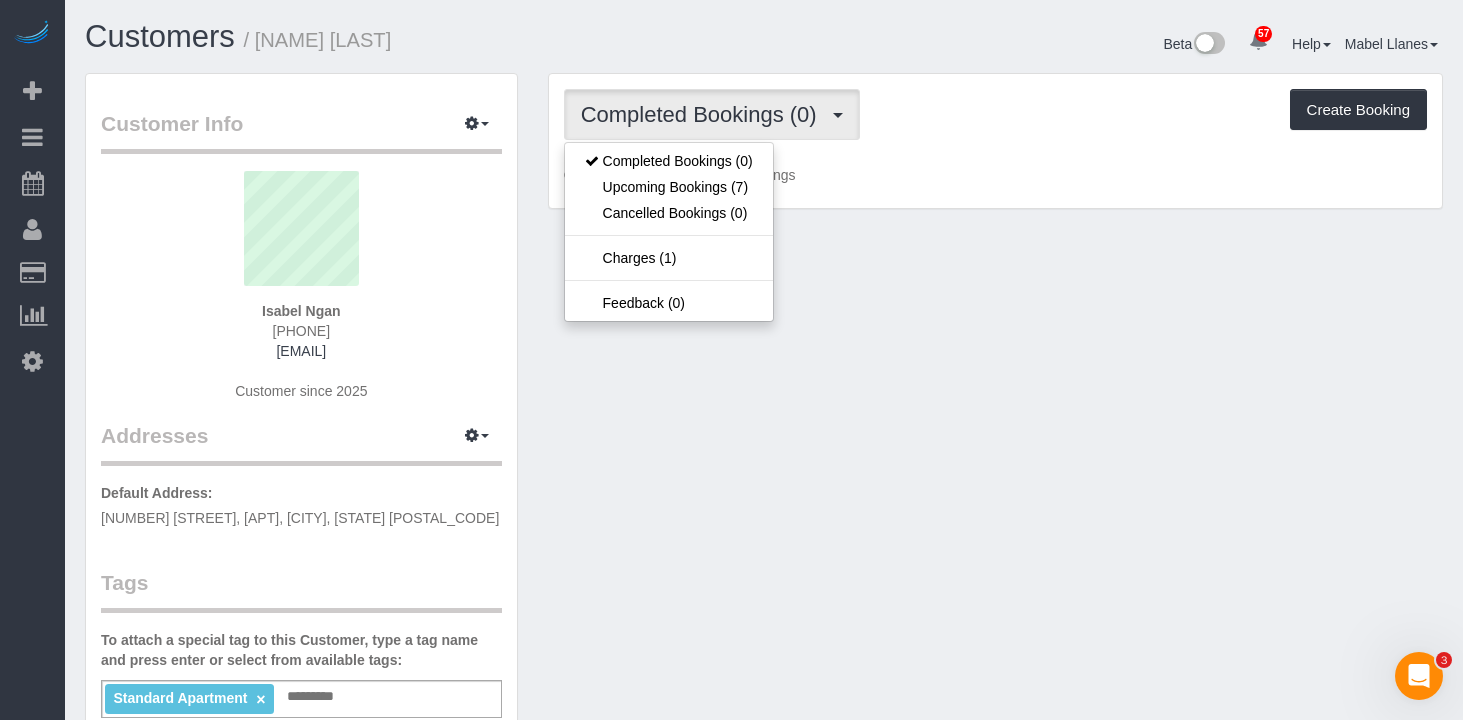 click on "Completed Bookings (0)
Completed Bookings (0)
Upcoming Bookings (7)
Cancelled Bookings (0)
Charges (1)
Feedback (0)
Create Booking
Customer has 0 Completed Bookings" at bounding box center [995, 151] 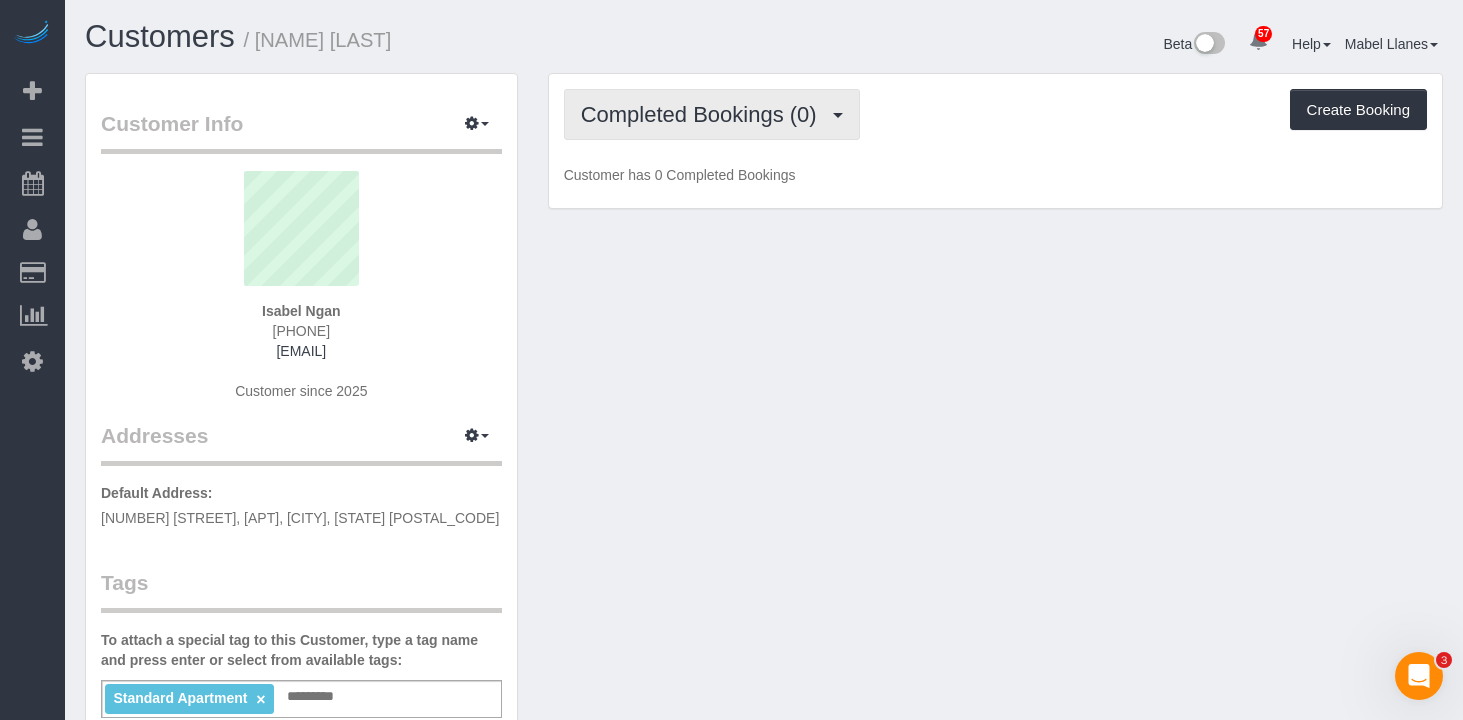 click on "Completed Bookings (0)" at bounding box center (712, 114) 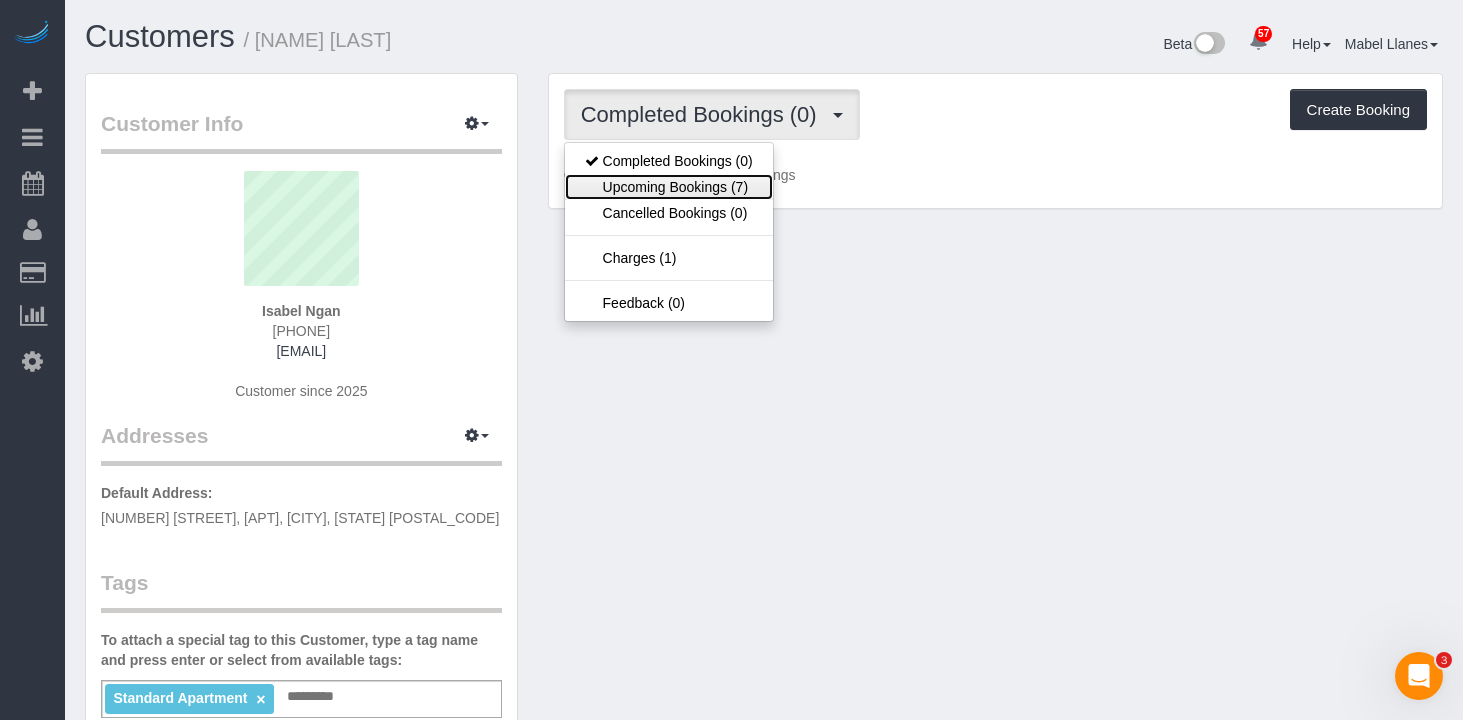 click on "Upcoming Bookings (7)" at bounding box center (669, 187) 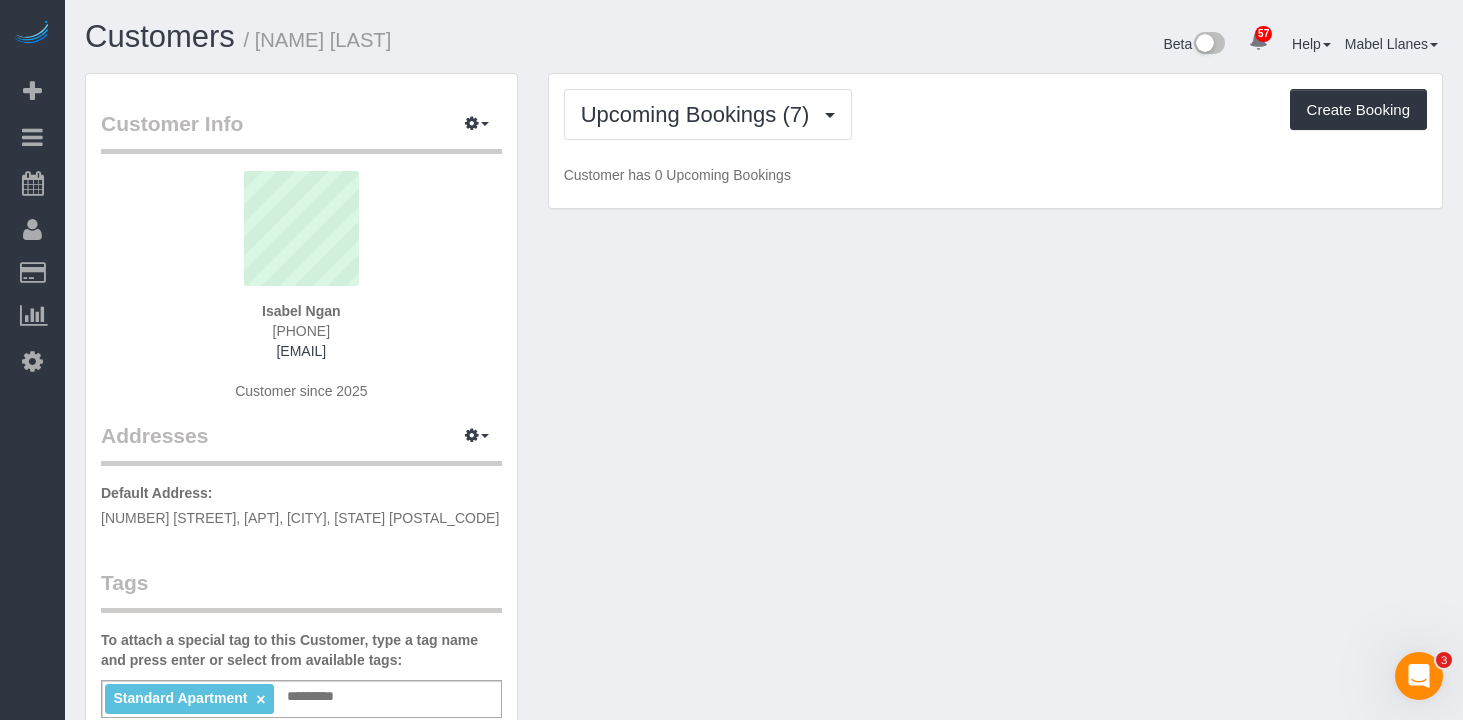 click on "Customer Info
Edit Contact Info
Send Message
Email Preferences
Special Sales Tax
View Changes
Mark as Unconfirmed
Block this Customer
Archive Account
Delete Account
[NAME] [LAST]
[PHONE]" at bounding box center (764, 765) 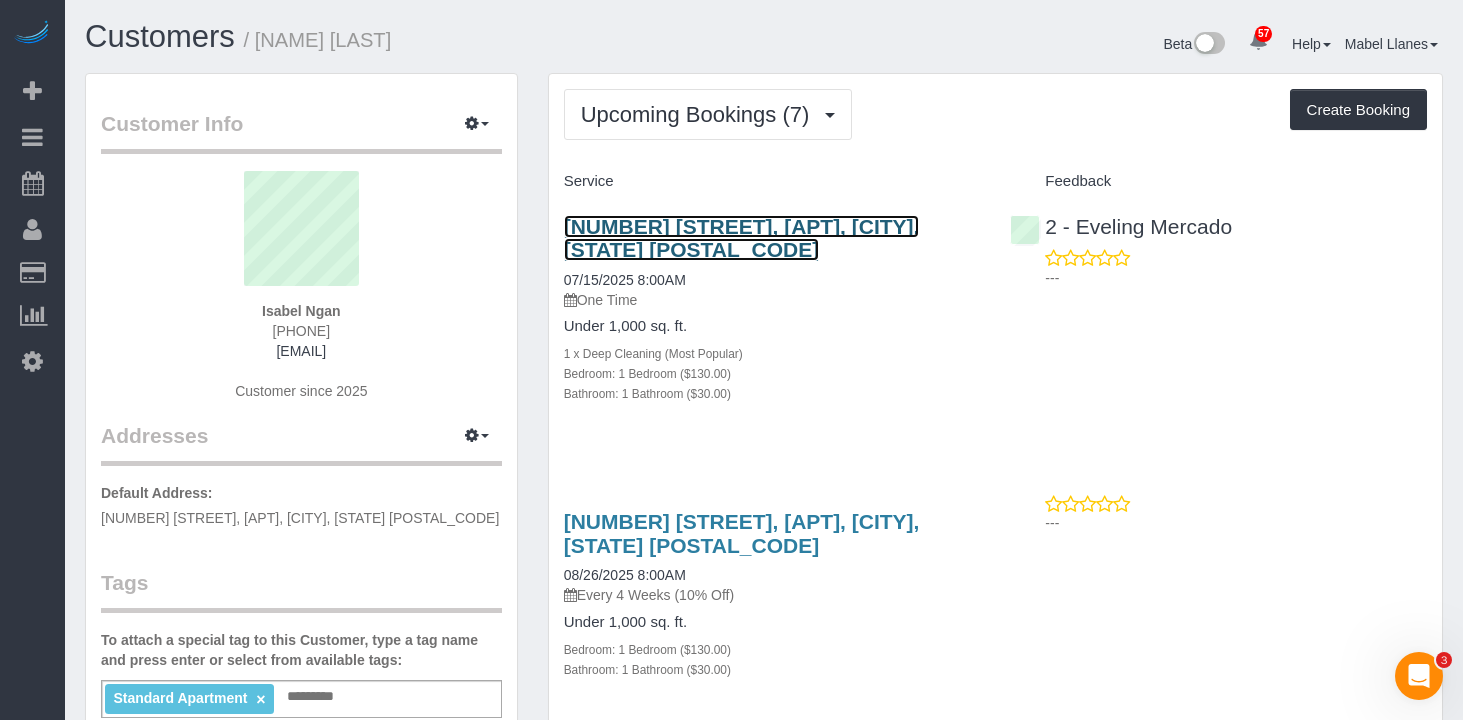 click on "[NUMBER] [STREET], [APT], [CITY], [STATE] [POSTAL_CODE]" at bounding box center [742, 238] 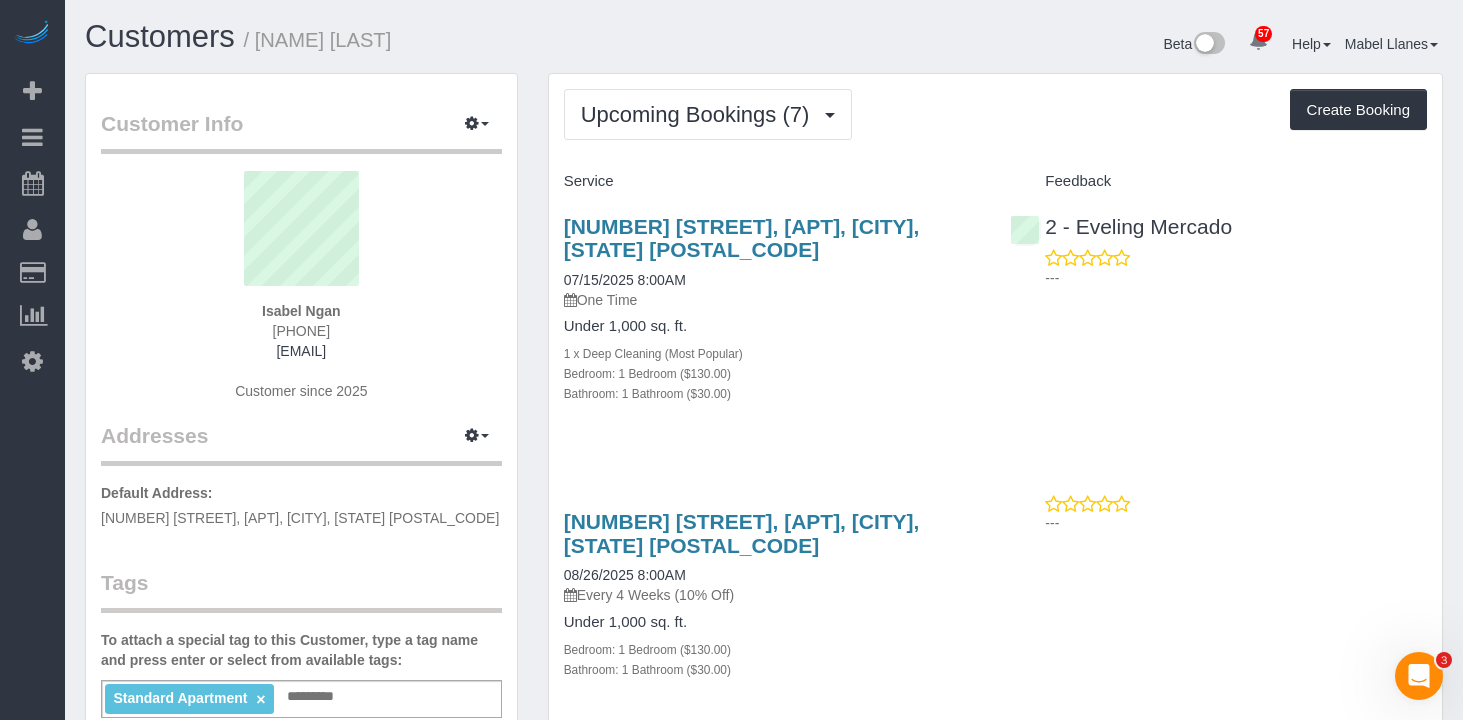click on "1 x Deep Cleaning (Most Popular)" at bounding box center (772, 353) 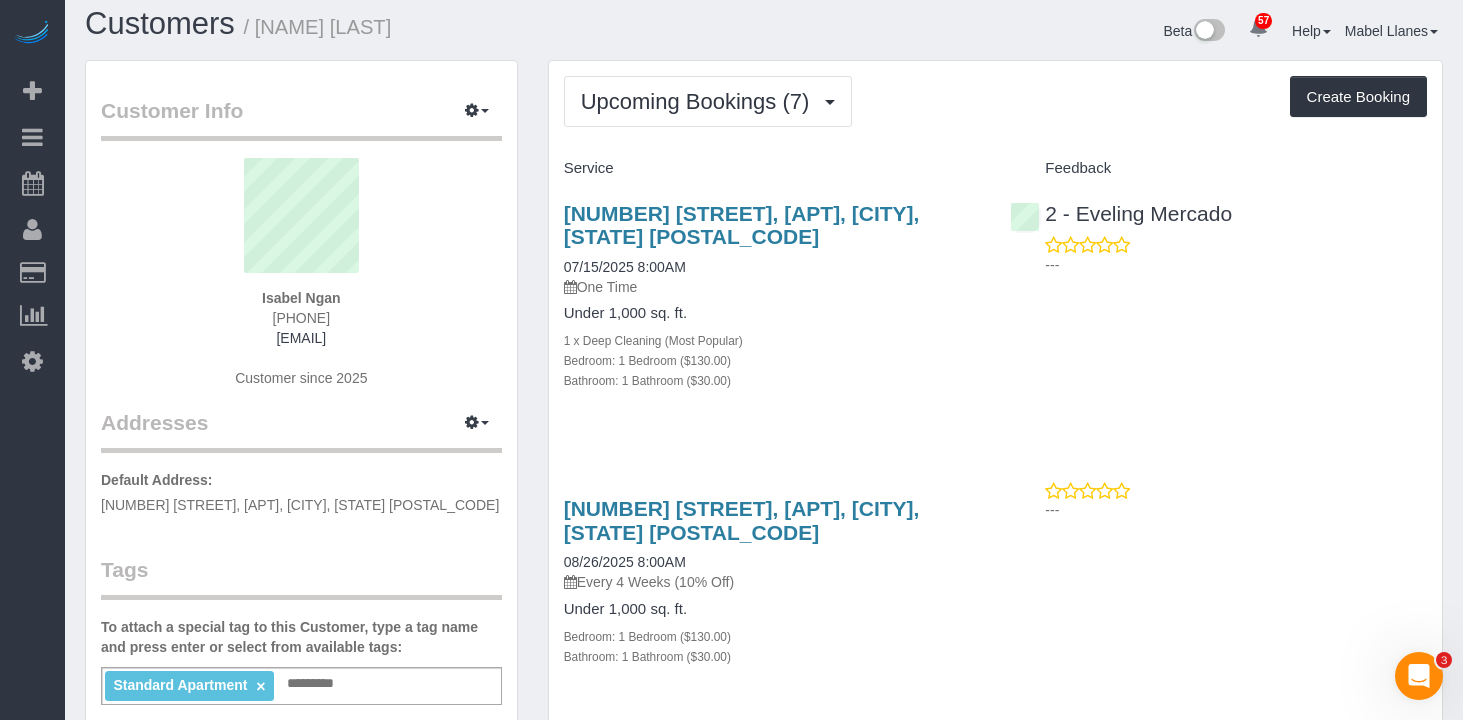 scroll, scrollTop: 0, scrollLeft: 0, axis: both 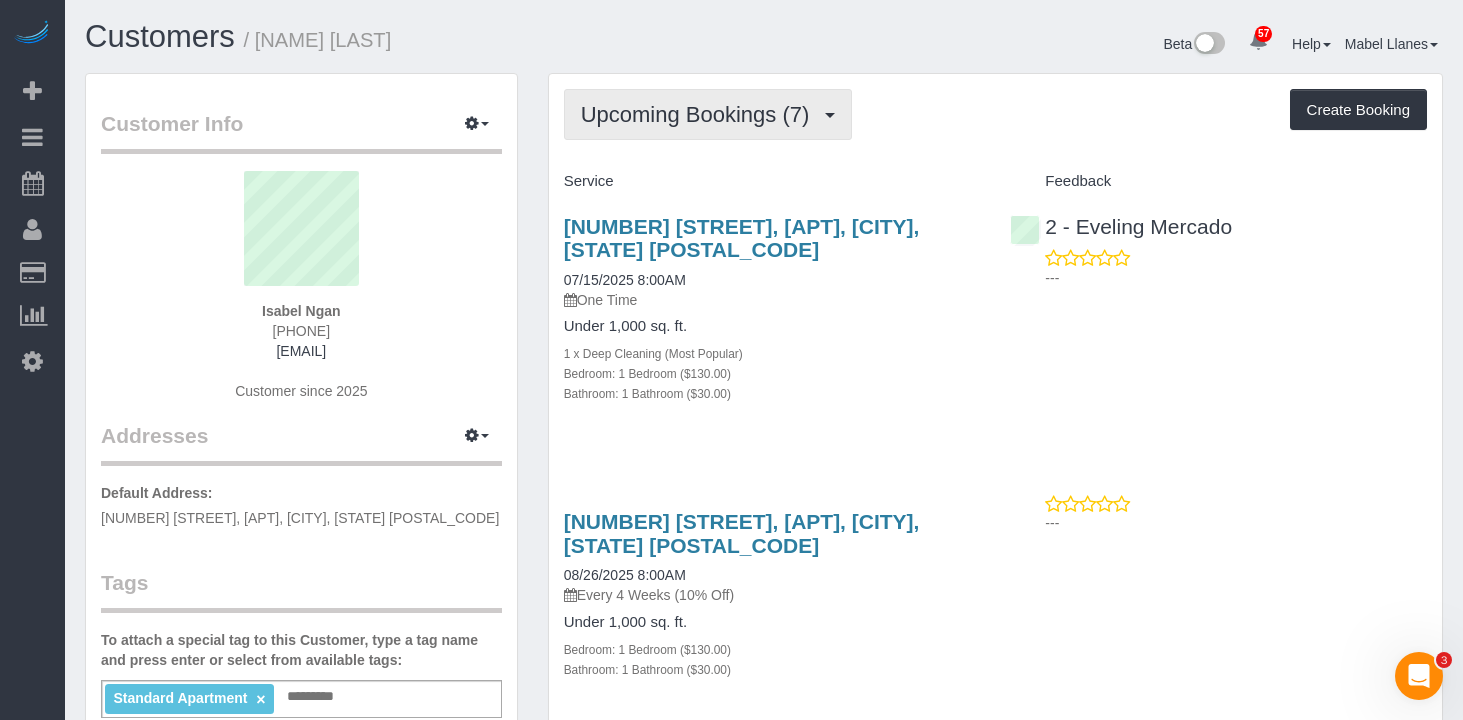 click on "Upcoming Bookings (7)" at bounding box center [700, 114] 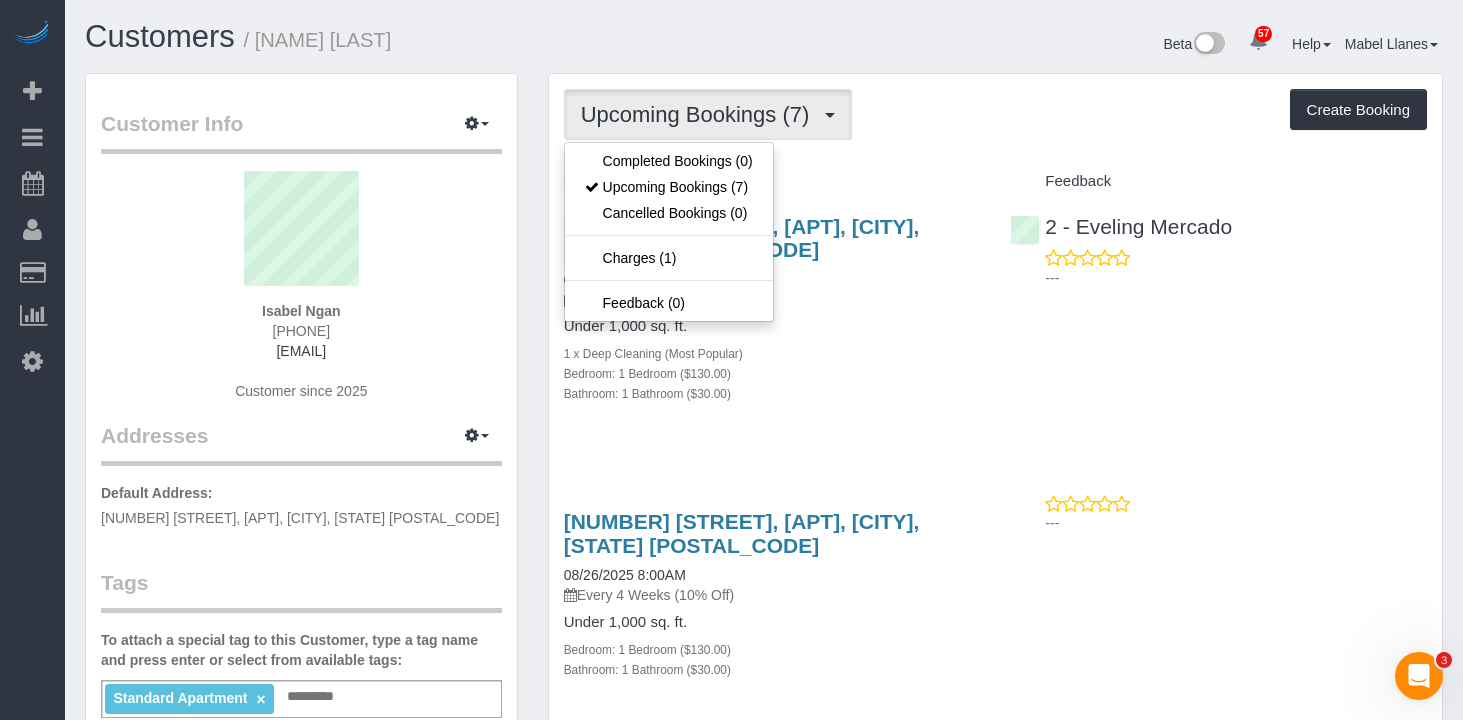 click on "Beta
57
Your Notifications
You have 0 alerts
×
You have 7  to charge for 07/14/2025
×
You have 2  to charge for 07/11/2025
×
You have 7  to charge for 07/10/2025
×
You have 2  to charge for 07/09/2025
× ×" at bounding box center (1111, 46) 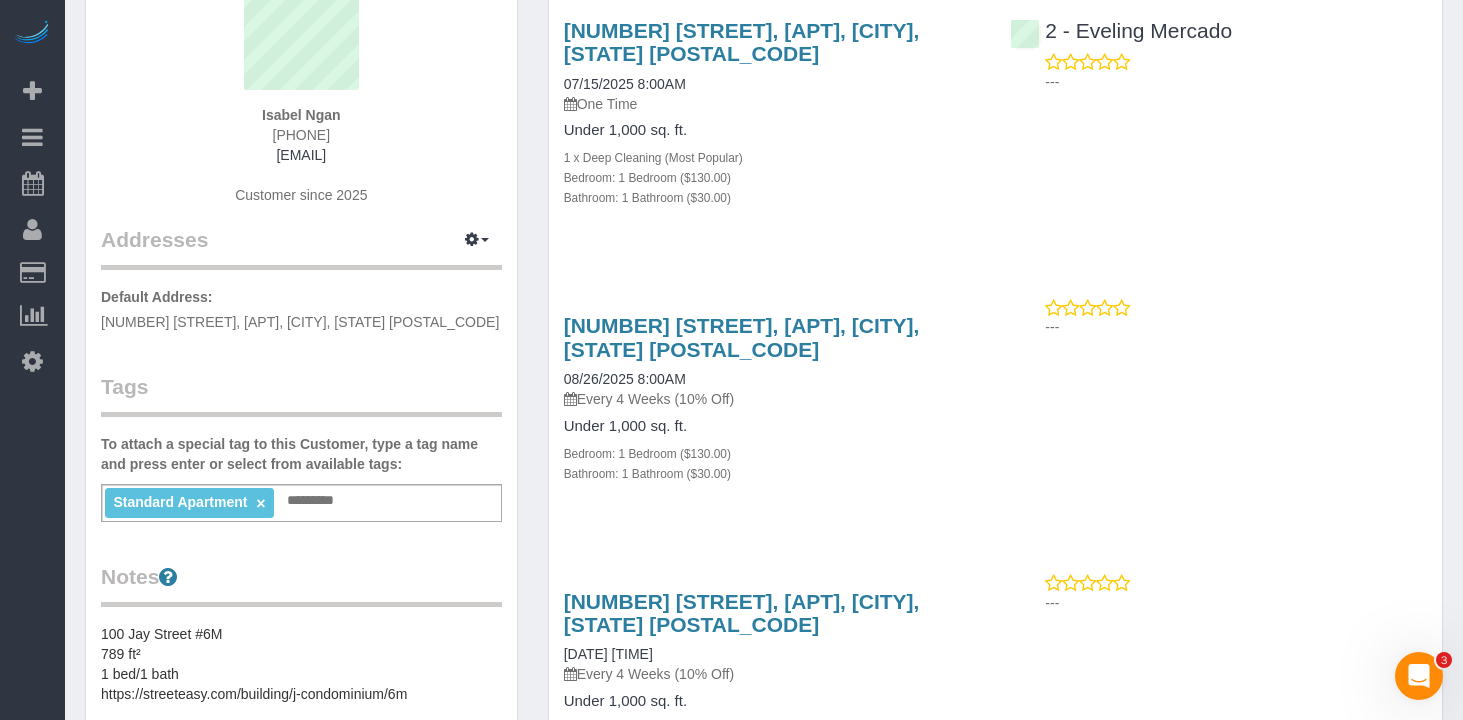 scroll, scrollTop: 172, scrollLeft: 0, axis: vertical 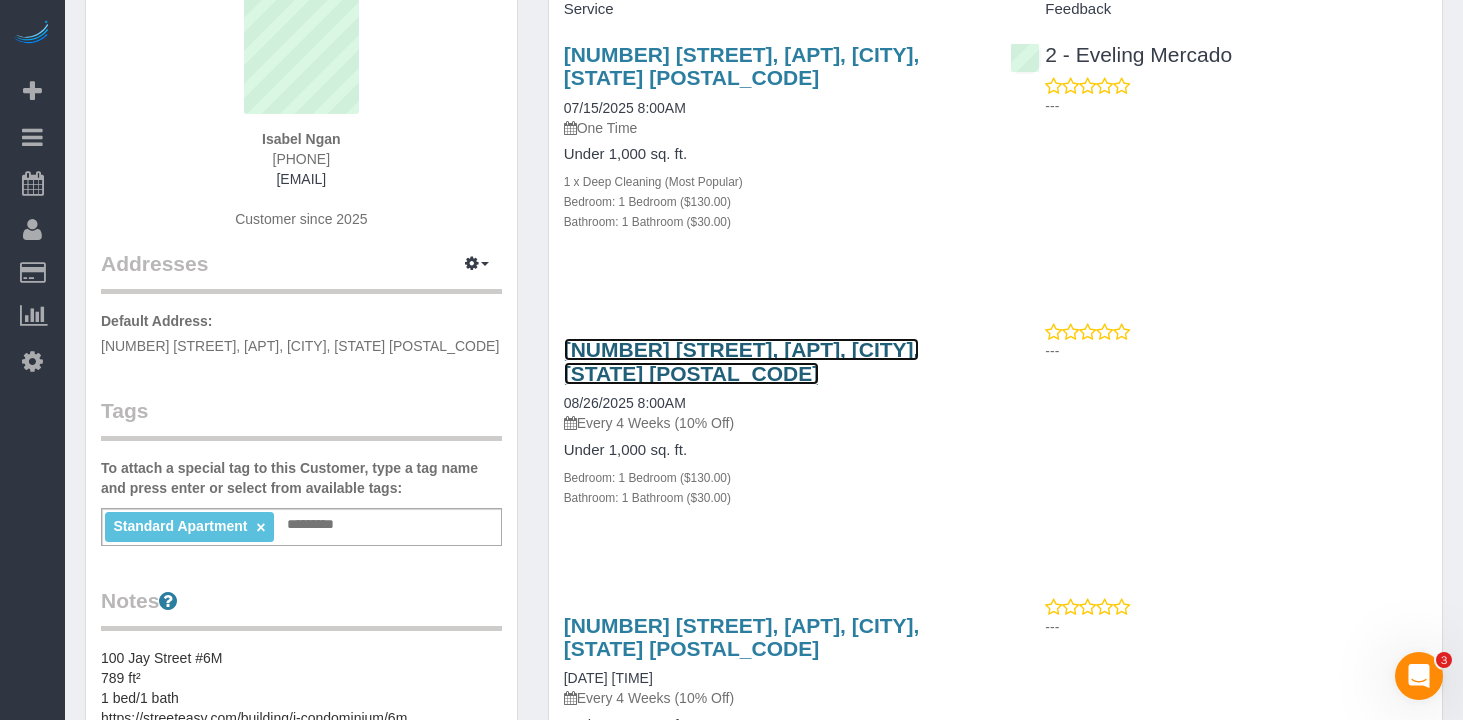 click on "100 Jay Street, Apt 6m, New York, NY 11201" at bounding box center [742, 361] 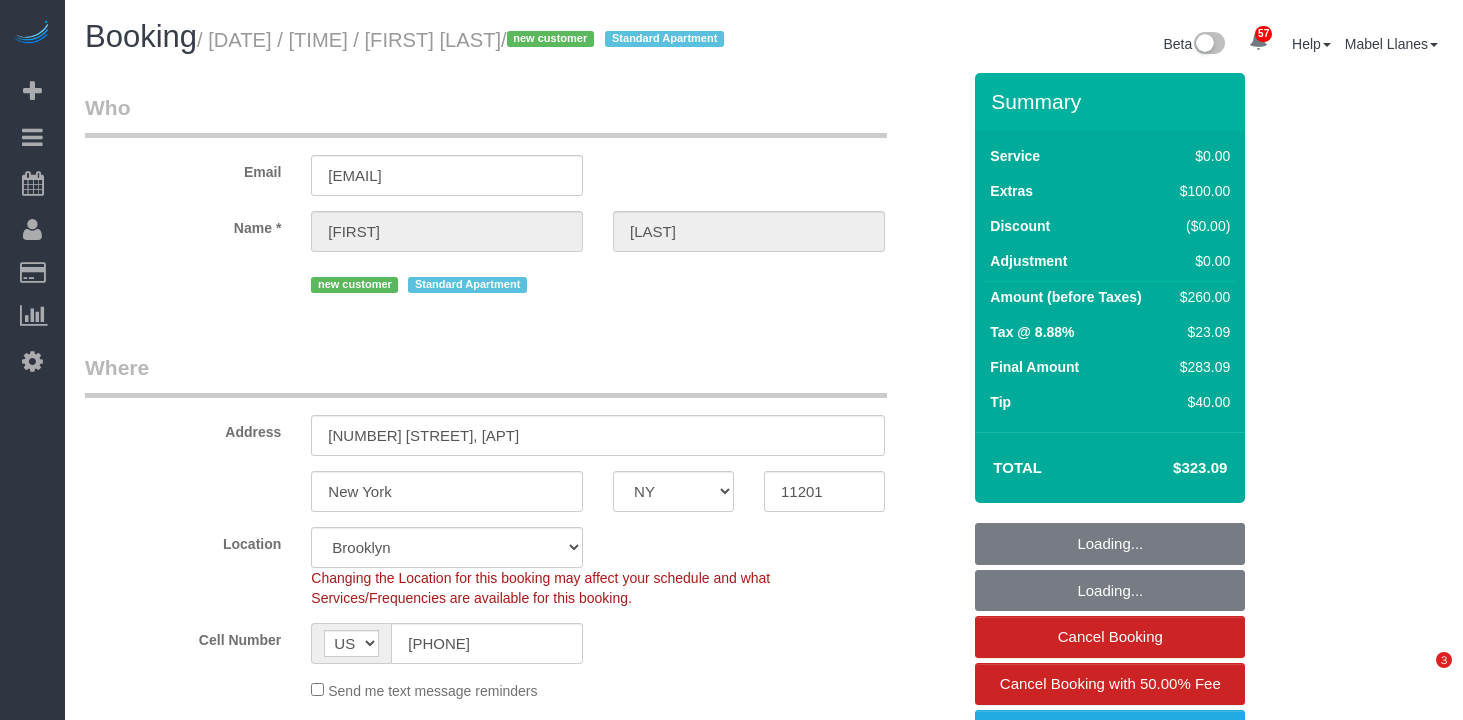 select on "NY" 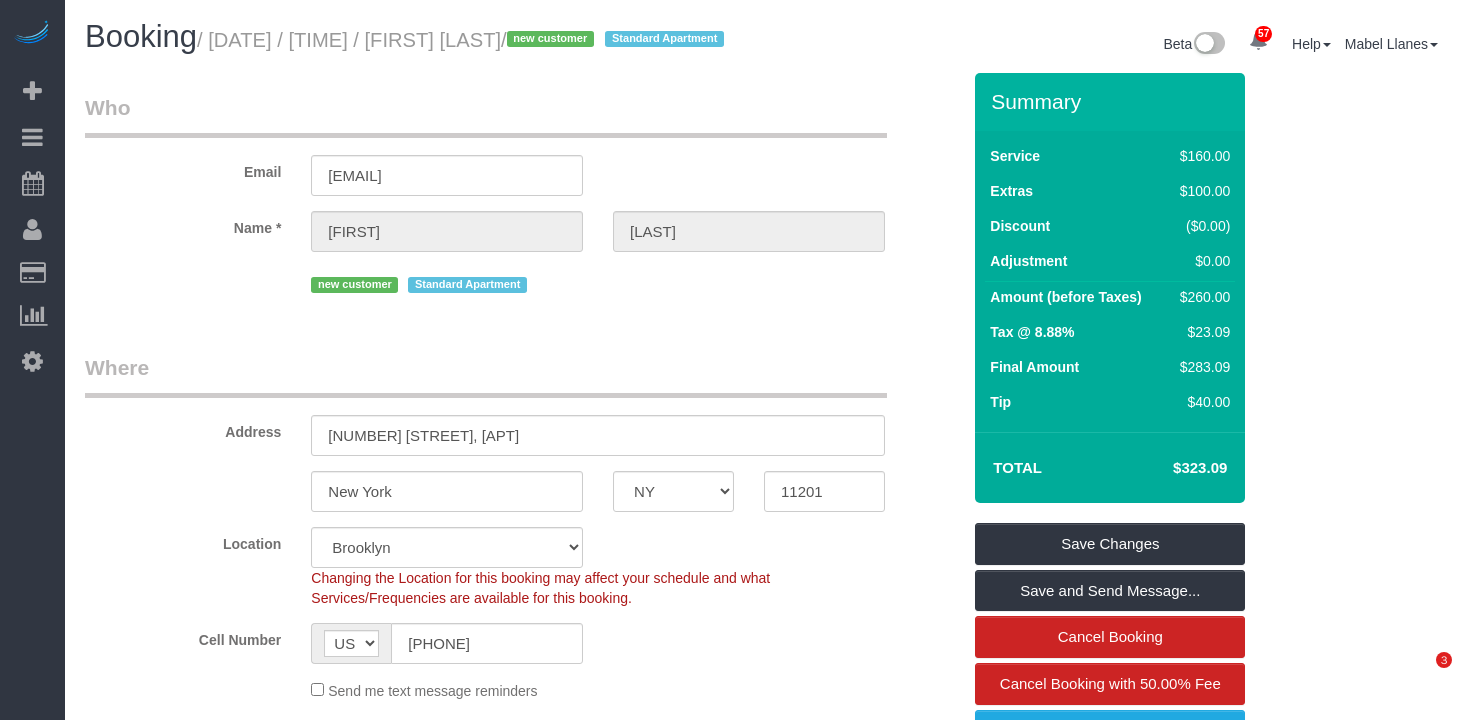 scroll, scrollTop: 0, scrollLeft: 0, axis: both 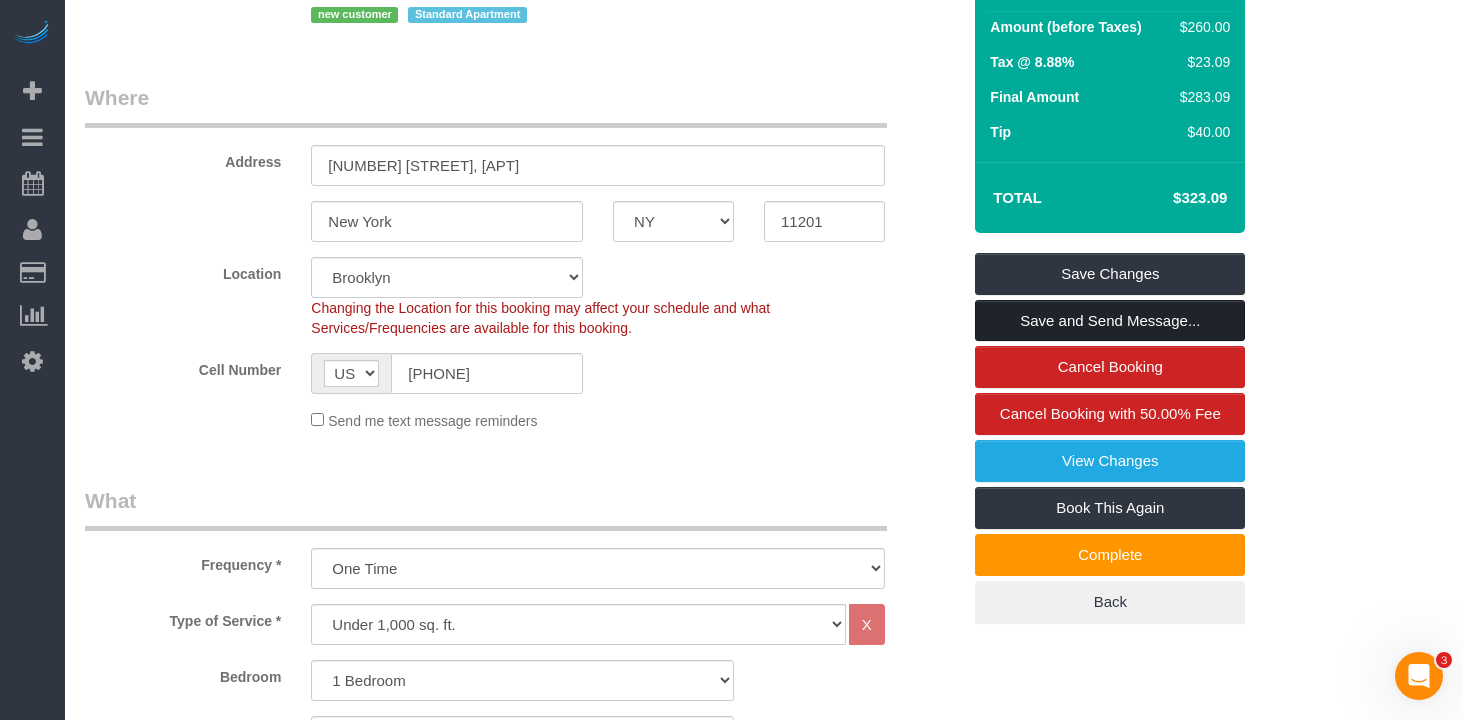 click on "Save and Send Message..." at bounding box center (1110, 321) 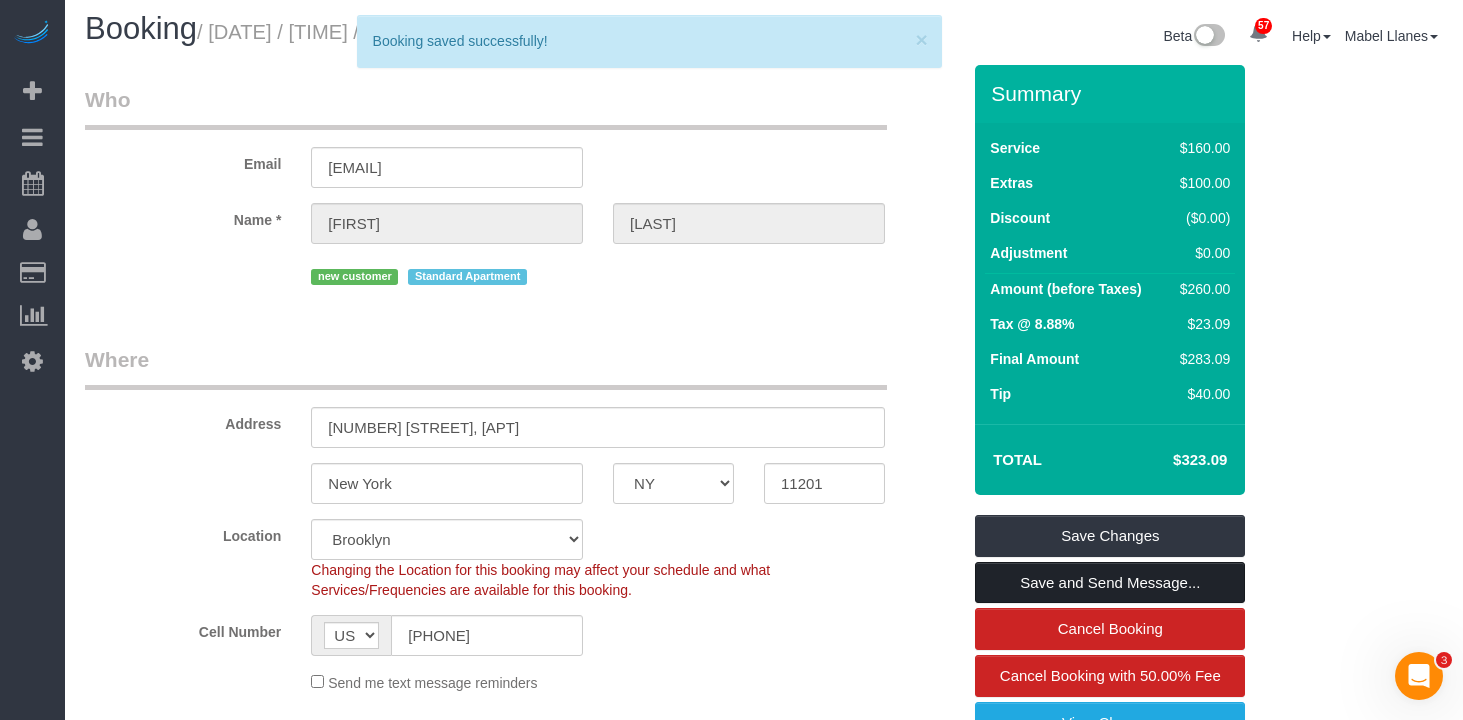 scroll, scrollTop: 0, scrollLeft: 0, axis: both 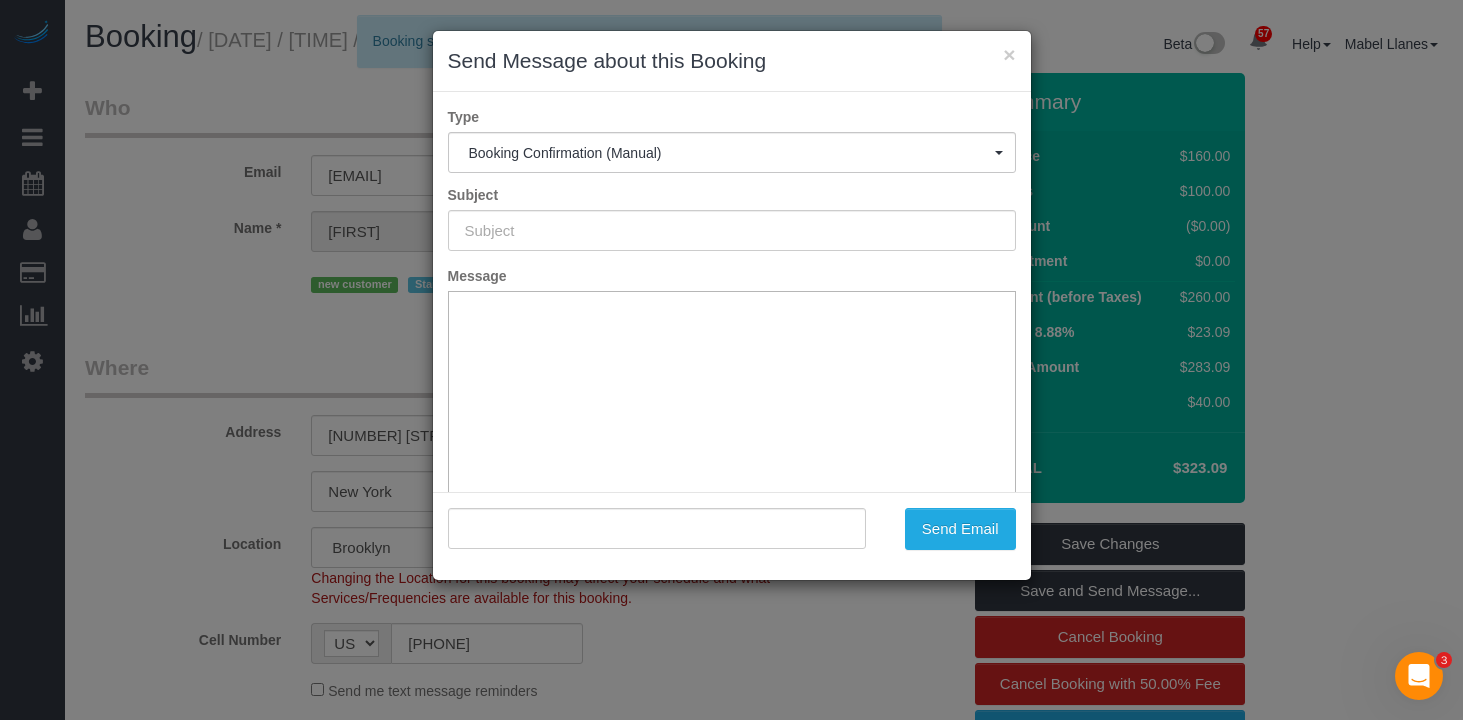 type on "Cleaning Confirmed for 07/15/2025 at 8:00am" 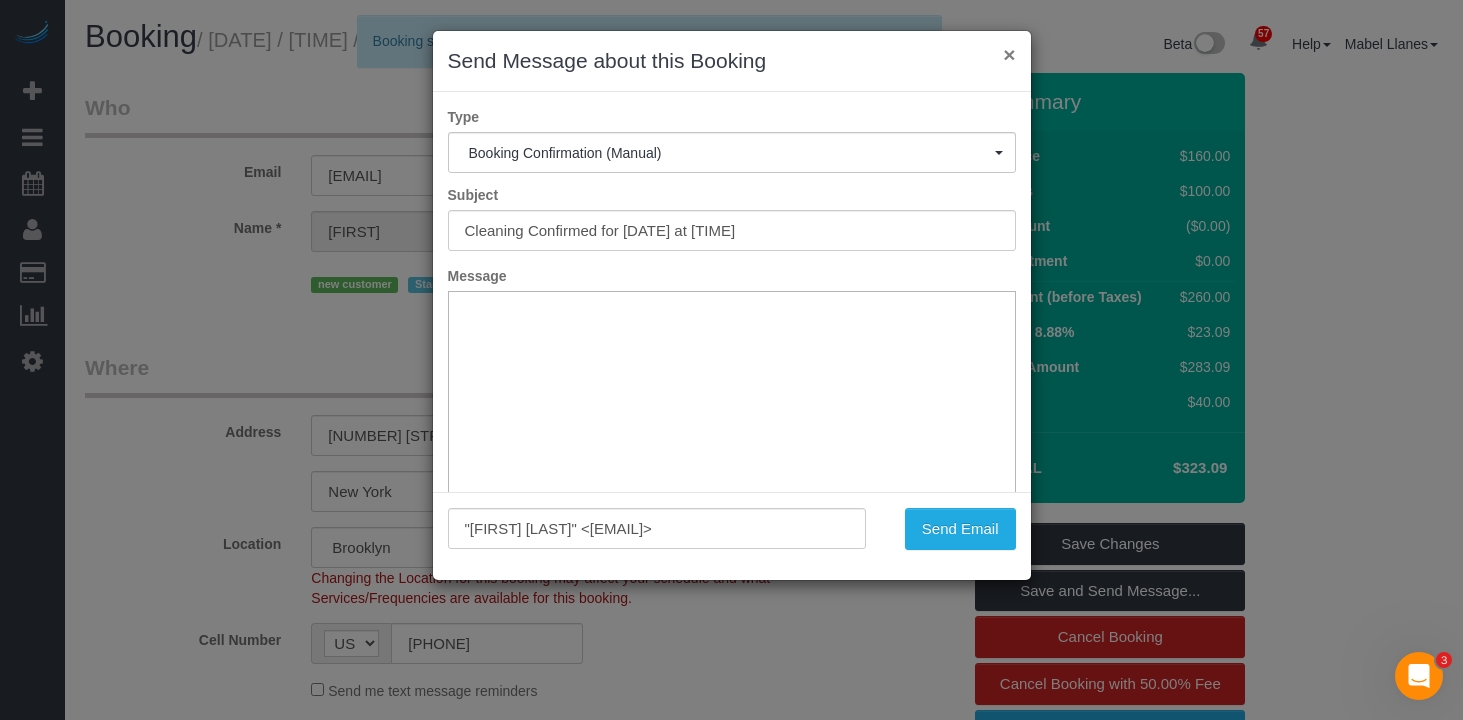 click on "×" at bounding box center (1009, 54) 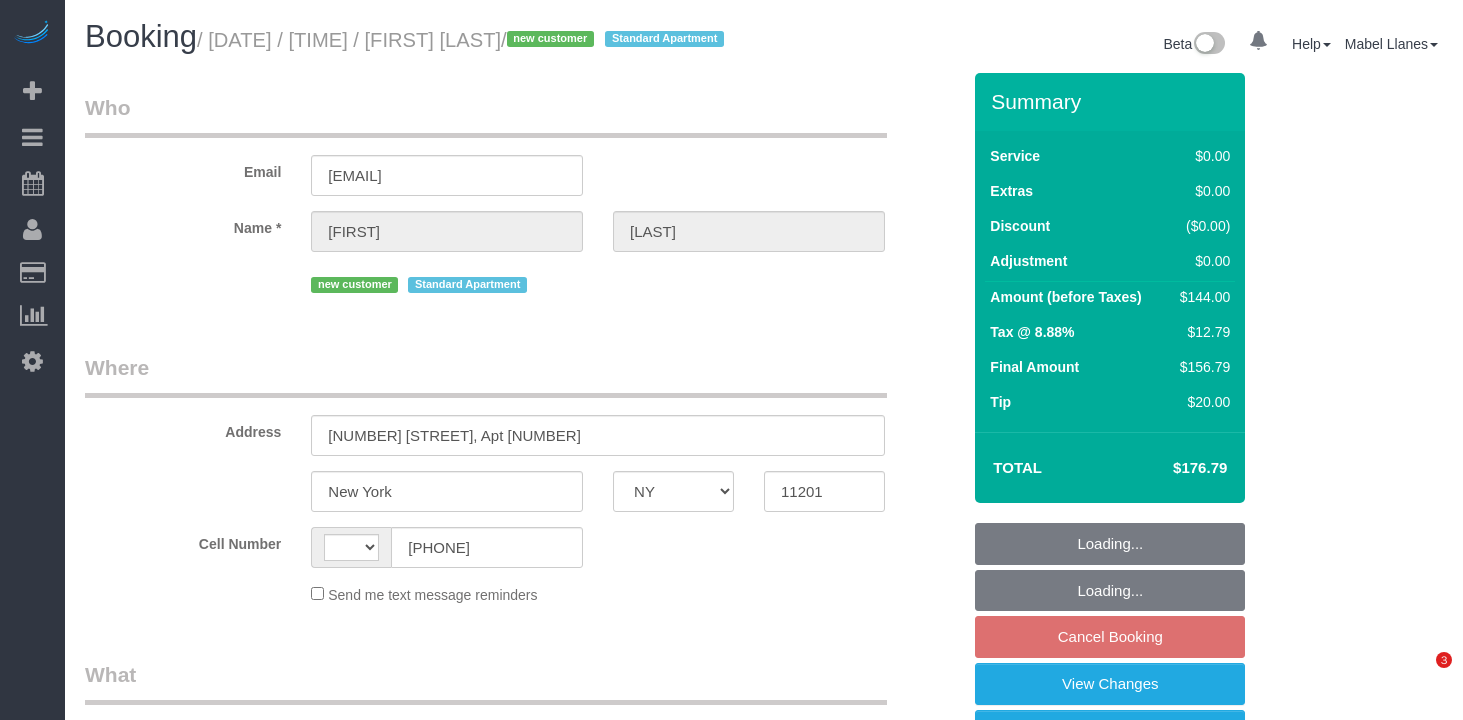 select on "NY" 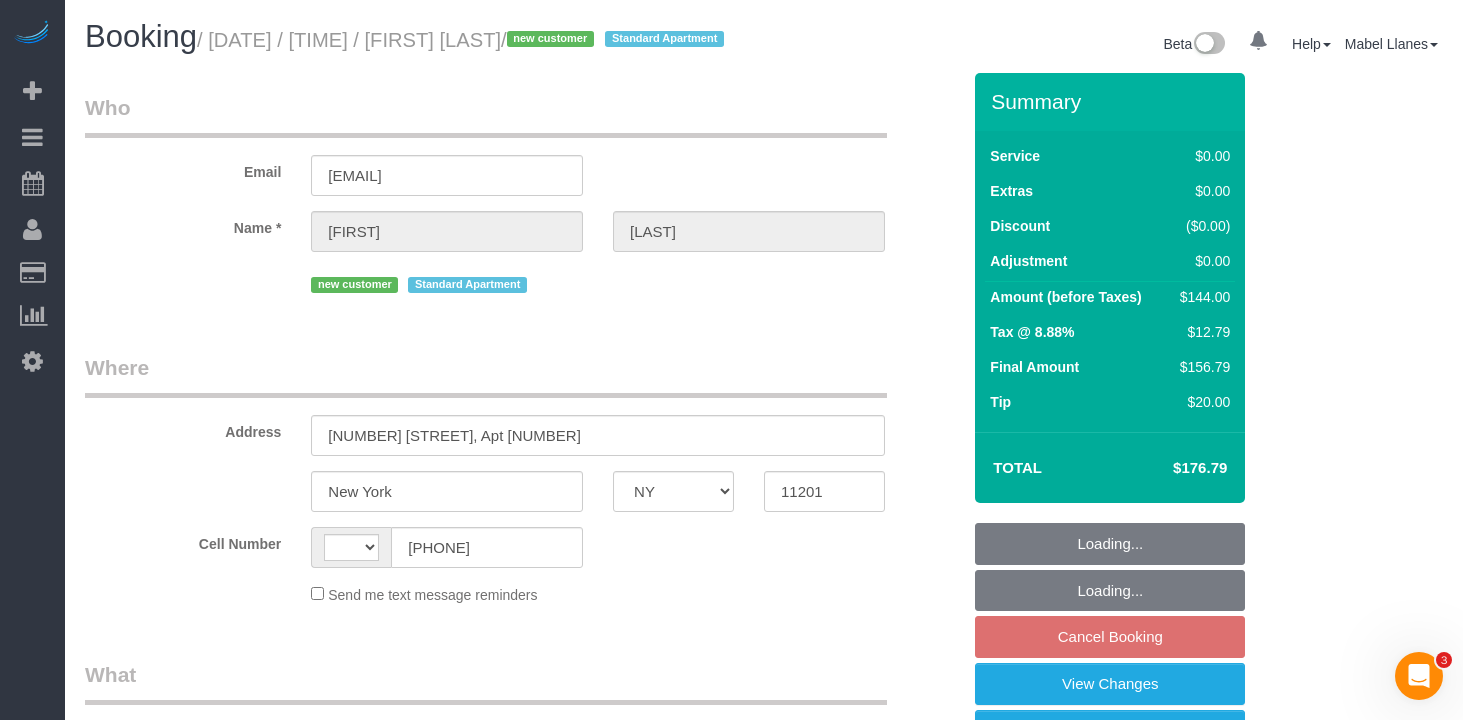 scroll, scrollTop: 0, scrollLeft: 0, axis: both 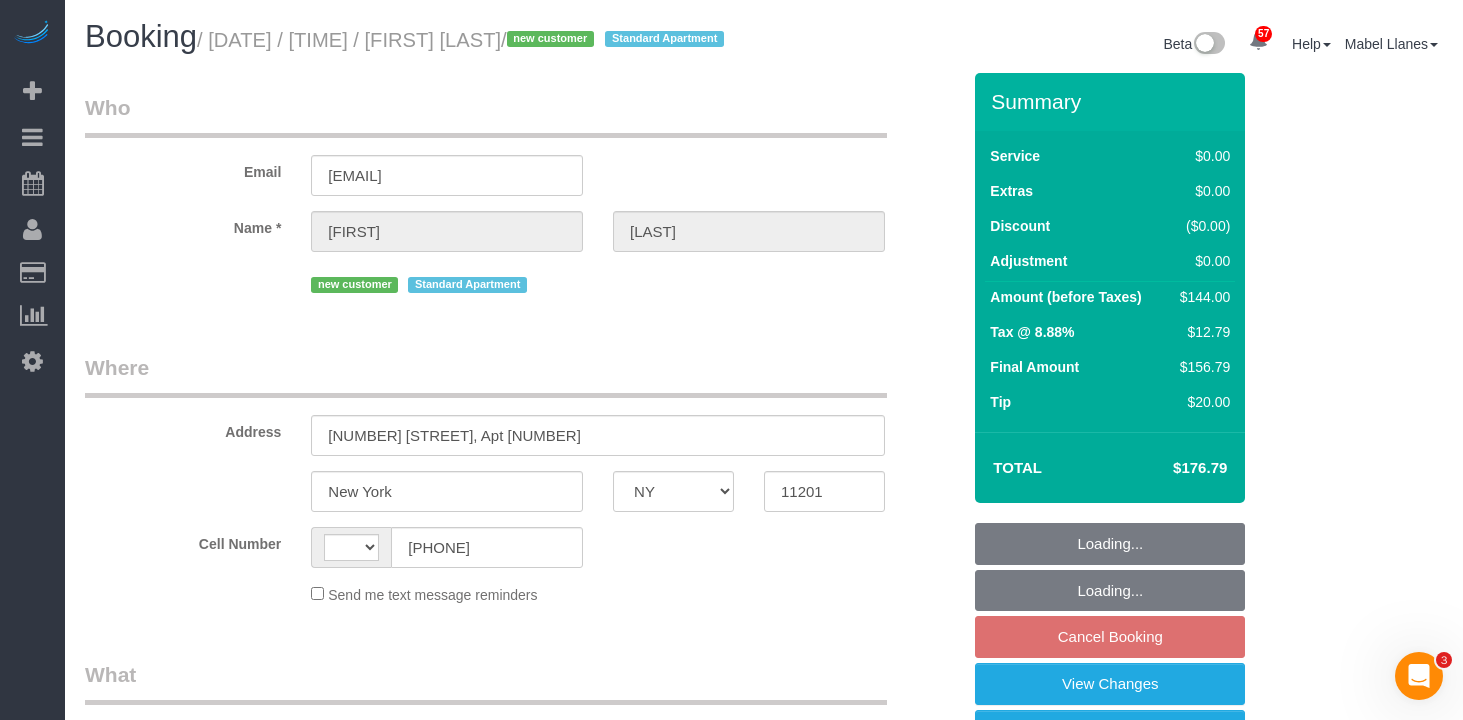 select on "string:US" 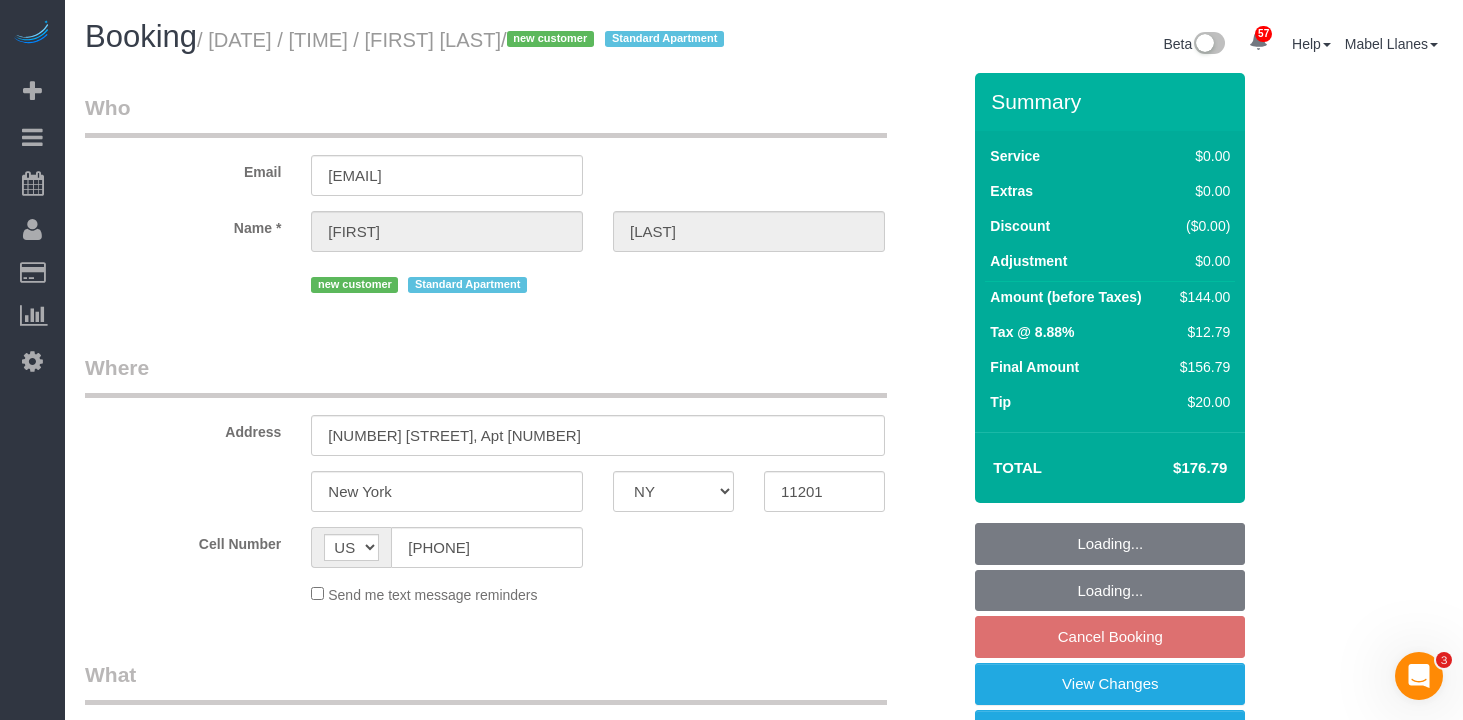 select on "spot1" 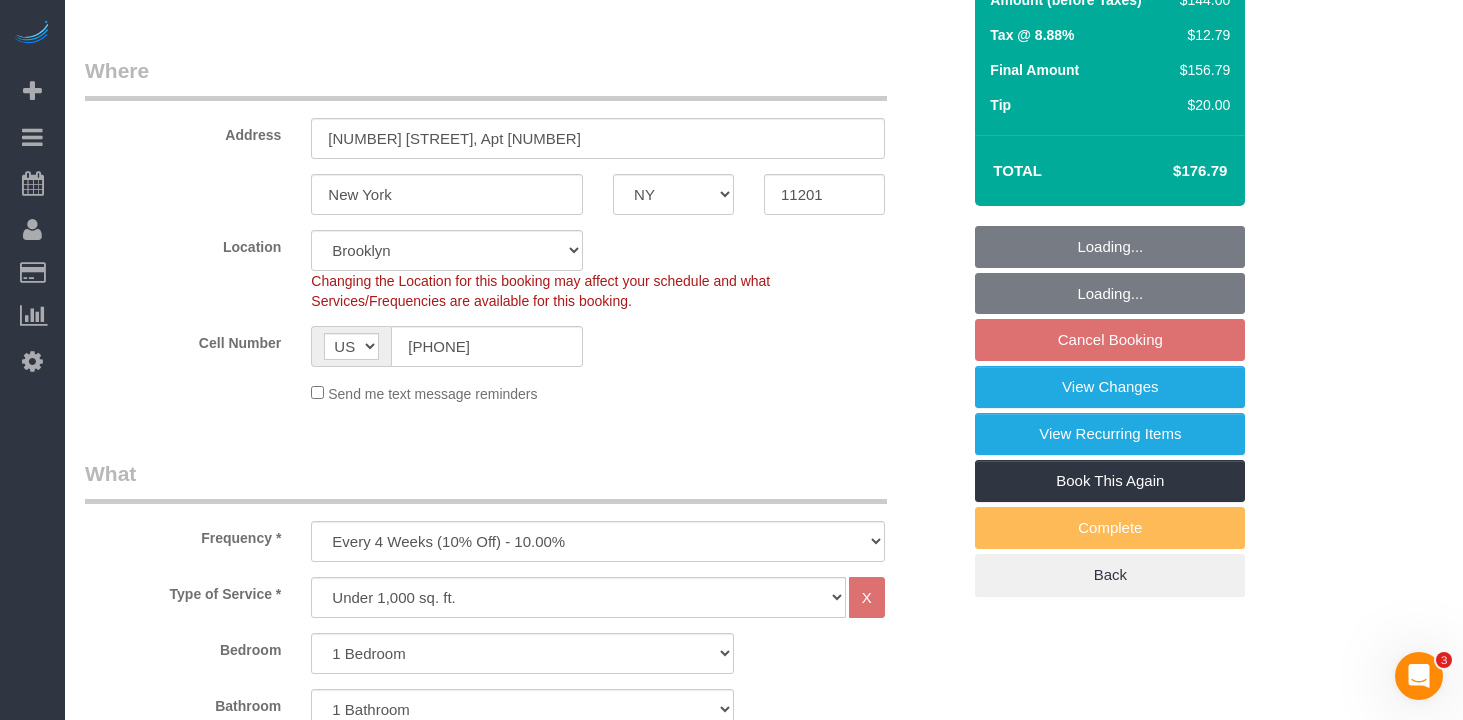 select on "string:stripe-pm_1RgHDs4VGloSiKo77p0EjtEs" 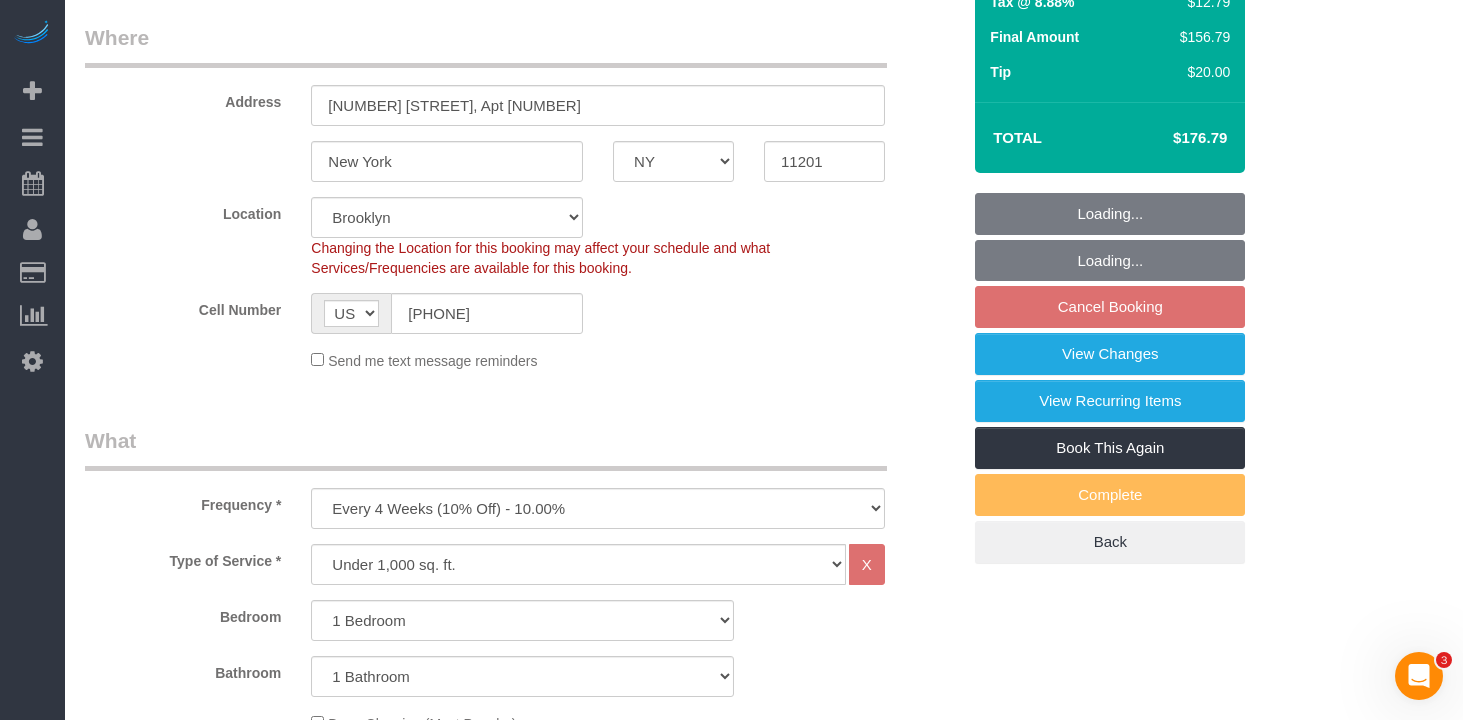 select on "1" 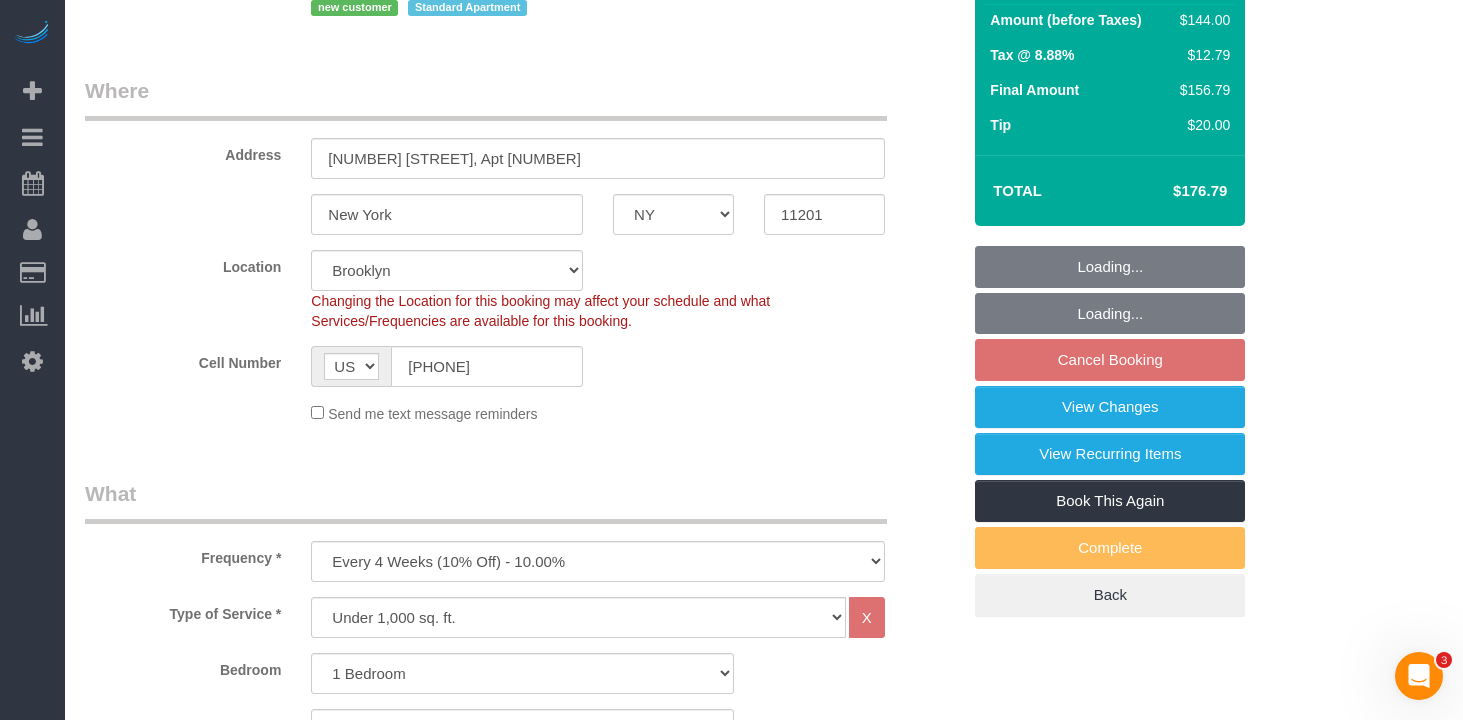 select on "object:1411" 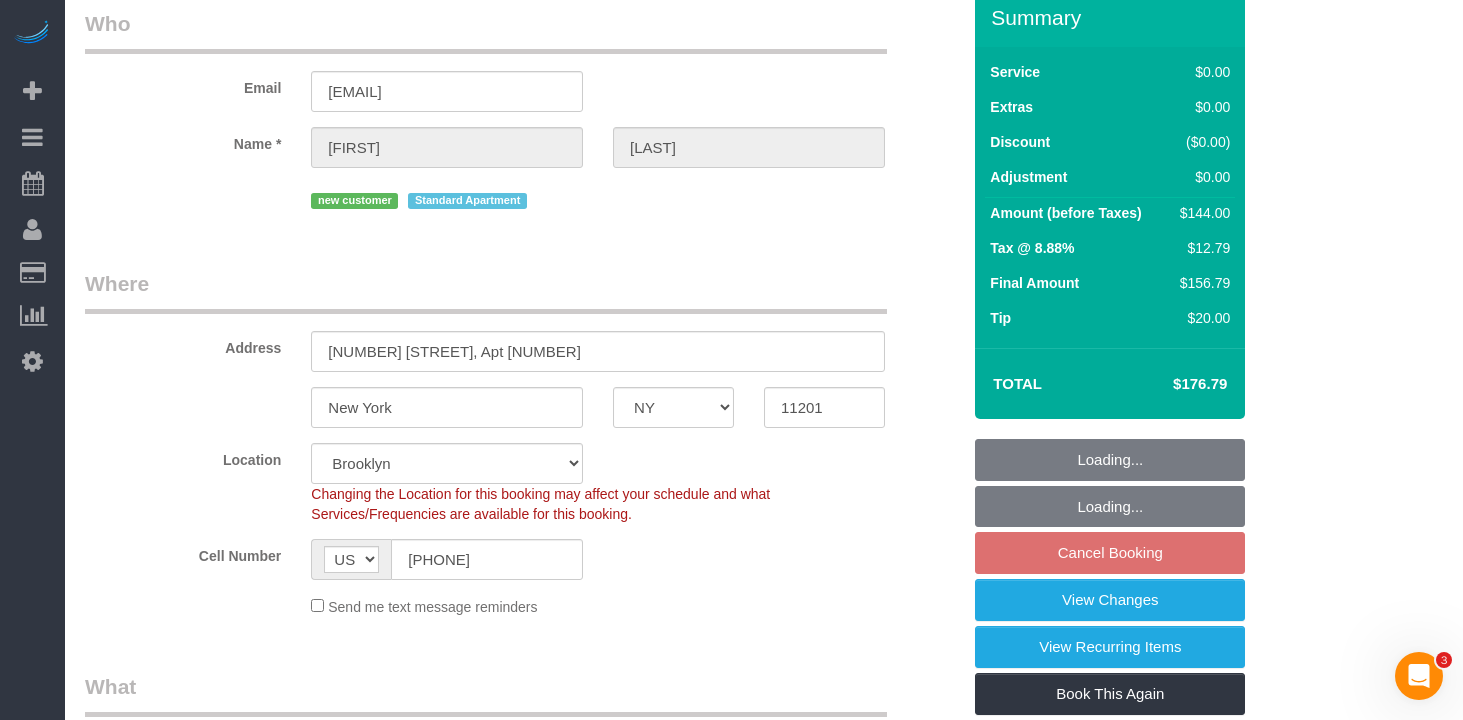 scroll, scrollTop: 80, scrollLeft: 0, axis: vertical 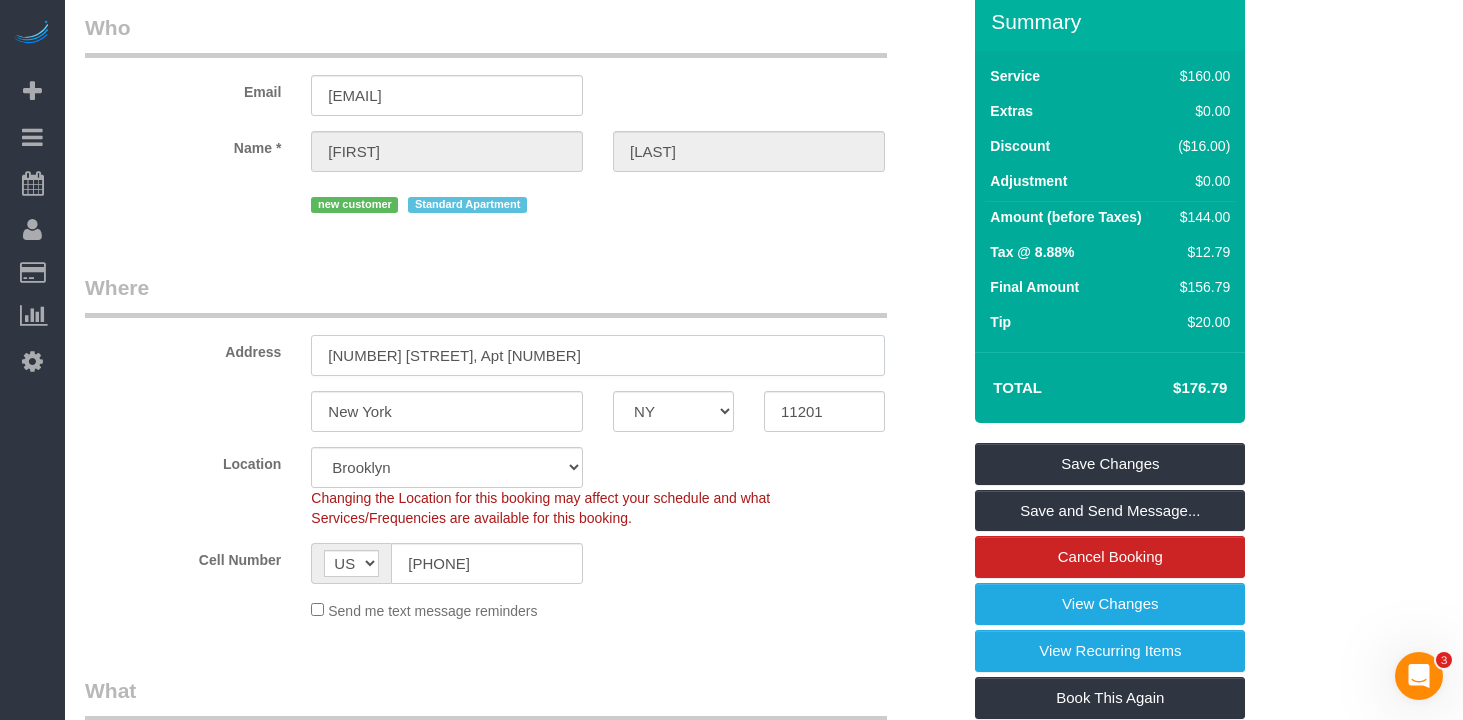 drag, startPoint x: 455, startPoint y: 380, endPoint x: 478, endPoint y: 430, distance: 55.03635 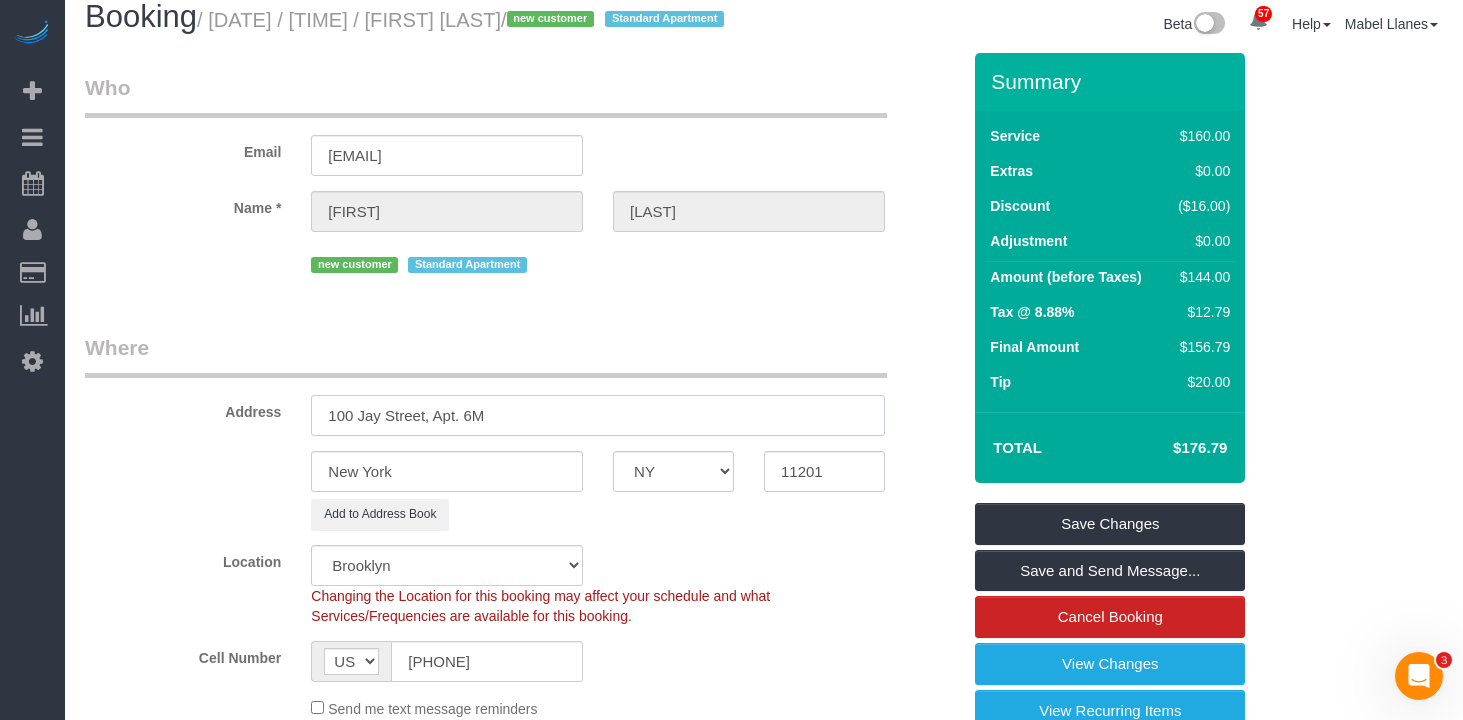 type on "100 Jay Street, Apt. 6M" 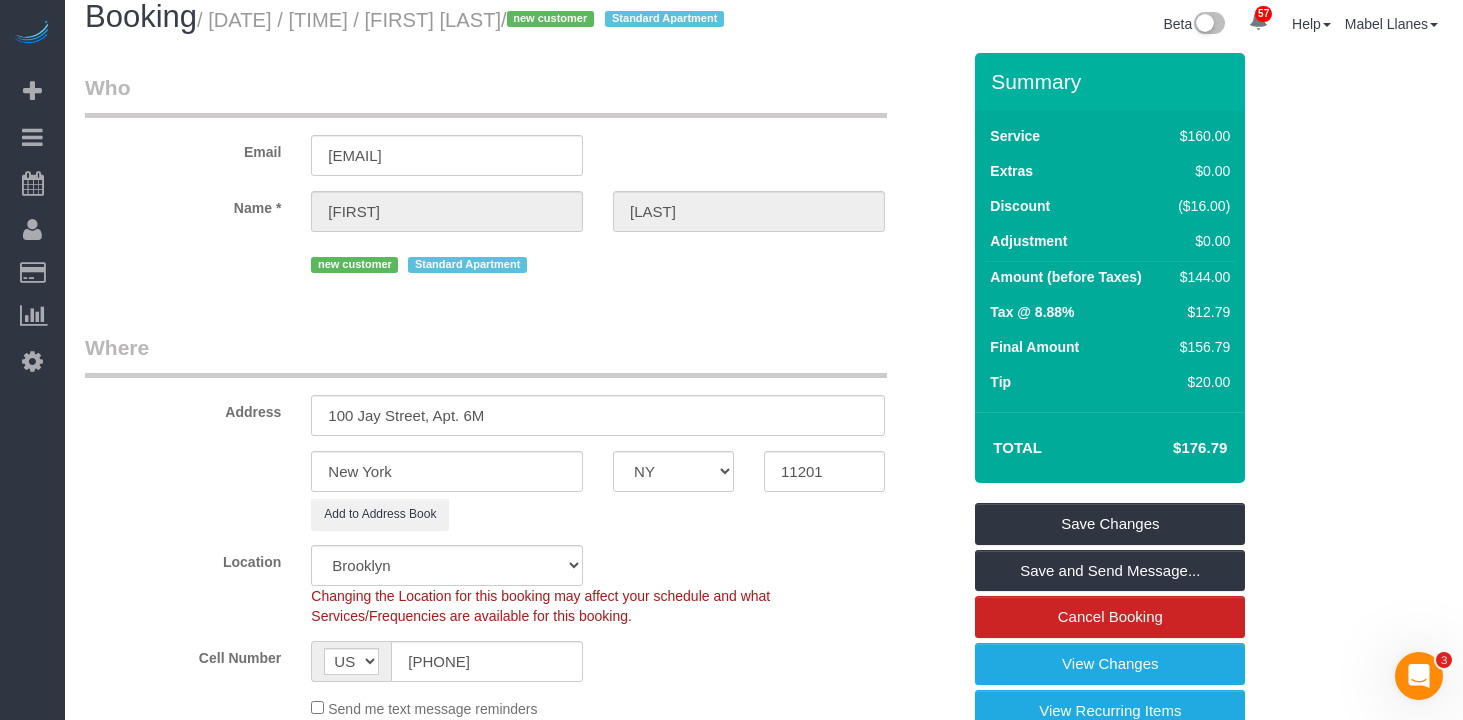 click on "Location
Manhattan Austin Boston Bronx Brooklyn Charlotte Denver New Jersey Portland Queens Seattle Staten Island
Changing the Location for this booking may affect your schedule and what
Services/Frequencies are available for this booking." 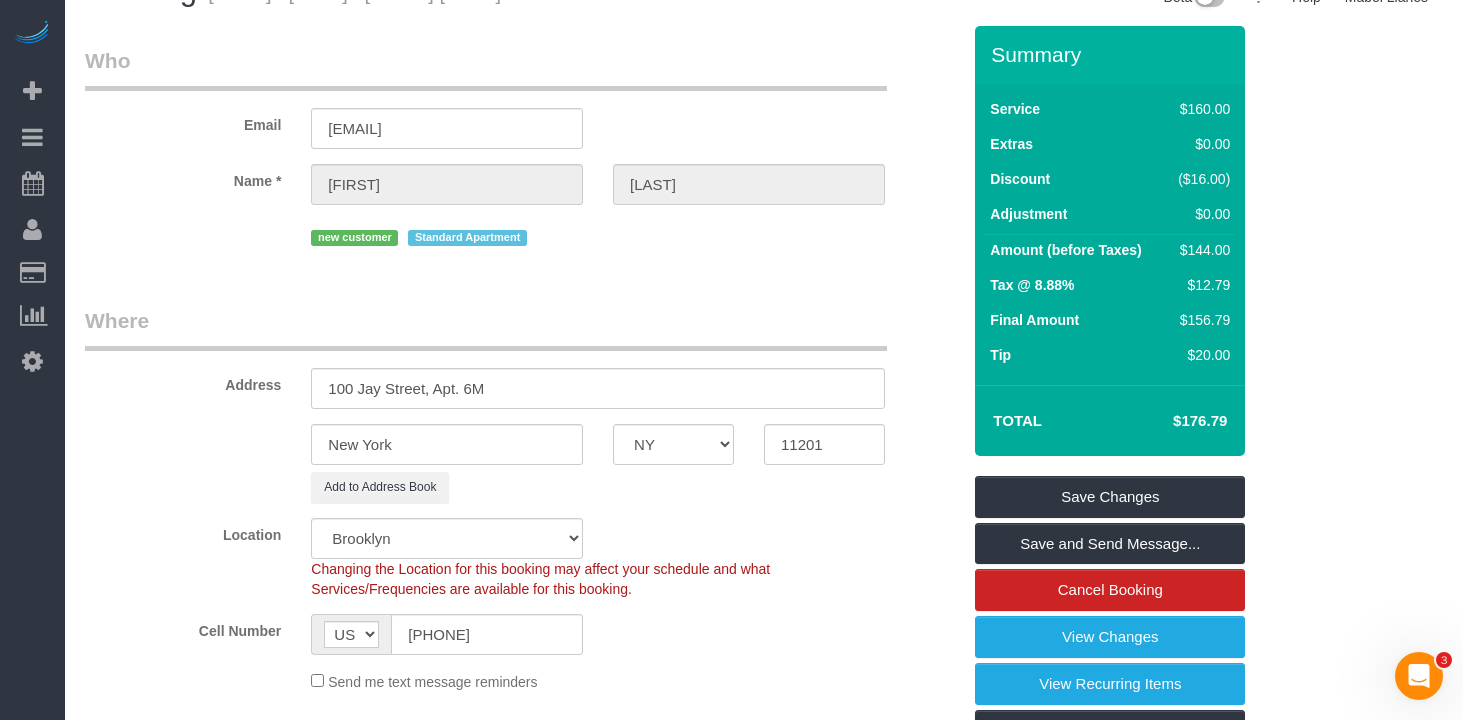 scroll, scrollTop: 153, scrollLeft: 0, axis: vertical 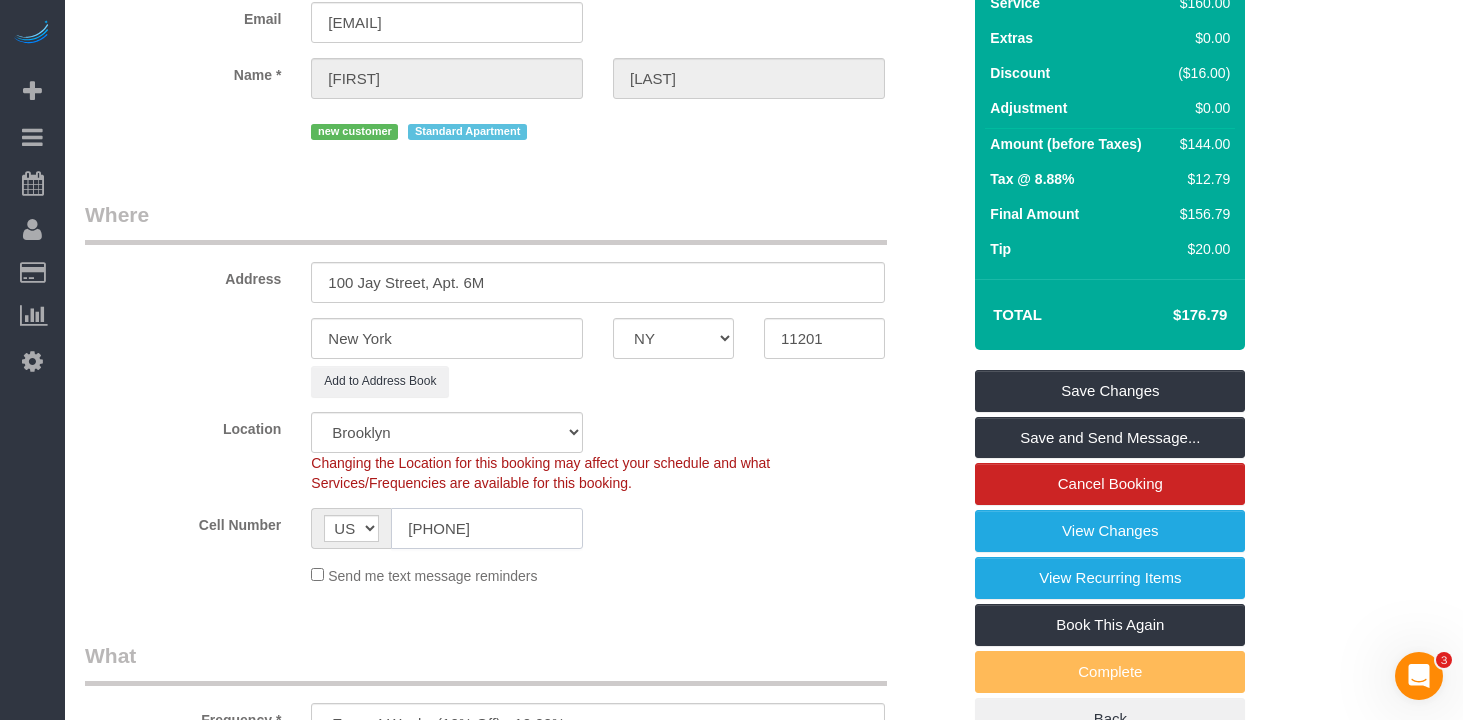 click on "(310) 753-2345" 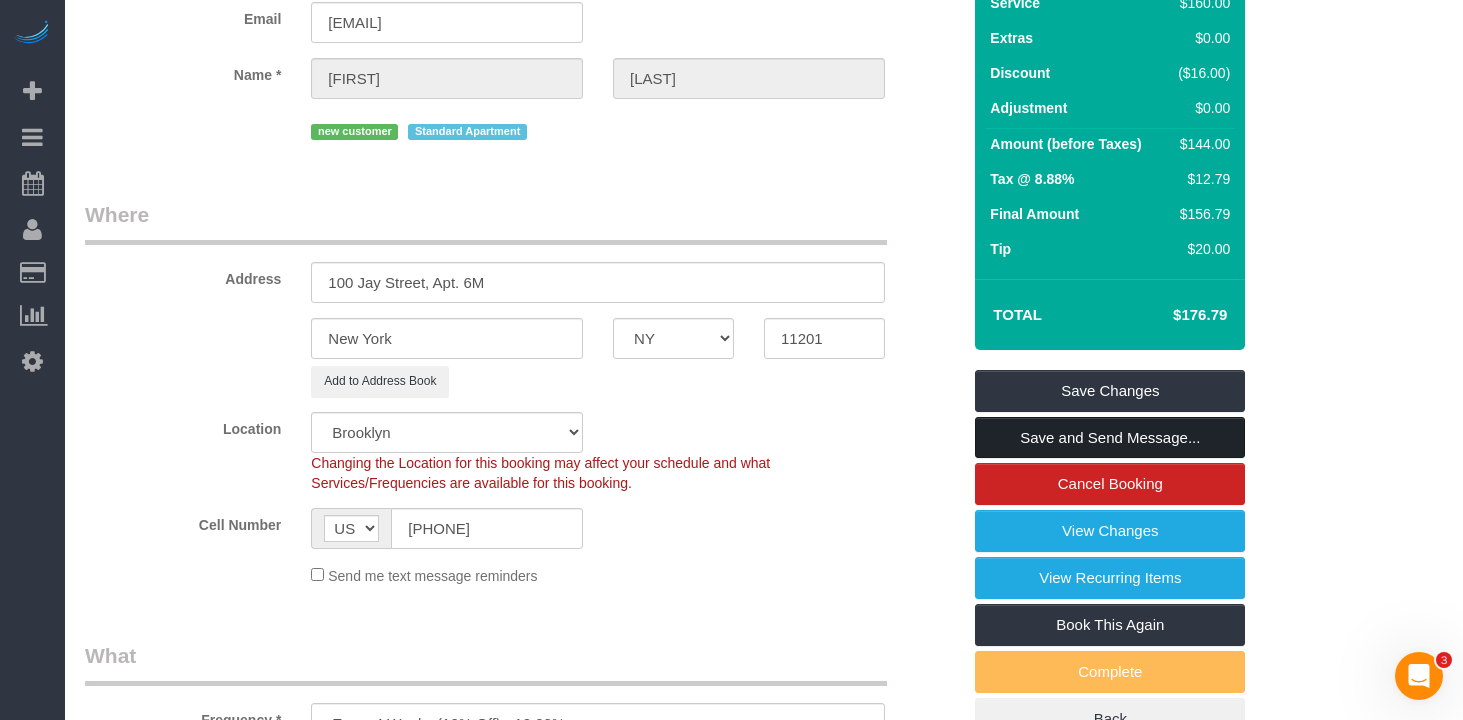 click on "Save and Send Message..." at bounding box center [1110, 438] 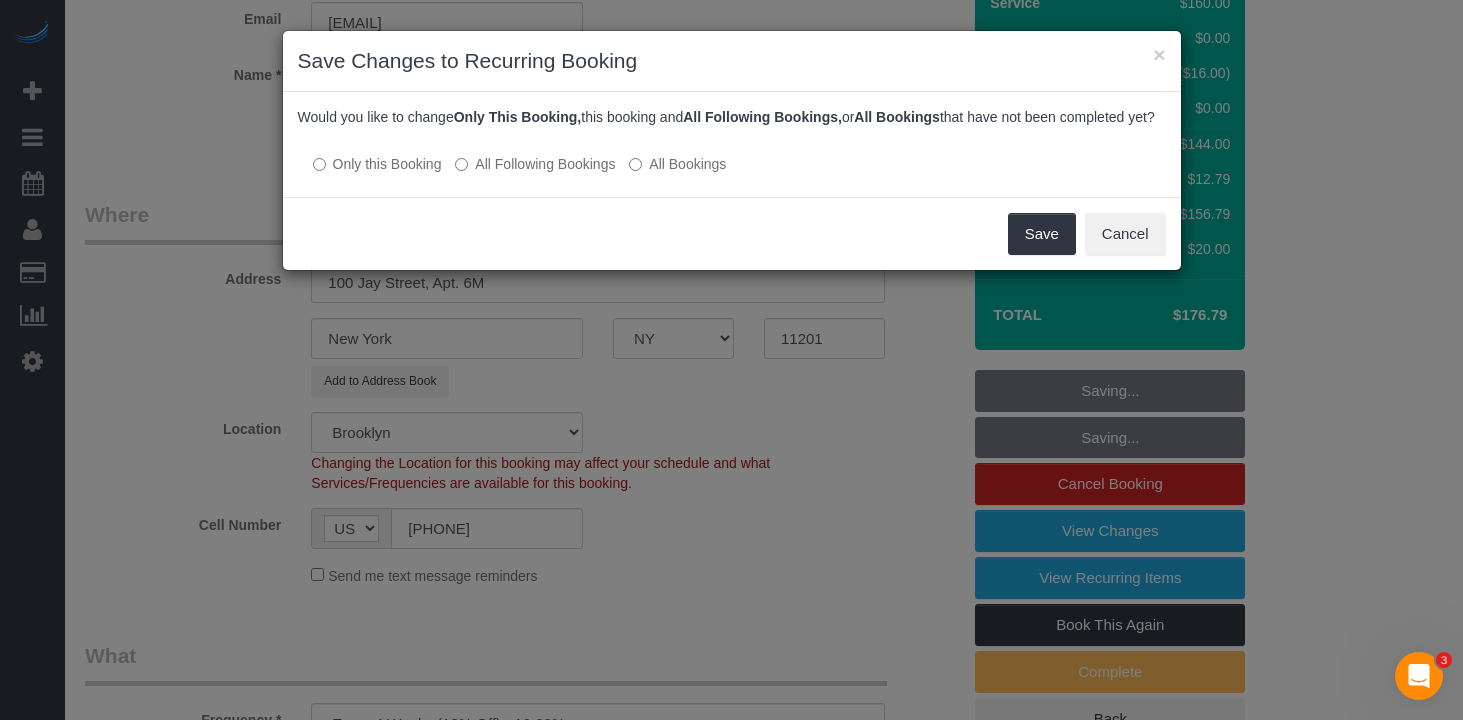 click on "All Following Bookings" at bounding box center [535, 164] 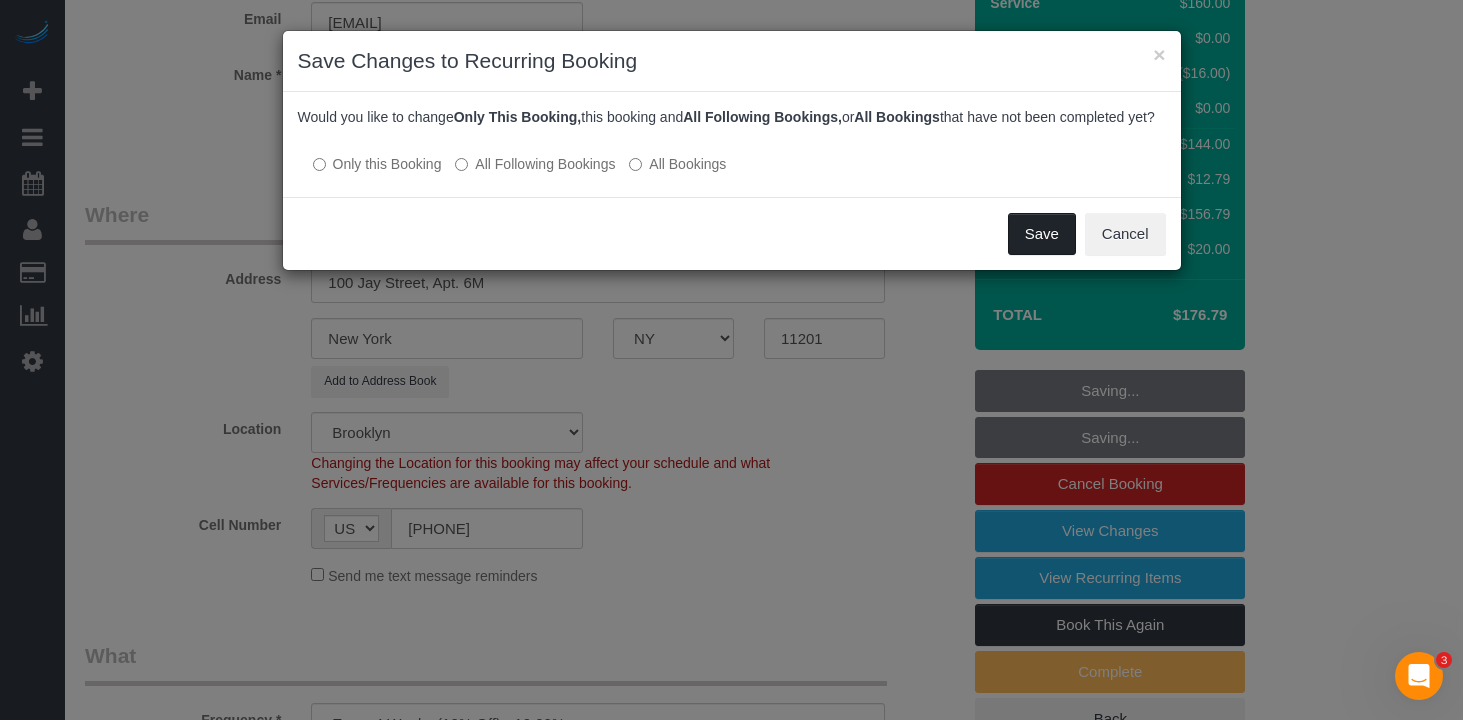 click on "Save" at bounding box center [1042, 234] 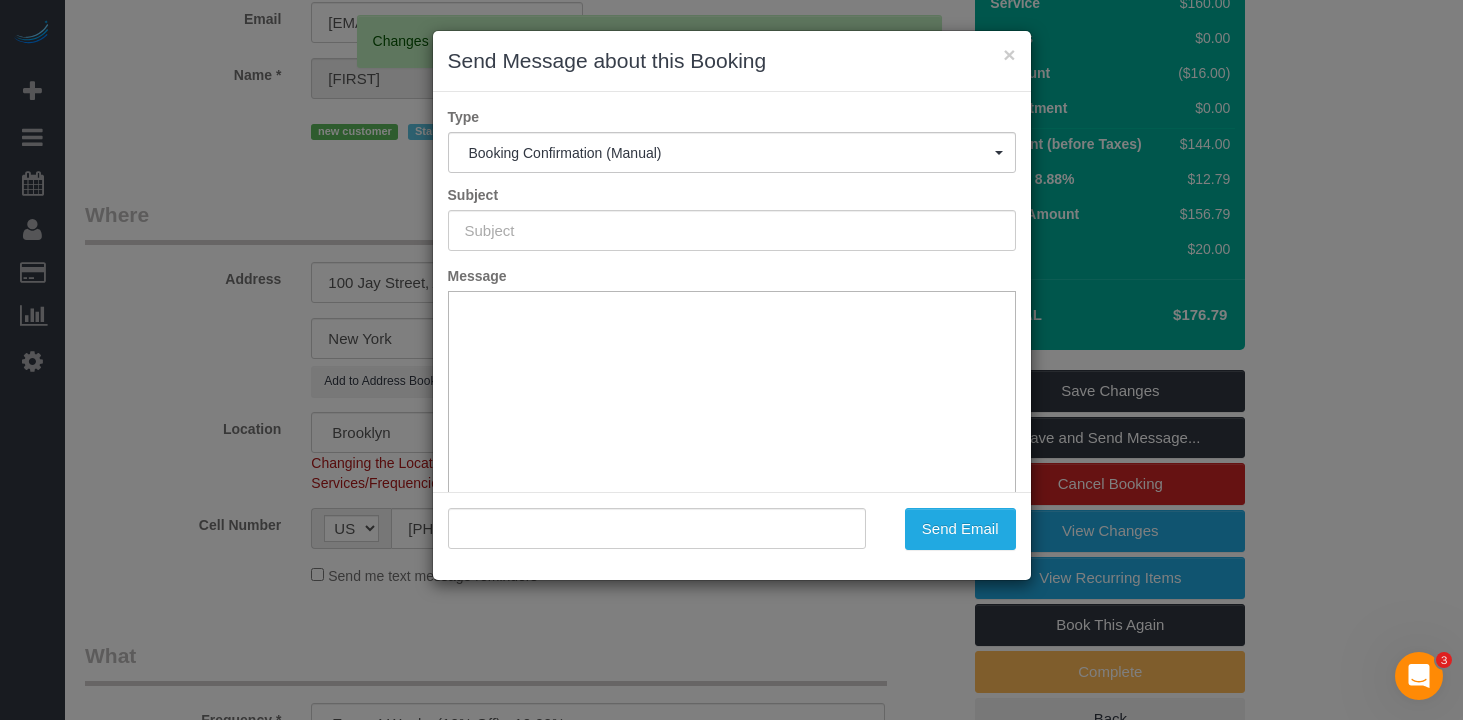 type on "Cleaning Confirmed for 08/26/2025 at 8:00am" 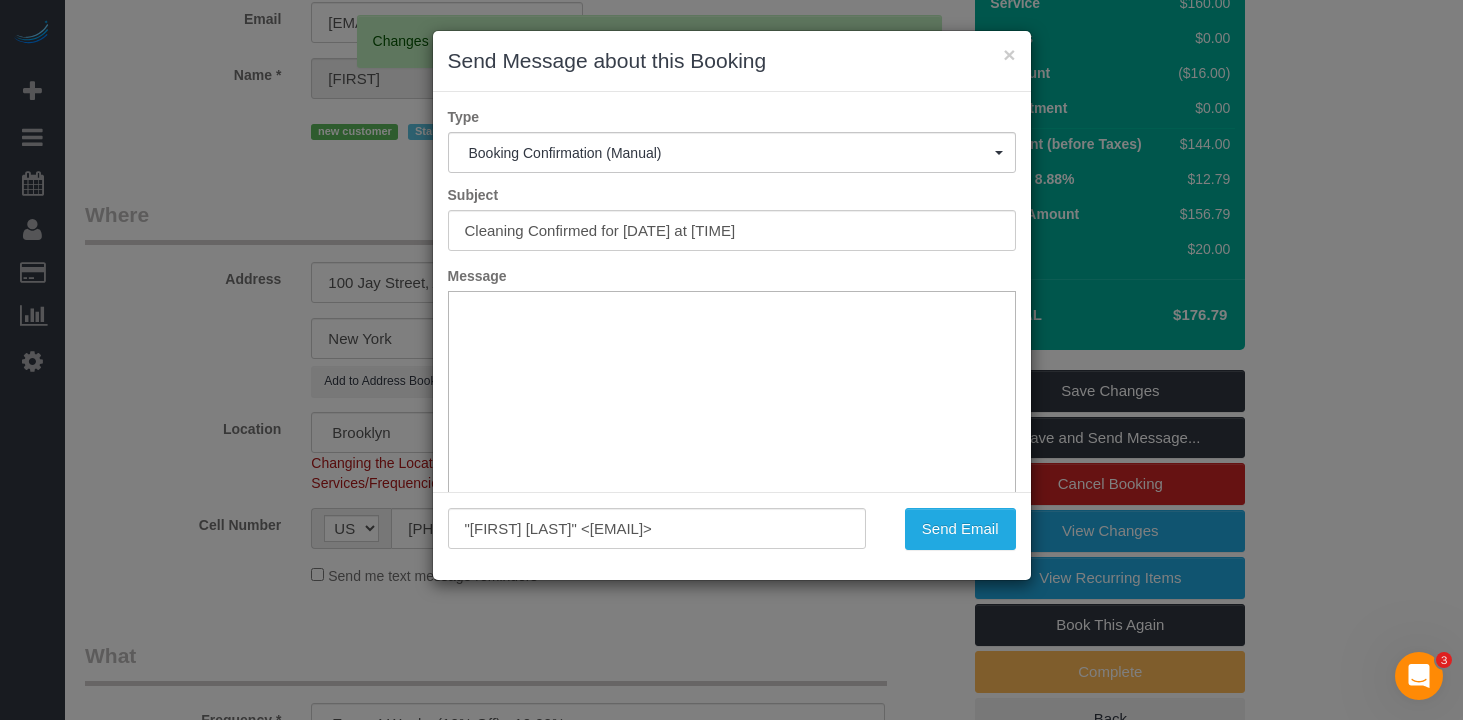 scroll, scrollTop: 0, scrollLeft: 0, axis: both 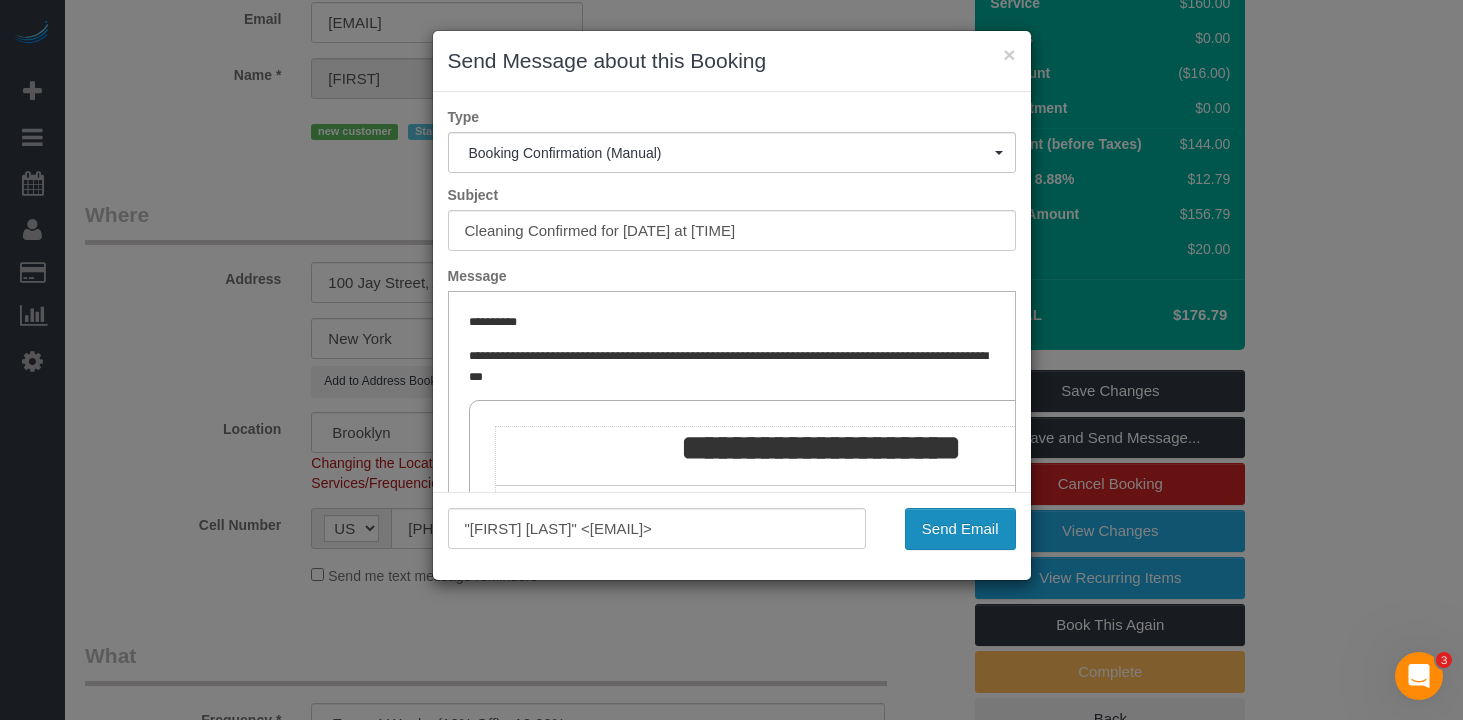click on "Send Email" at bounding box center (960, 529) 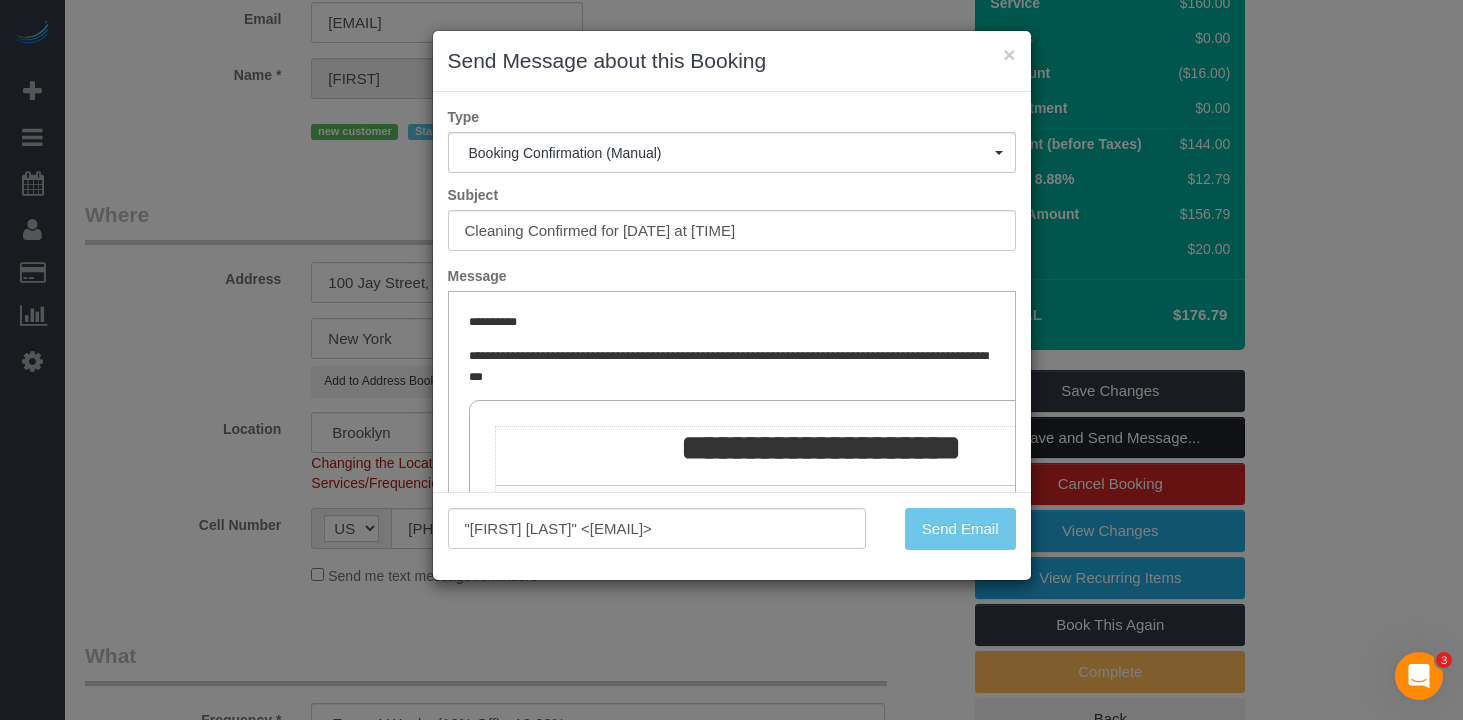 scroll, scrollTop: 225, scrollLeft: 0, axis: vertical 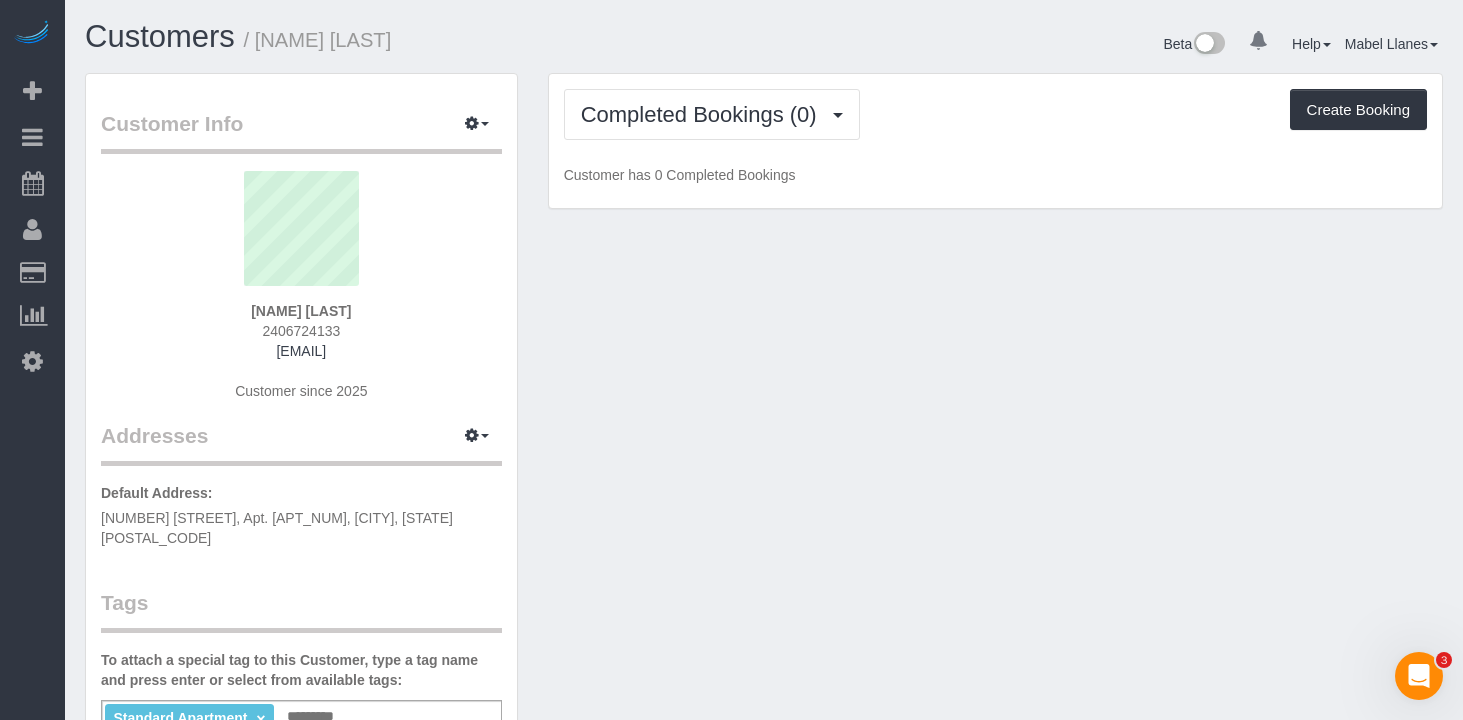 drag, startPoint x: 733, startPoint y: 35, endPoint x: 722, endPoint y: 62, distance: 29.15476 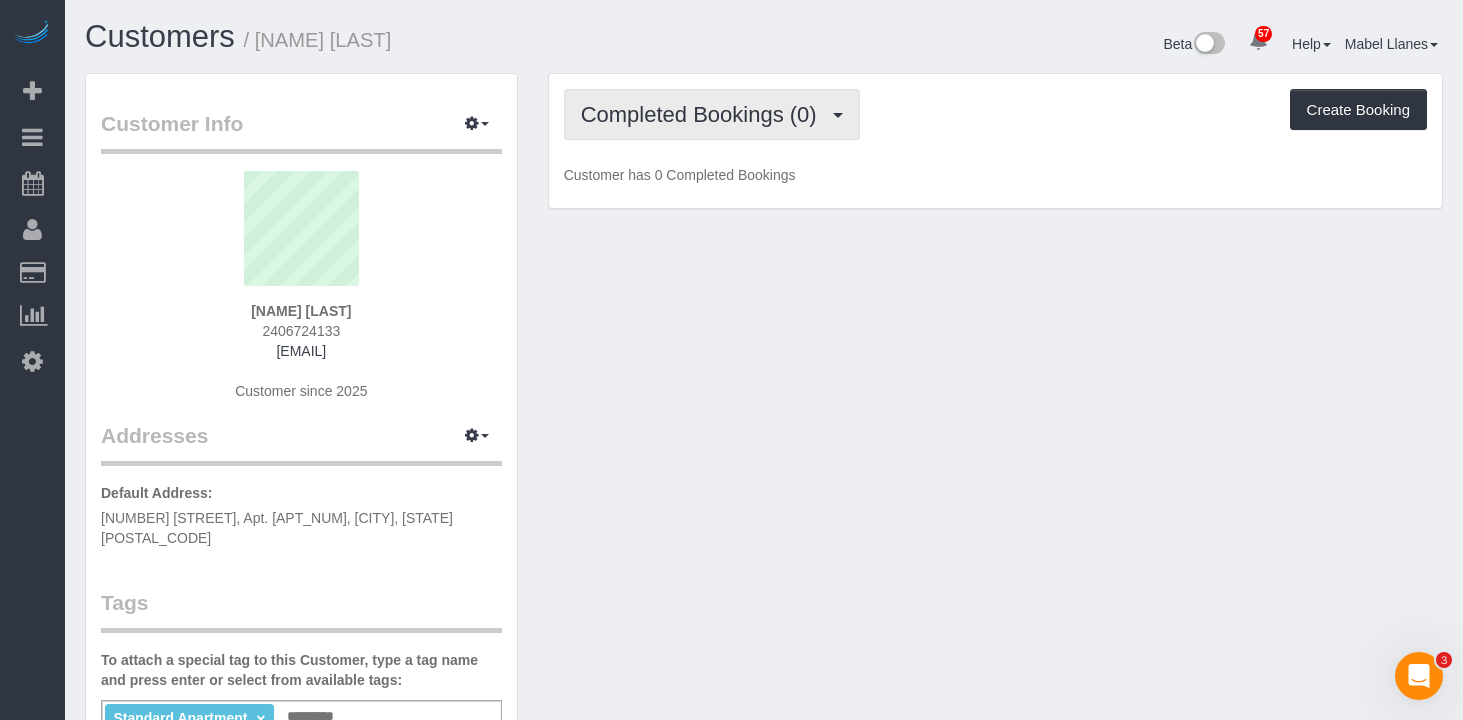 click on "Completed Bookings (0)" at bounding box center (712, 114) 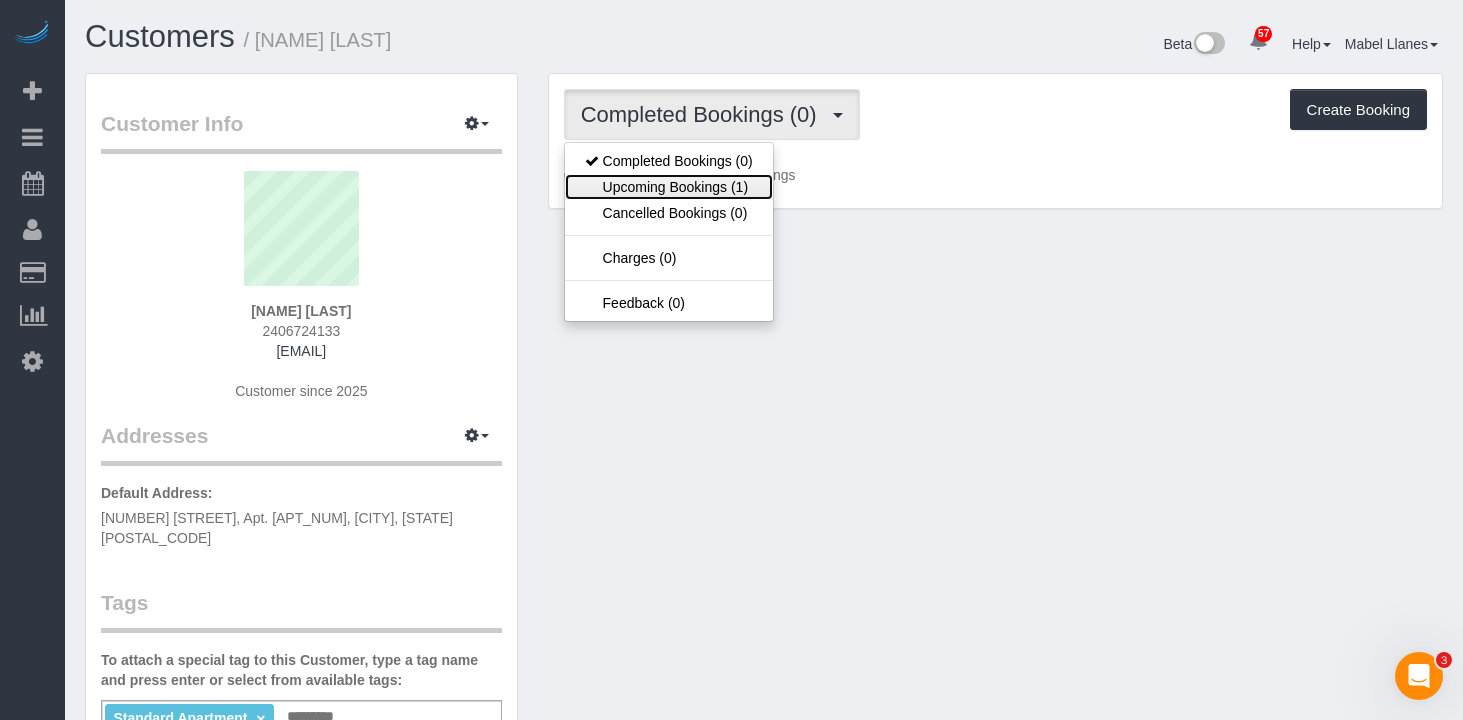 click on "Upcoming Bookings (1)" at bounding box center (669, 187) 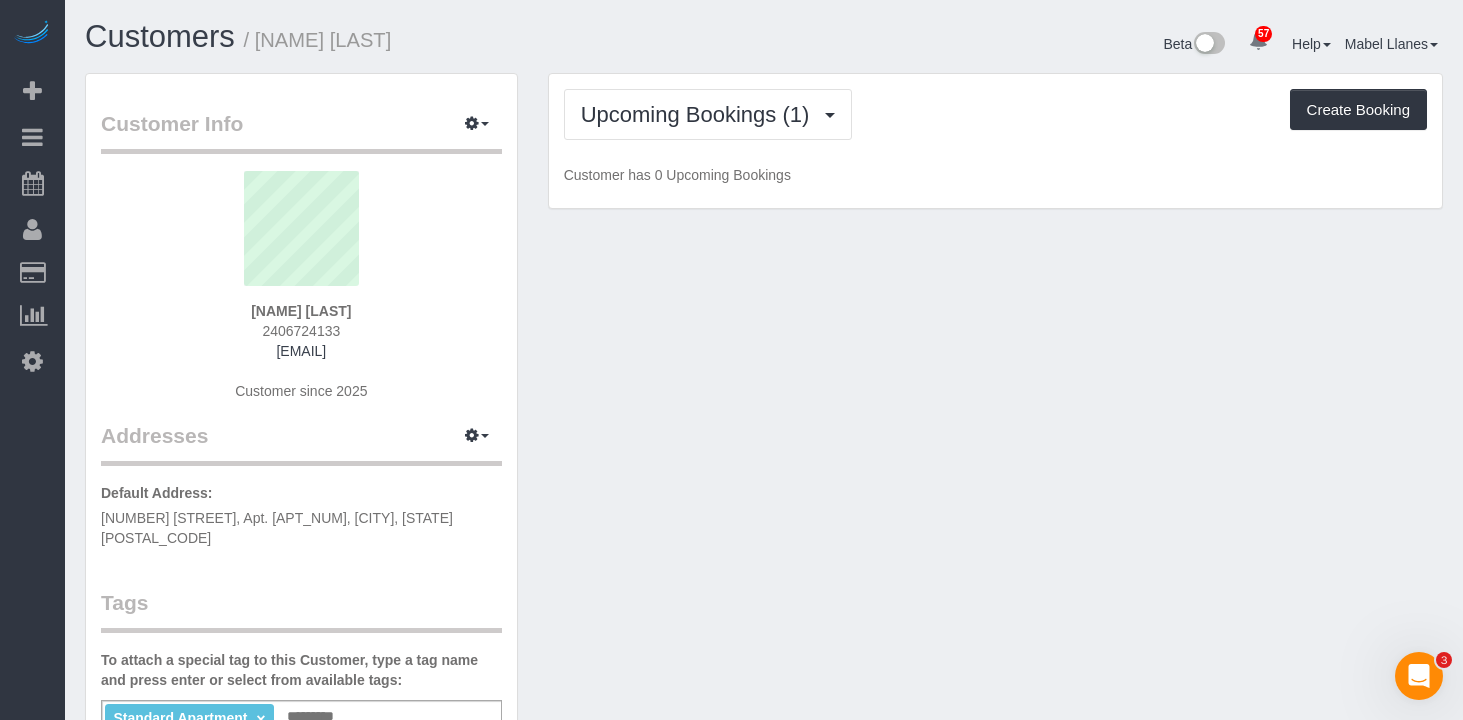 click on "Customer Info
Edit Contact Info
Send Message
Email Preferences
Special Sales Tax
View Changes
Mark as Unconfirmed
Block this Customer
Archive Account
Delete Account
[NAME] [LAST]
[PHONE]" at bounding box center (764, 755) 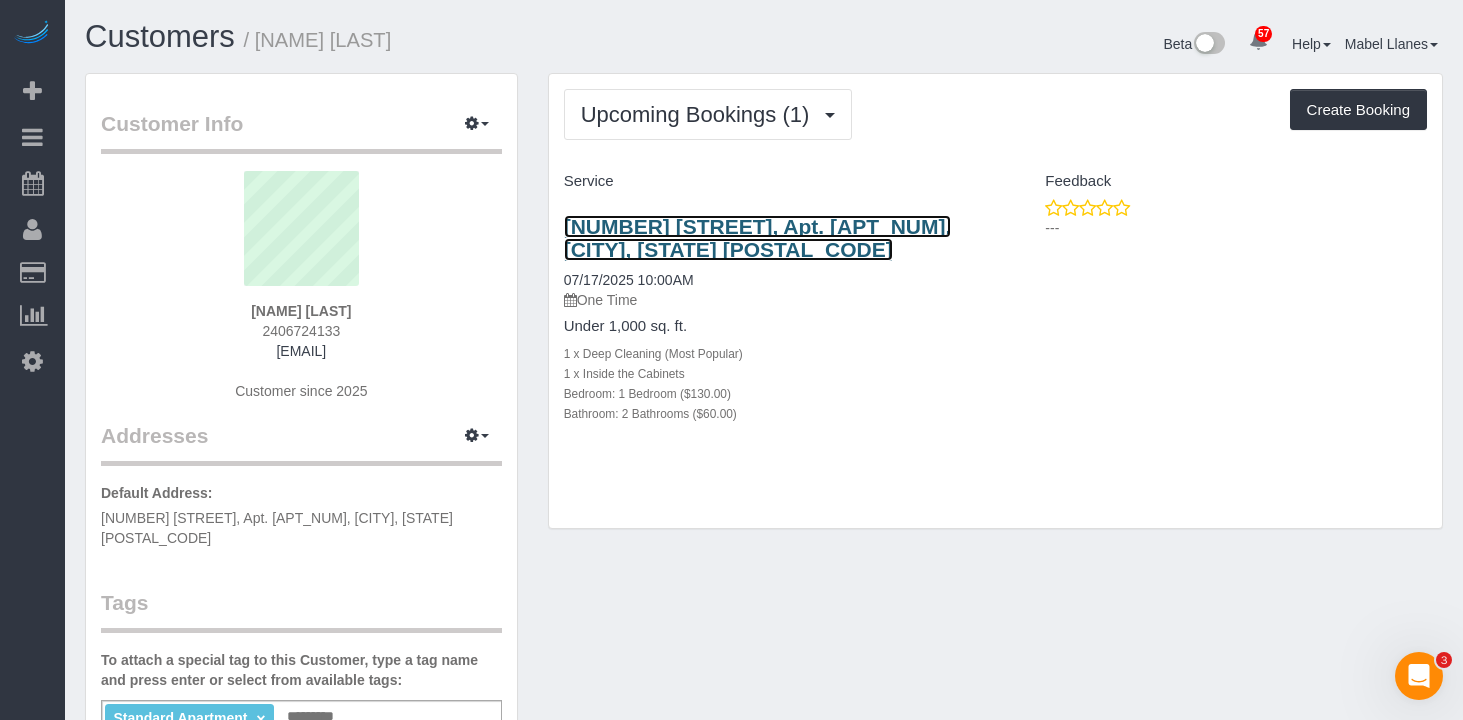 click on "[NUMBER] [STREET], Apt. [APT_NUM], [CITY], [STATE] [POSTAL_CODE]" at bounding box center [758, 238] 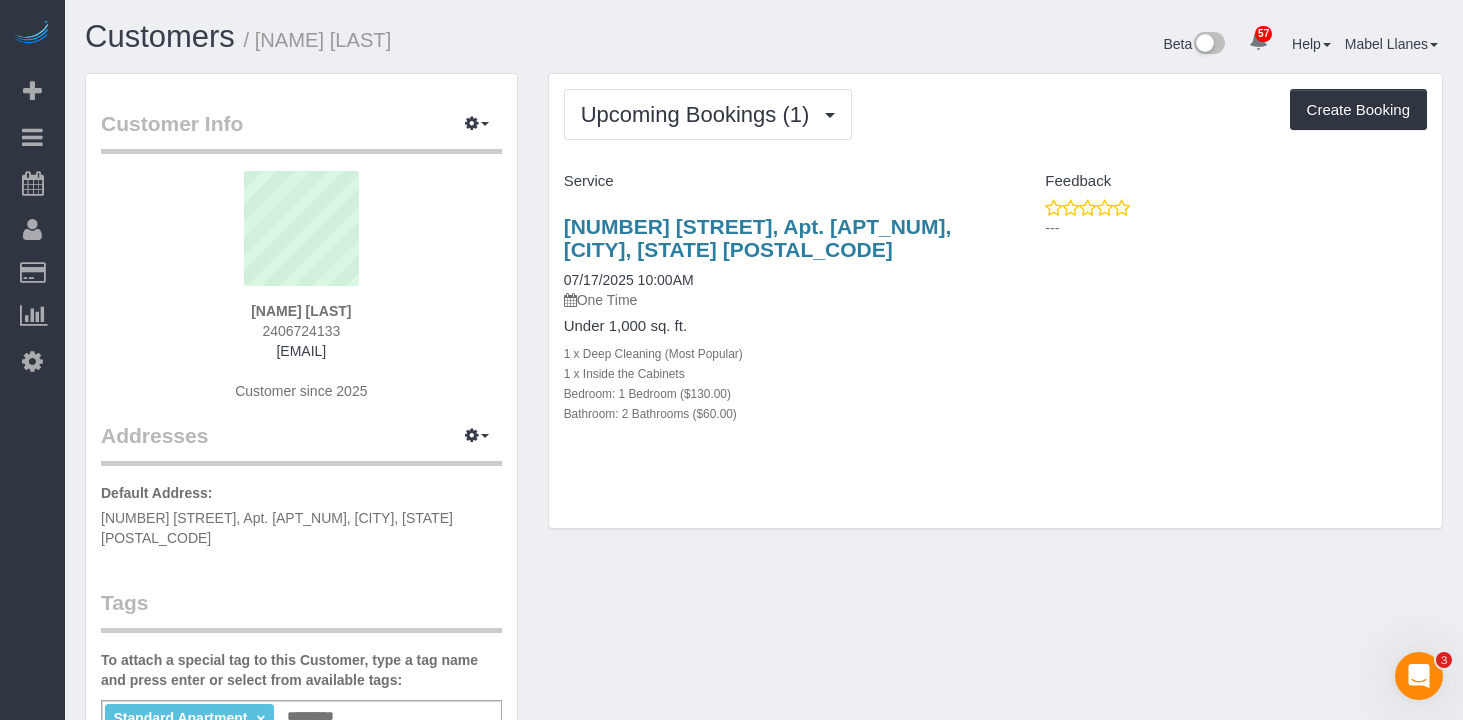 click on "[NUMBER] [STREET], Apt. [APT_NUM], [CITY], [STATE] [POSTAL_CODE]
[DATE] [TIME]
One Time
Under 1,000 sq. ft.
1 x Deep Cleaning (Most Popular)
1 x Inside the Cabinets
Bedroom: 1 Bedroom ($130.00)
Bathroom: 2 Bathrooms ($60.00)" at bounding box center [772, 330] 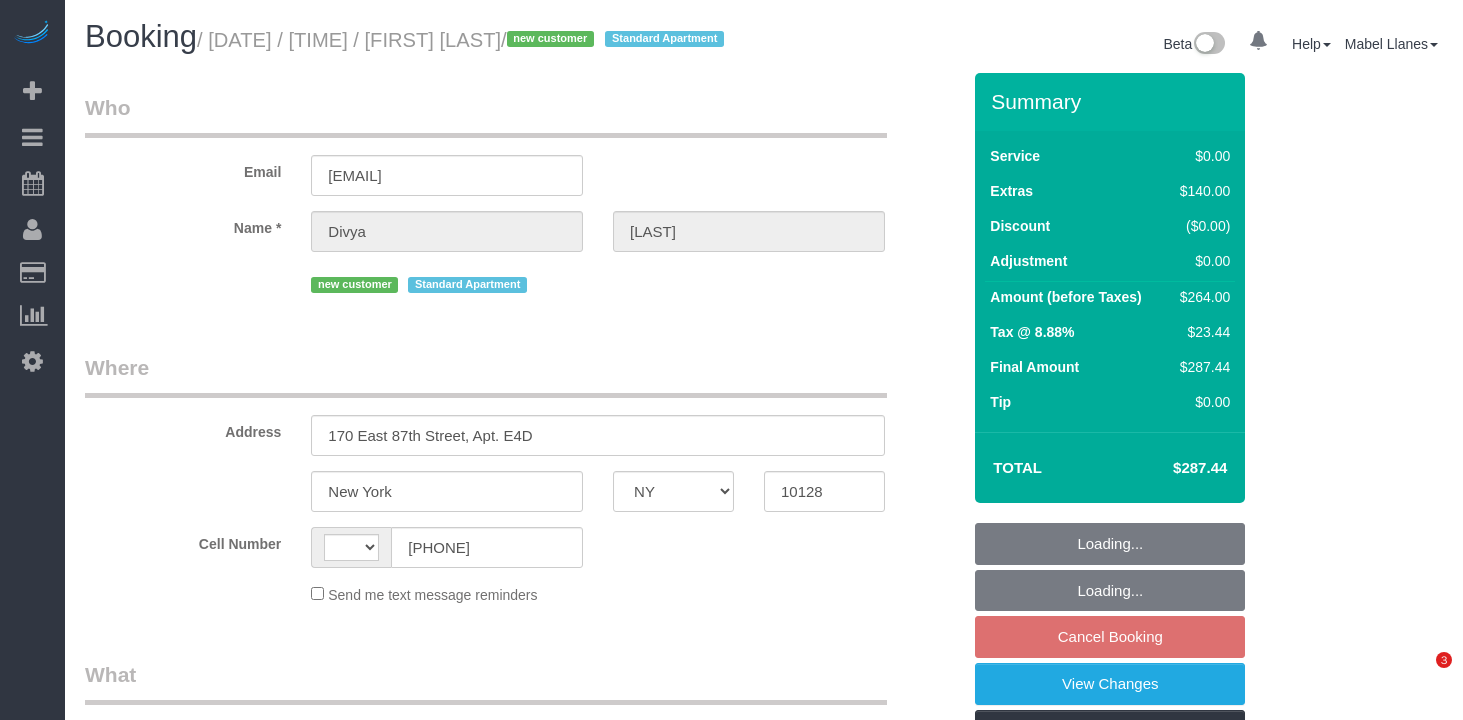 select on "NY" 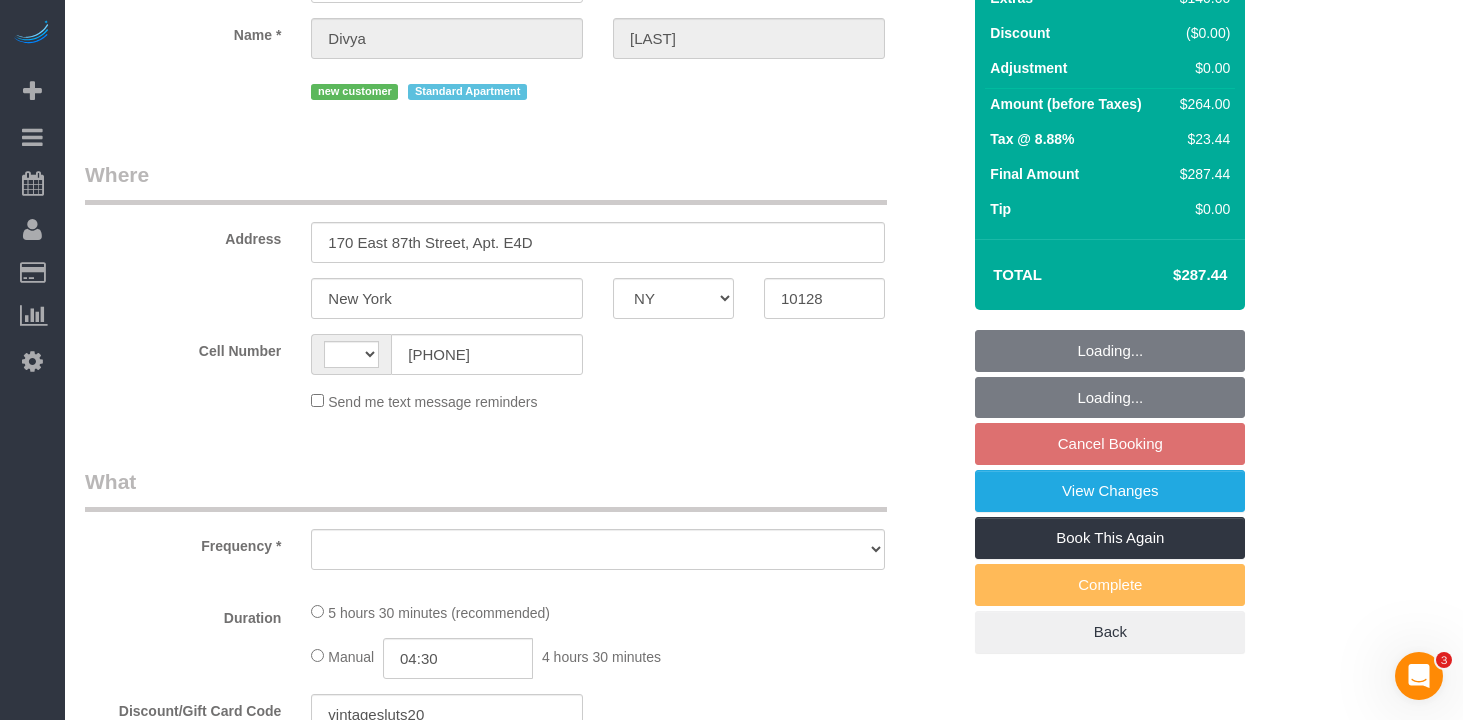scroll, scrollTop: 0, scrollLeft: 0, axis: both 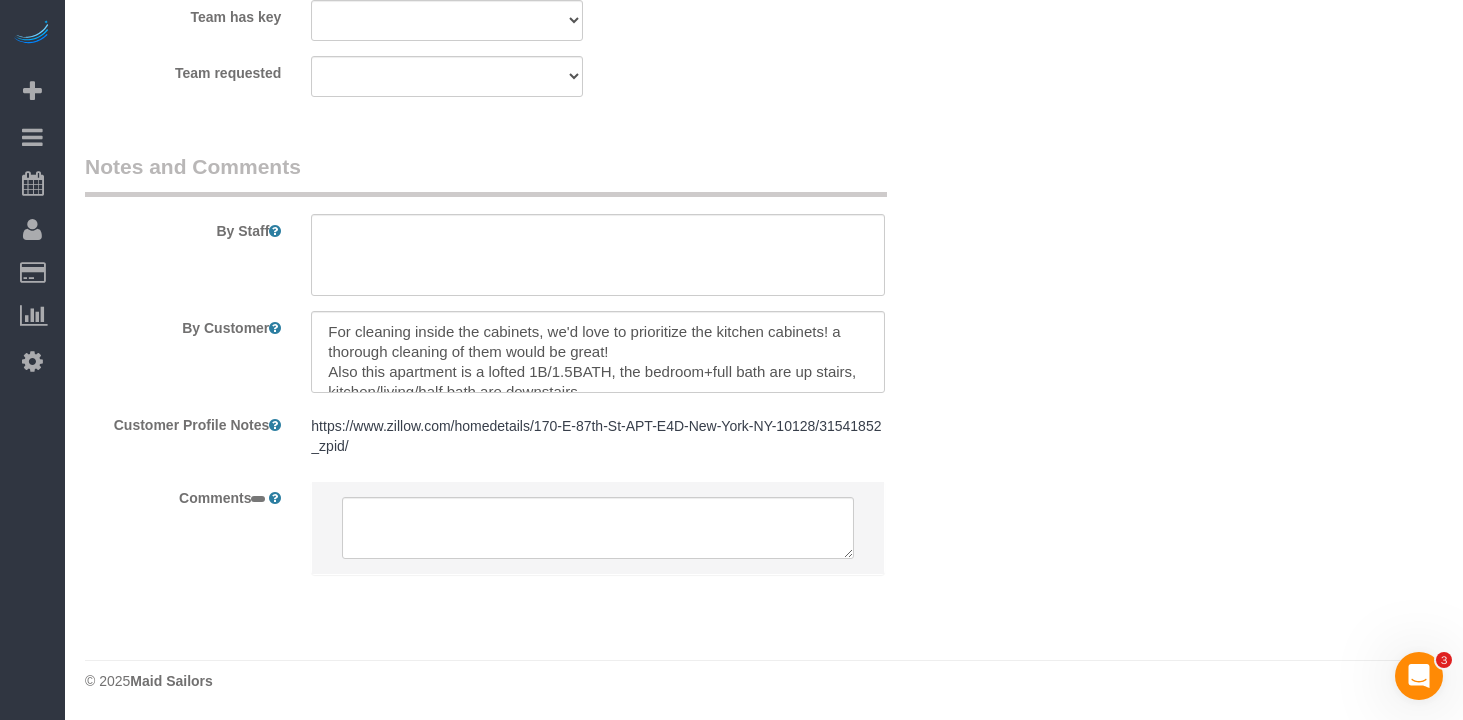 select on "string:US" 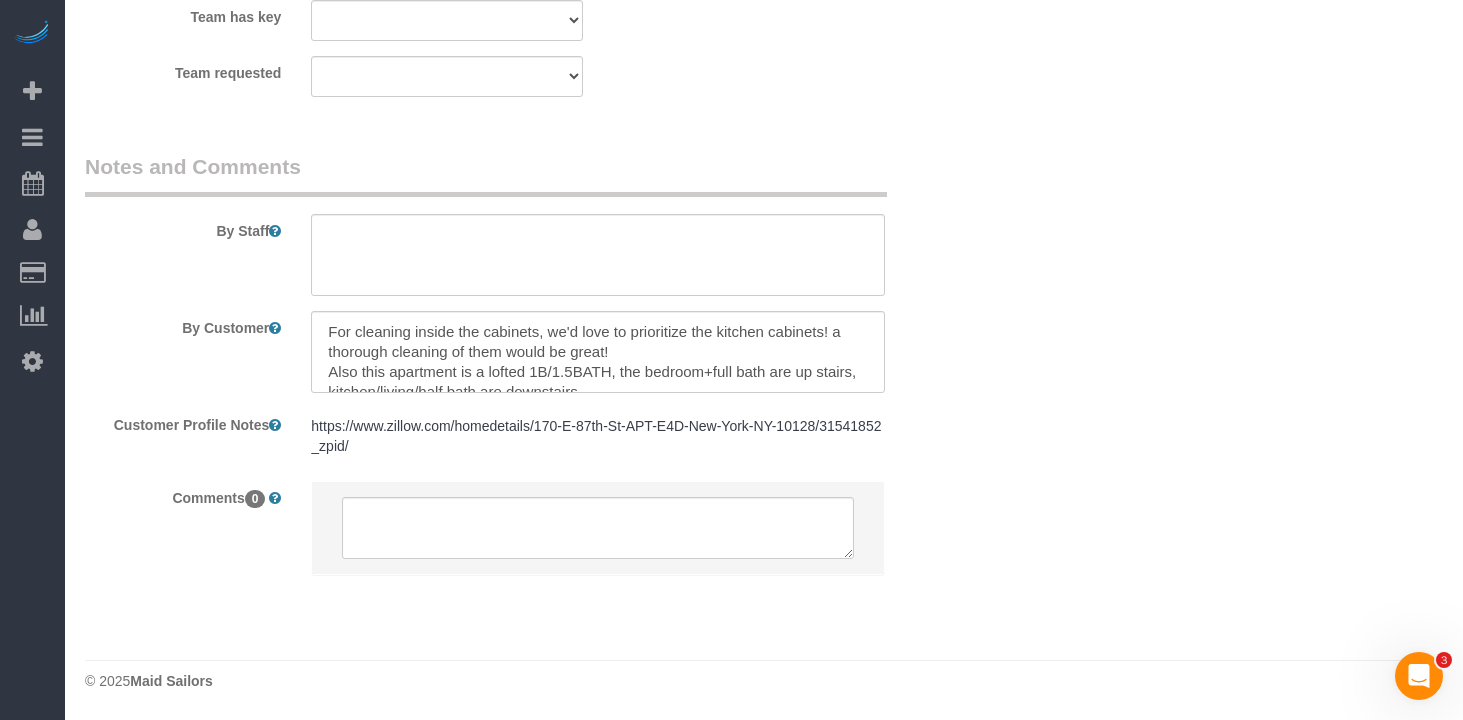 select on "spot3" 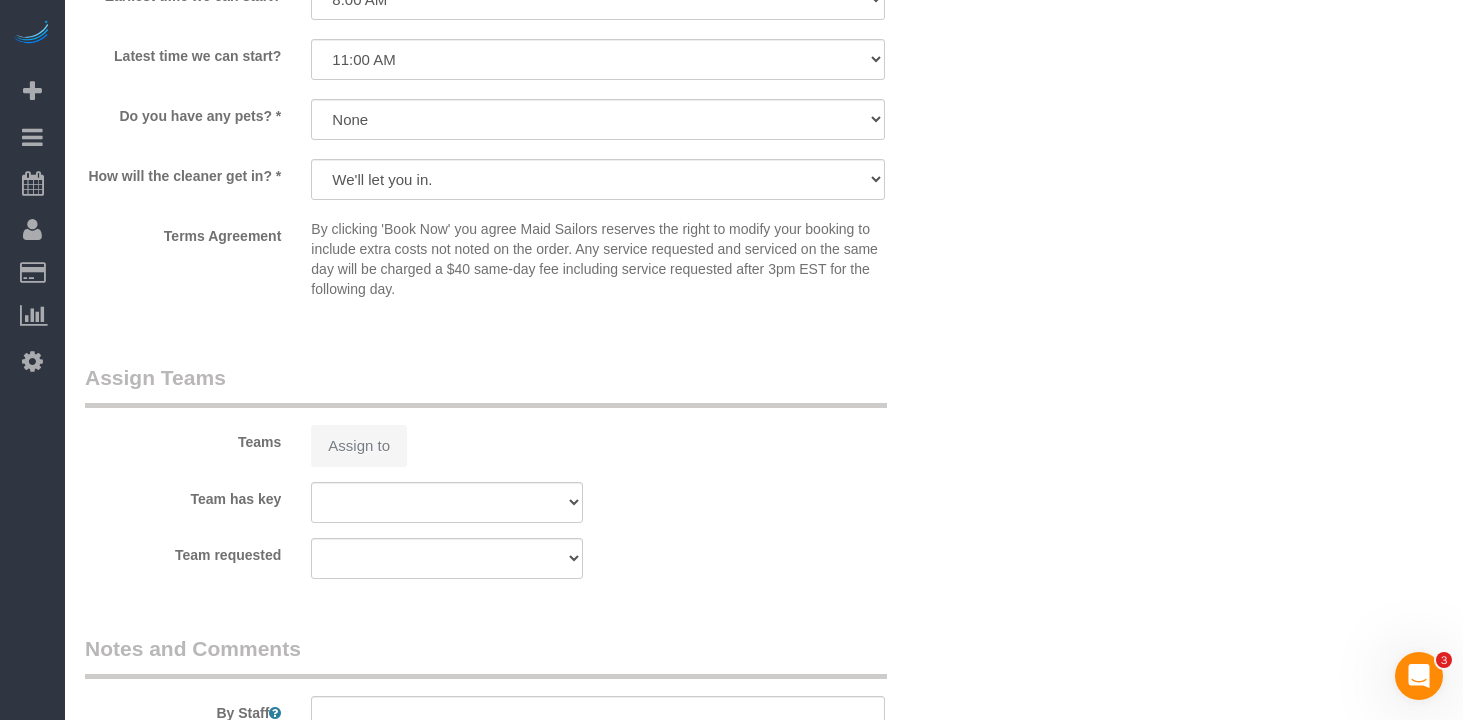 scroll, scrollTop: 2813, scrollLeft: 0, axis: vertical 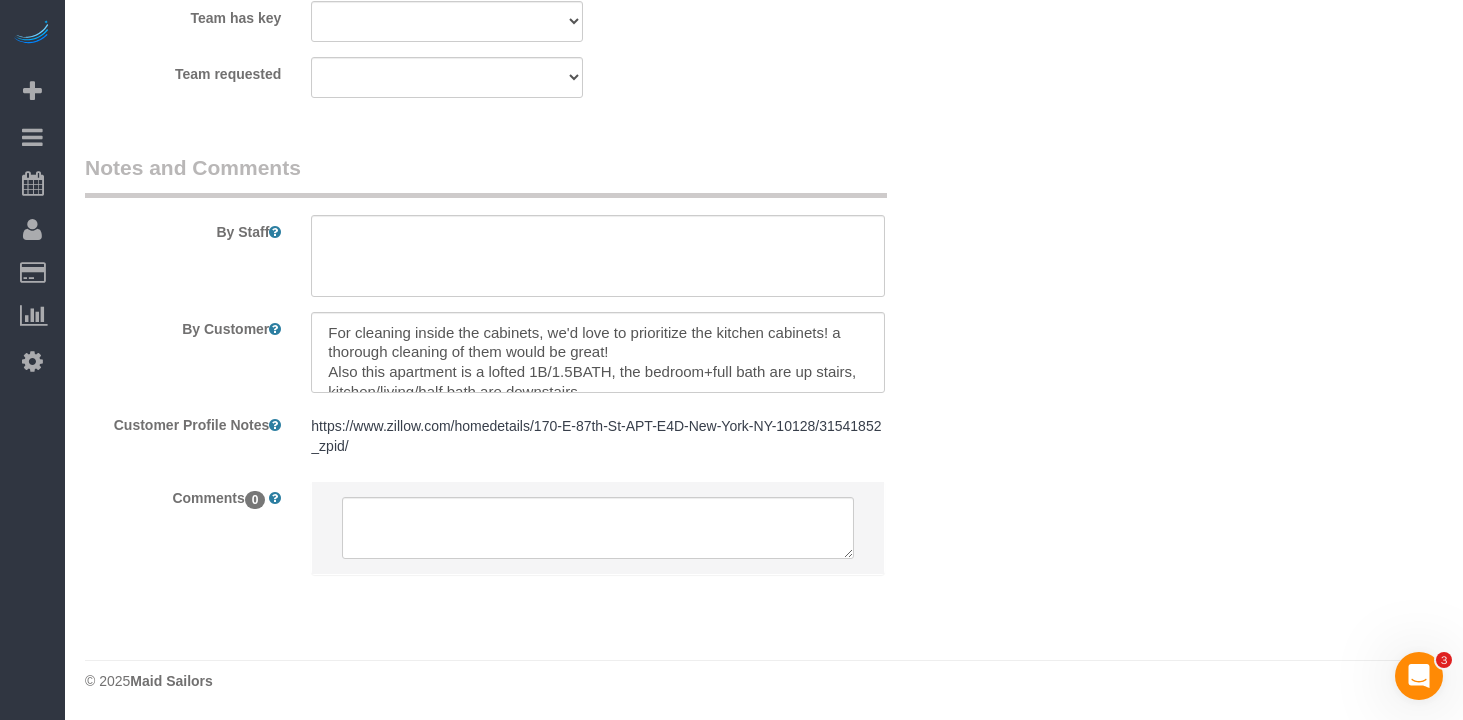 select on "object:969" 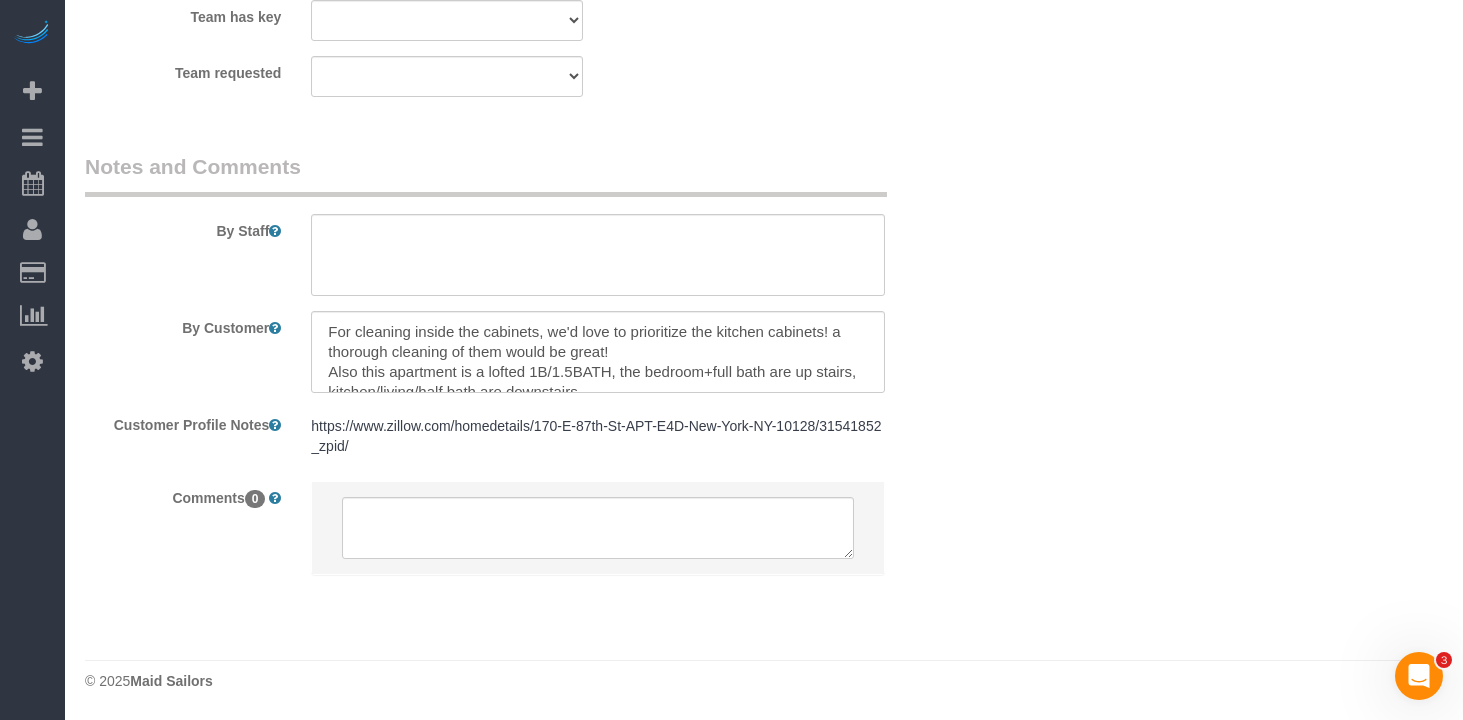 select on "1" 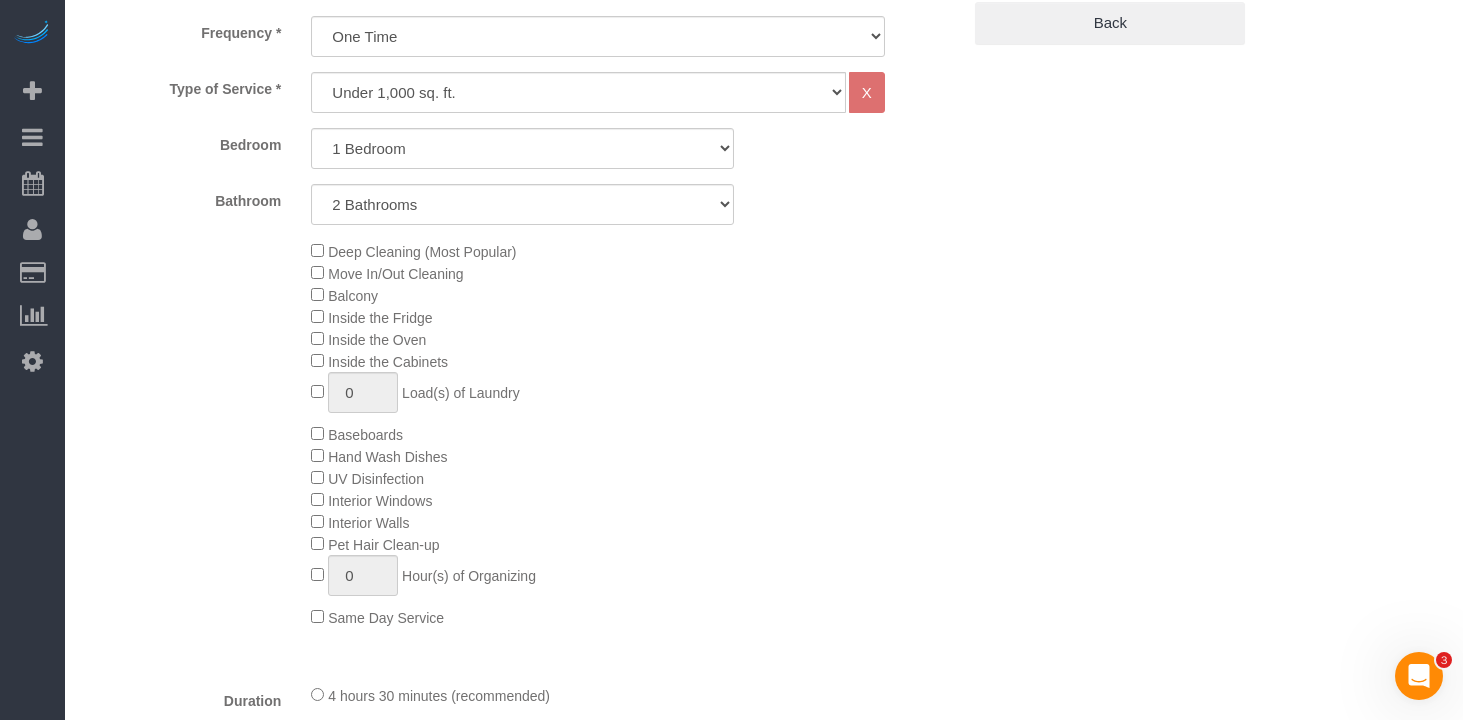 scroll, scrollTop: 376, scrollLeft: 0, axis: vertical 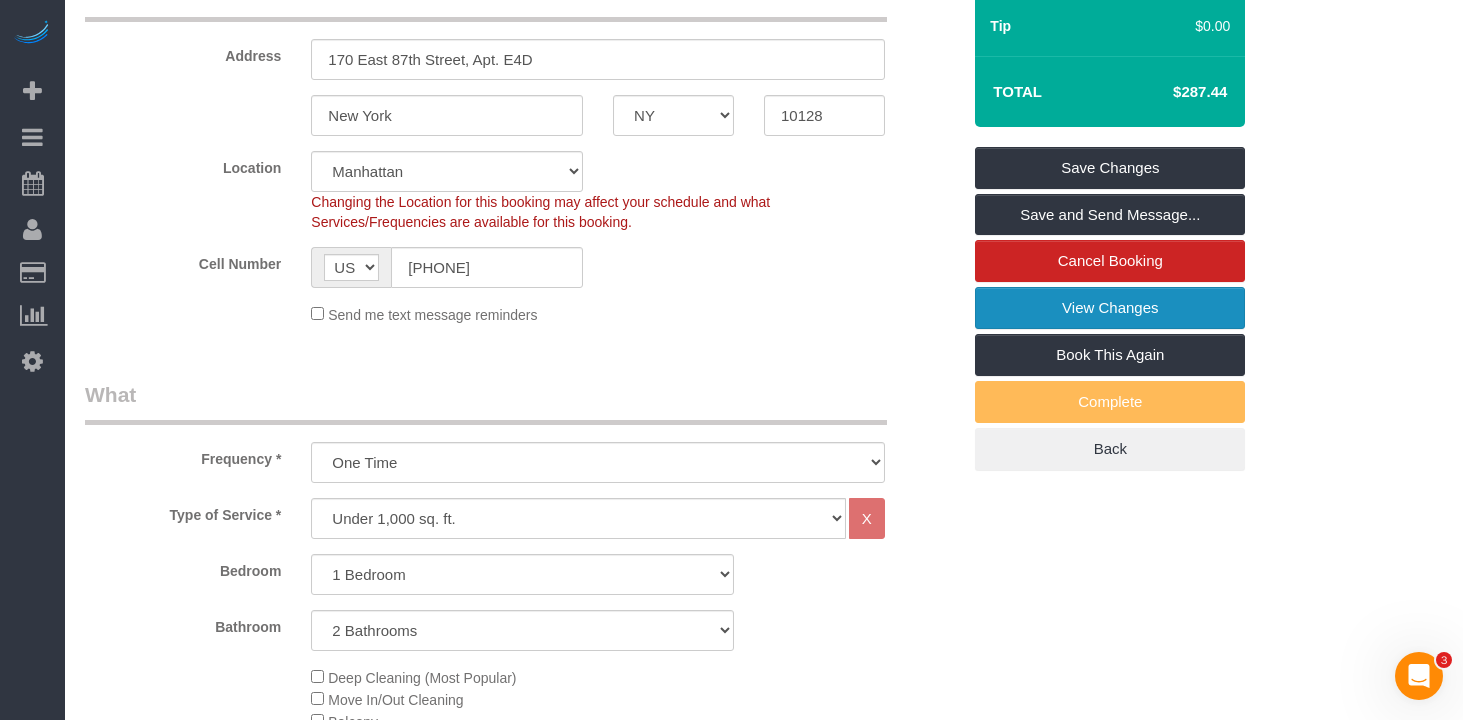 click on "View Changes" at bounding box center [1110, 308] 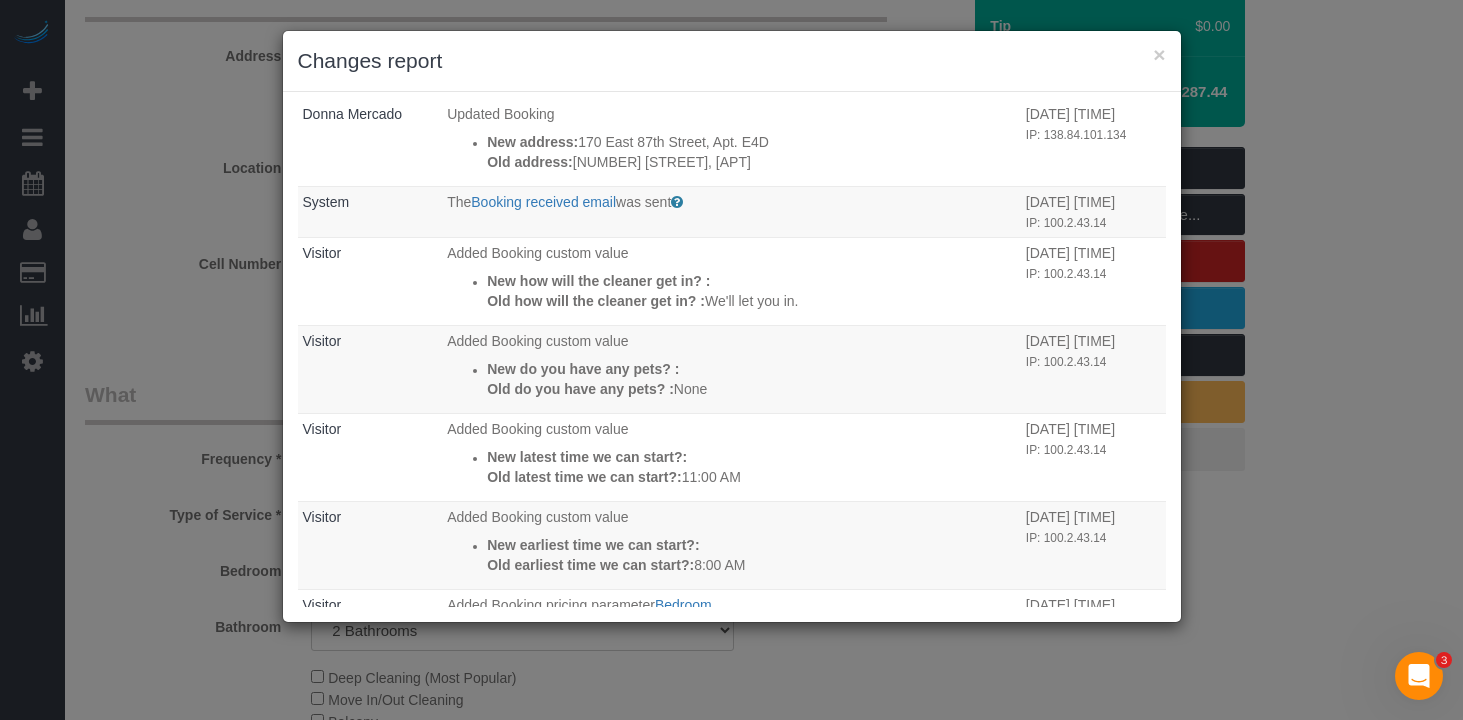 scroll, scrollTop: 0, scrollLeft: 0, axis: both 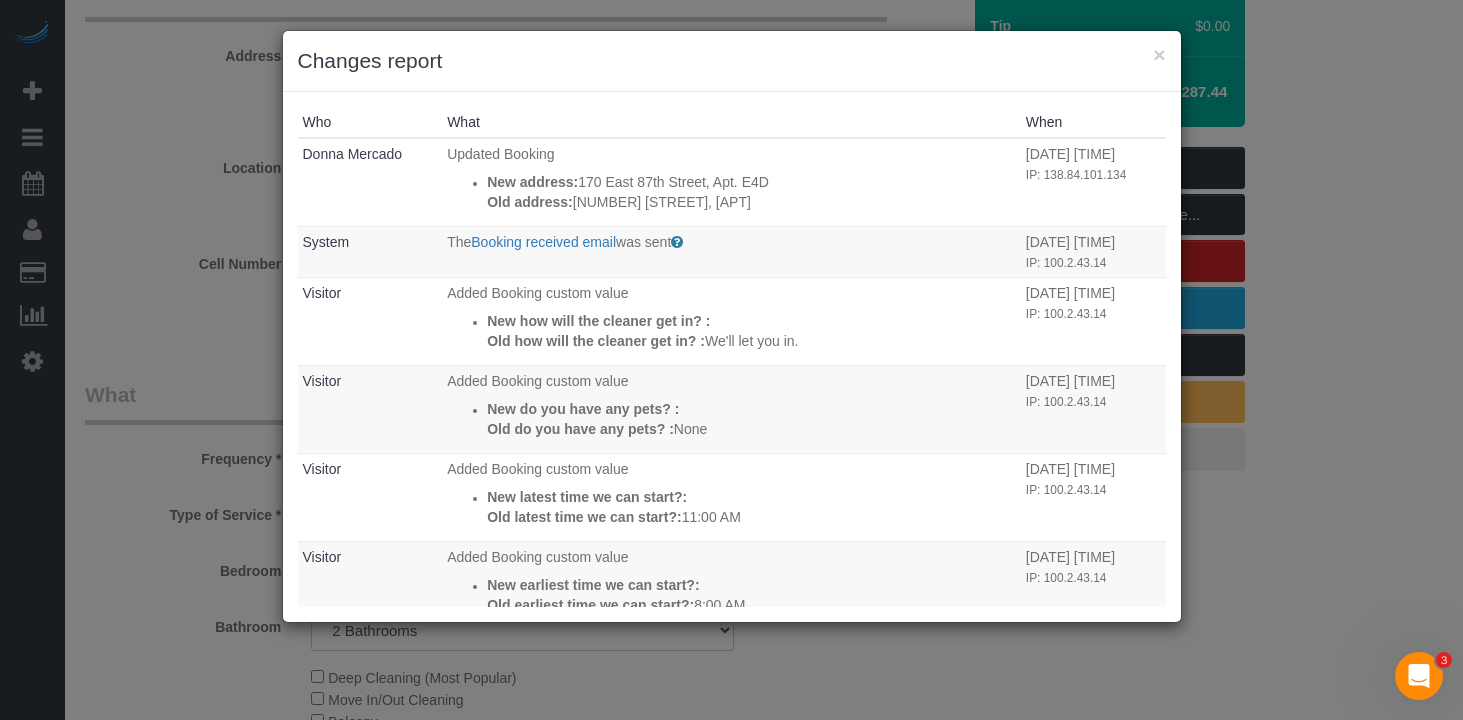 click on "×
Changes report" at bounding box center (732, 61) 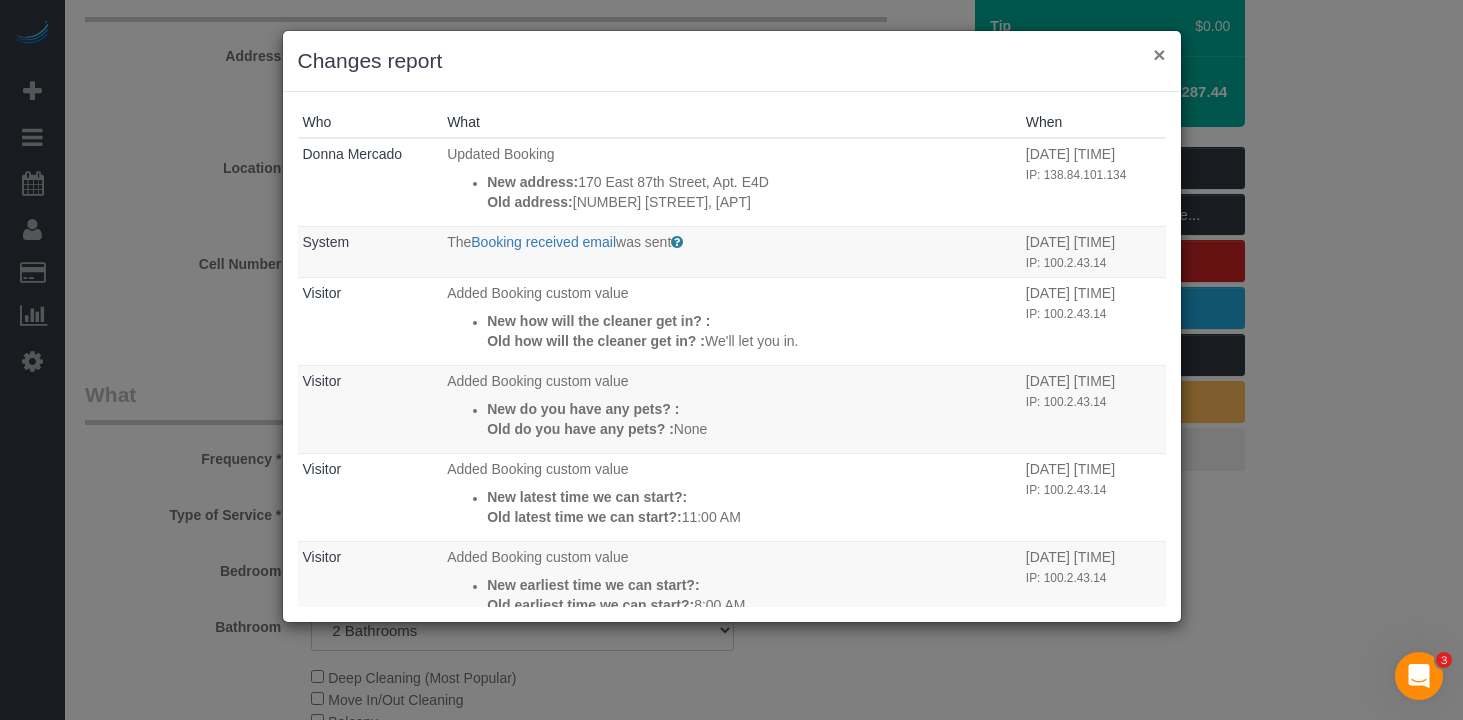 click on "×" at bounding box center [1159, 54] 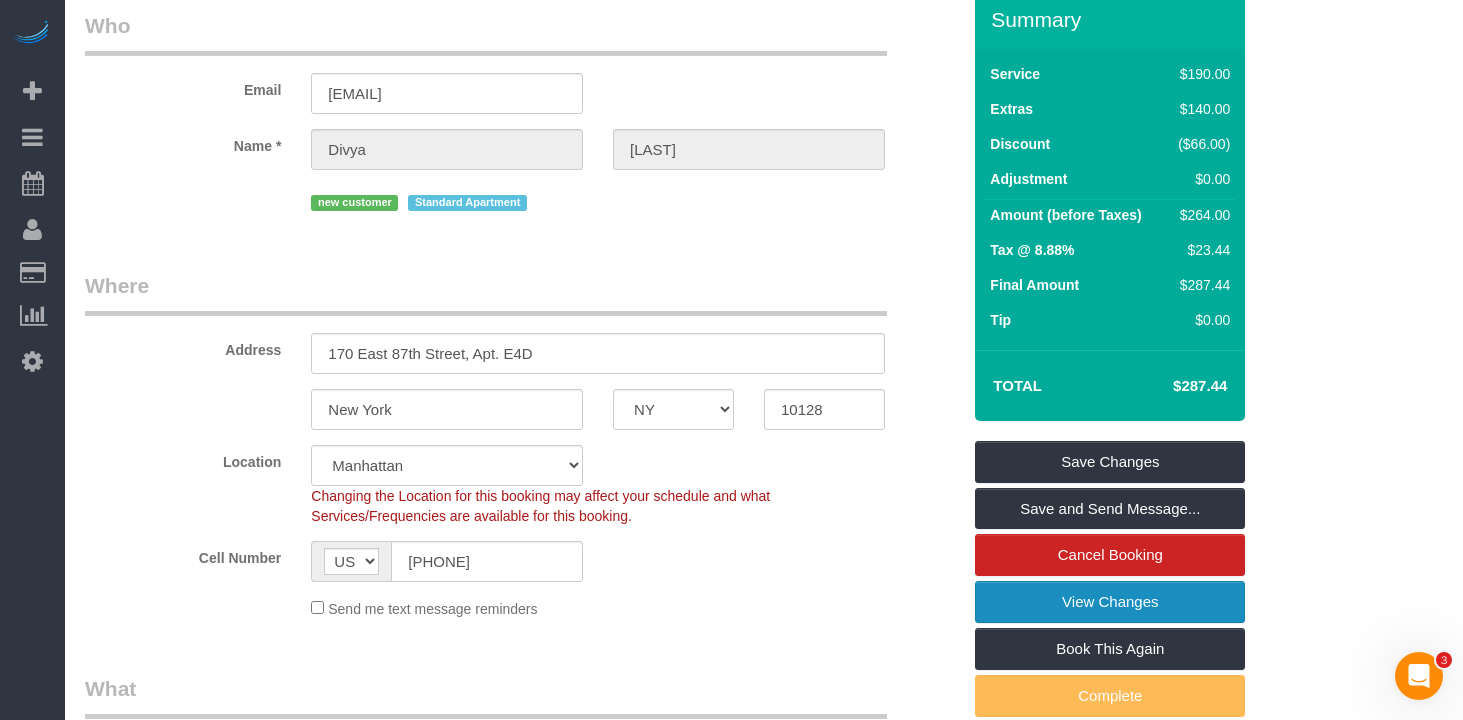 scroll, scrollTop: 229, scrollLeft: 0, axis: vertical 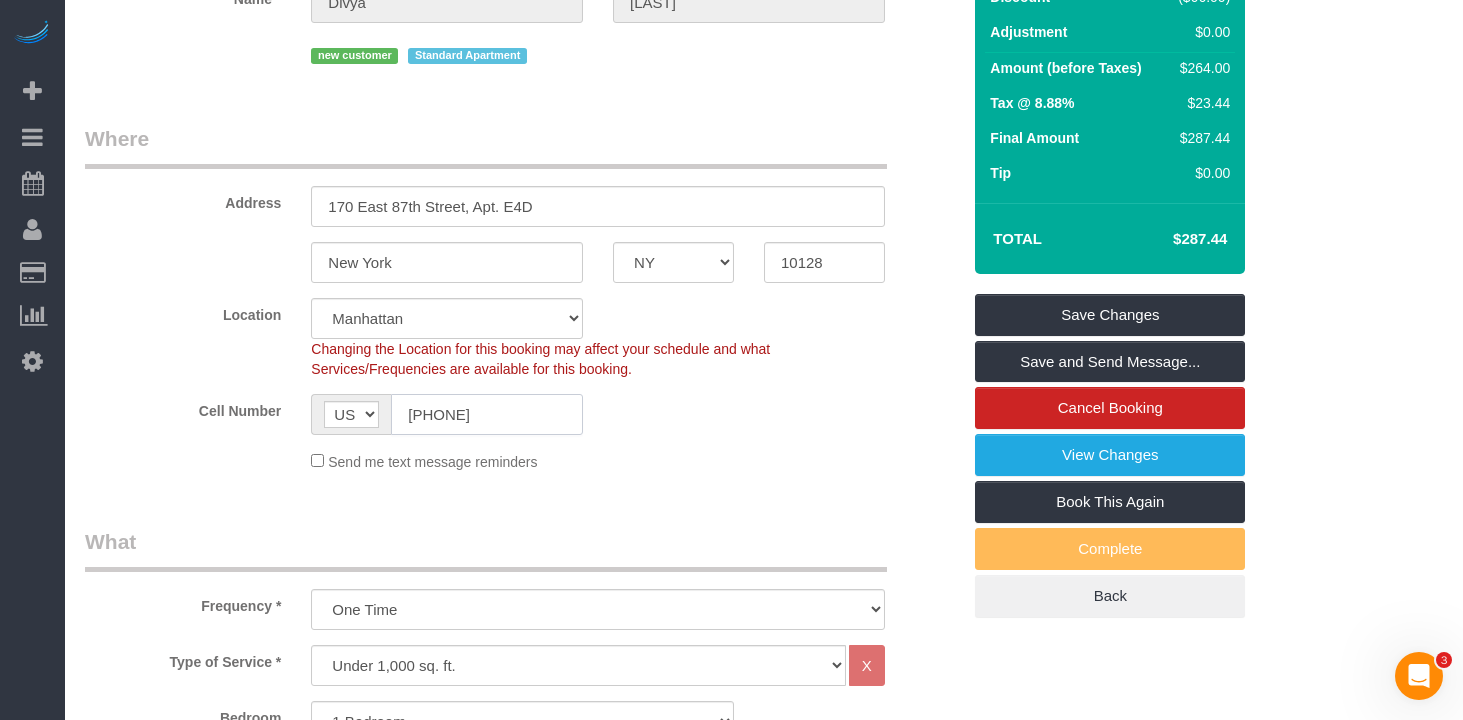 click on "(240) 672-4133" 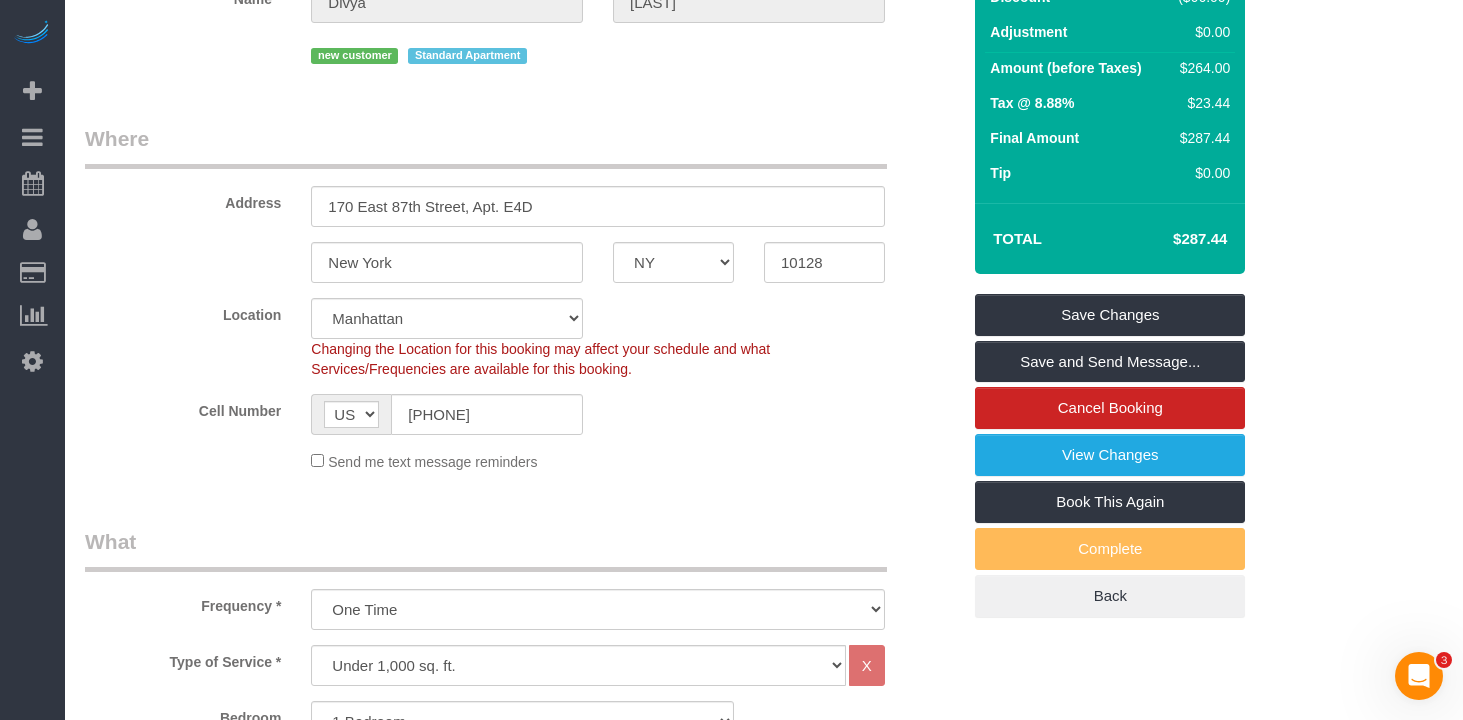 click on "Cell Number
AF AL DZ AD AO AI AQ AG AR AM AW AU AT AZ BS BH BD BB BY BE BZ BJ BM BT BO BA BW BR GB IO BN BG BF BI KH CM CA CV BQ KY CF TD CL CN CX CC CO KM CD CG CK CR HR CU CW CY CZ CI DK DJ DM DO TL EC EG SV GQ ER EE ET FK FO FJ FI FR GF PF TF GA GM GE DE GH GI GR GL GD GP GU GT GG GN GW GY HT HN HK HU IS IN ID IR IQ IE IM IL IT JM JP JE JO KZ KE KI KP KR KW KG LA LV LB LS LR LY LI LT LU MO MK MG MW MY MV ML MT MH MQ MR MU YT MX FM MD MC MN ME MS MA MZ MM NA NR NP NL NC NZ NI NE NG NU NF MP NO OM PK PW PS PA PG PY PE PH PN PL PT PR QA RO RU RW RE AS WS SM ST SA SN RS SC SL SG SK SI SB SO ZA GS SS ES LK BL SH KN LC SX MF PM VC SD SR SJ SZ SE CH SY TW TJ TZ TH TG TK TO TT TN TR TM TC TV UM UG UA AE US UY UZ VU VA VE VN VG VI WF EH YE ZM ZW AX
(240) 672-4133" 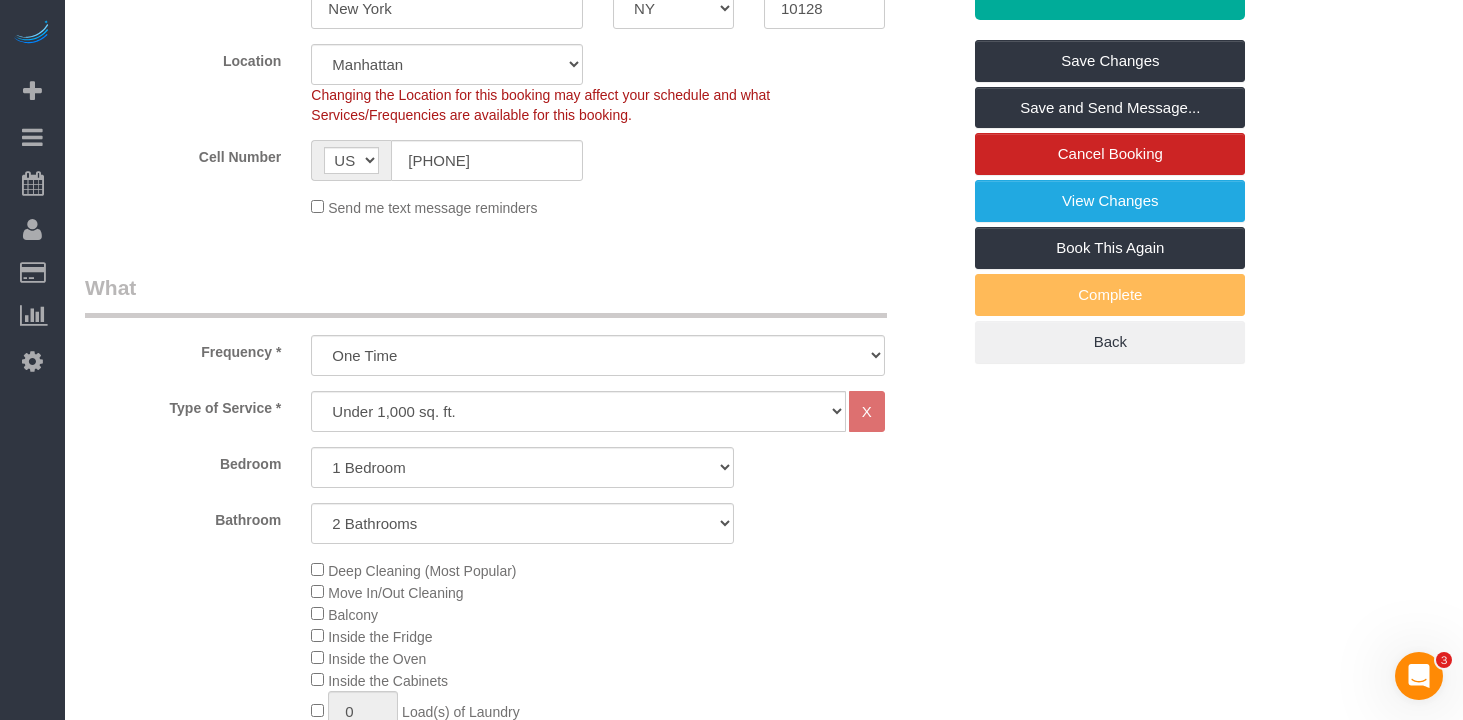 scroll, scrollTop: 353, scrollLeft: 0, axis: vertical 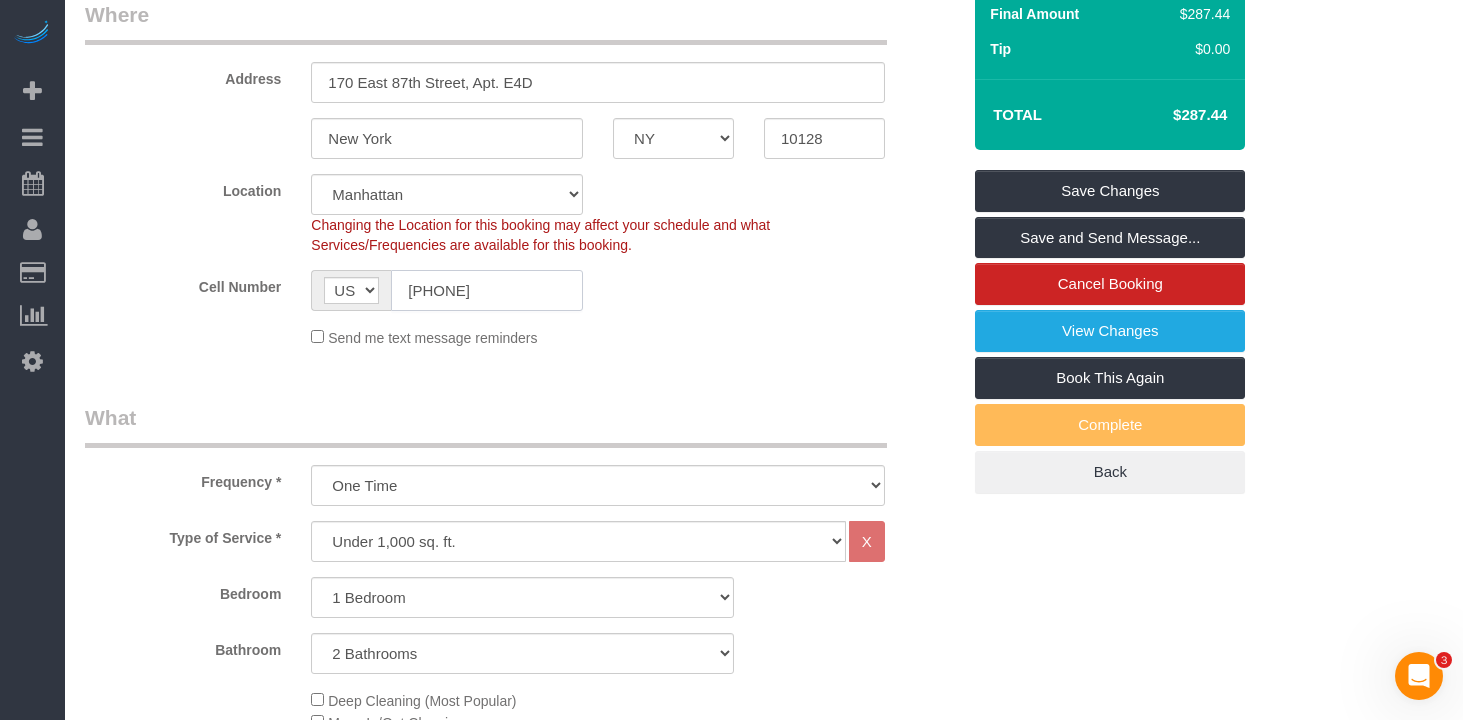 click on "(240) 672-4133" 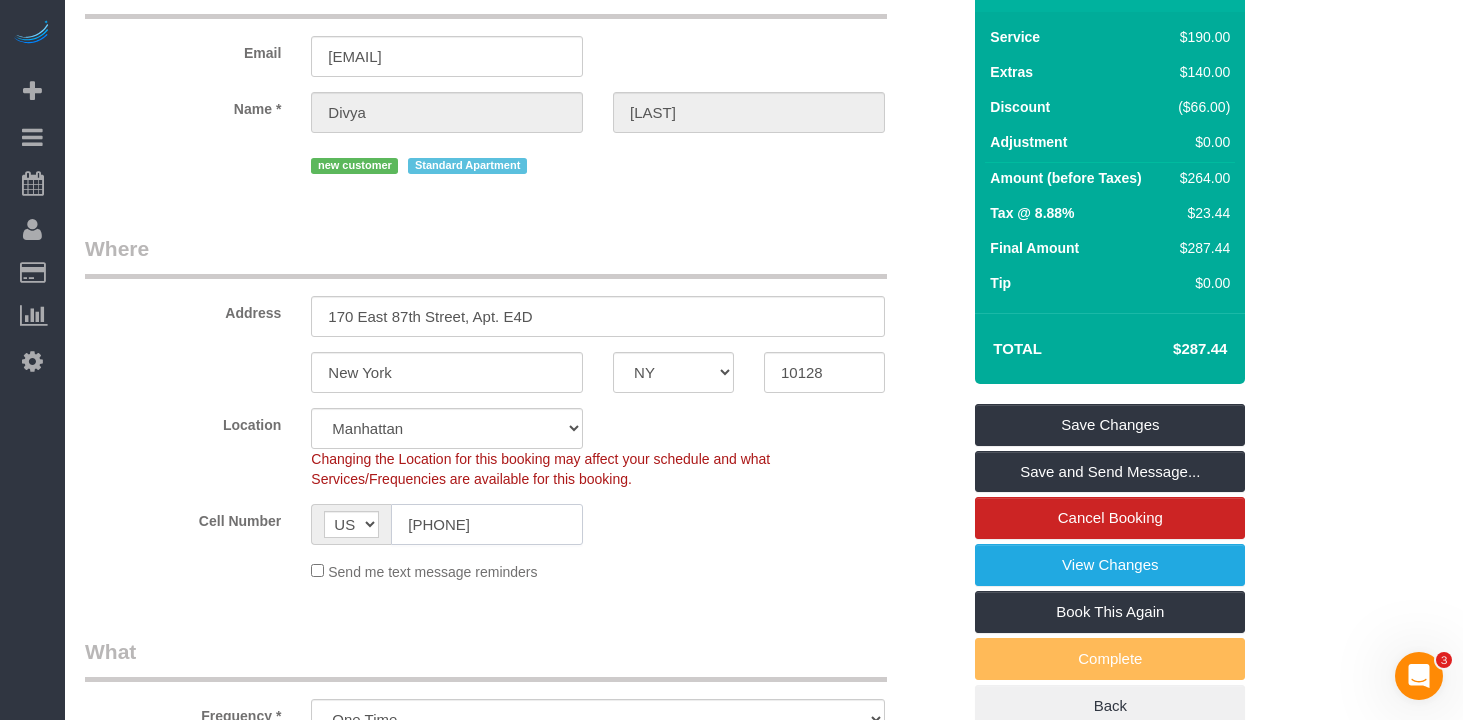 scroll, scrollTop: 120, scrollLeft: 0, axis: vertical 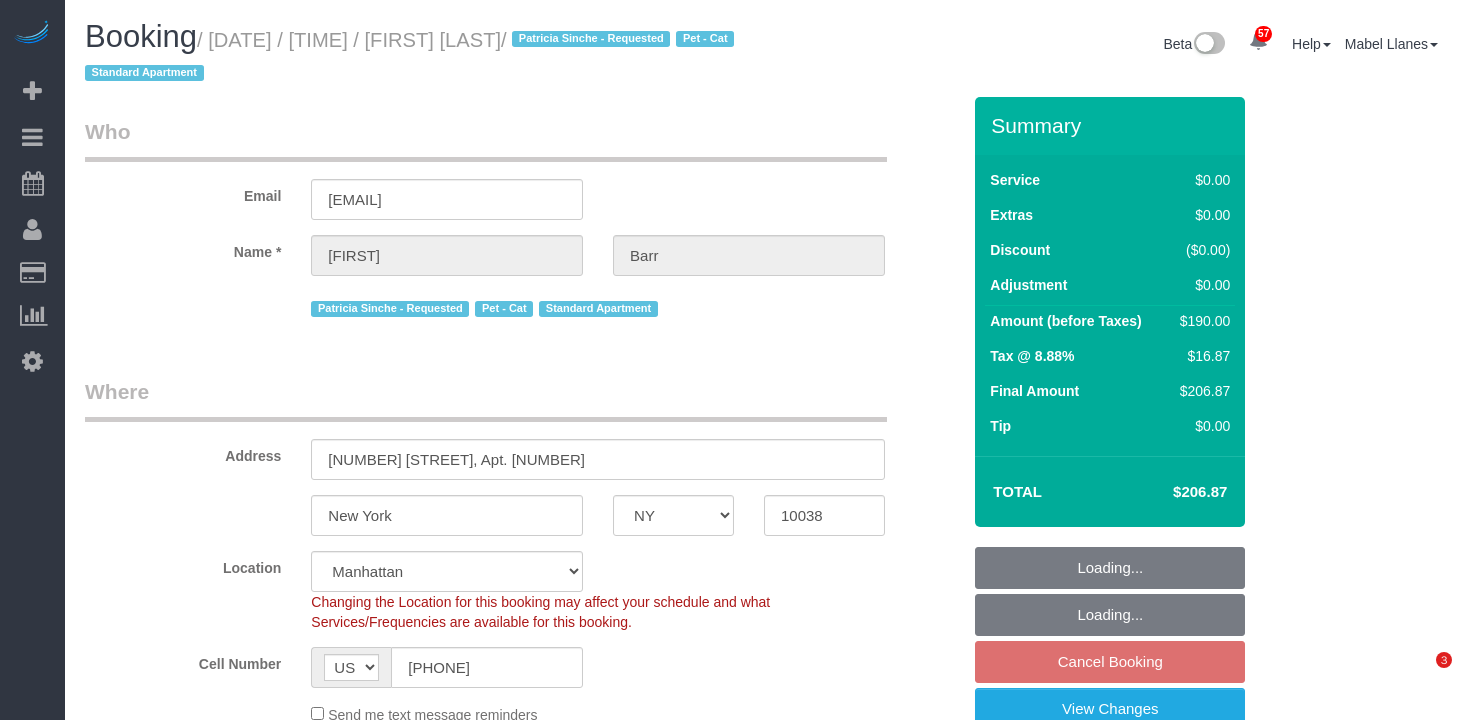 select on "NY" 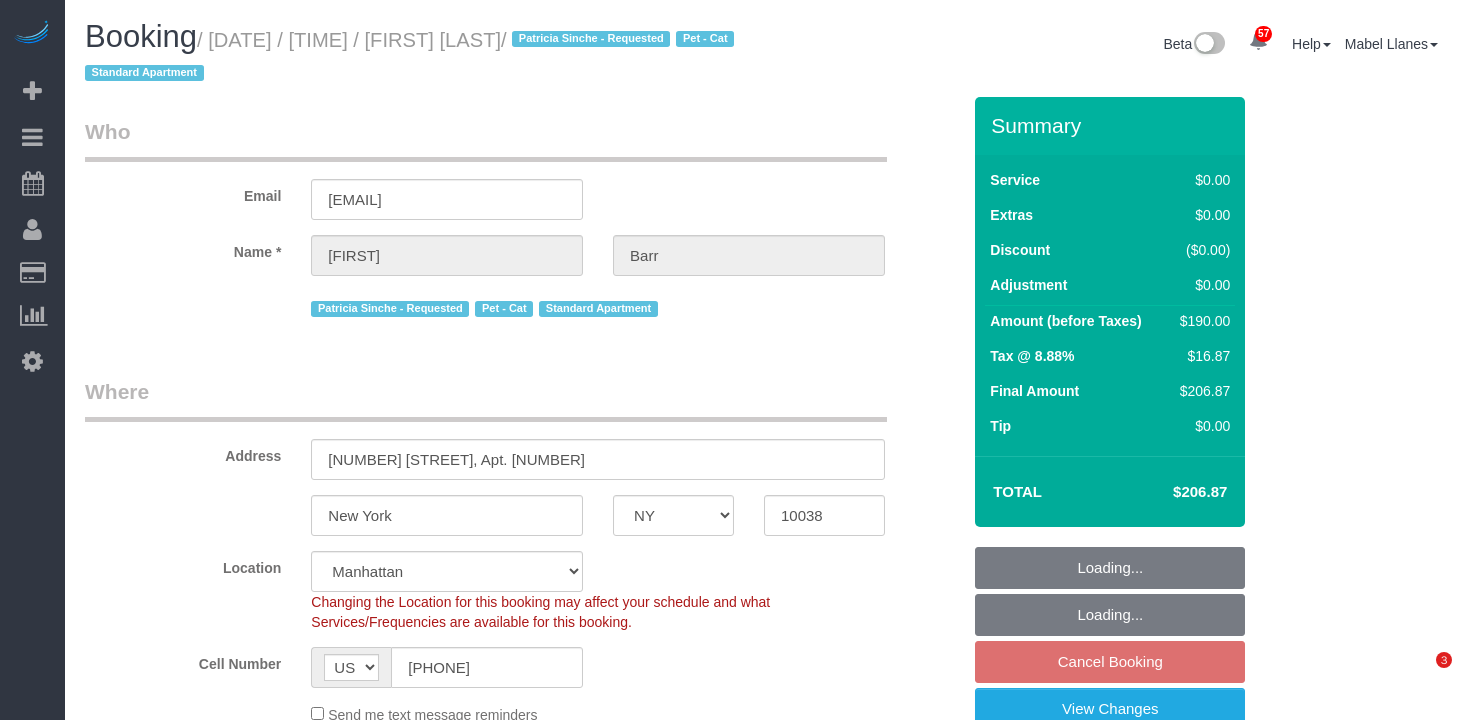 select on "spot2" 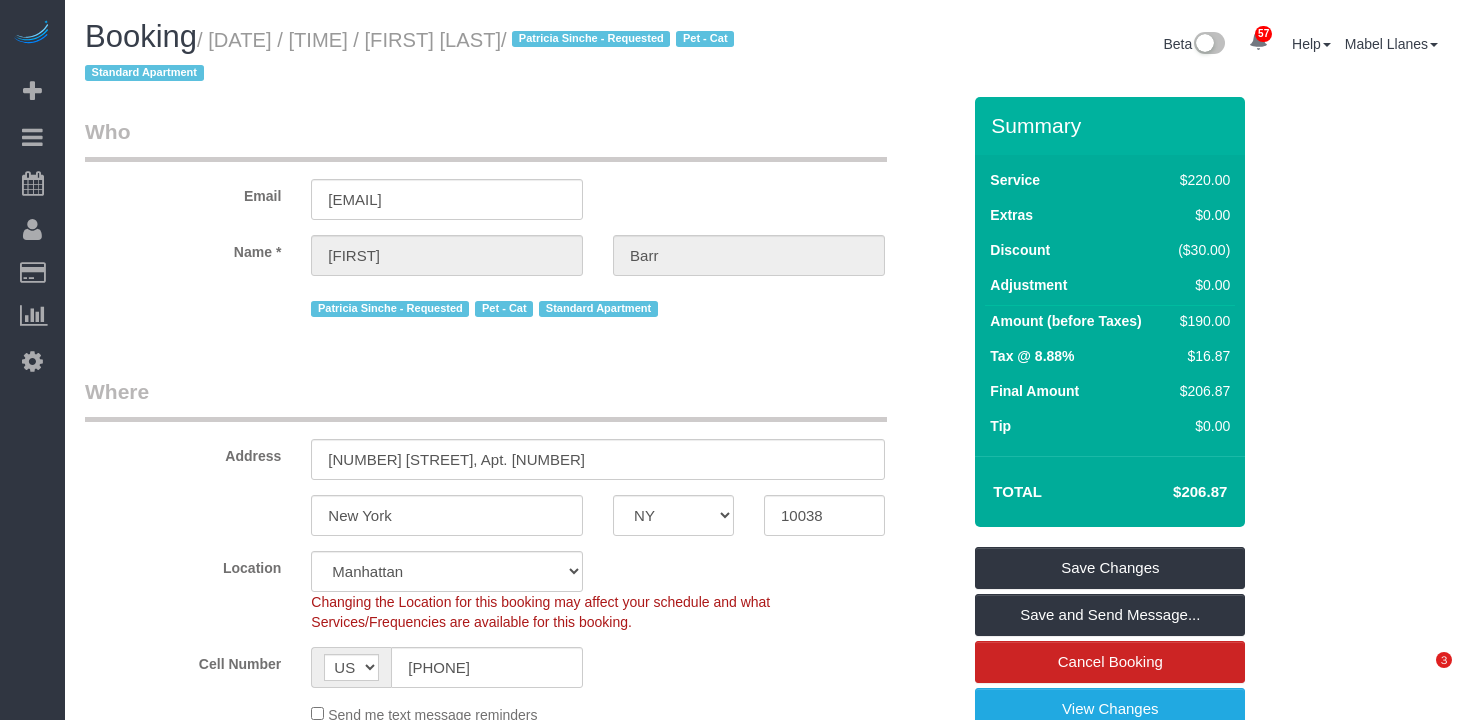 scroll, scrollTop: 0, scrollLeft: 0, axis: both 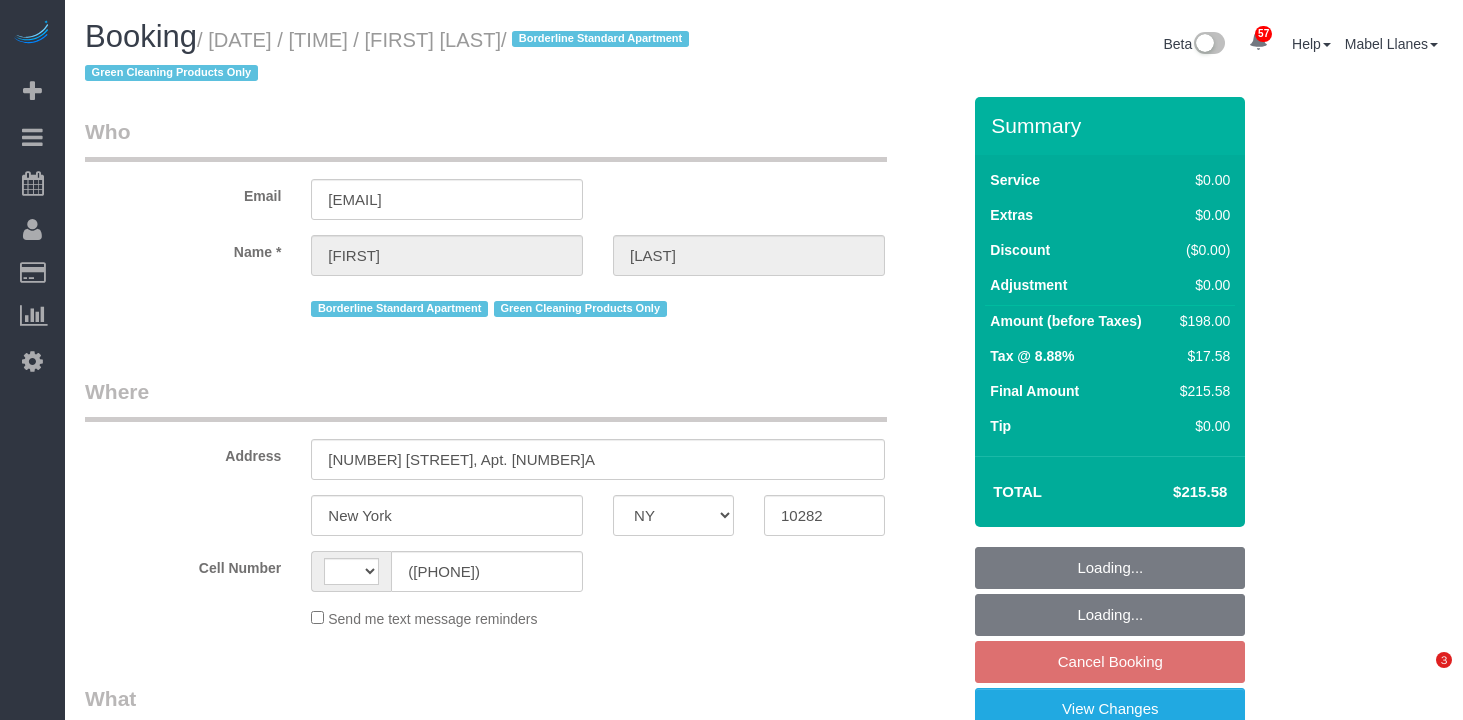 select on "NY" 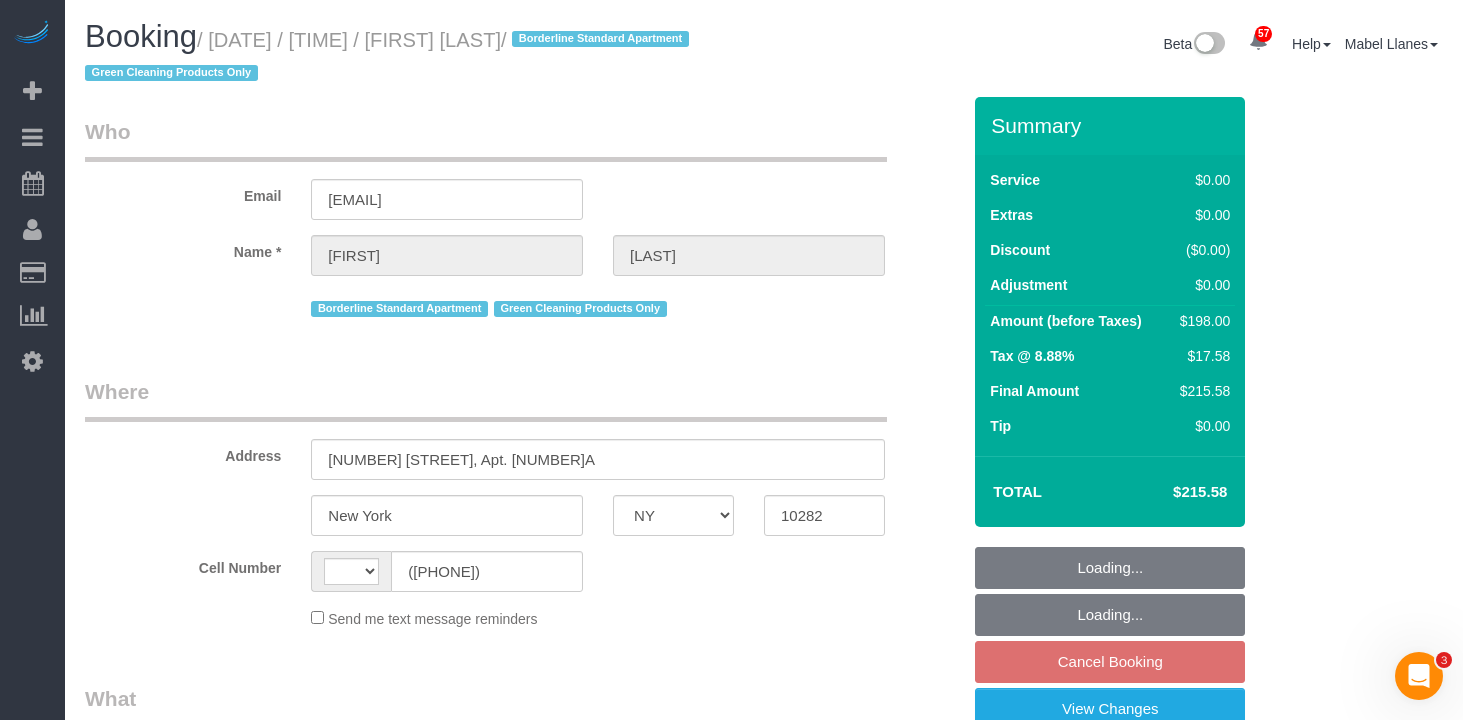 scroll, scrollTop: 0, scrollLeft: 0, axis: both 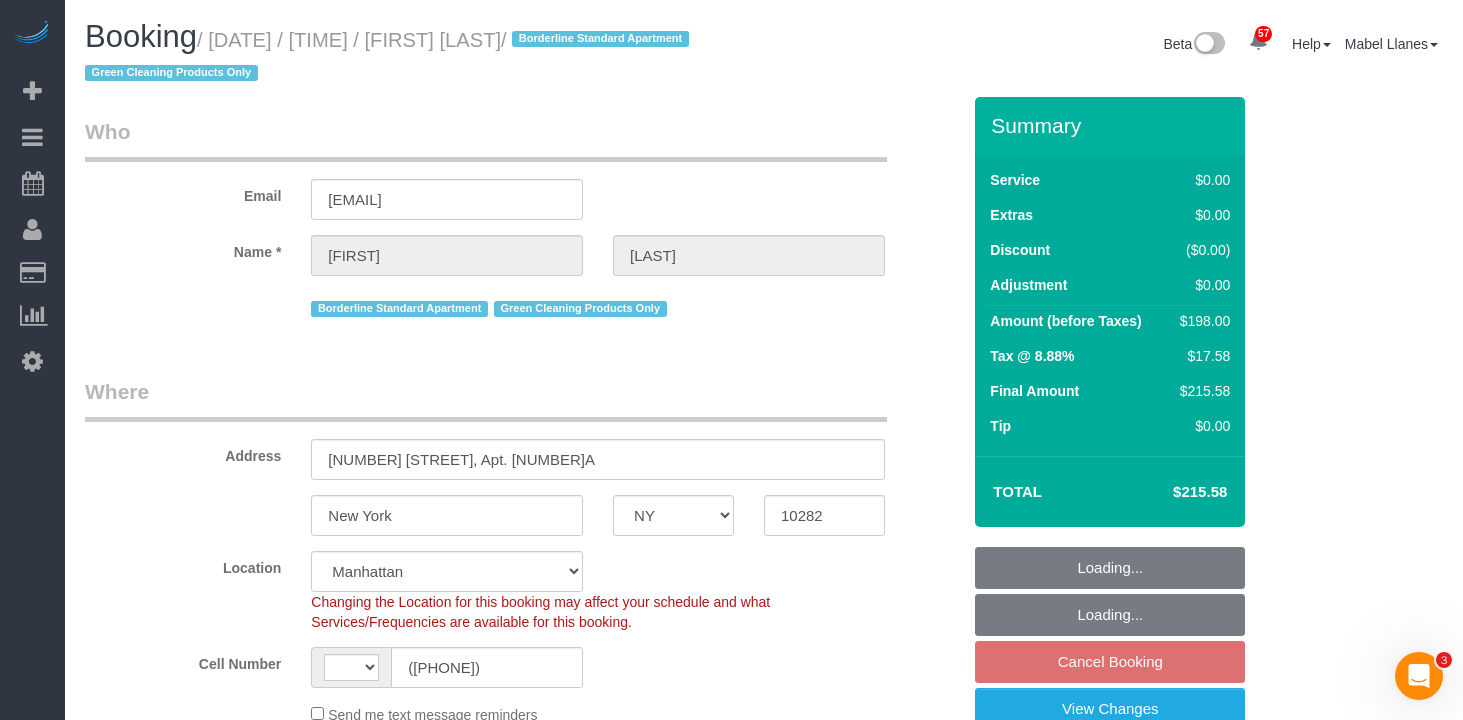 drag, startPoint x: 544, startPoint y: 113, endPoint x: 580, endPoint y: 77, distance: 50.91169 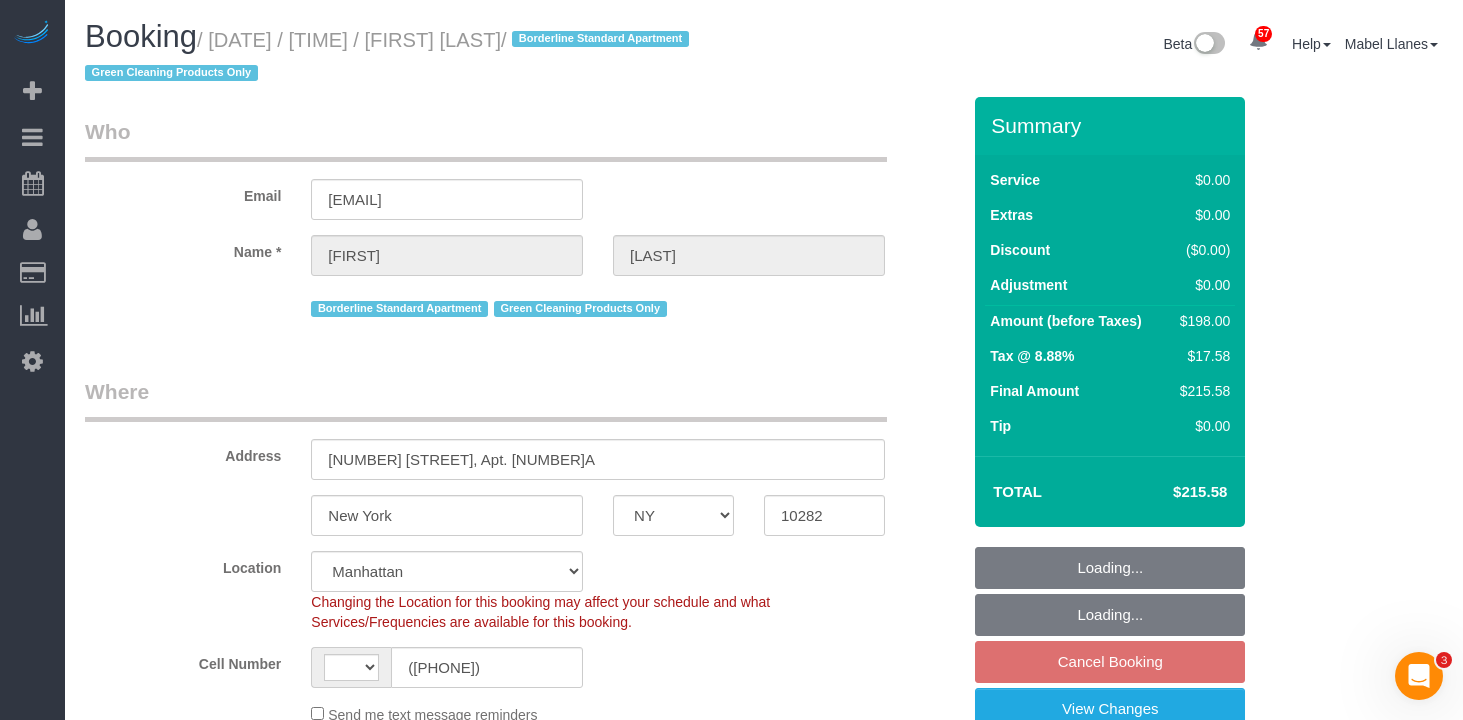 click on "Who
Email
[EMAIL]
Name *
[FIRST]
[LAST]
Borderline Standard Apartment
Green Cleaning Products Only
Where
Address
[NUMBER] [STREET], Apt. [NUMBER]A
[CITY]
AK
AL
AR
AZ
CA
CO
CT
DC
DE
FL
GA
HI
IA
ID
IL
IN
KS
KY
LA
MA
MD
ME
MI
MN
MO
MS" at bounding box center (522, 1310) 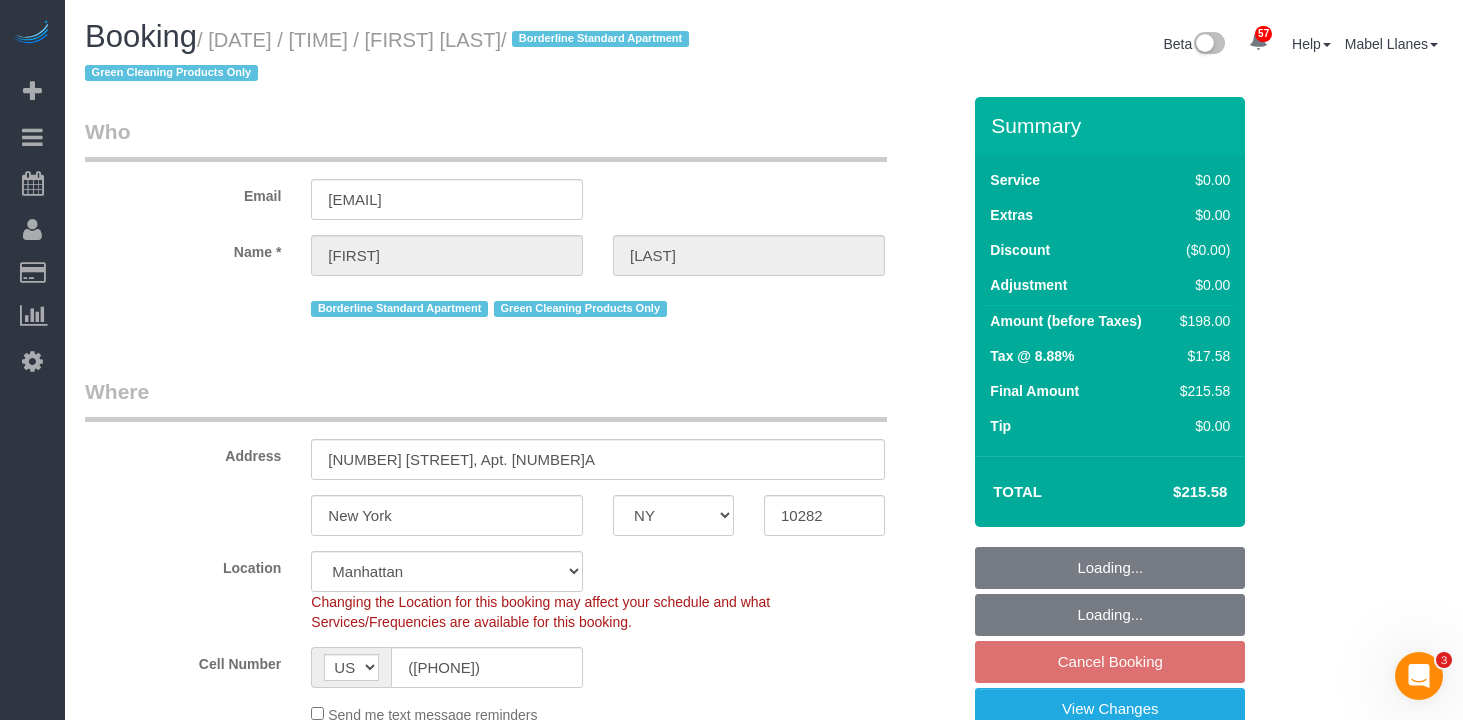 select on "string:stripe-pm_1QqJ3D4VGloSiKo7WVbrohh3" 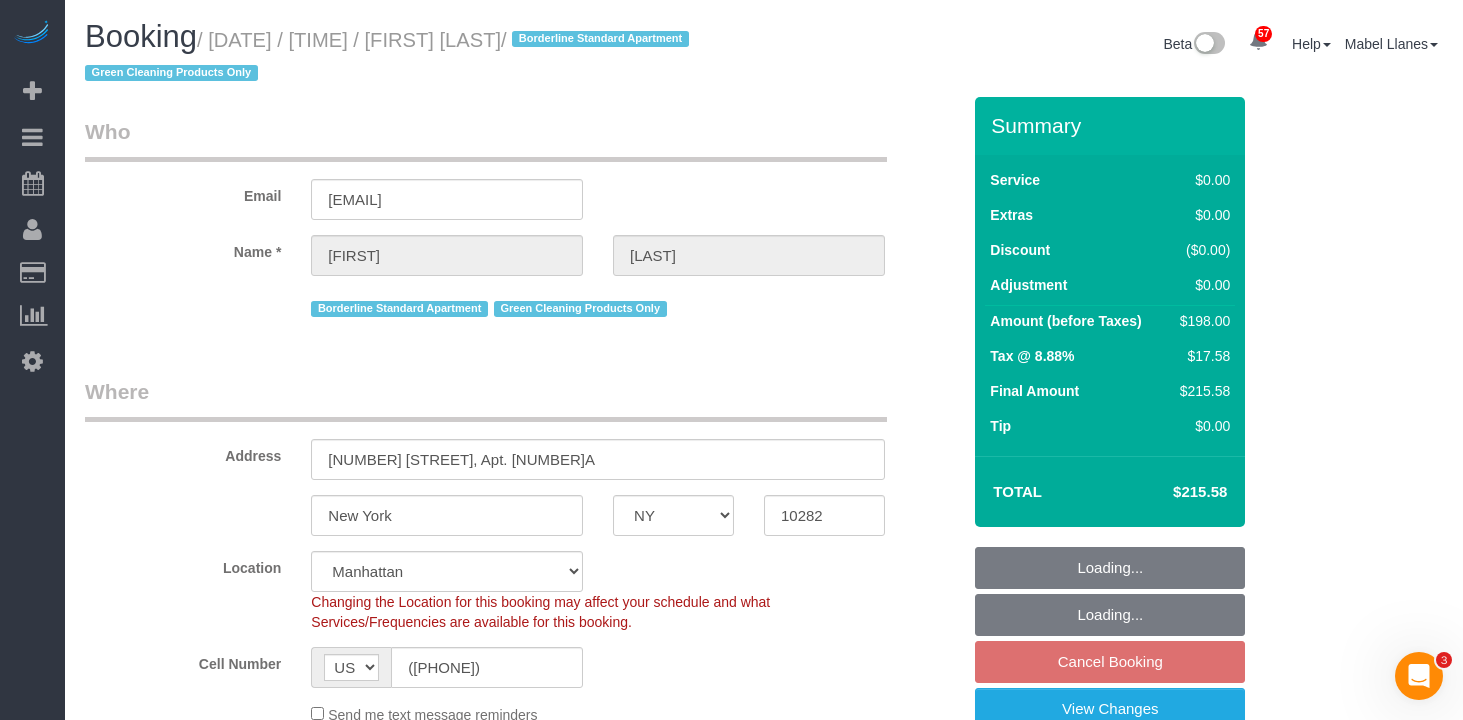 select on "2" 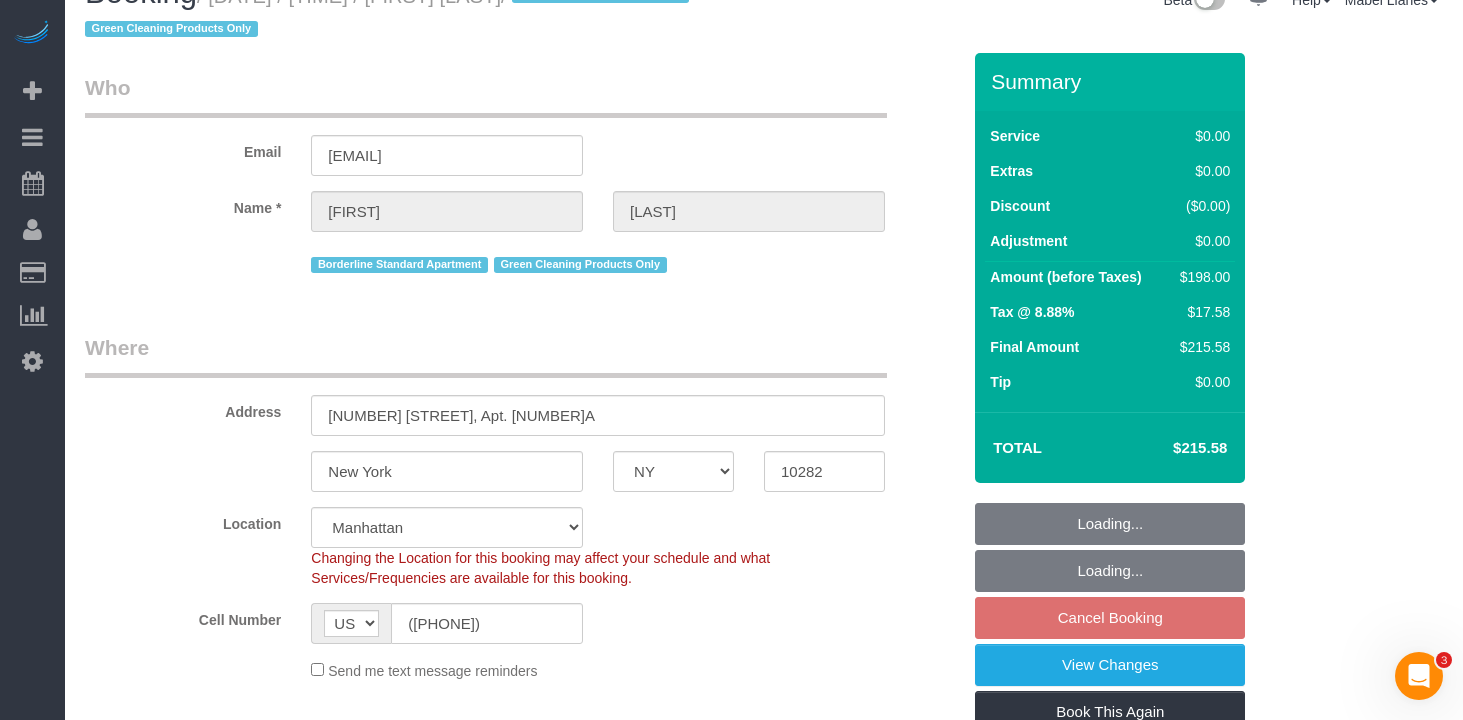 select on "spot1" 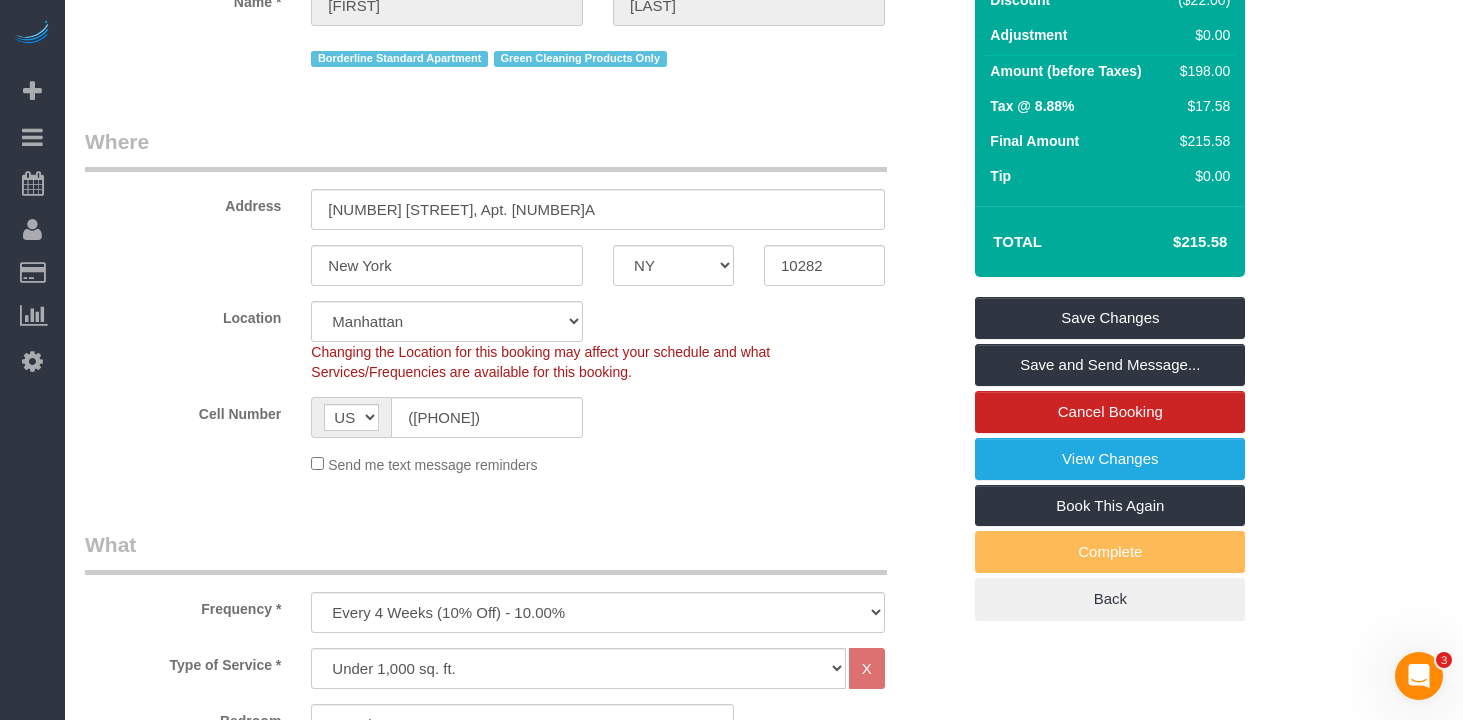 scroll, scrollTop: 292, scrollLeft: 0, axis: vertical 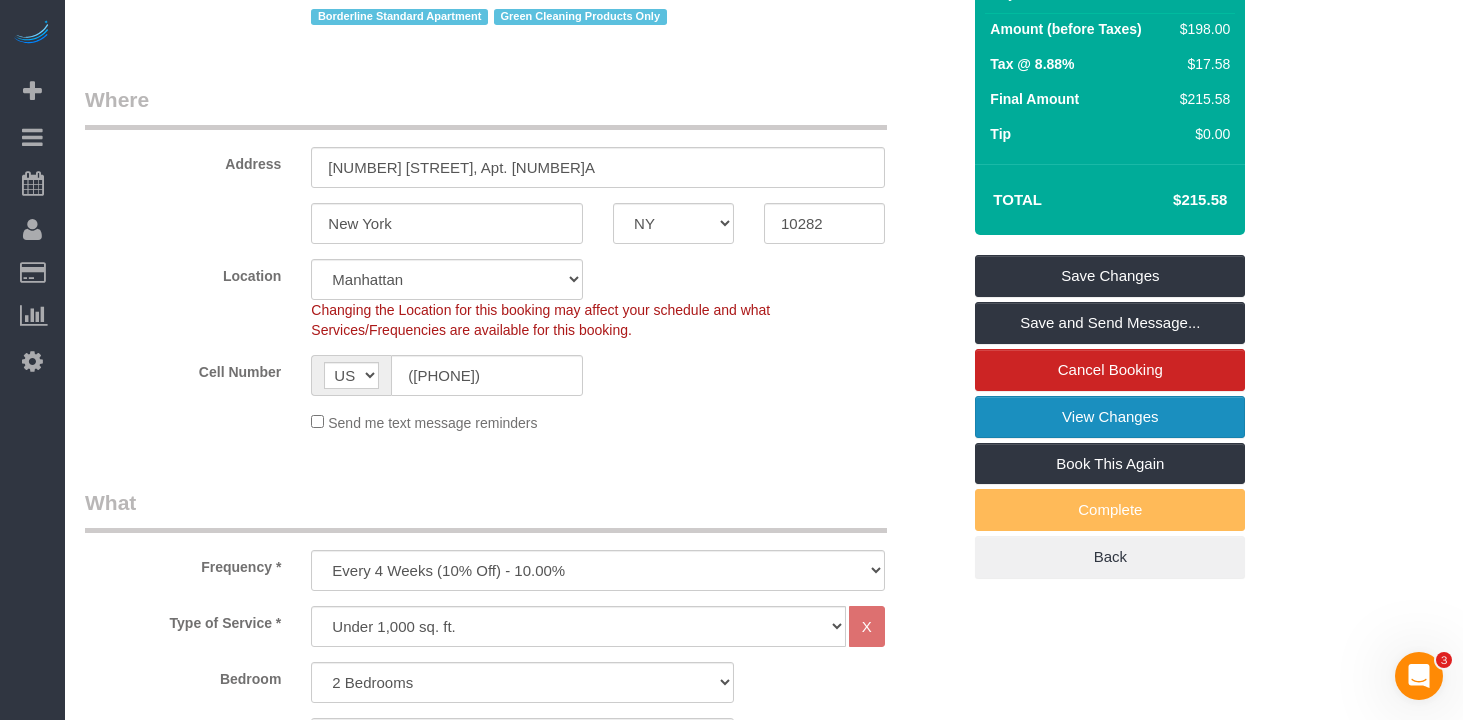click on "View Changes" at bounding box center [1110, 417] 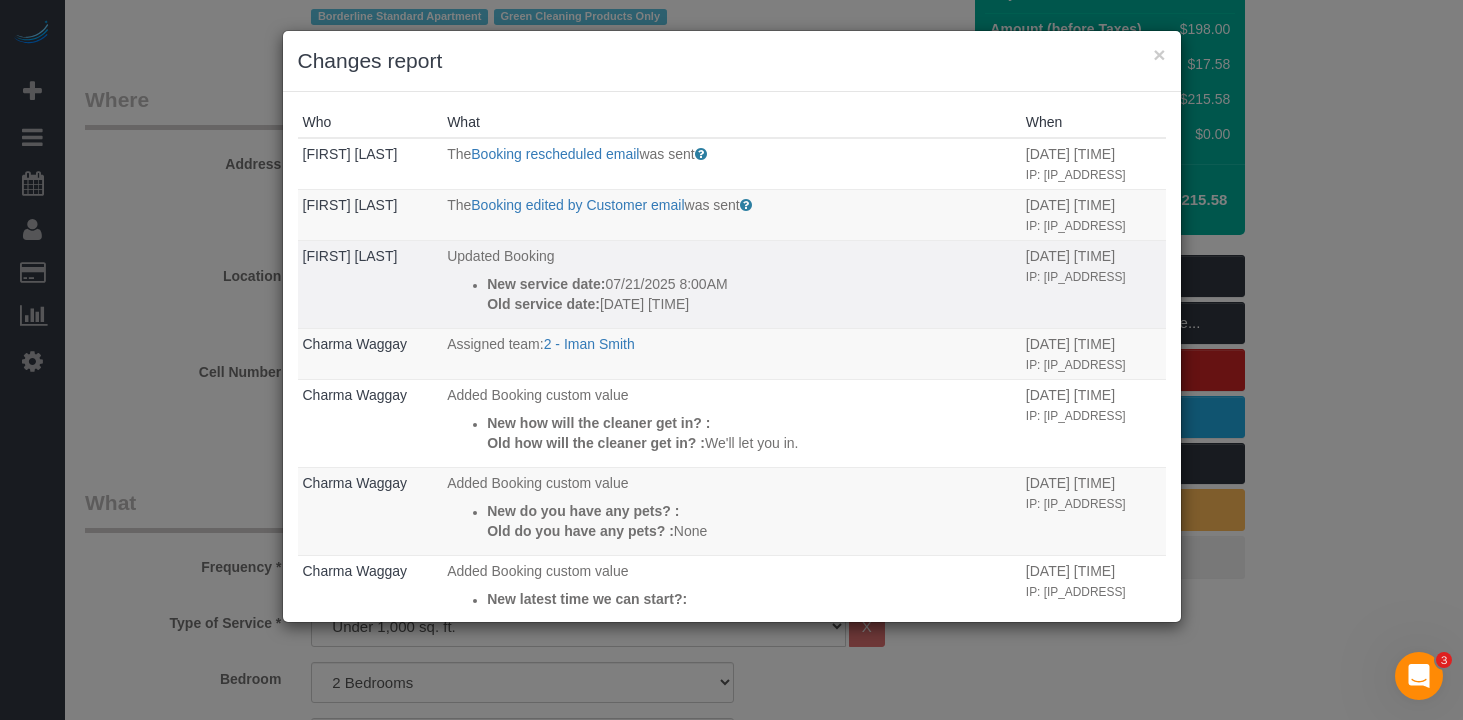 drag, startPoint x: 760, startPoint y: 306, endPoint x: 488, endPoint y: 290, distance: 272.47018 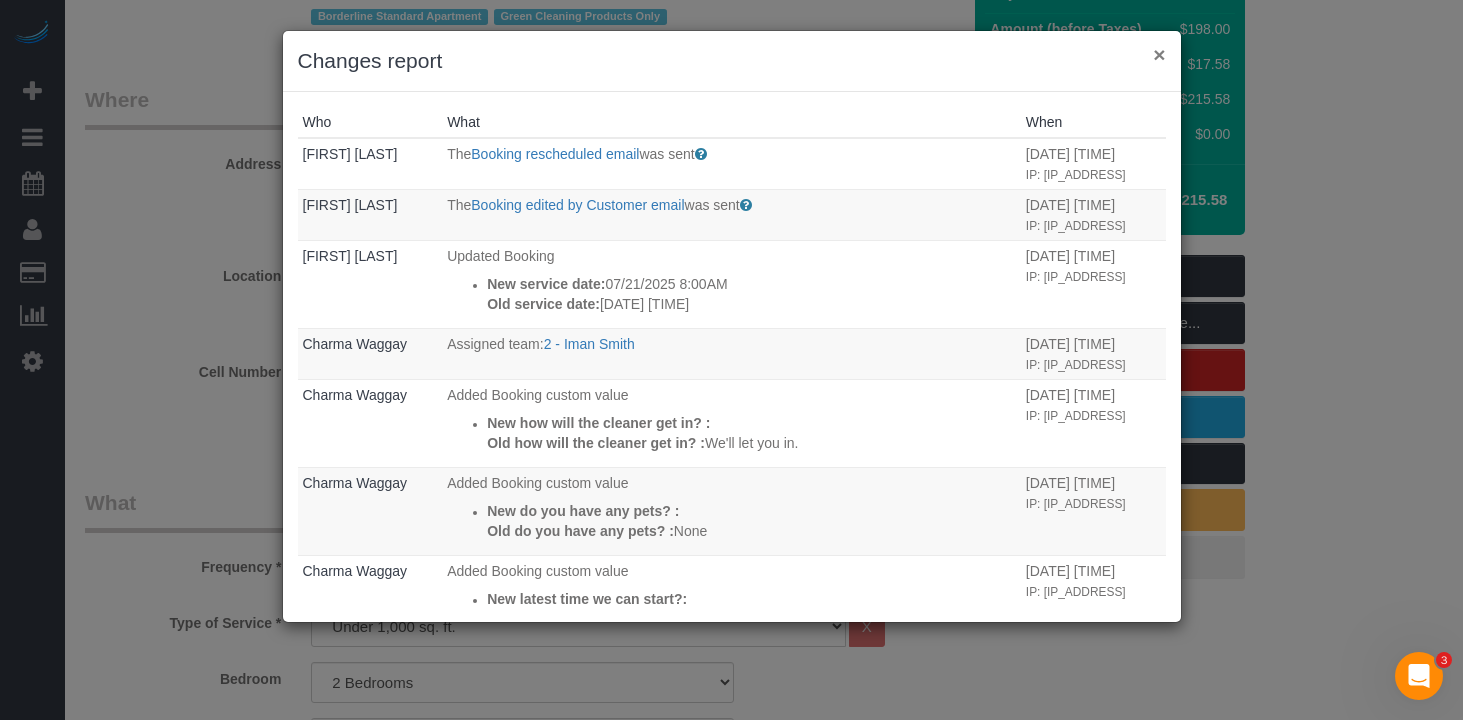 click on "×" at bounding box center [1159, 54] 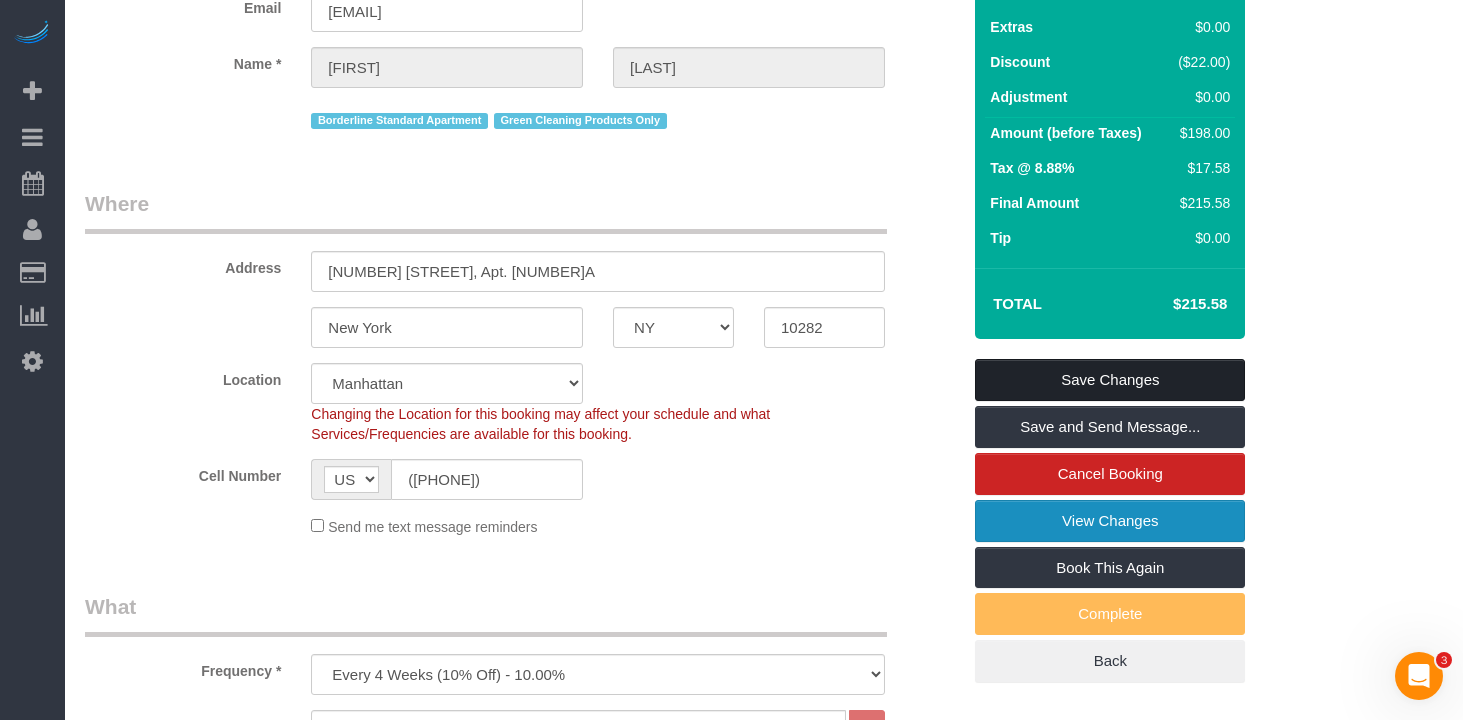 scroll, scrollTop: 226, scrollLeft: 0, axis: vertical 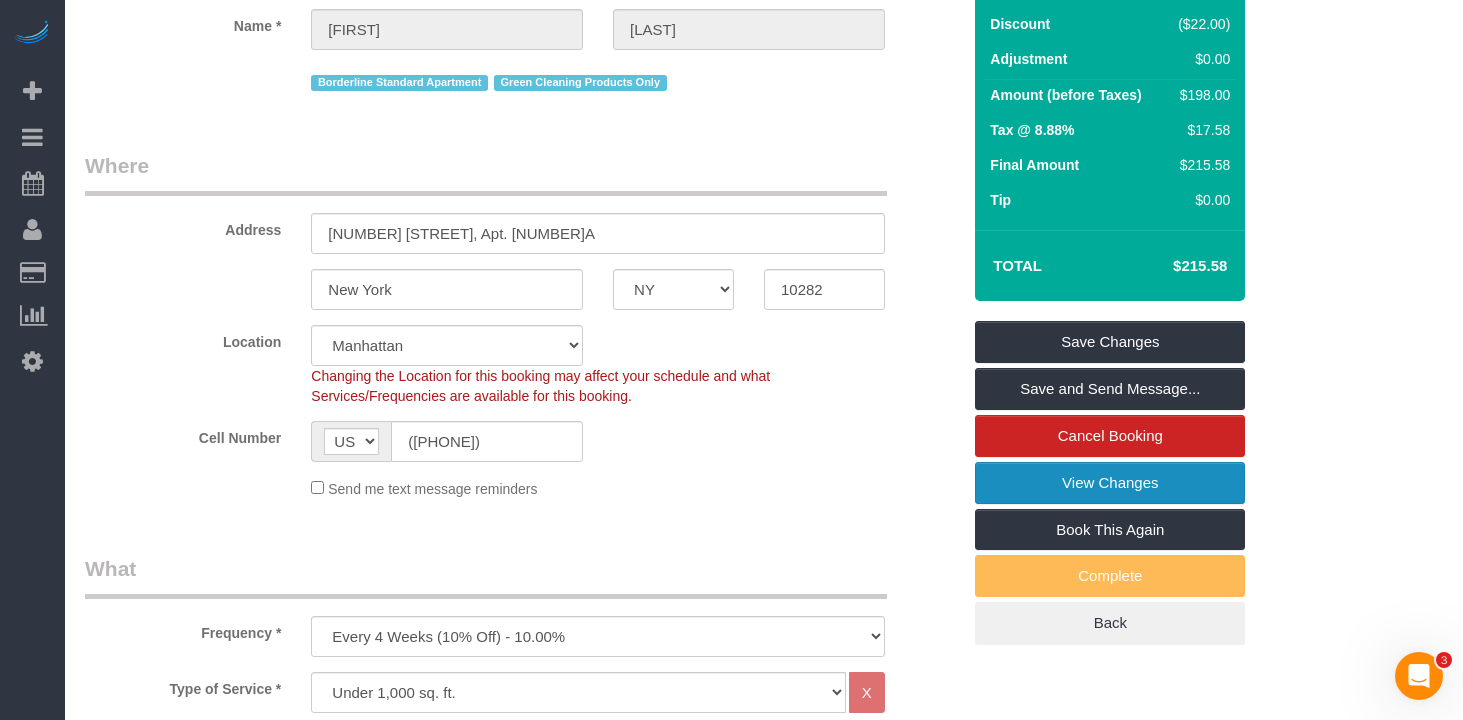 click on "View Changes" at bounding box center (1110, 483) 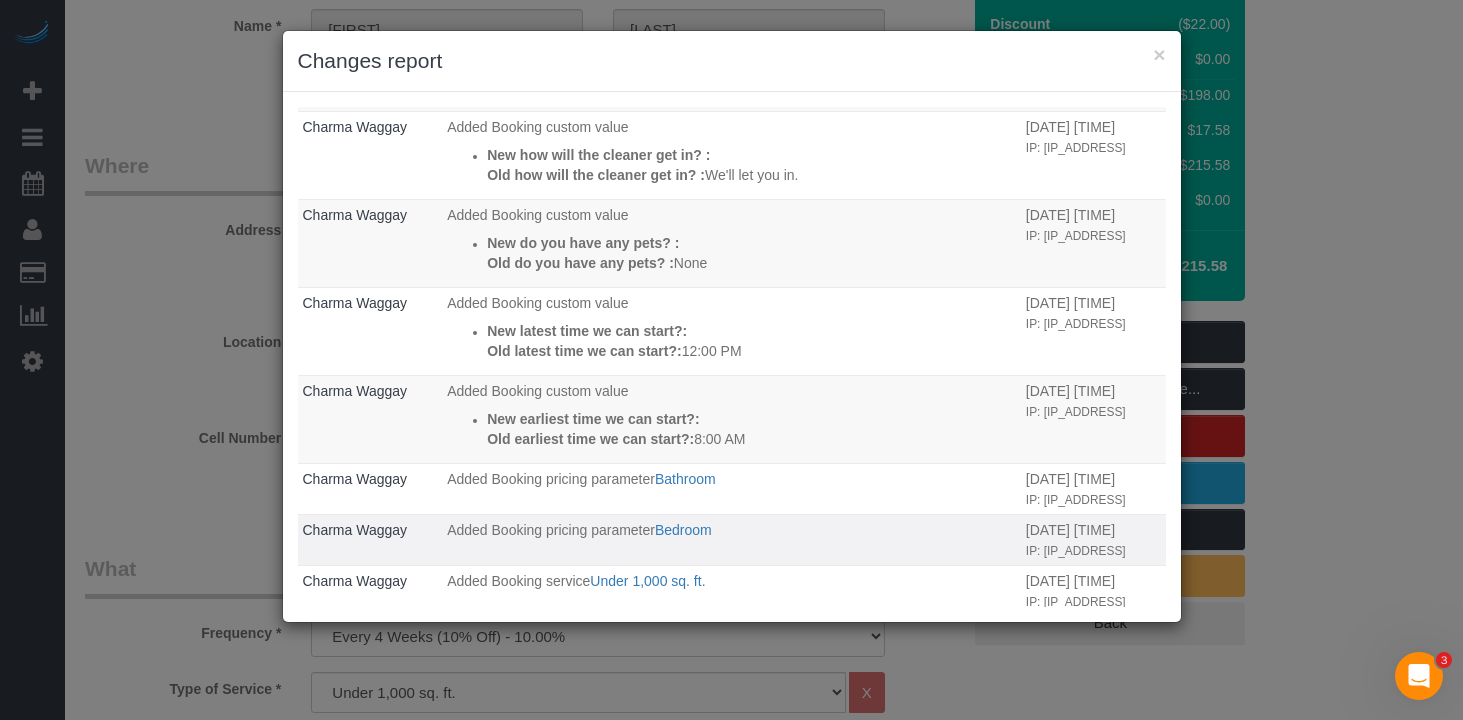 scroll, scrollTop: 376, scrollLeft: 0, axis: vertical 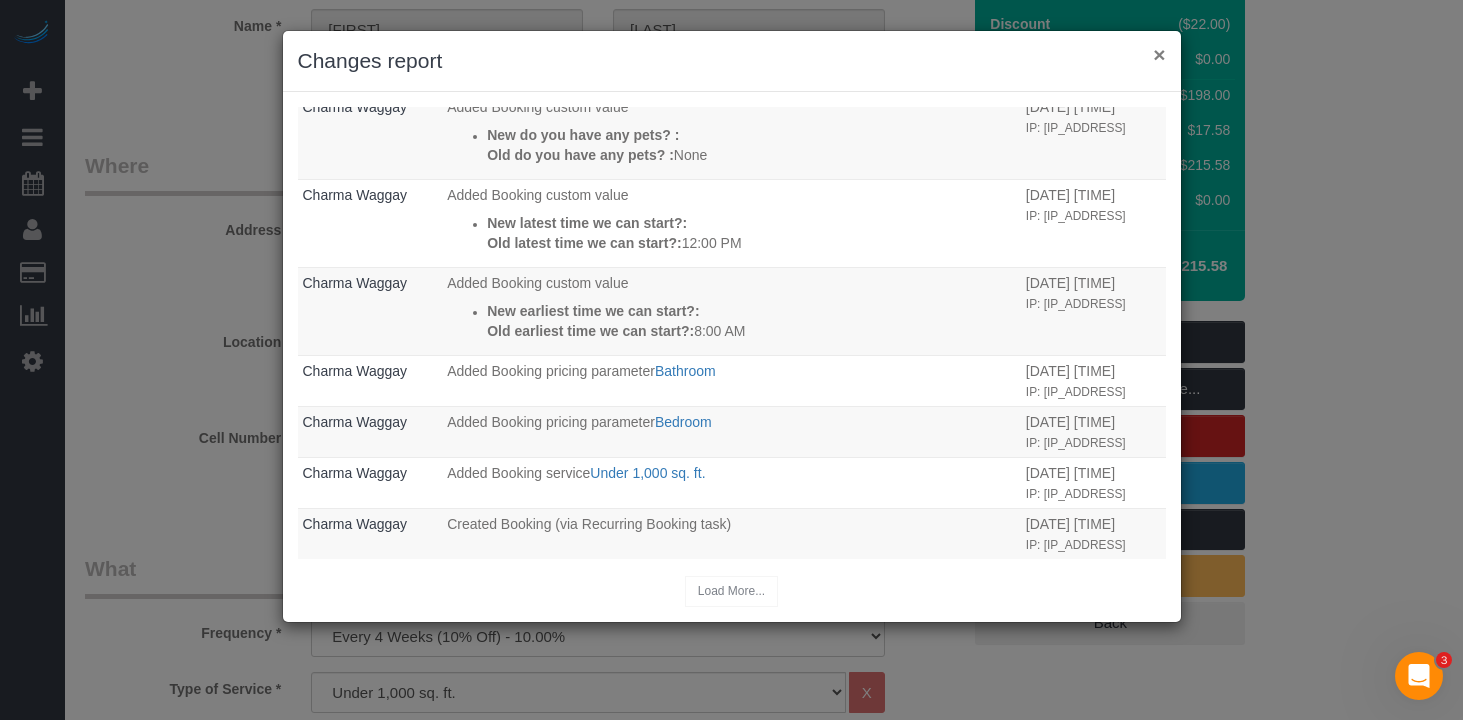 click on "×" at bounding box center [1159, 54] 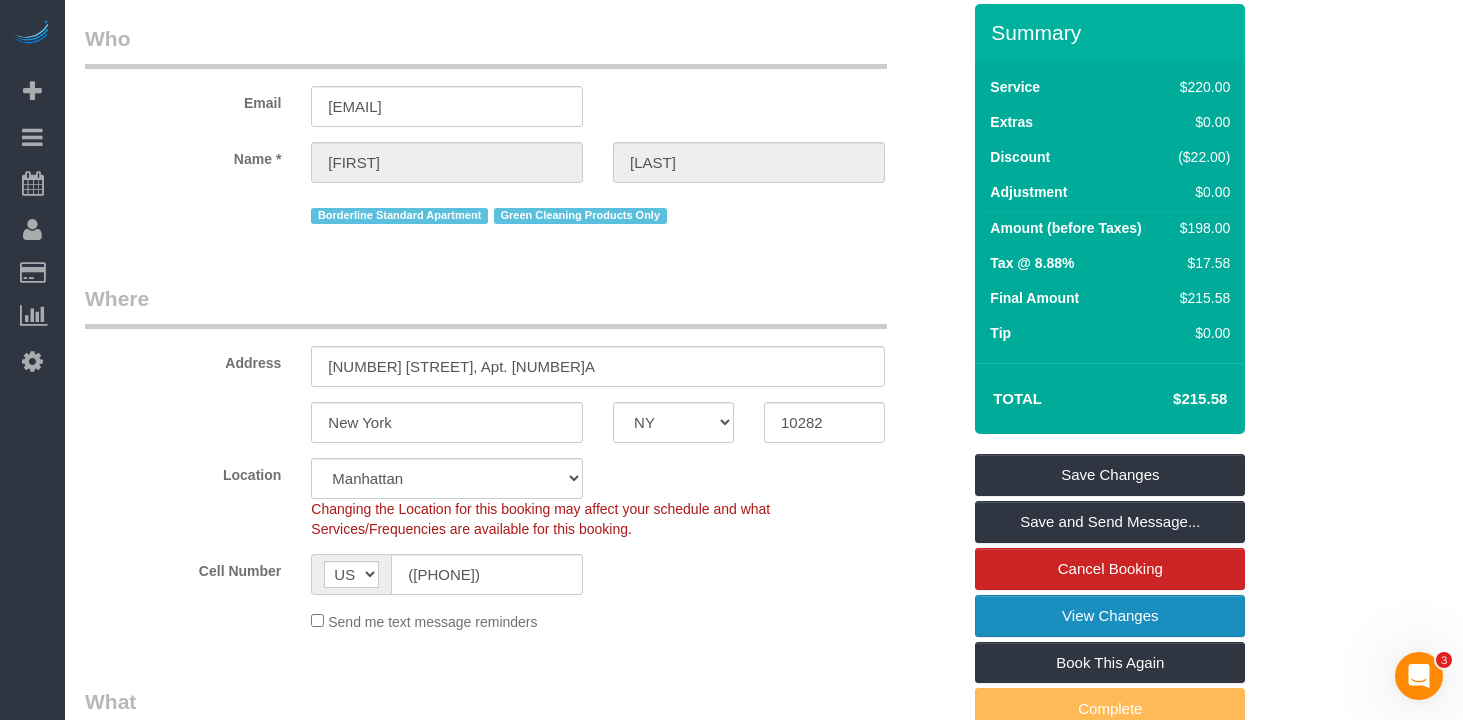 scroll, scrollTop: 0, scrollLeft: 0, axis: both 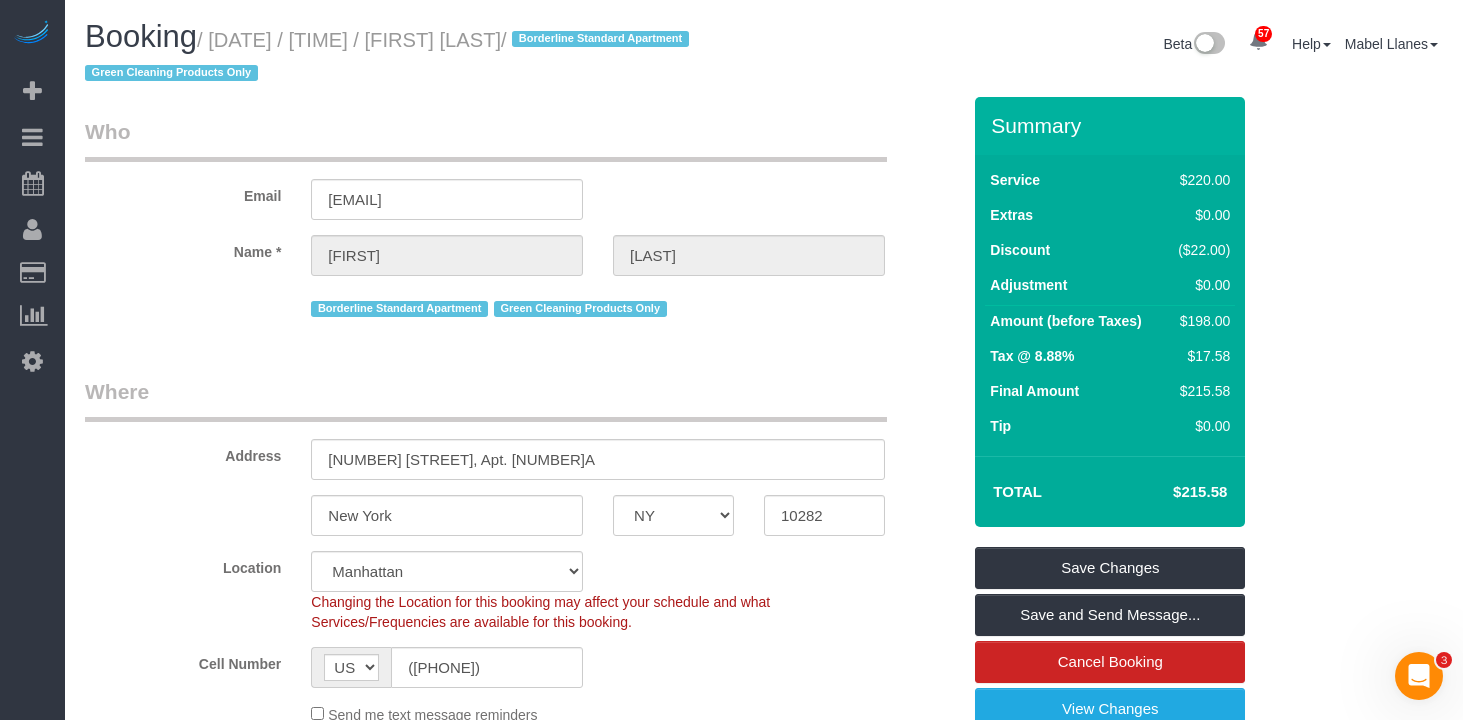 click on "Who
Email
llconsalvo917@gmail.com
Name *
Laura
Consalvo
Borderline Standard Apartment
Green Cleaning Products Only
Where
Address
20 River Terrace, Apt. 15A
New York
AK
AL
AR
AZ
CA
CO
CT
DC
DE
FL
GA
HI
IA
ID
IL
IN
KS
KY
LA
MA
MD
ME
MI
MN
MO
MS" at bounding box center (522, 1800) 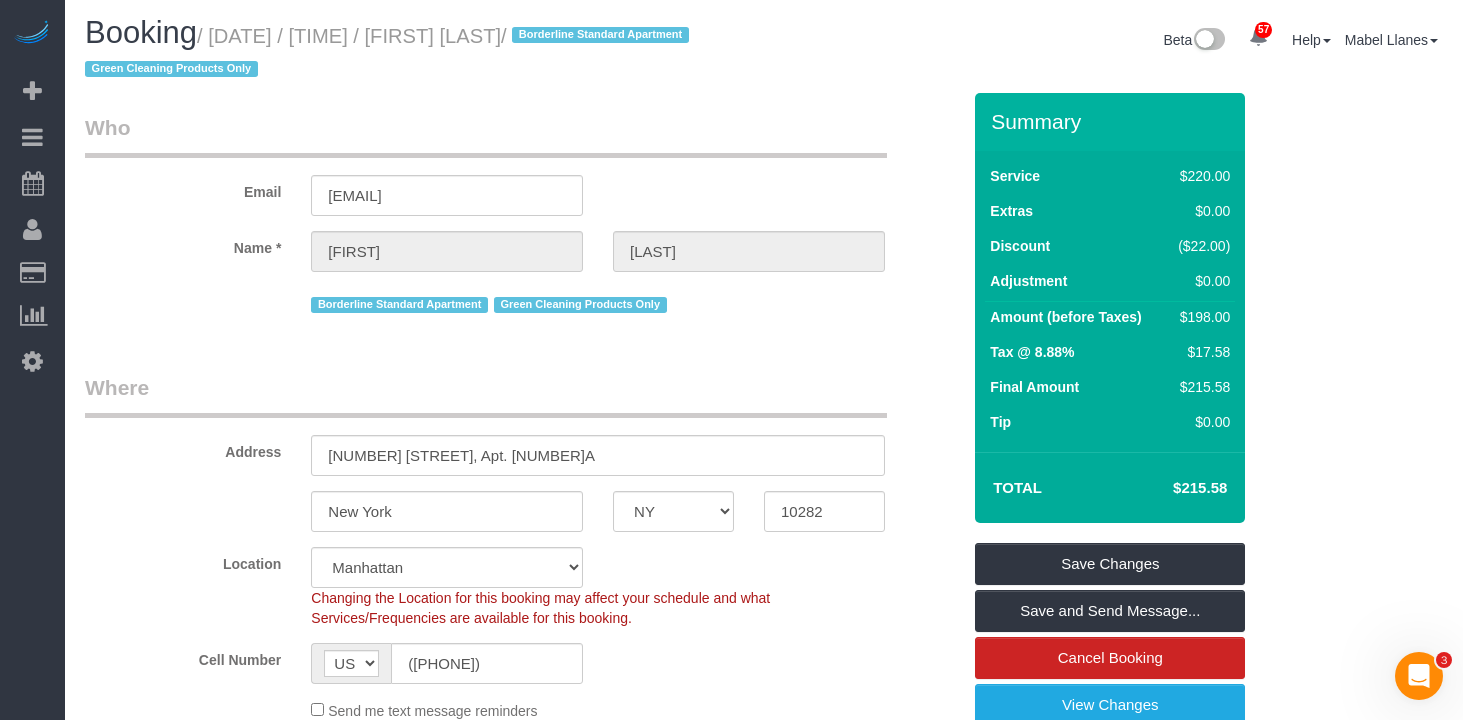 click on "Booking
/ July 21, 2025 / 8:00AM / Laura Consalvo
/
Borderline Standard Apartment
Green Cleaning Products Only" at bounding box center [417, 50] 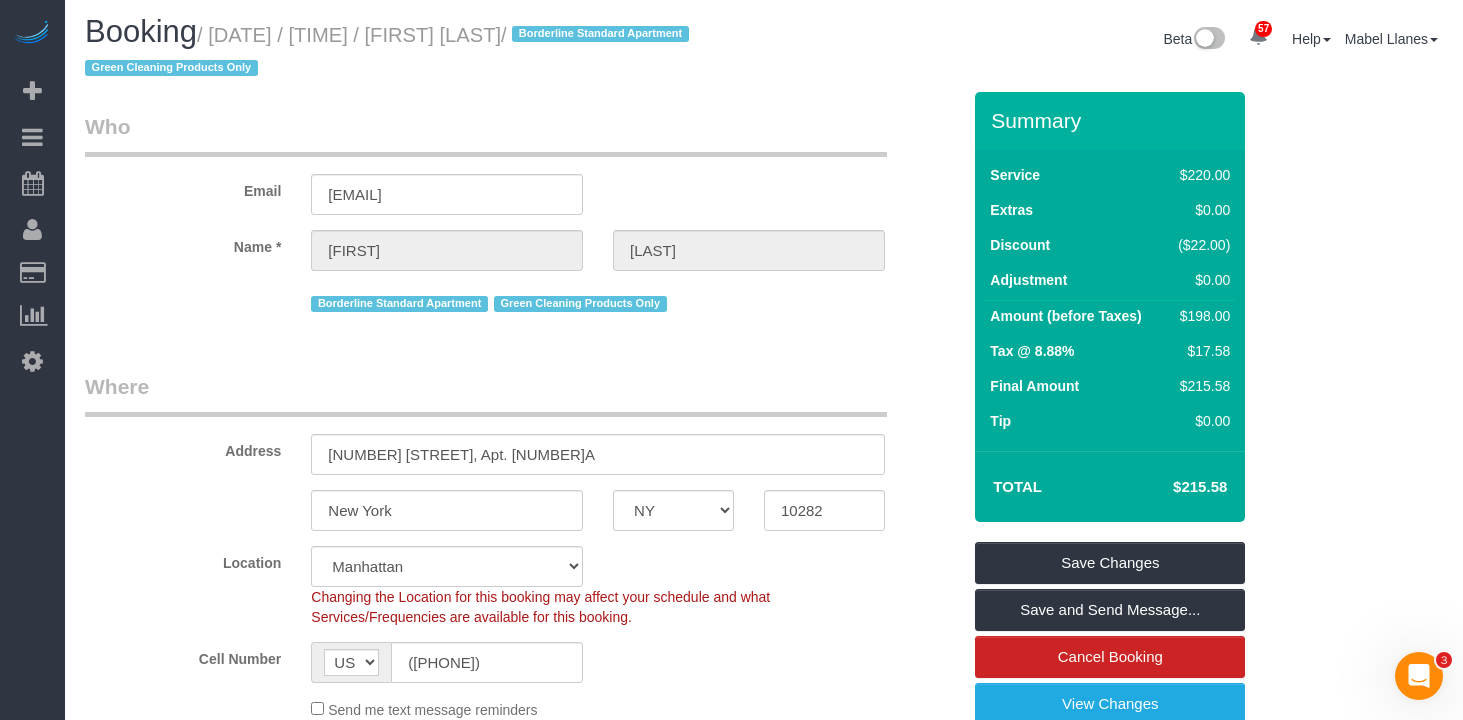 scroll, scrollTop: 3, scrollLeft: 0, axis: vertical 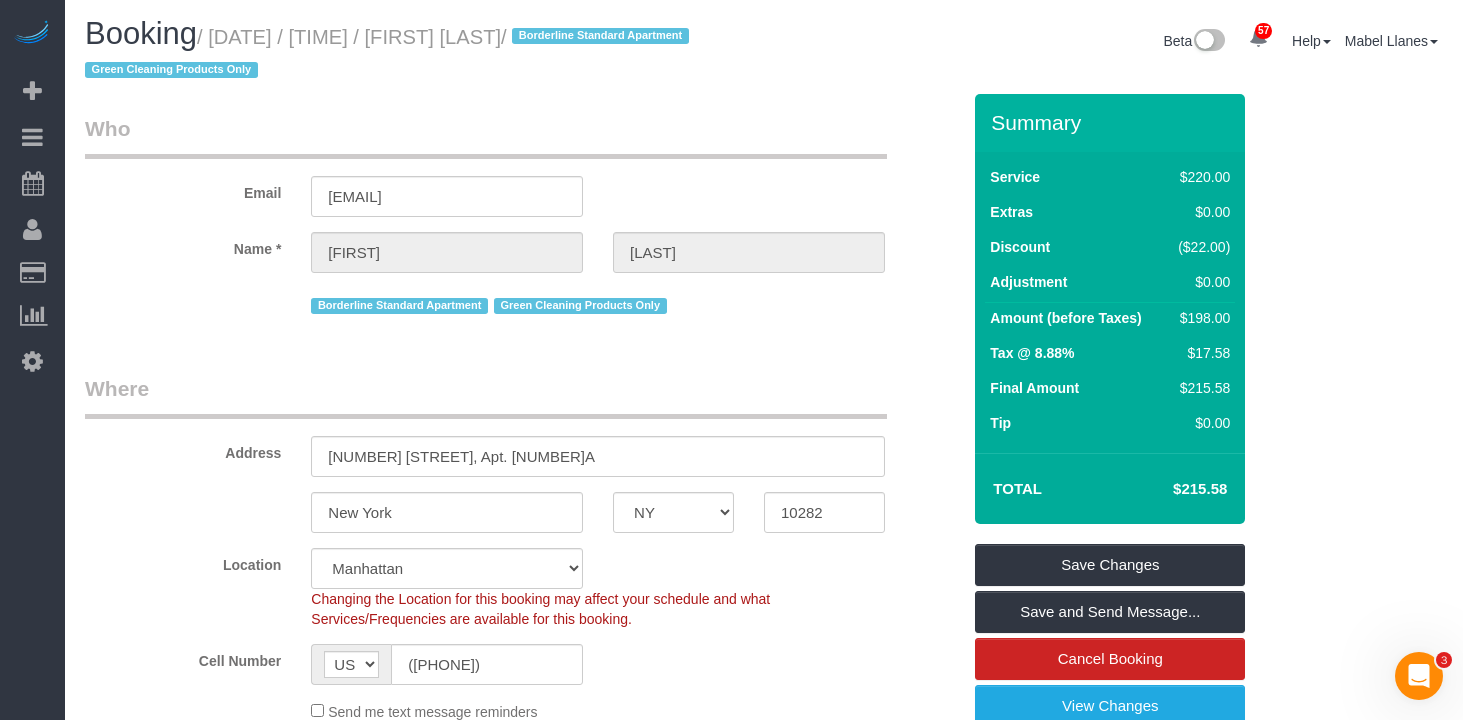 click on "/ July 21, 2025 / 8:00AM / Laura Consalvo
/
Borderline Standard Apartment
Green Cleaning Products Only" at bounding box center [390, 54] 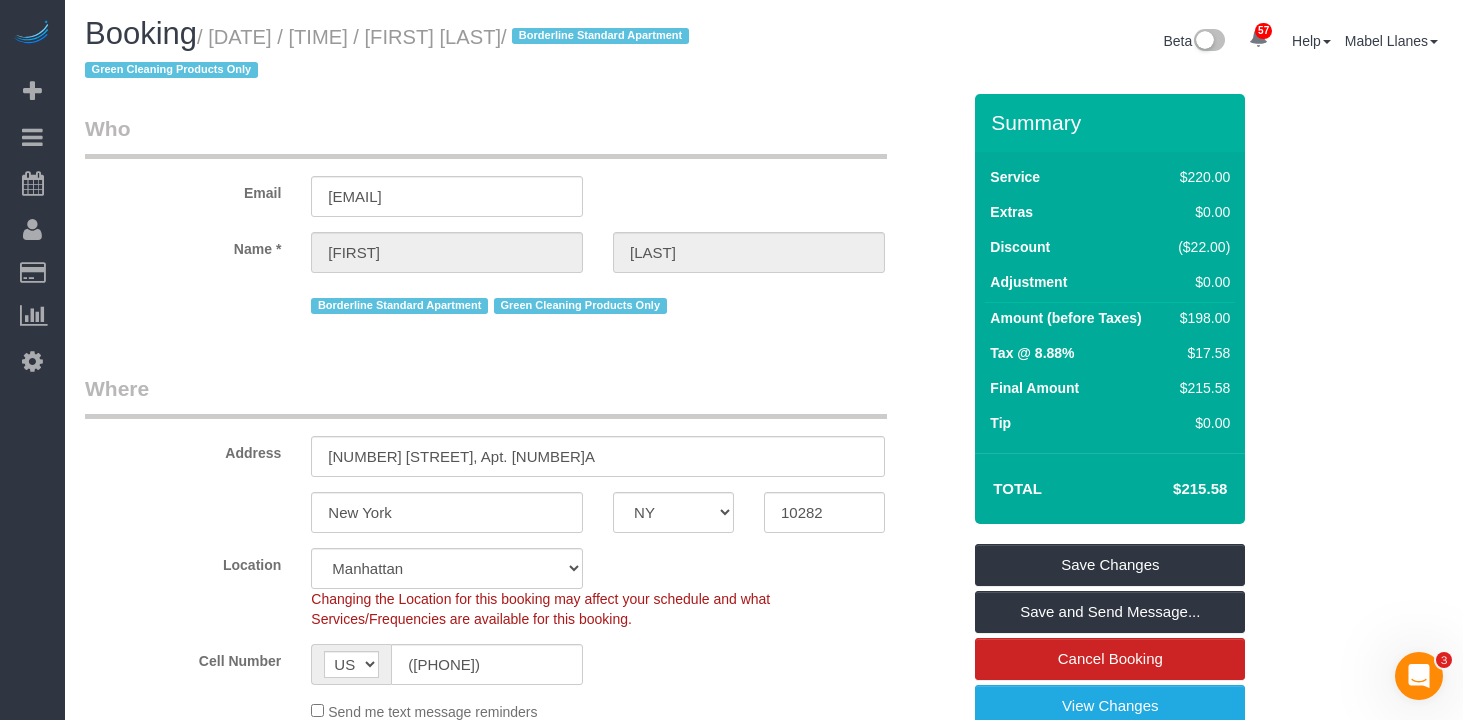 drag, startPoint x: 589, startPoint y: 33, endPoint x: 452, endPoint y: 38, distance: 137.09122 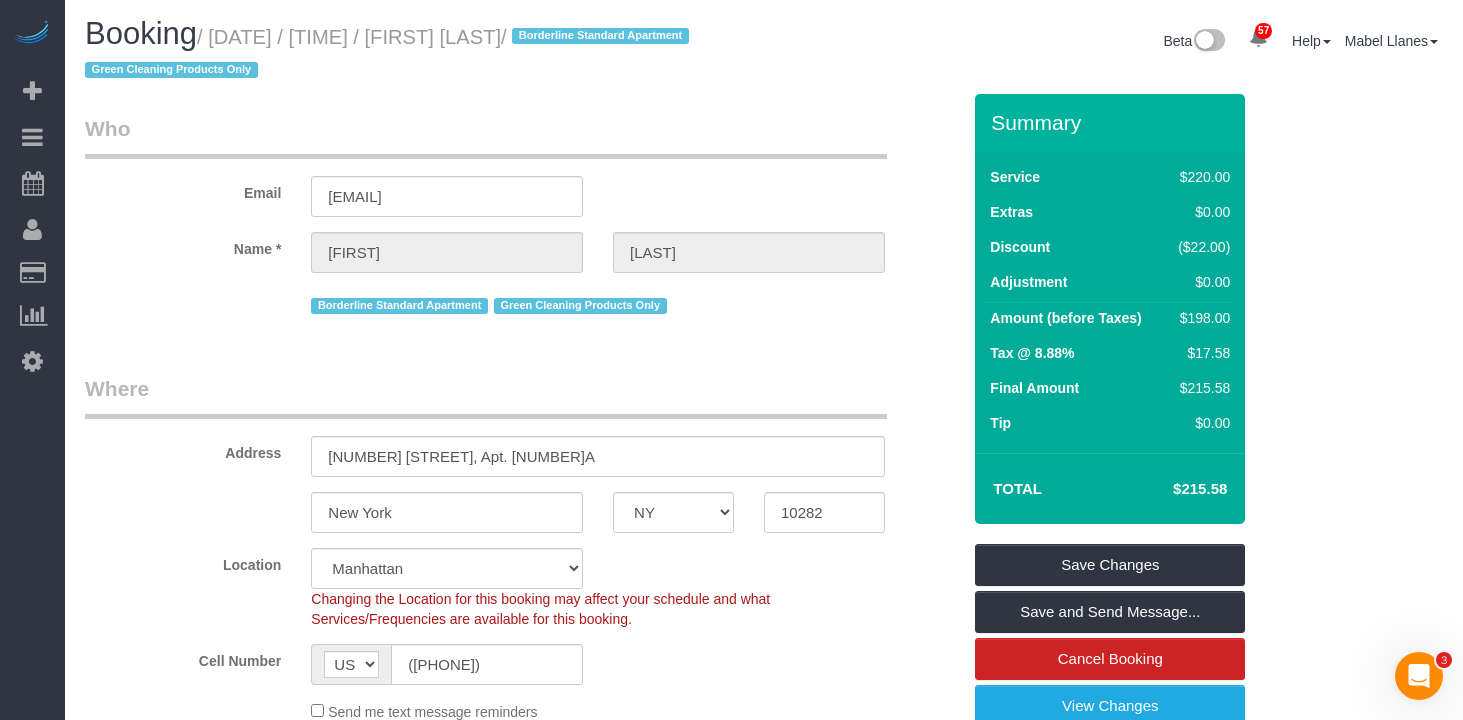 click on "/ July 21, 2025 / 8:00AM / Laura Consalvo
/
Borderline Standard Apartment
Green Cleaning Products Only" at bounding box center [390, 54] 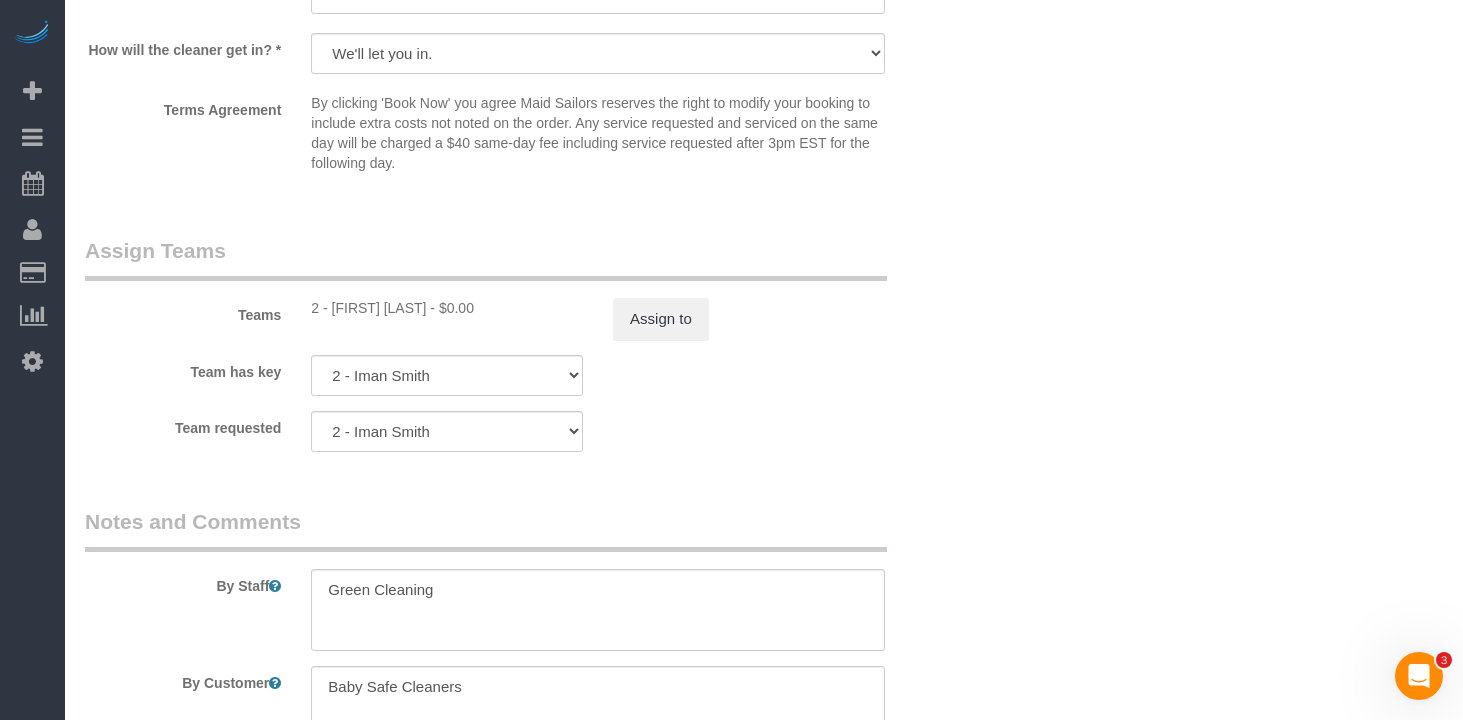 scroll, scrollTop: 2535, scrollLeft: 0, axis: vertical 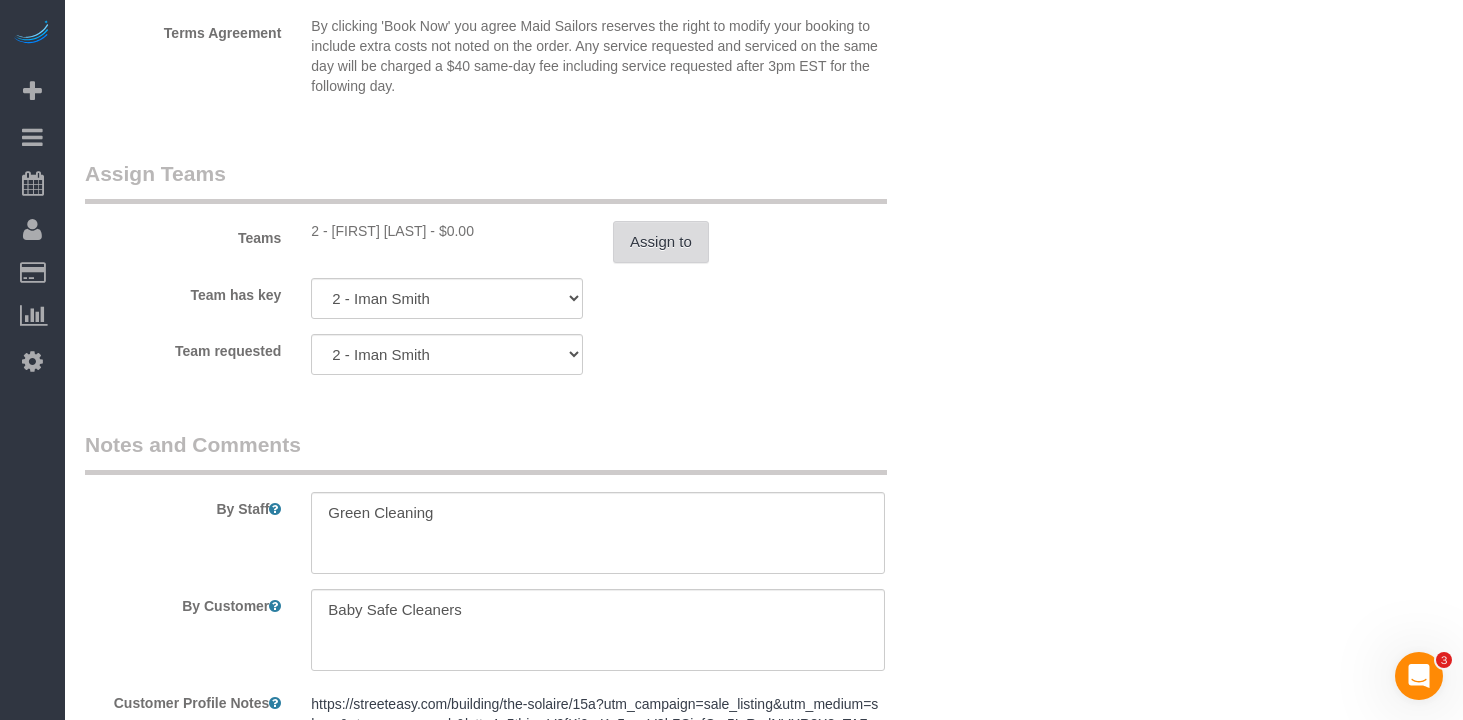 click on "Assign to" at bounding box center (661, 242) 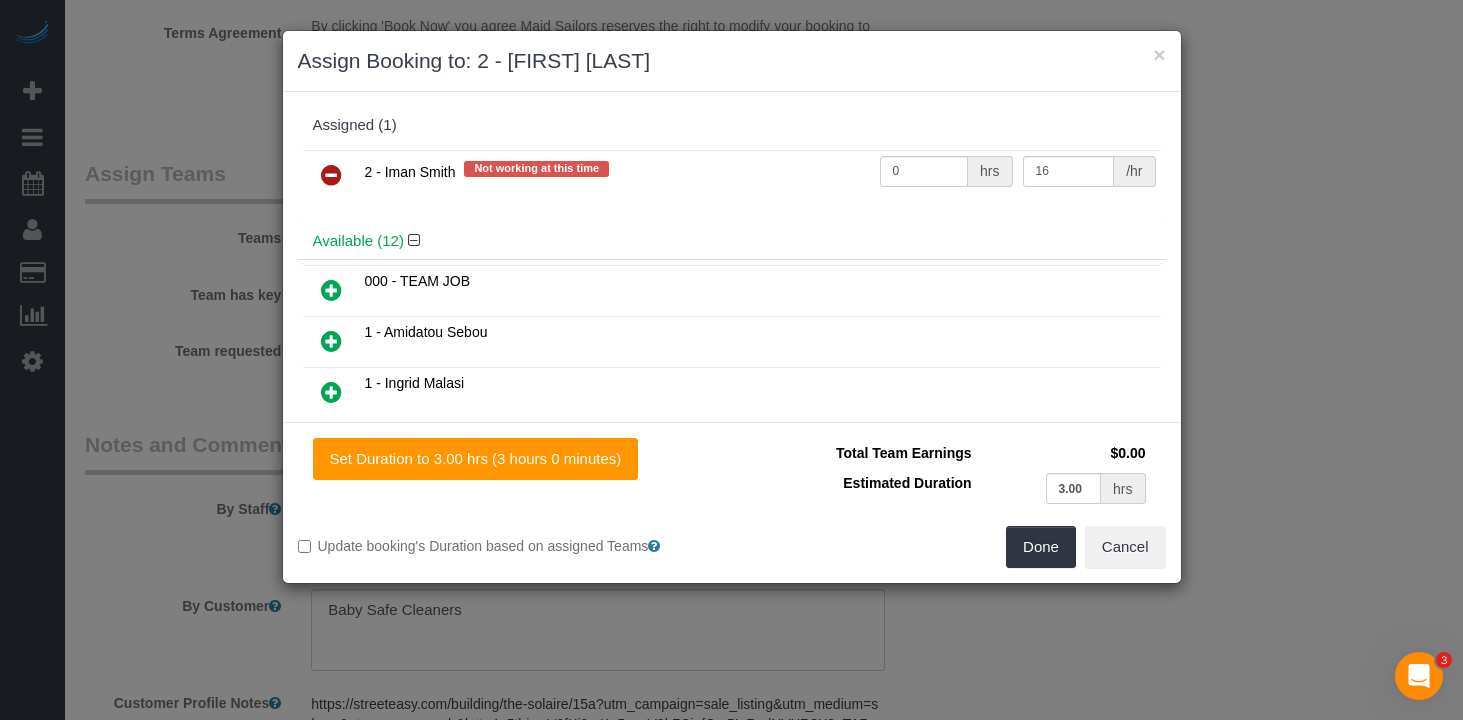 click at bounding box center [331, 175] 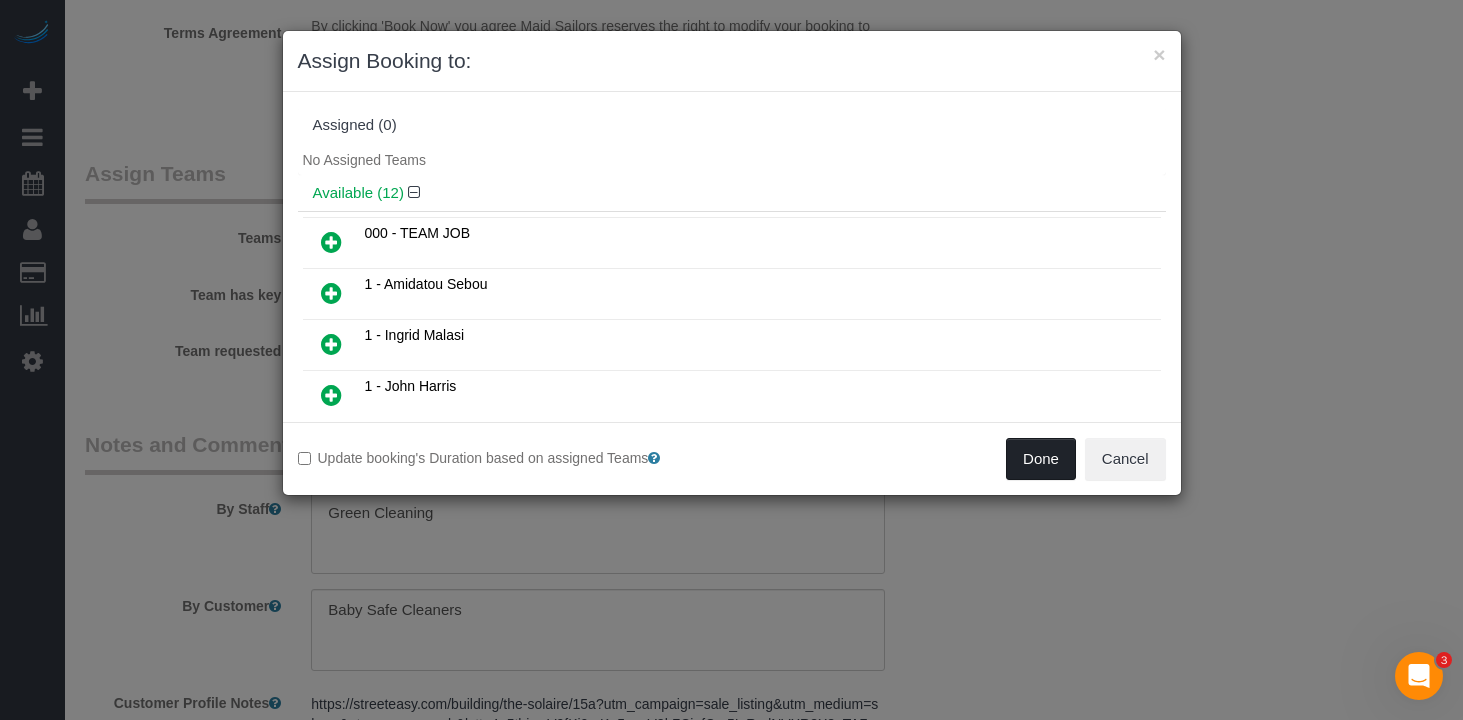 click on "Done" at bounding box center [1041, 459] 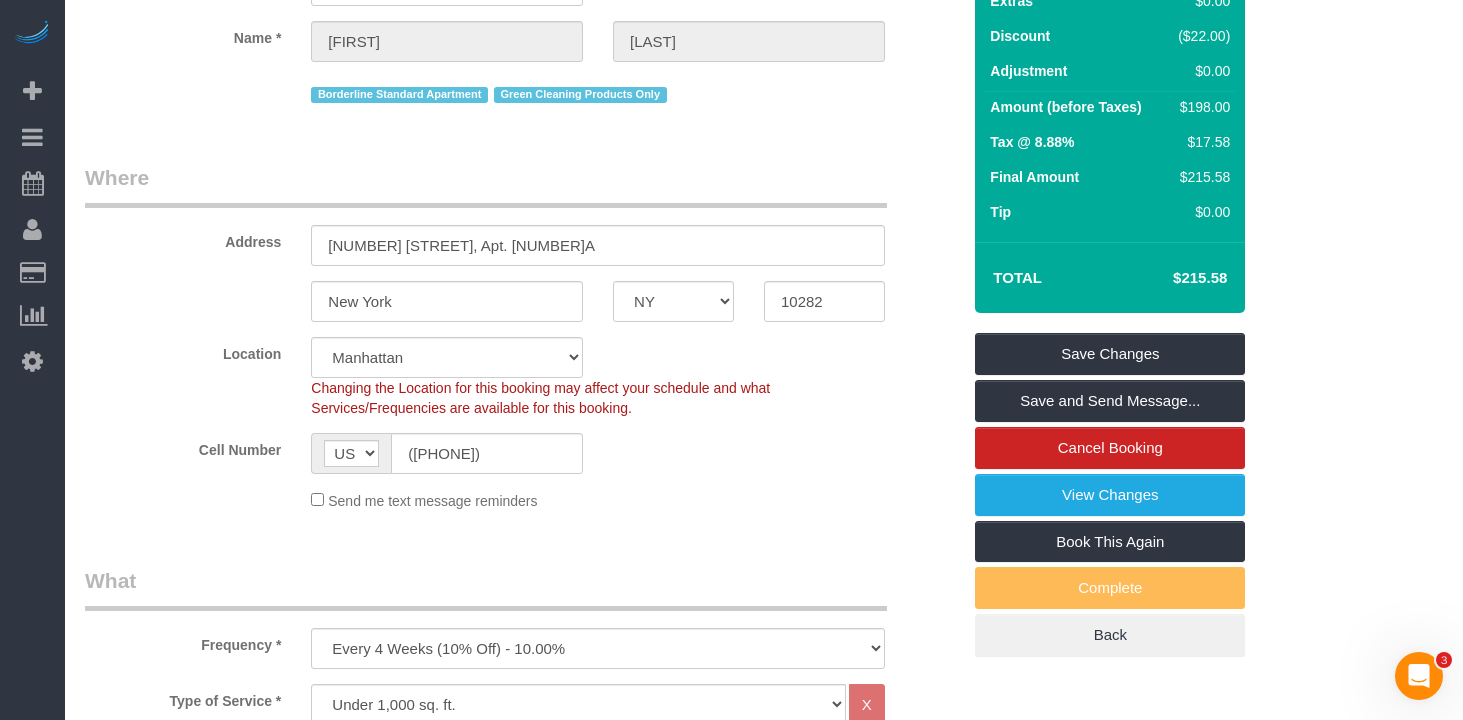 scroll, scrollTop: 0, scrollLeft: 0, axis: both 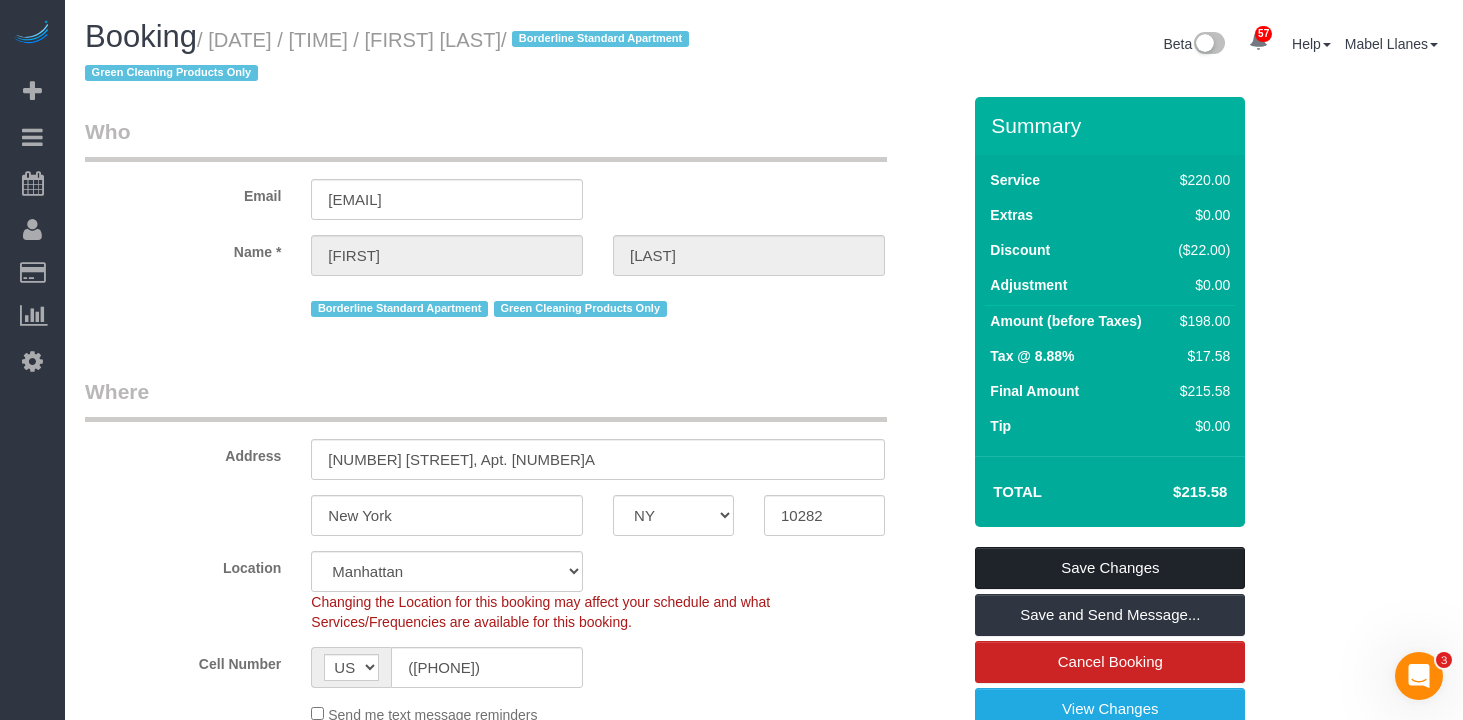 click on "Save Changes" at bounding box center (1110, 568) 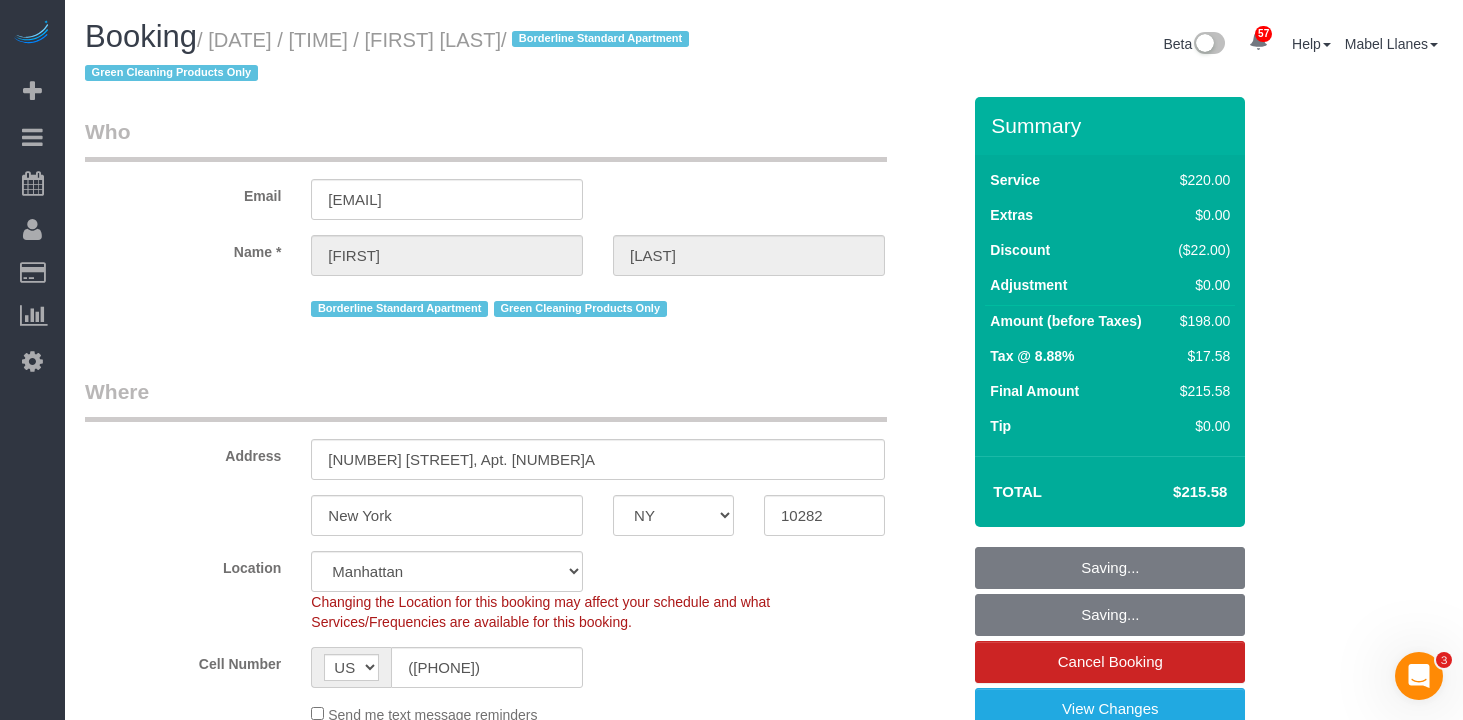 click on "Where" at bounding box center [486, 399] 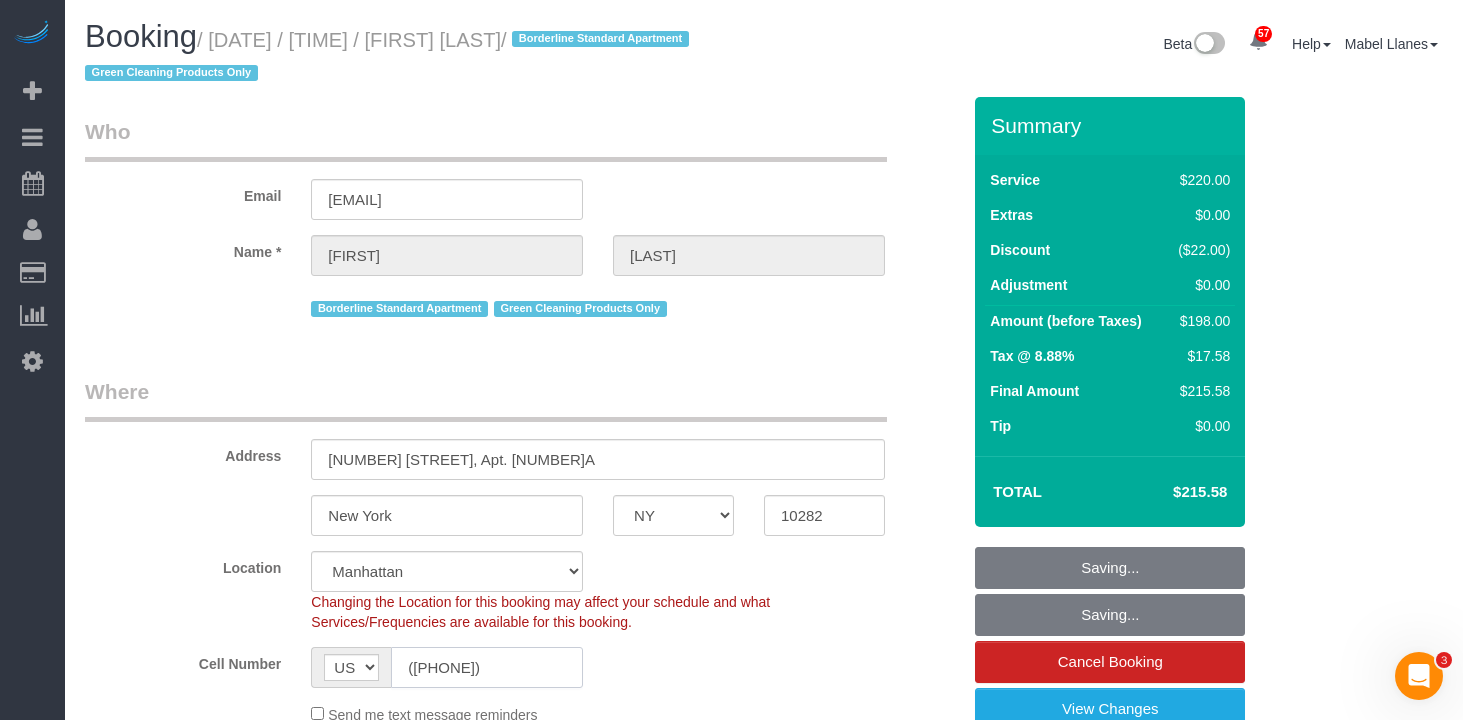 click on "(412) 576-9433" 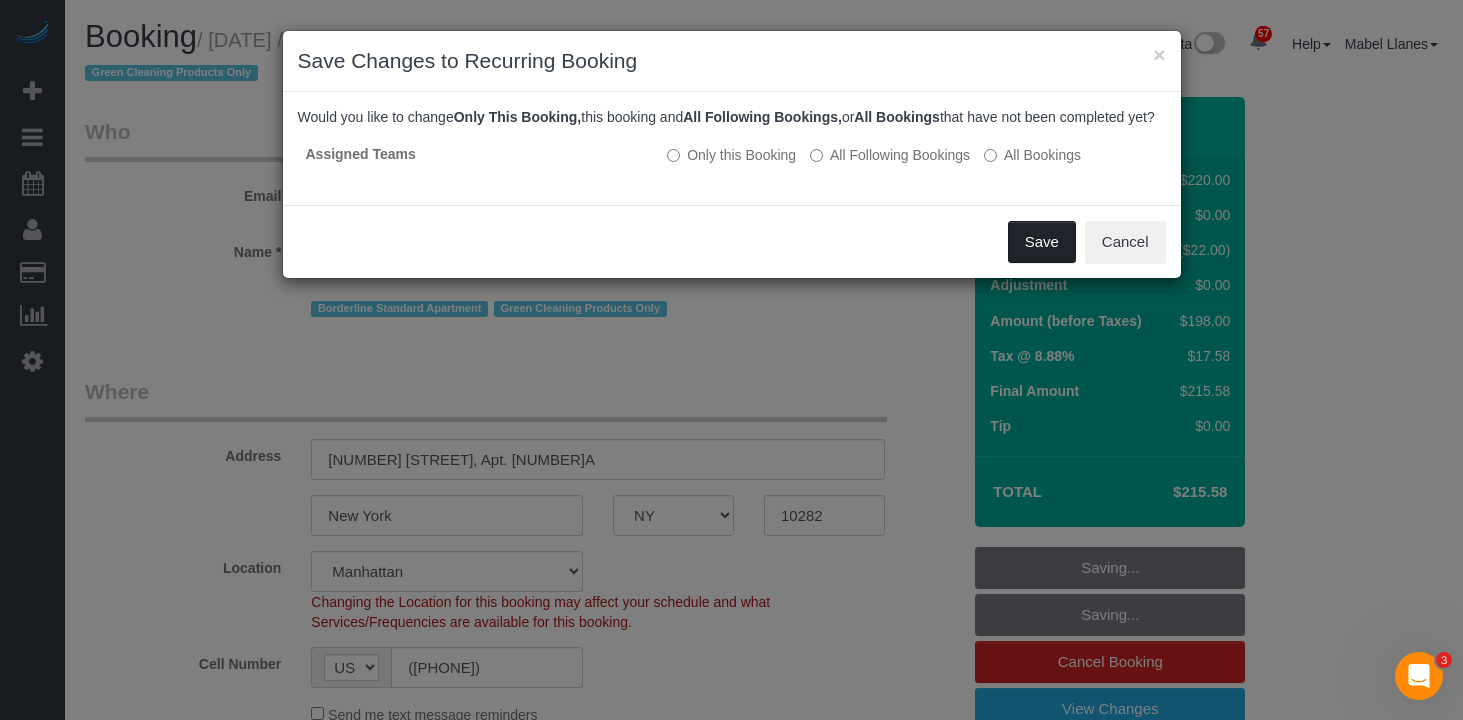 click on "Save" at bounding box center (1042, 242) 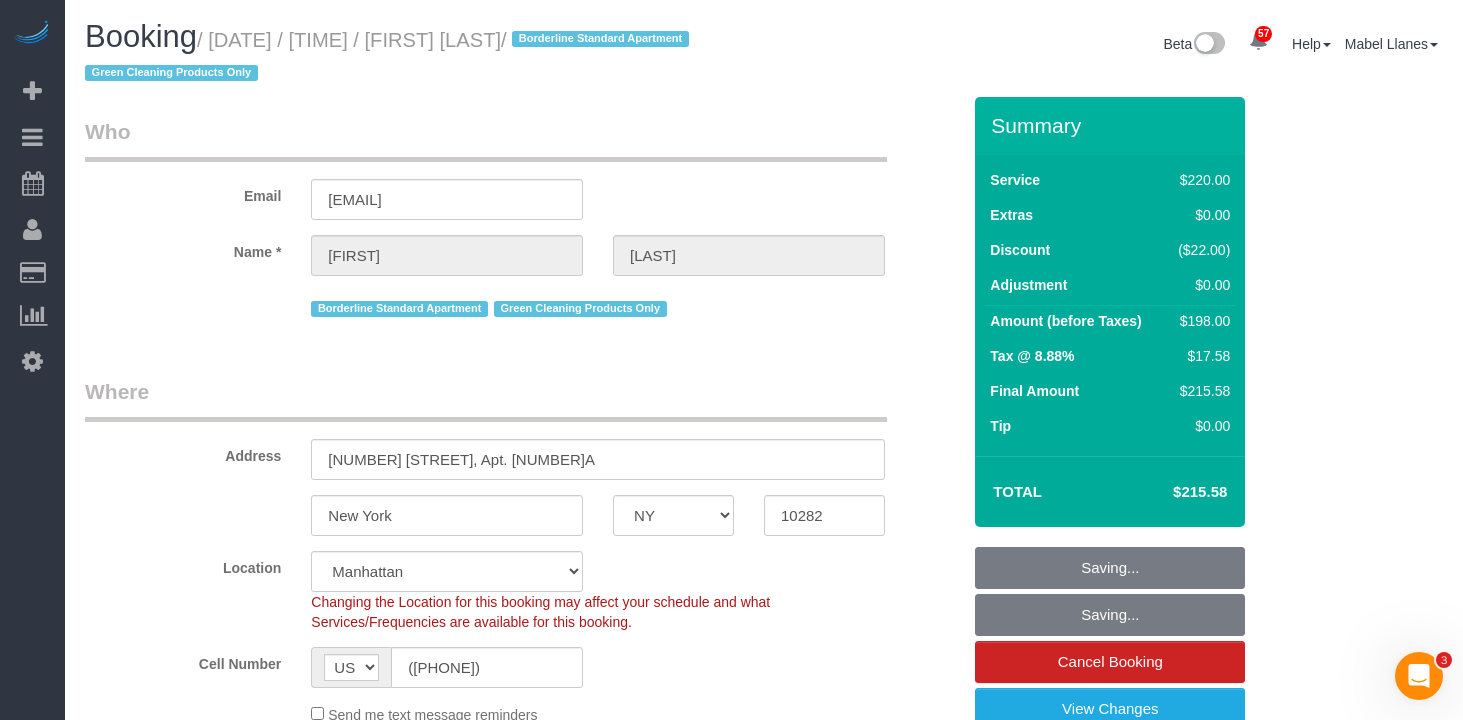 click on "Who" at bounding box center [486, 139] 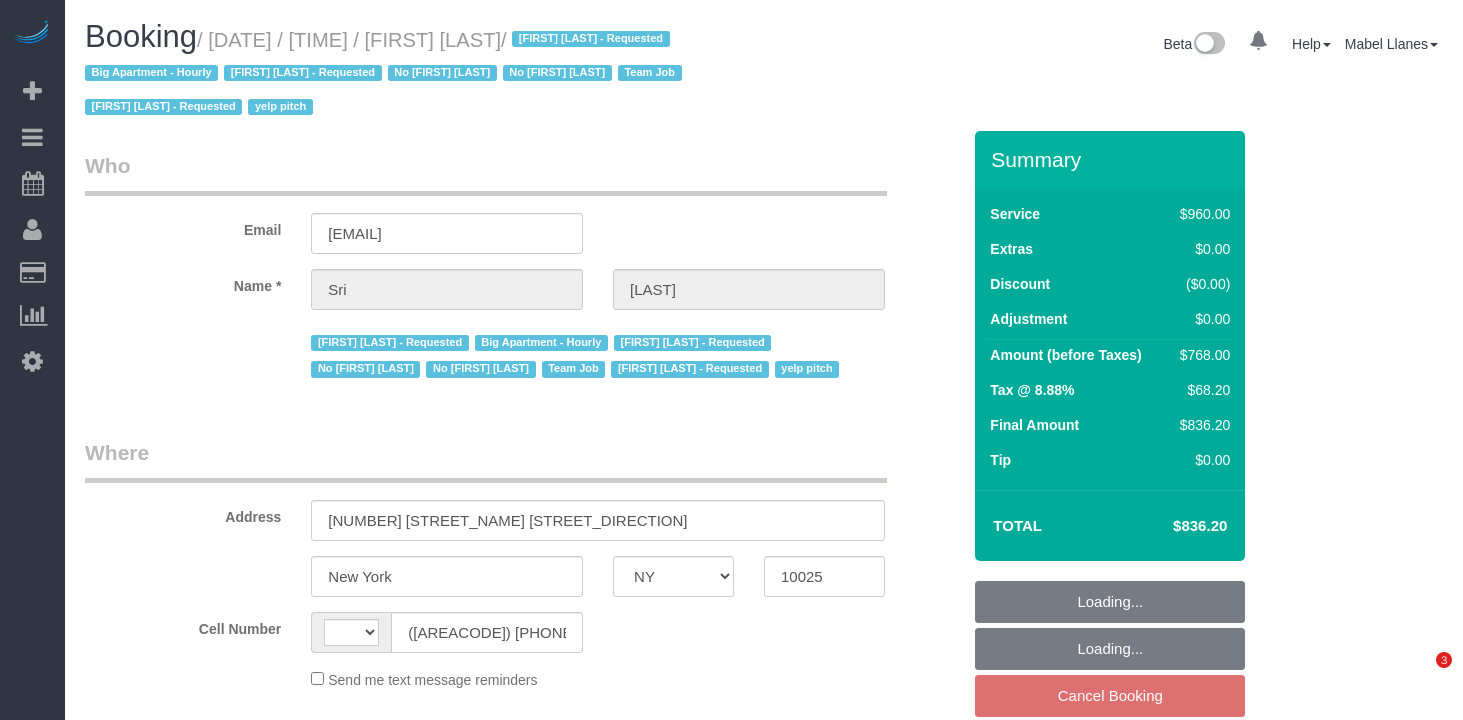 select on "NY" 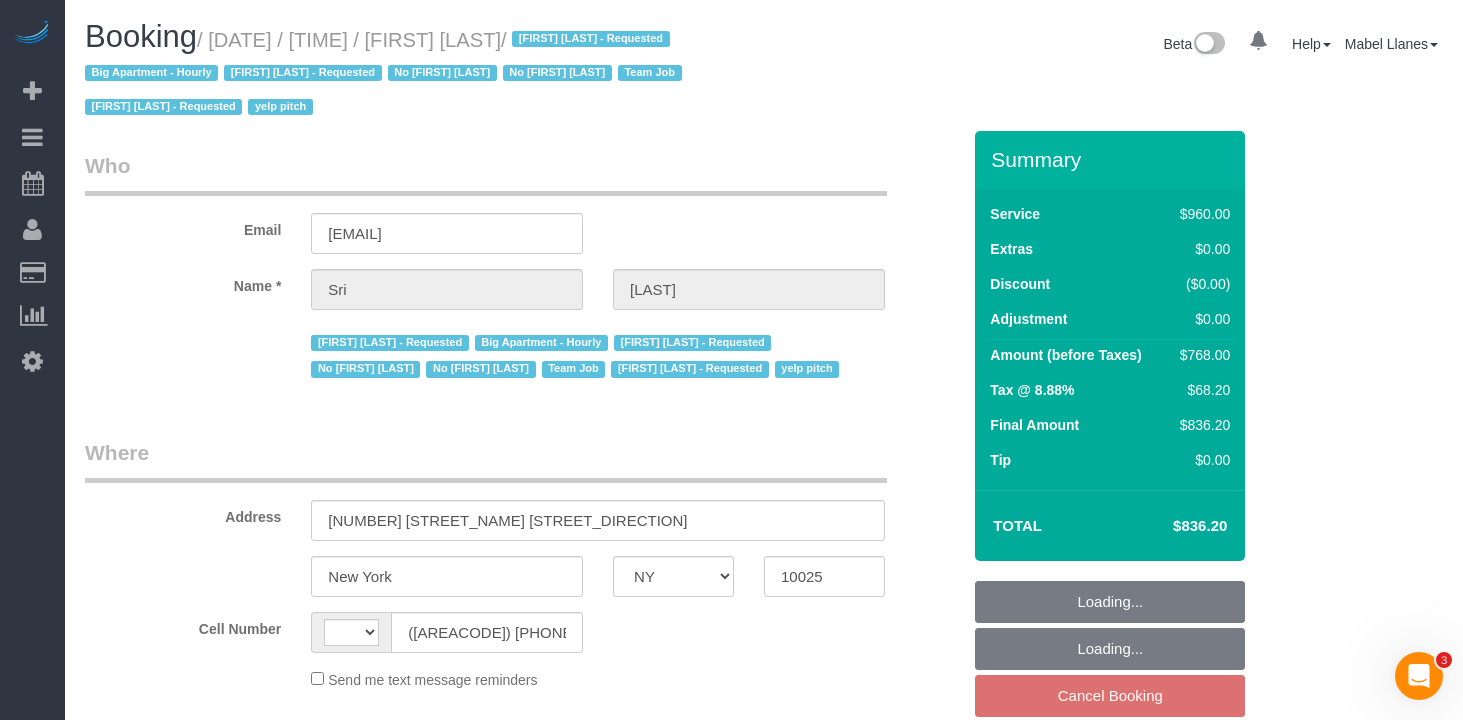 scroll, scrollTop: 0, scrollLeft: 0, axis: both 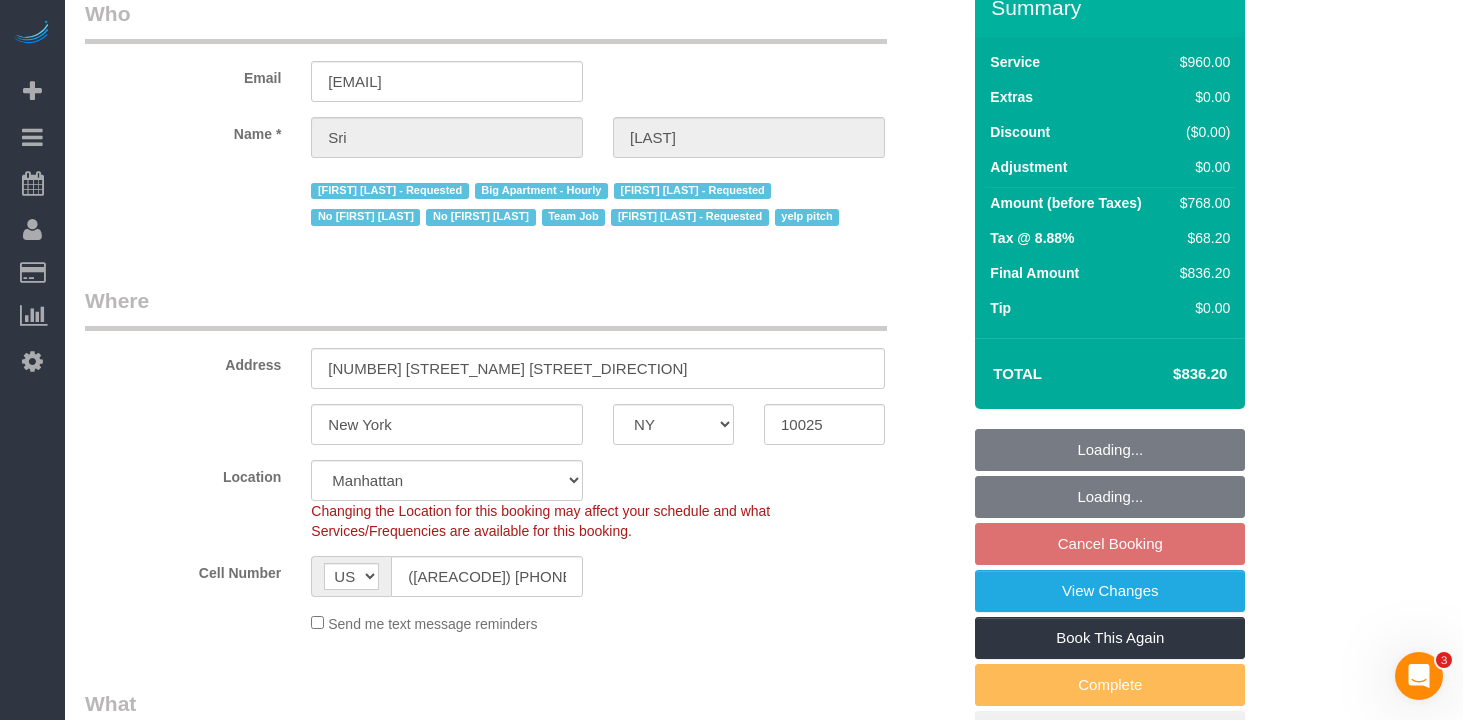 select on "spot1" 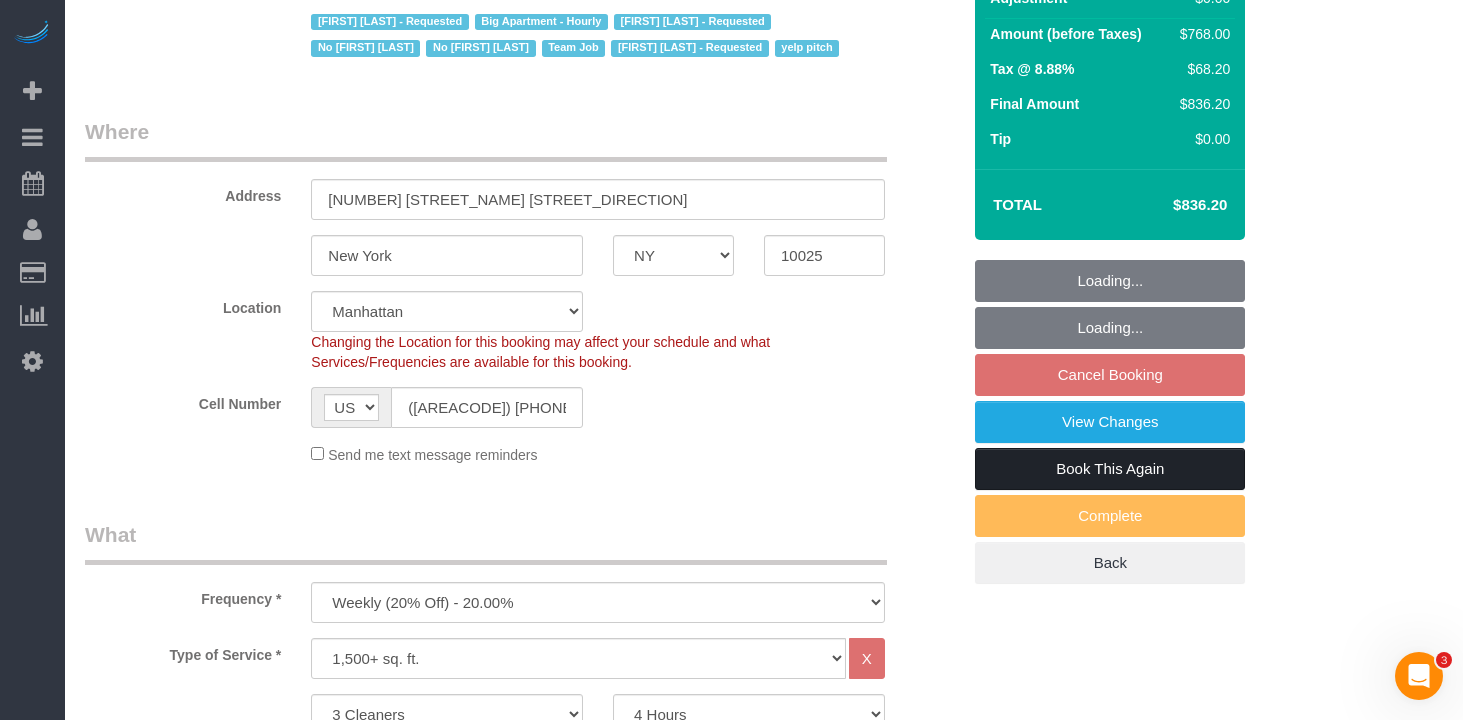 select on "object:1411" 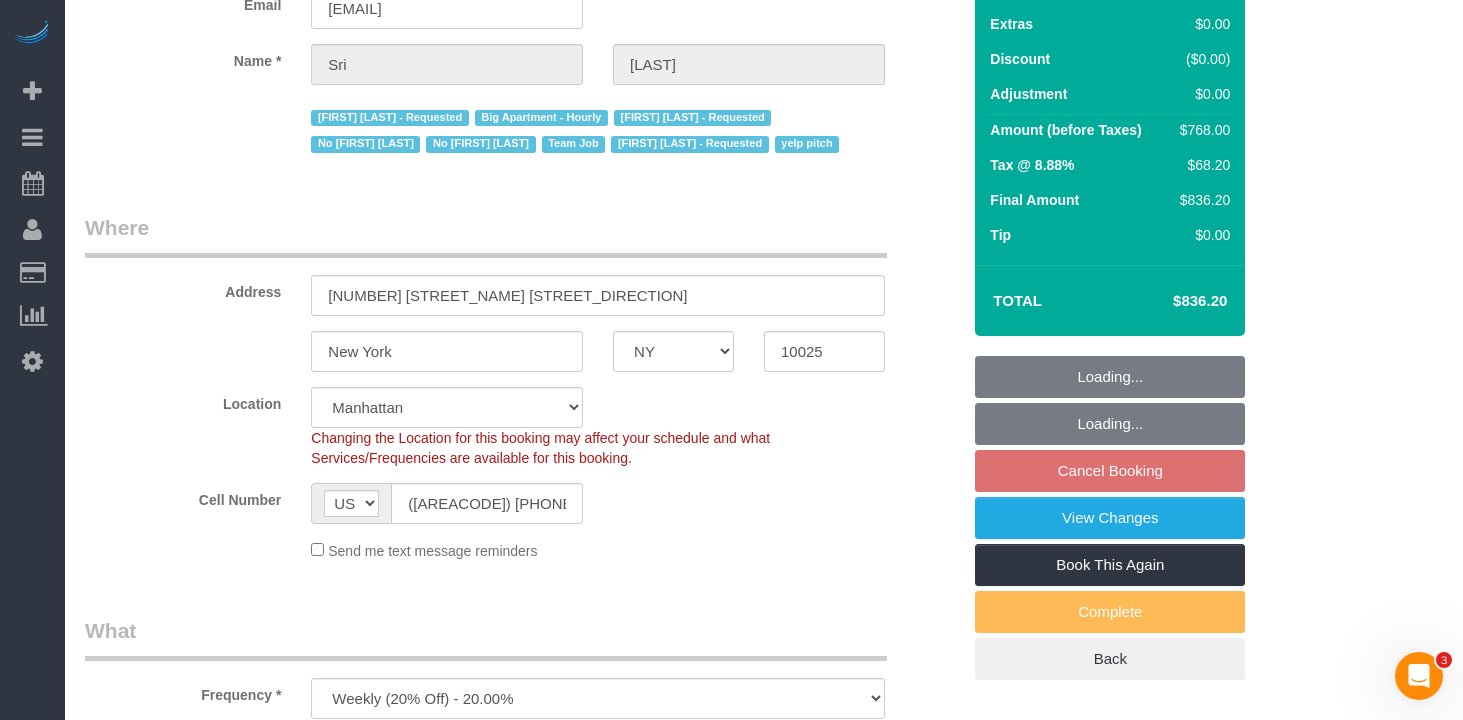 scroll, scrollTop: 0, scrollLeft: 0, axis: both 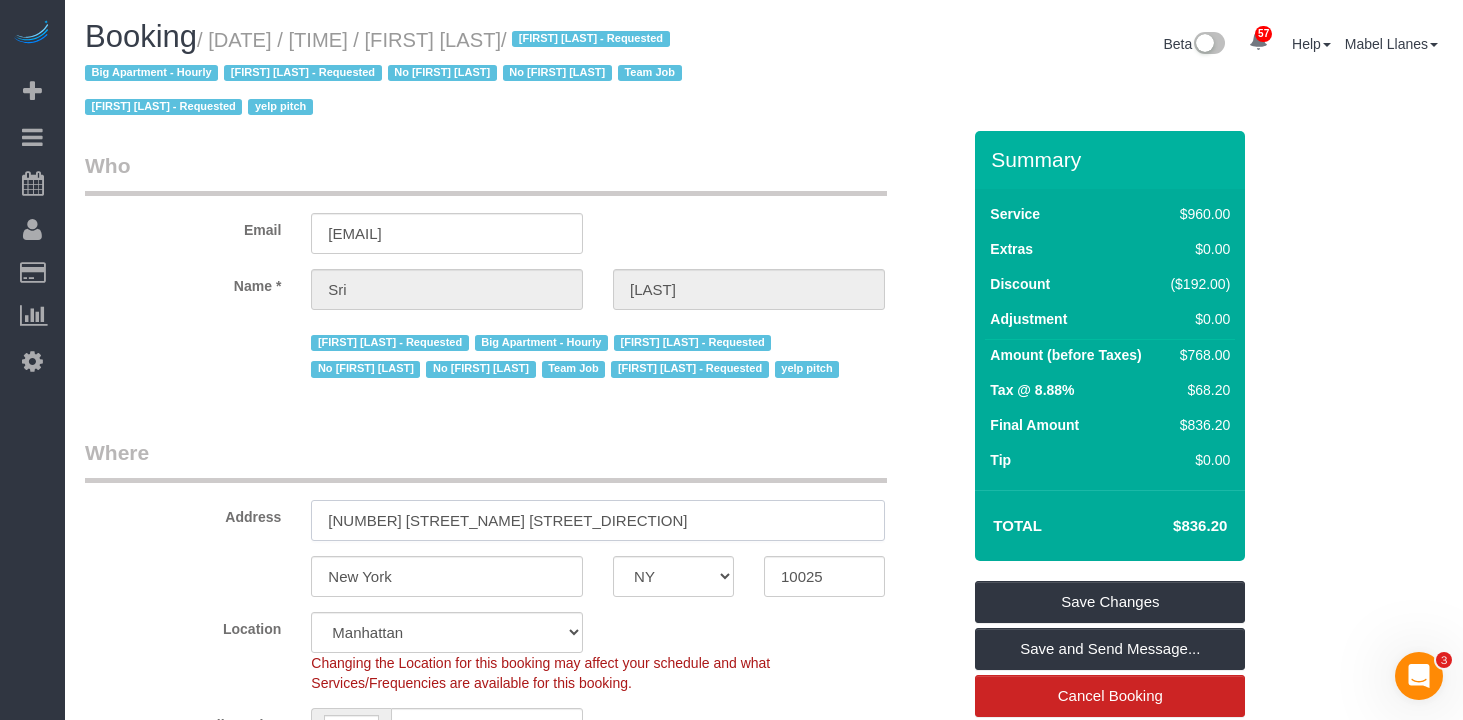 click on "113 West 95th Street" at bounding box center (598, 520) 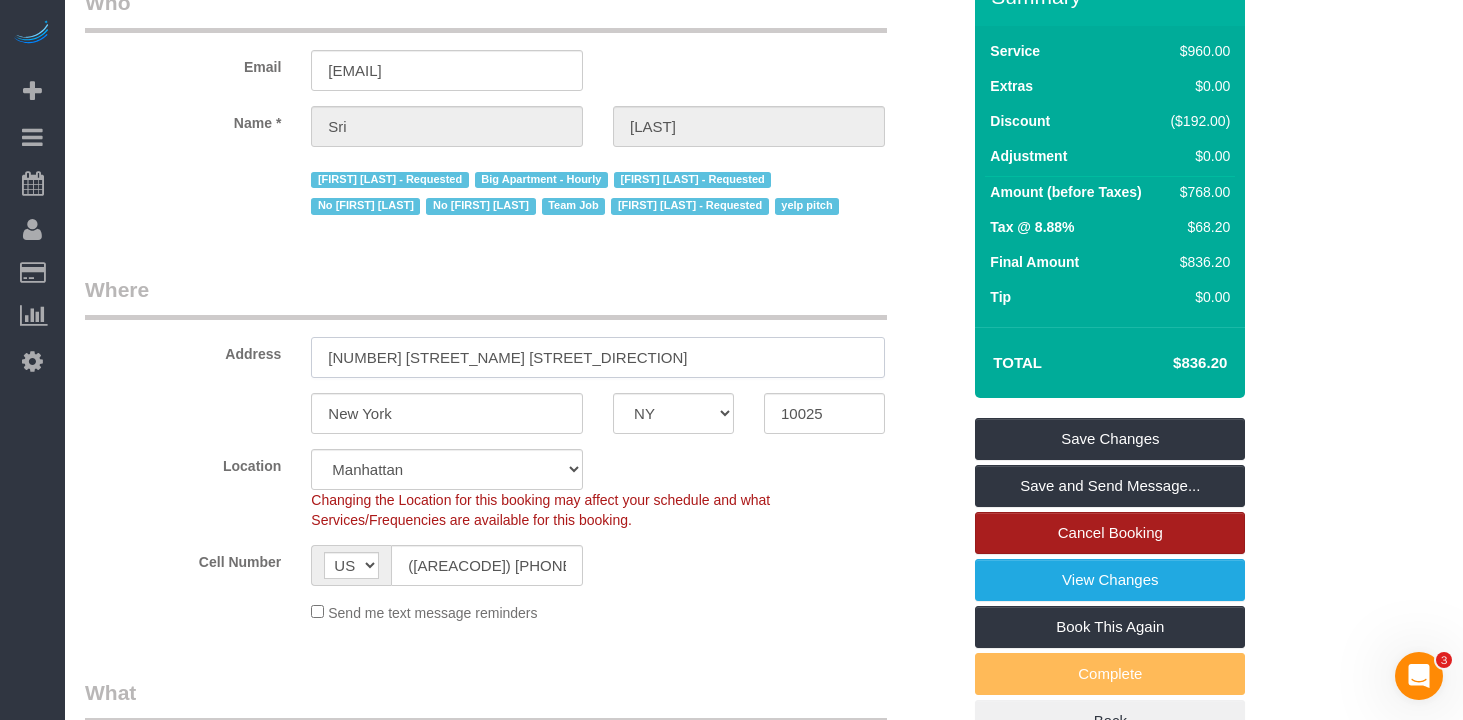 scroll, scrollTop: 212, scrollLeft: 0, axis: vertical 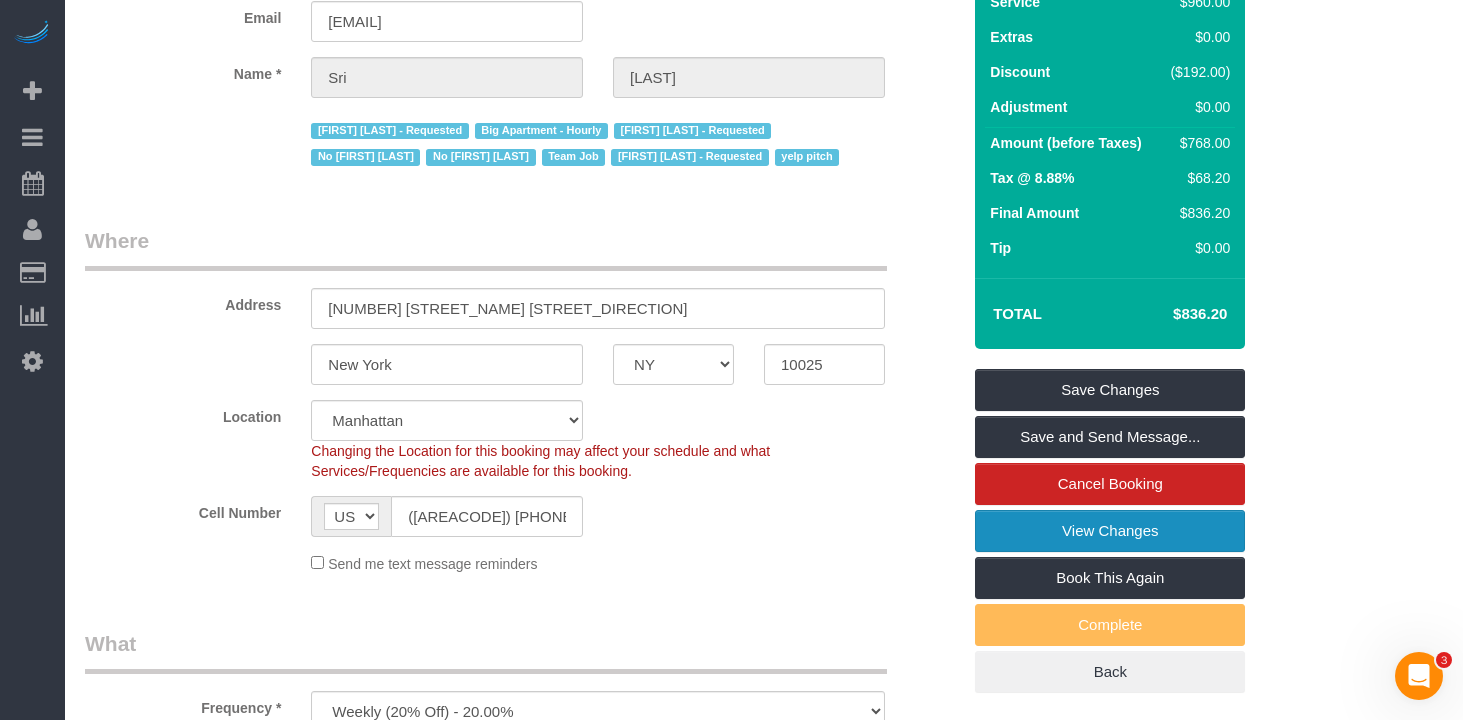 click on "View Changes" at bounding box center (1110, 531) 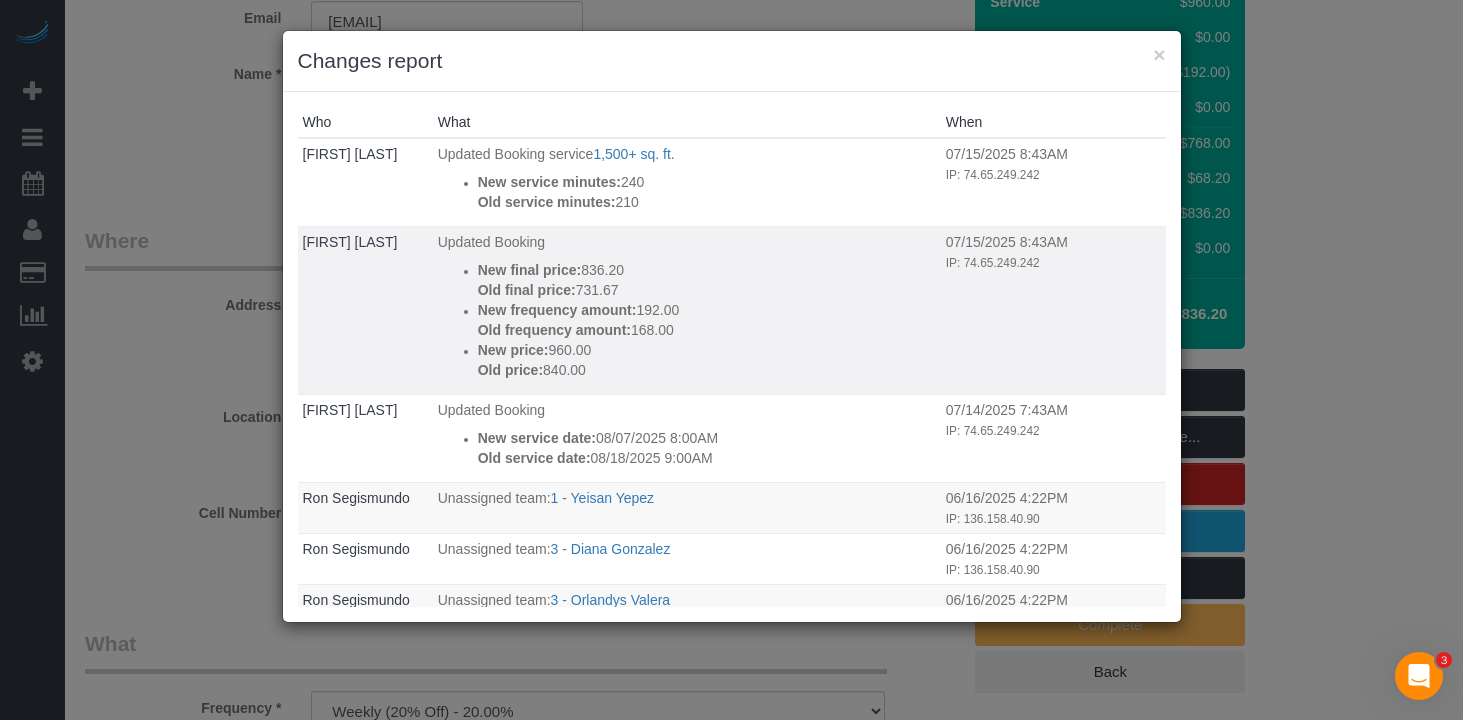 click on "Old frequency amount:
168.00" at bounding box center (707, 330) 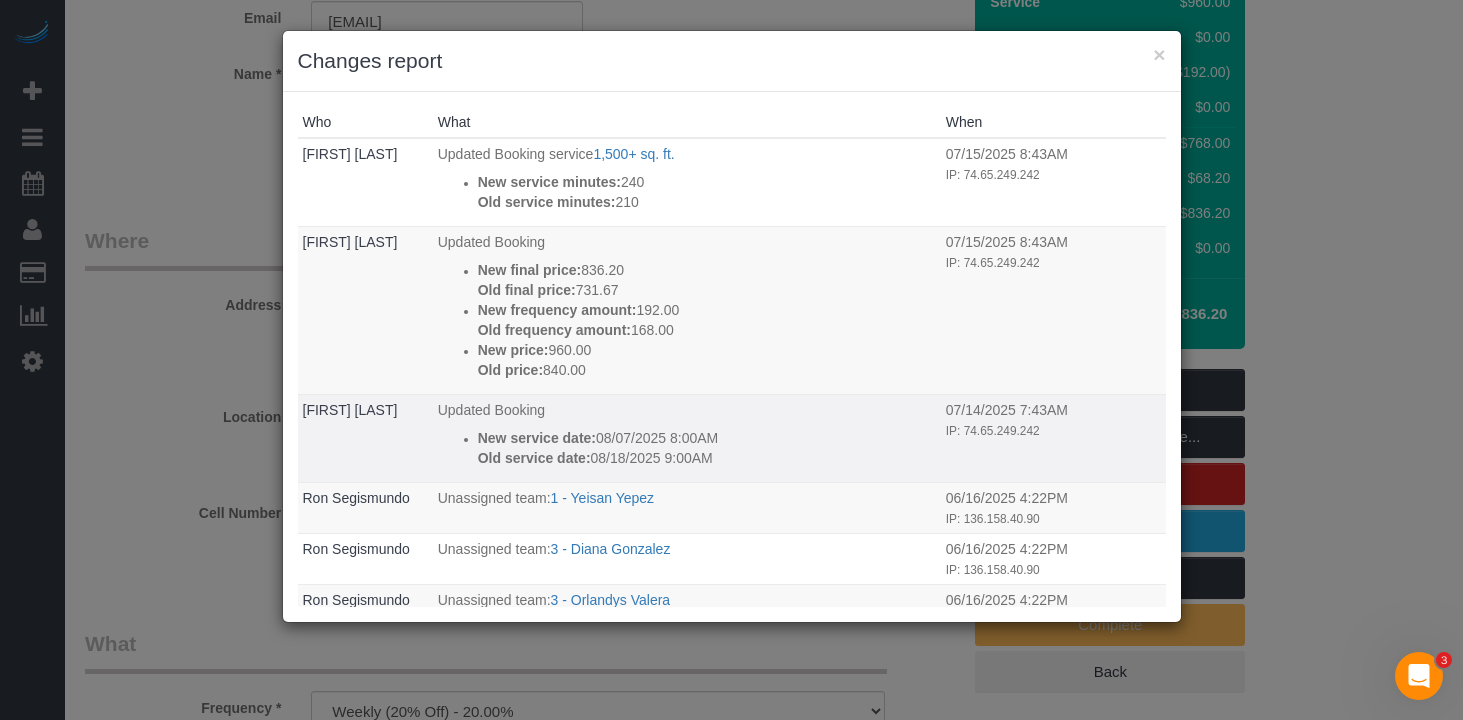 scroll, scrollTop: 49, scrollLeft: 0, axis: vertical 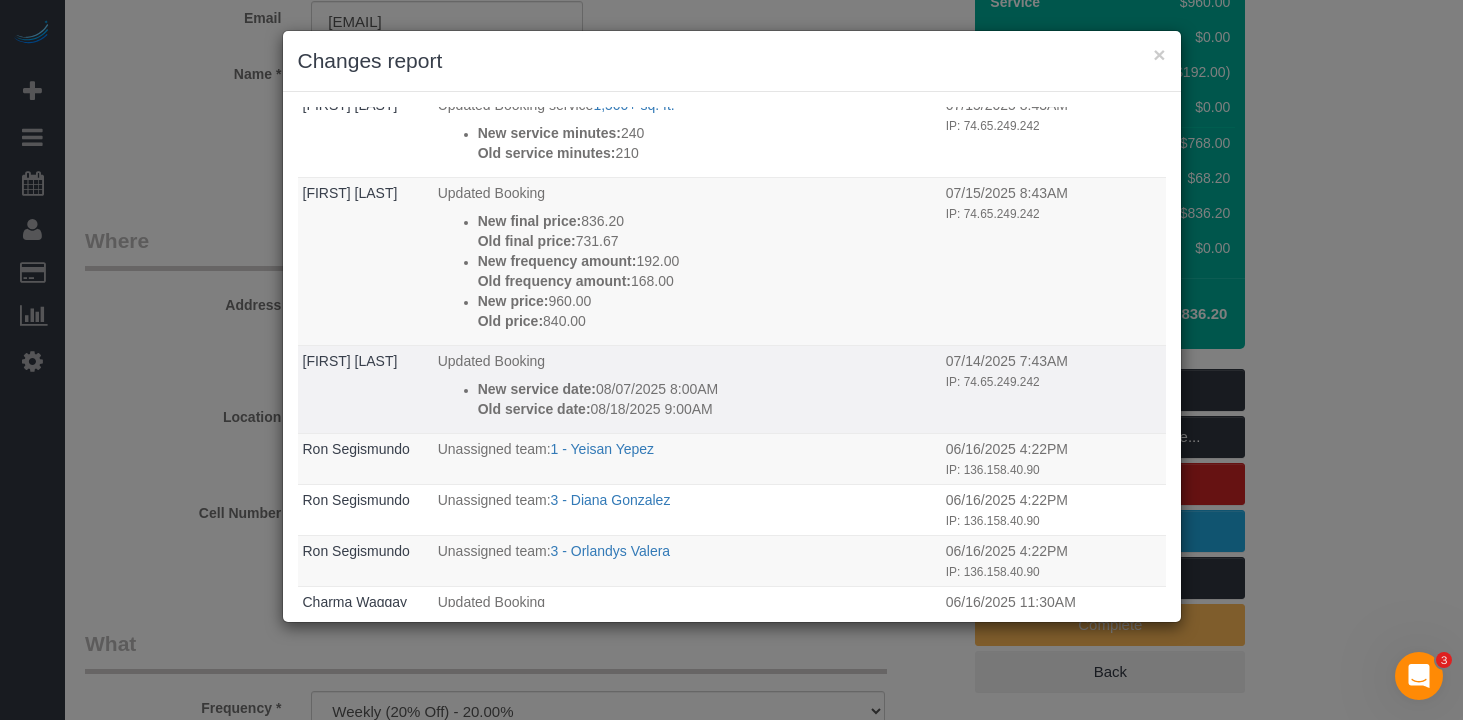 click on "Old service date:
08/18/2025 9:00AM" at bounding box center (707, 409) 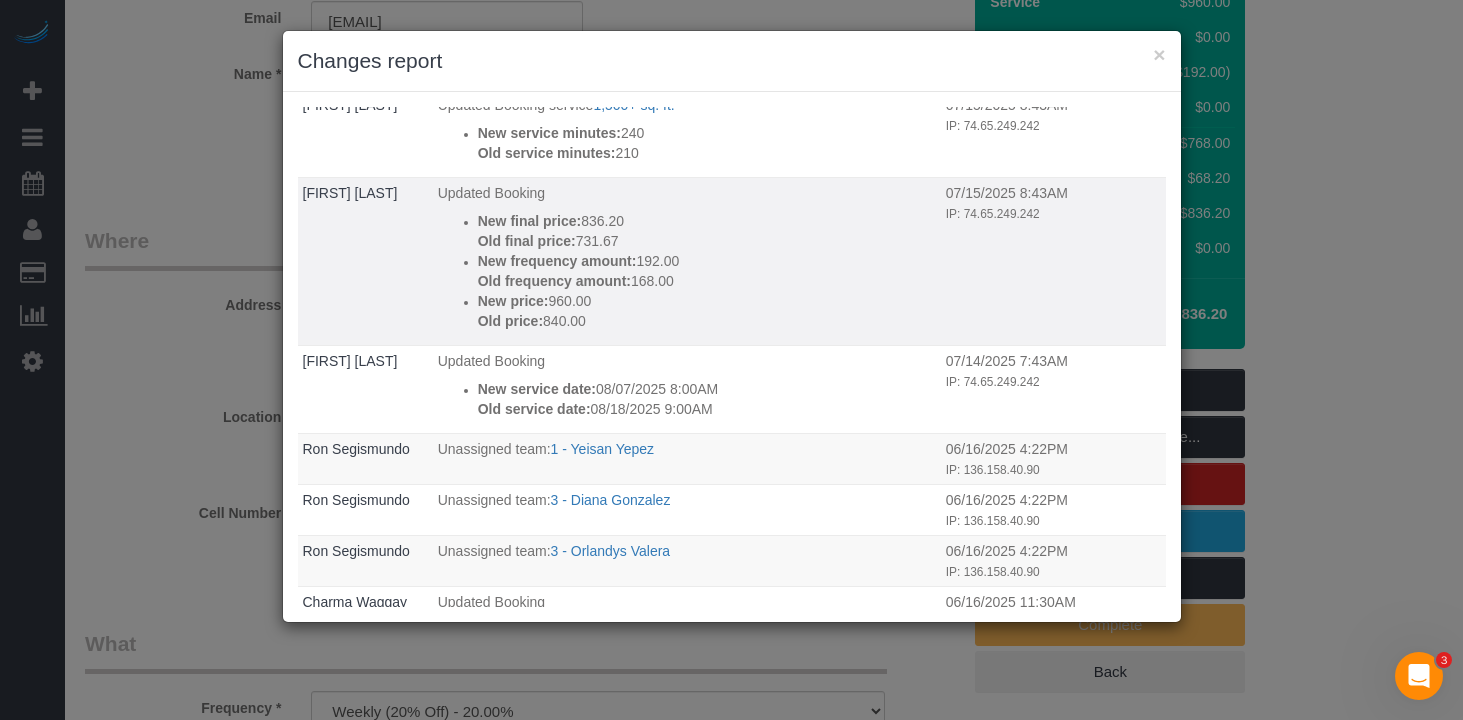 scroll, scrollTop: 0, scrollLeft: 0, axis: both 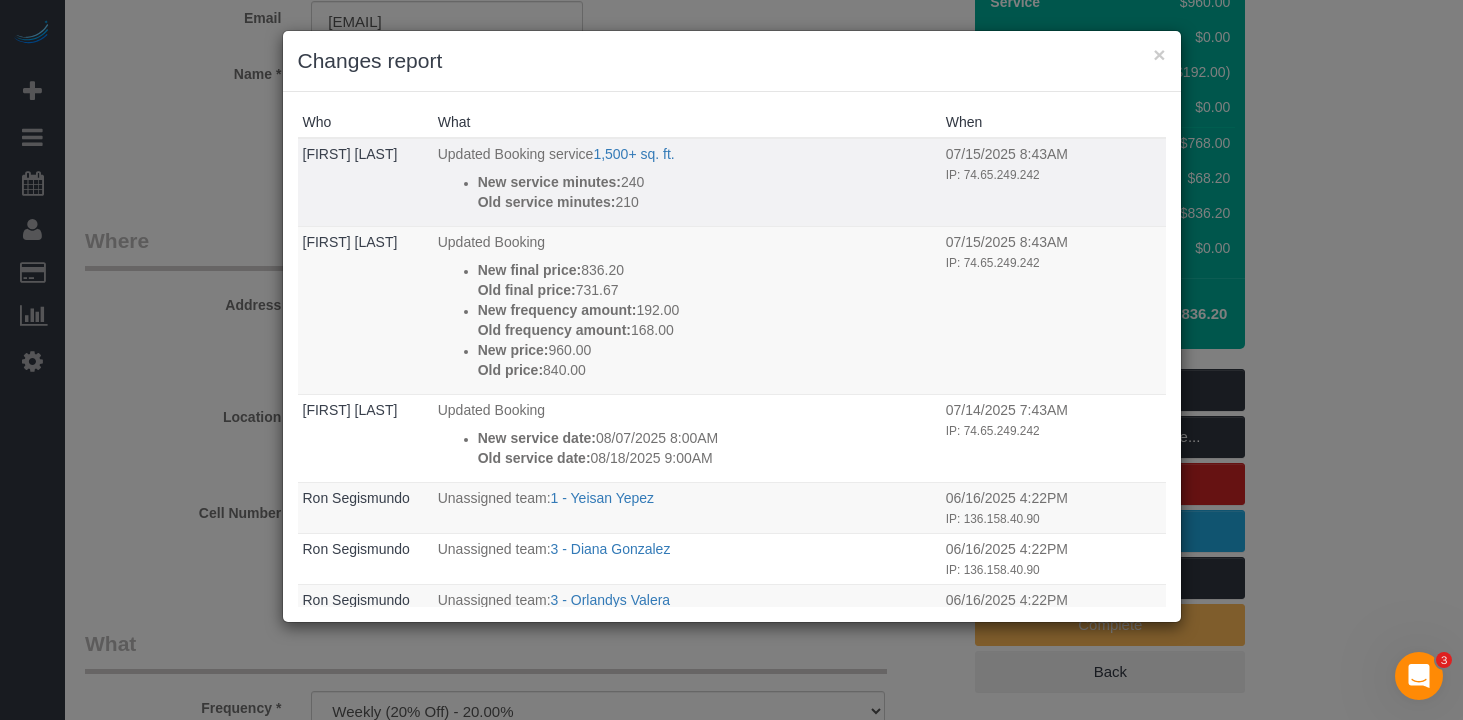 click on "New service minutes:
240" at bounding box center (707, 182) 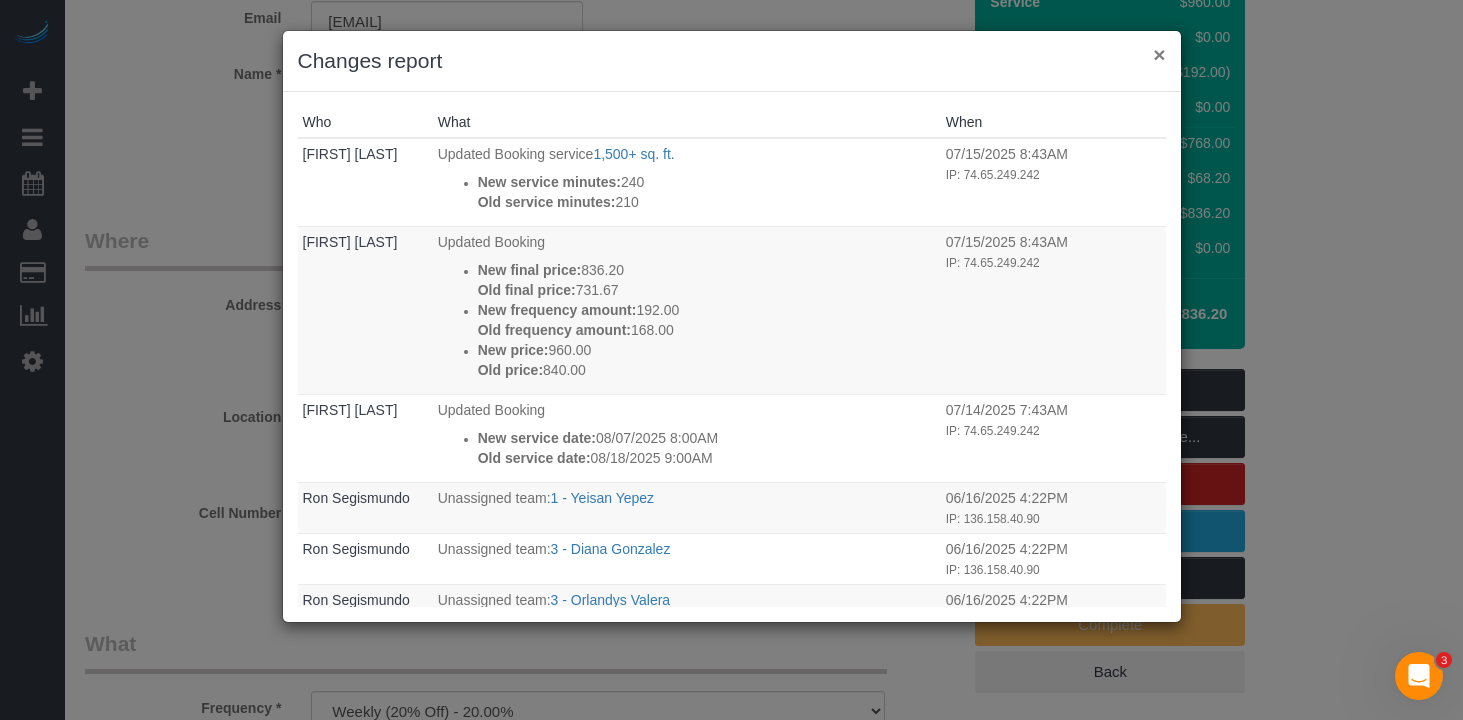 click on "×" at bounding box center (1159, 54) 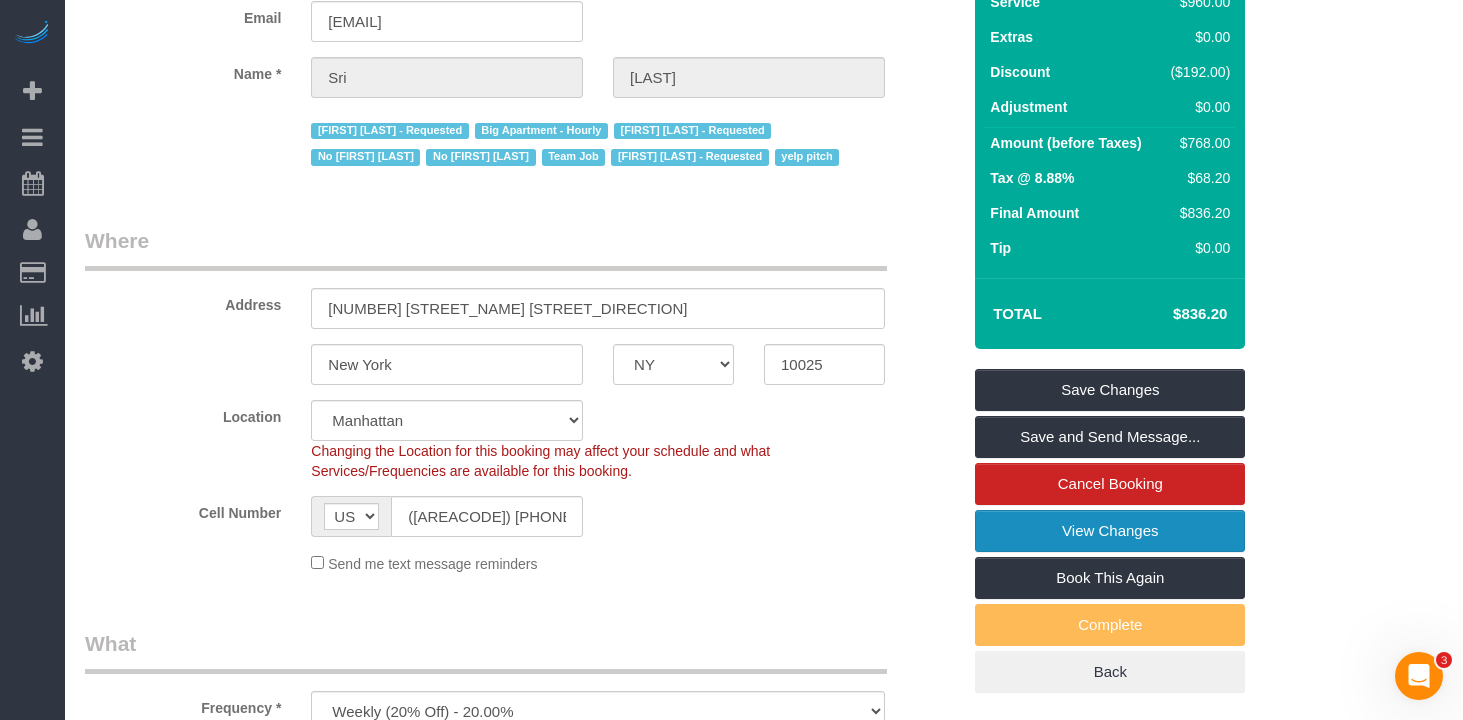 scroll, scrollTop: 0, scrollLeft: 0, axis: both 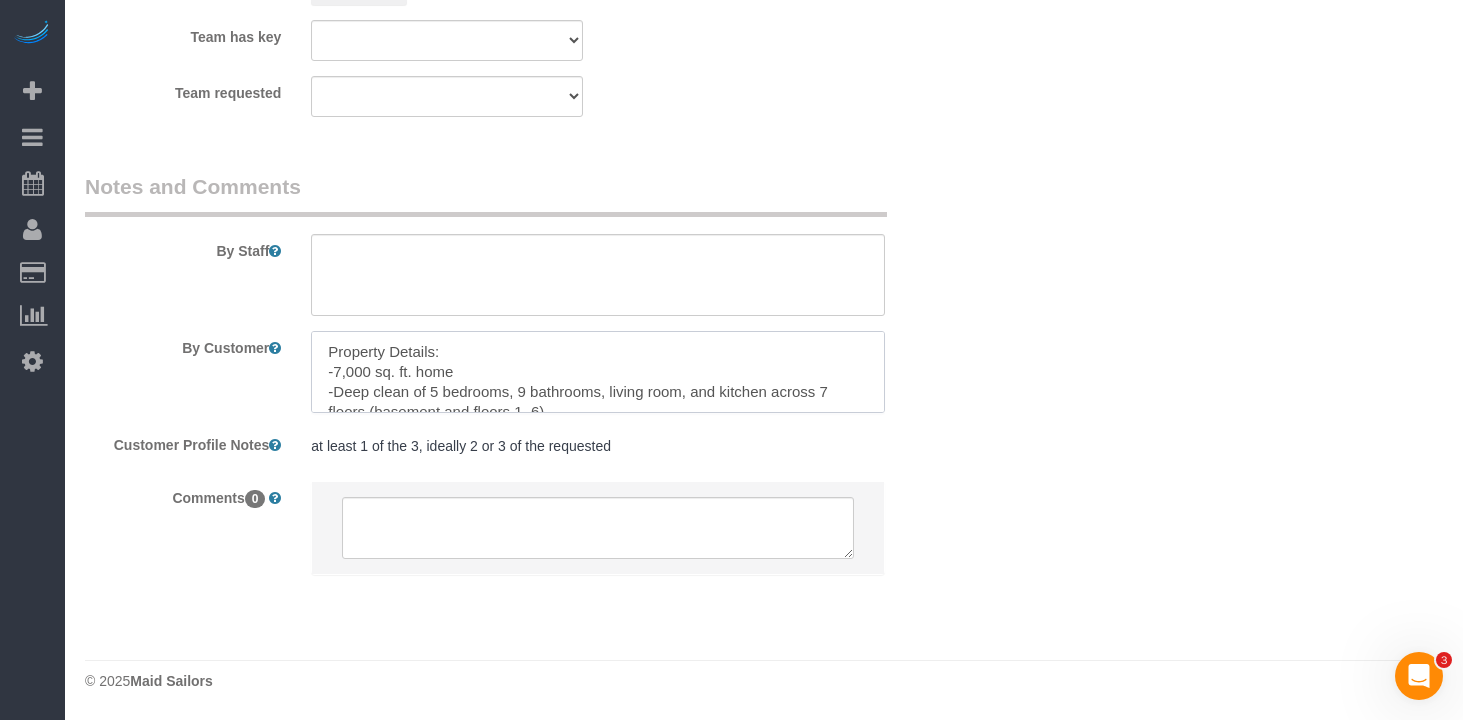click at bounding box center [598, 372] 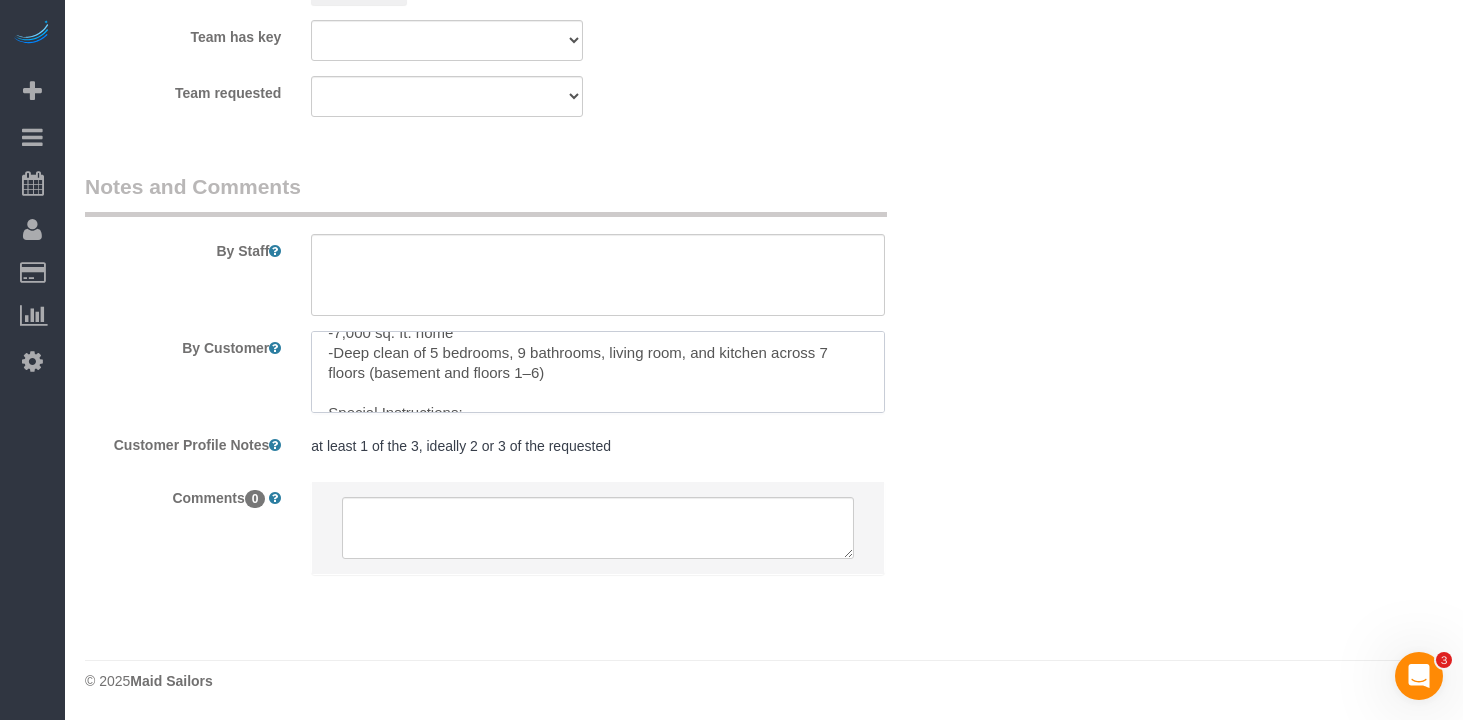 scroll, scrollTop: 42, scrollLeft: 0, axis: vertical 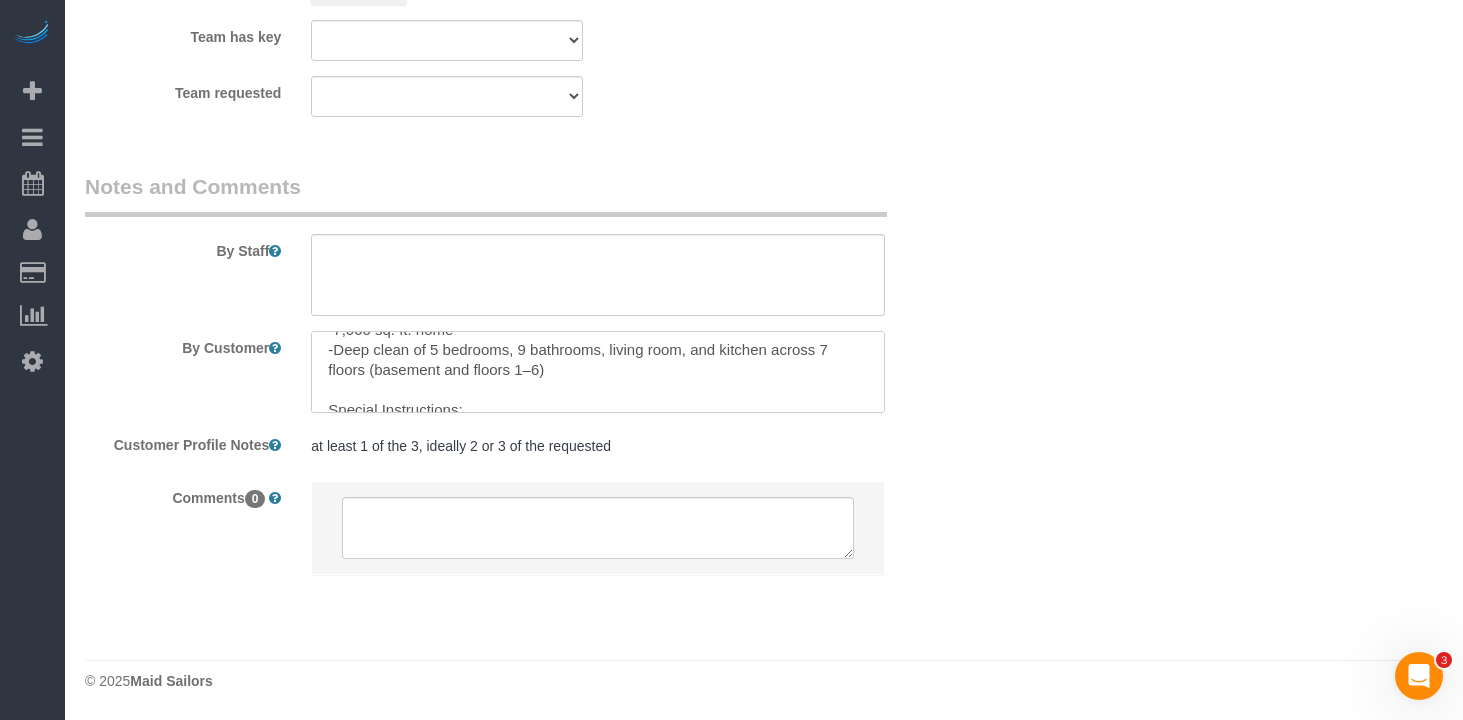 click at bounding box center (598, 372) 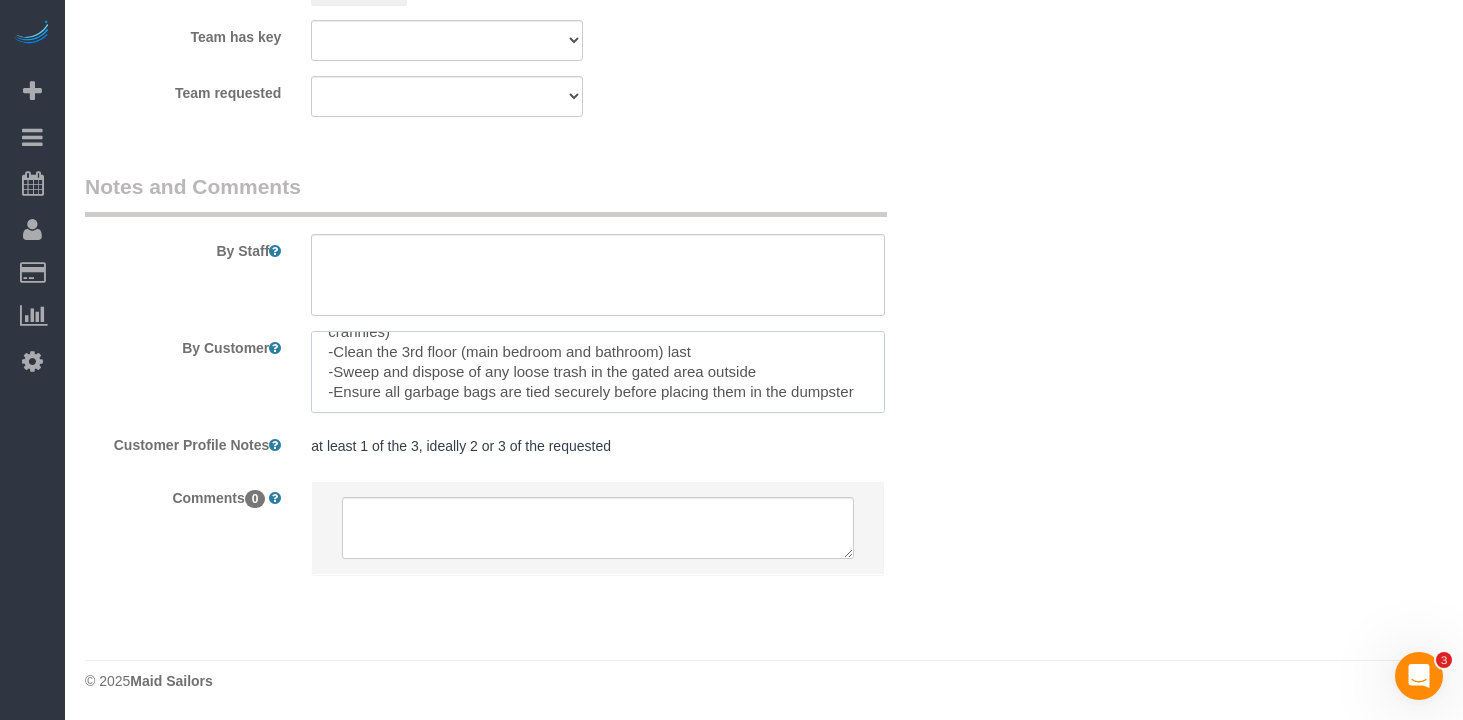 scroll, scrollTop: 0, scrollLeft: 0, axis: both 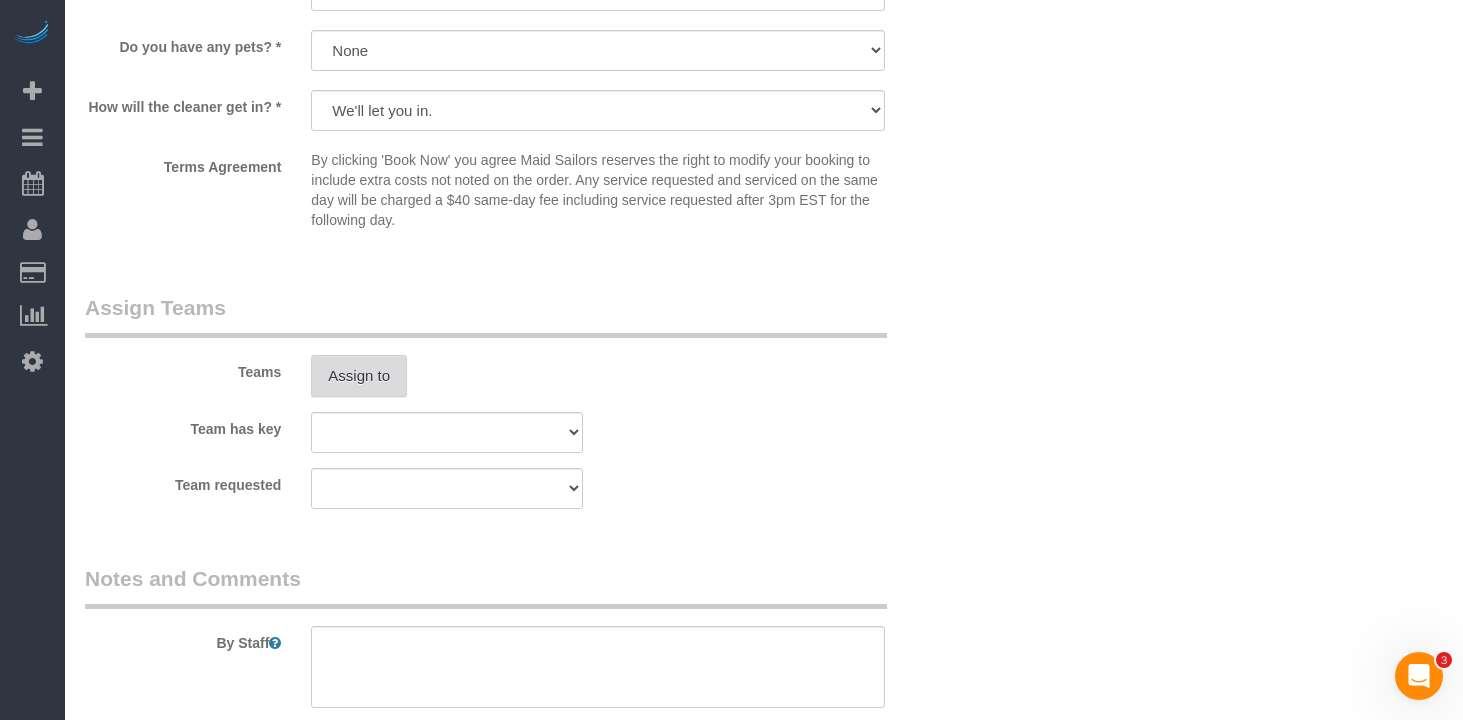 click on "Assign to" at bounding box center (359, 376) 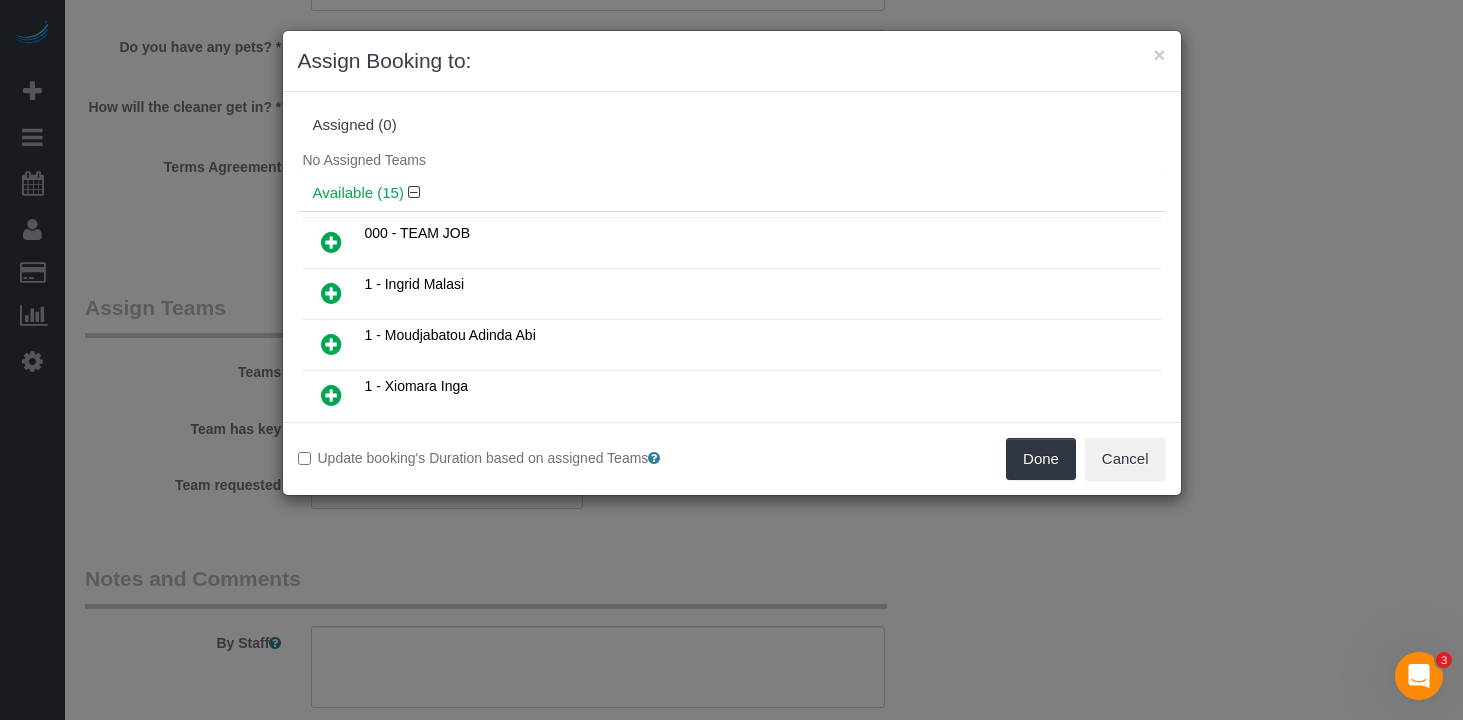 click at bounding box center (331, 242) 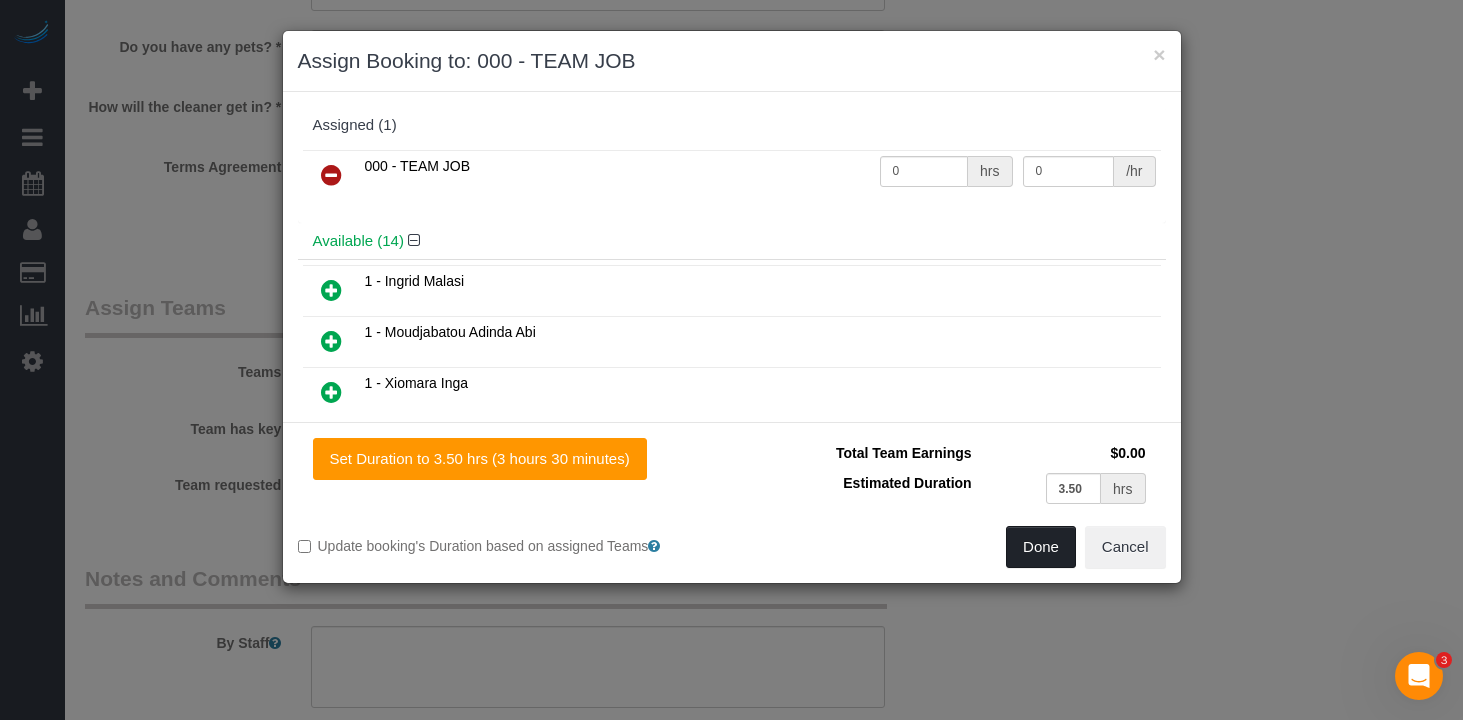 click on "Done" at bounding box center (1041, 547) 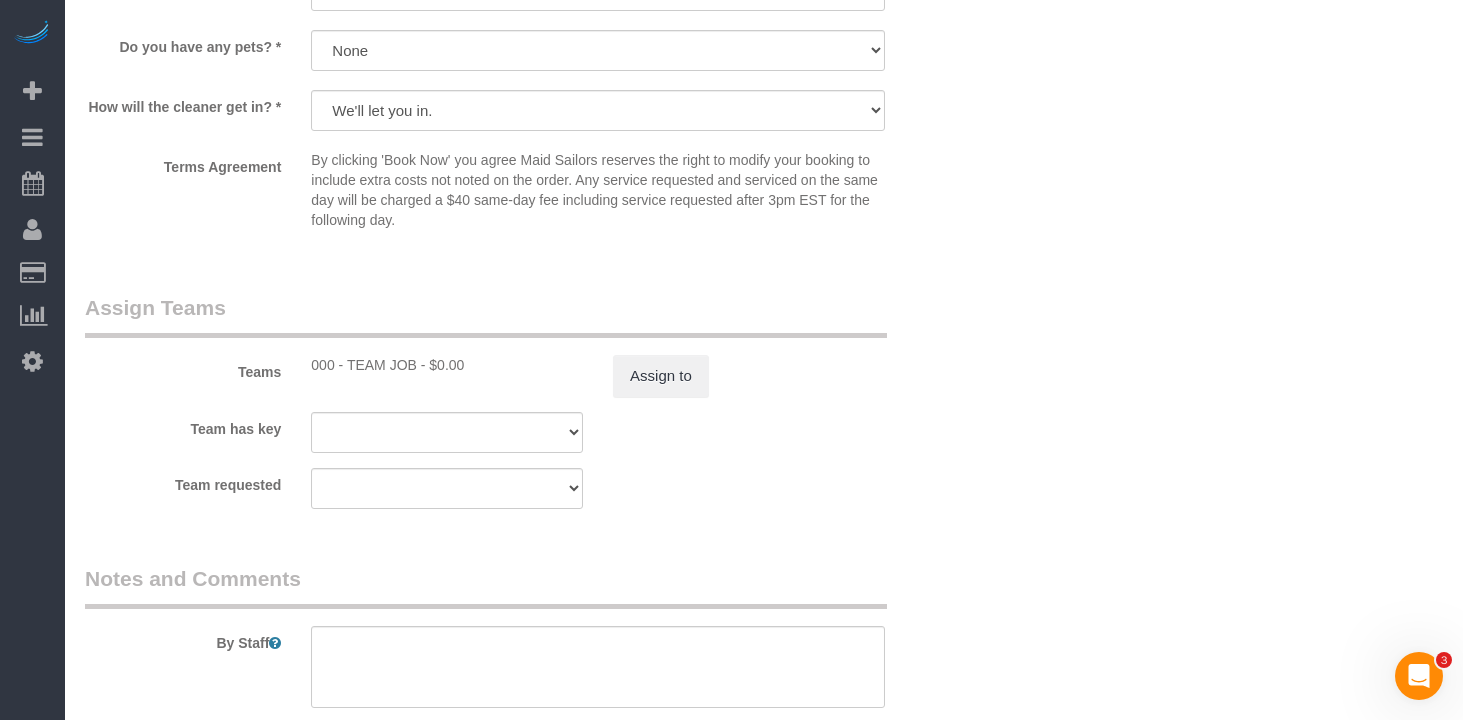 click on "Team requested
000- Donna Mercado
000 - Partnerships
000 - TEAM JOB
1 - Adiza Bangna
1 - Amidatou Sebou
1 - Ana Lopez
1 - Assibi Ouro Akpo
1 - Berdina Philistin
1 - Briana Bailey
1 - Chanda Douglas
1 - Ebony Howard
1 - Elba Lobo Varela
1 - Emely Jimenez
1 - Fatoumata Diallo
1 - Hamdi Yatou Sabtihou
1 - Ingrid Malasi
1 - Jhonaysy Materano
1 - John Harris
1 - Kariluz Romero
1 - Loveness Fulton
1 - Mandy Williams
1 - Marlenyn Robles
1 - Moudjabatou Adinda Abi
1 - Noufoh Sodandji
1 - Paula Avila
1 - Veronica Romero
1 - Xiomara Inga" at bounding box center (522, 488) 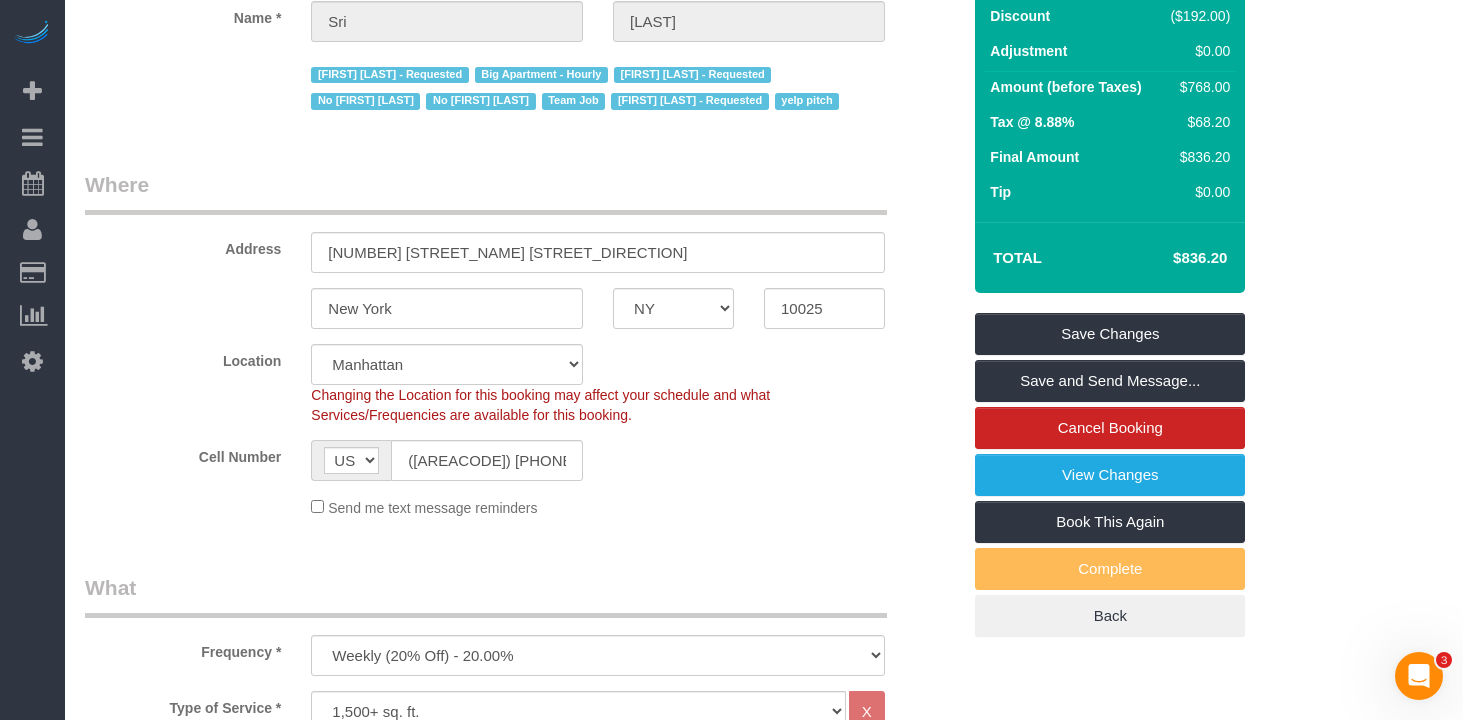 scroll, scrollTop: 384, scrollLeft: 0, axis: vertical 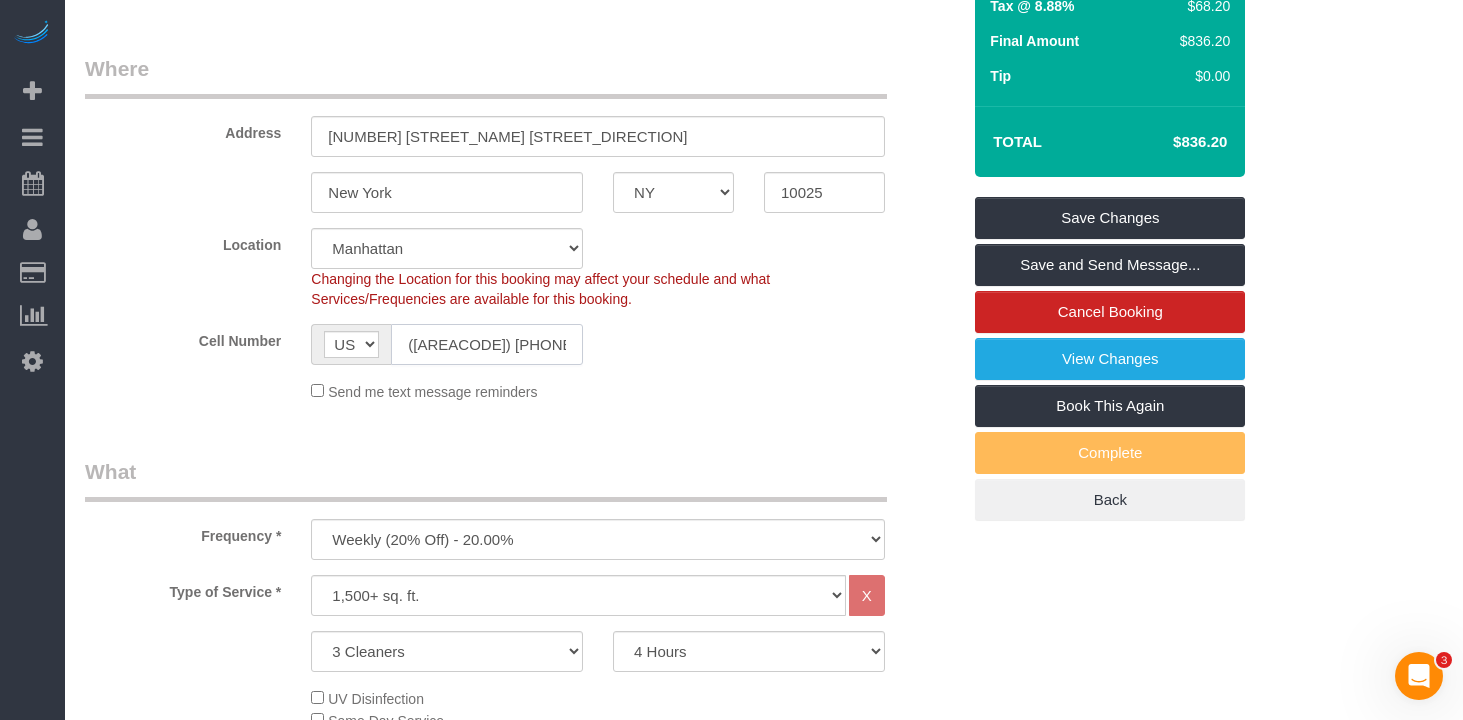 click on "(516) 557-3855" 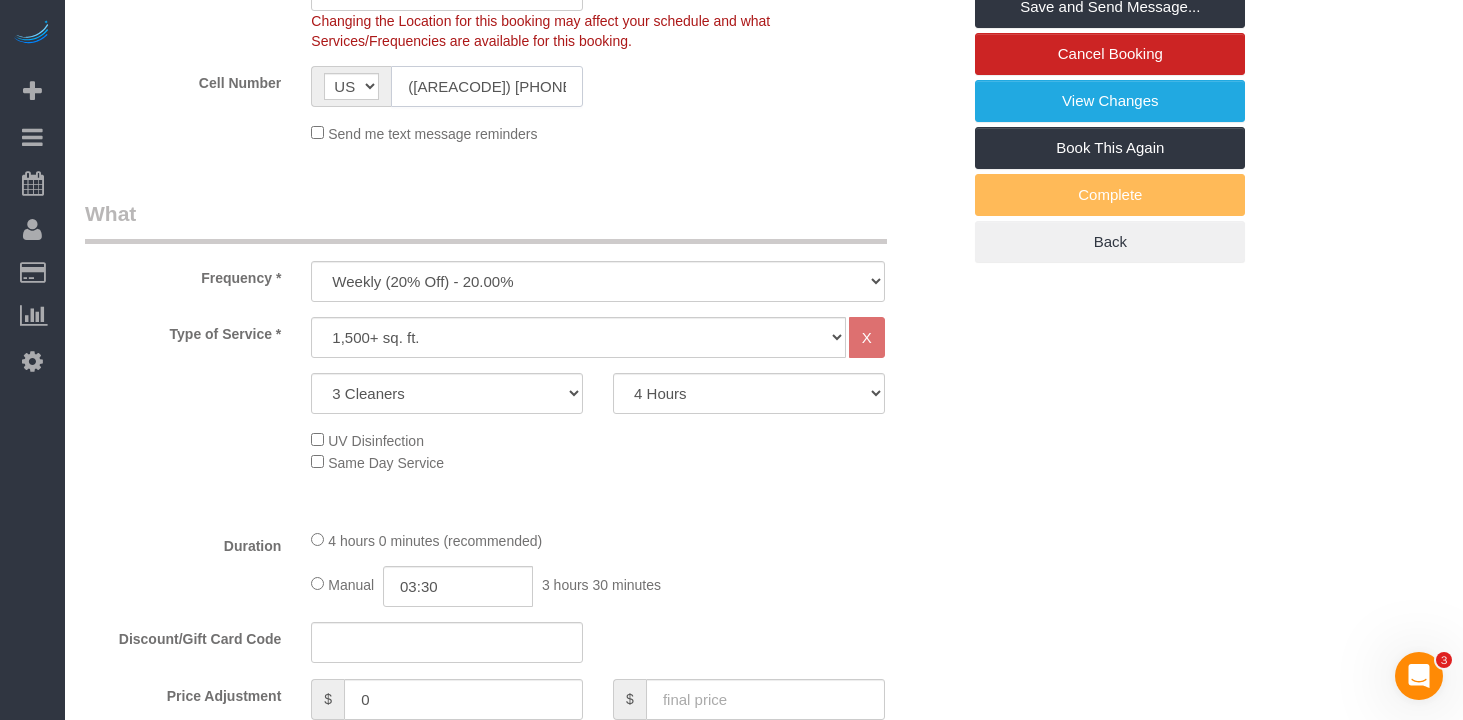 scroll, scrollTop: 647, scrollLeft: 0, axis: vertical 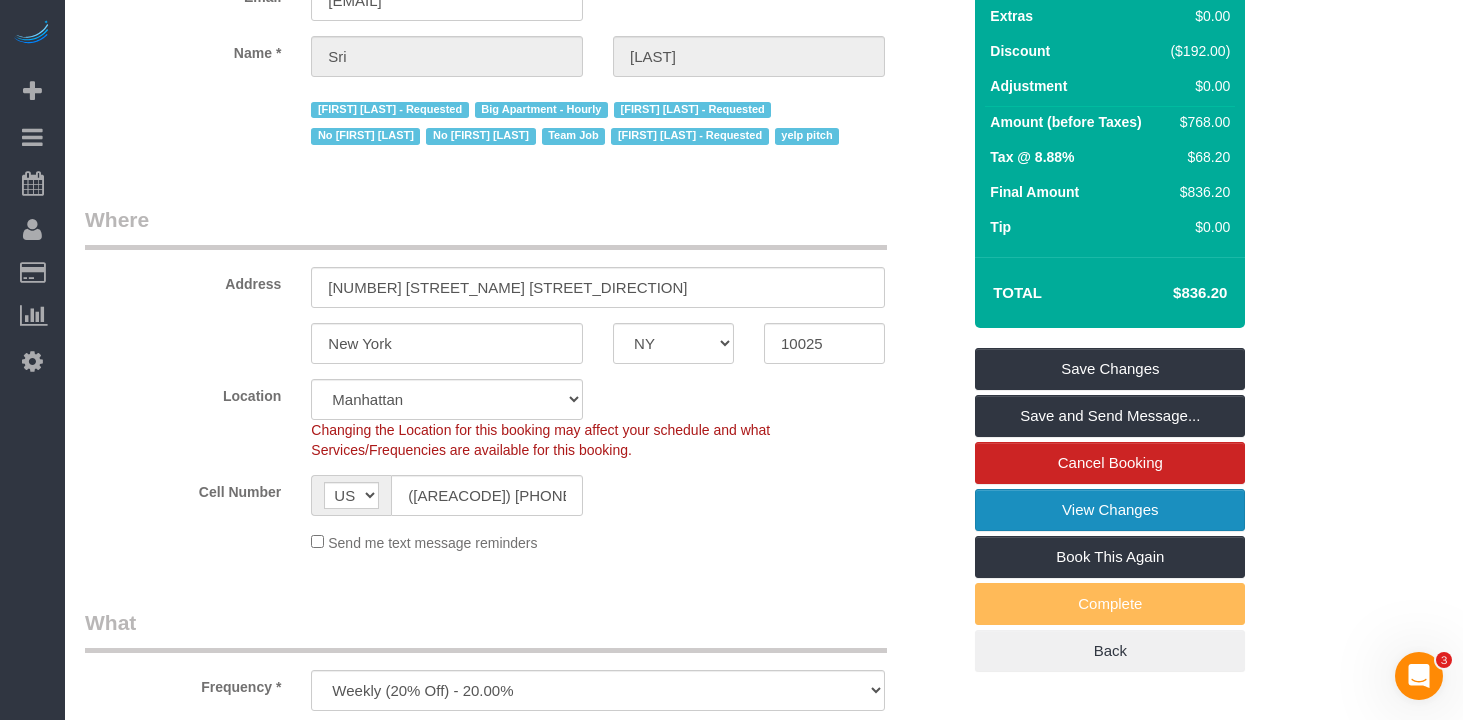 click on "View Changes" at bounding box center [1110, 510] 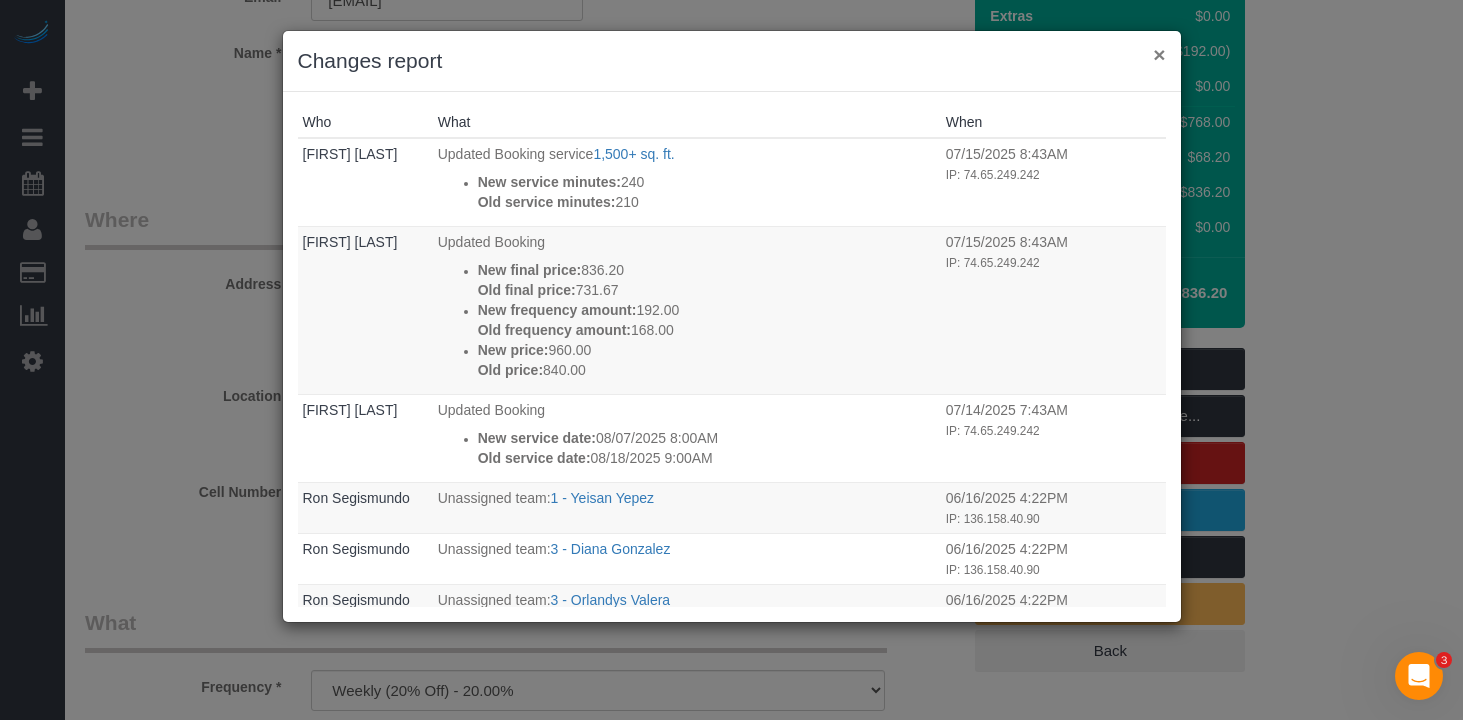click on "×" at bounding box center (1159, 54) 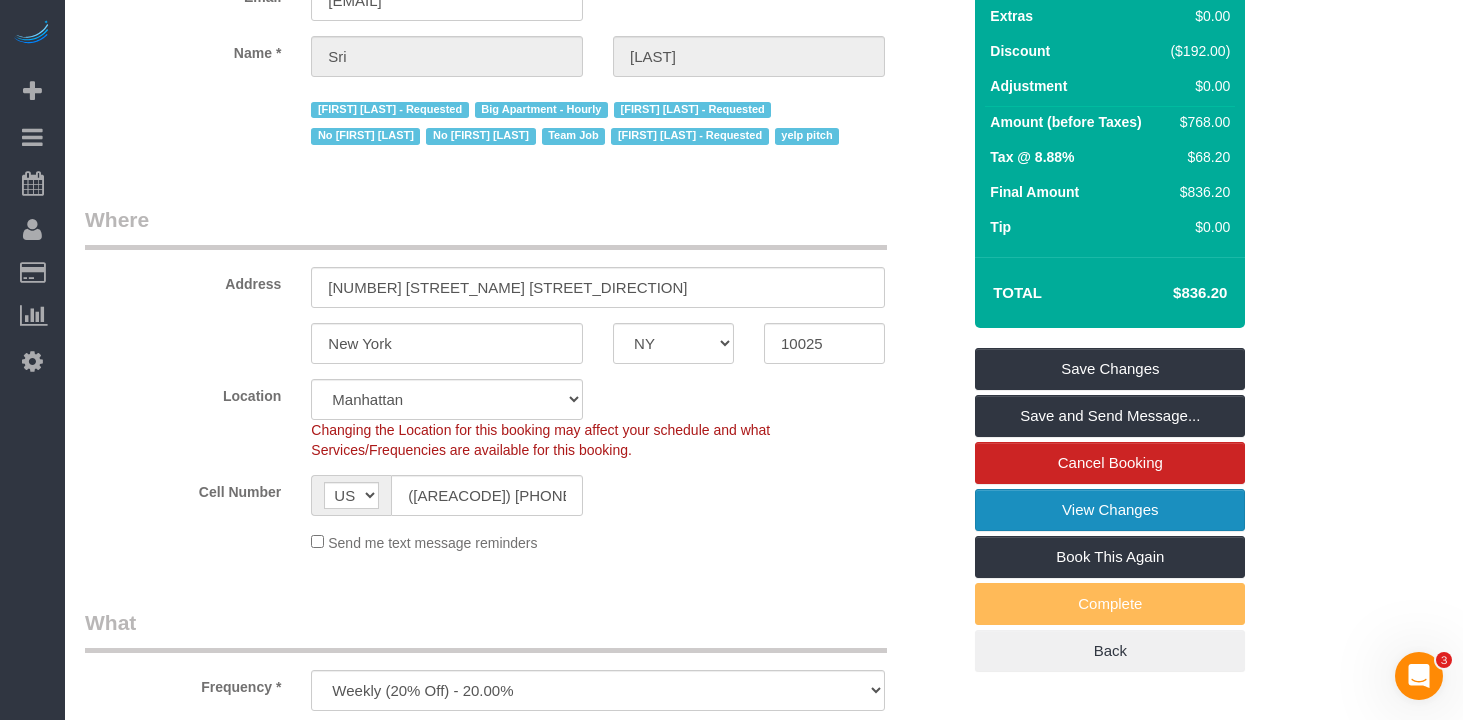 scroll, scrollTop: 0, scrollLeft: 0, axis: both 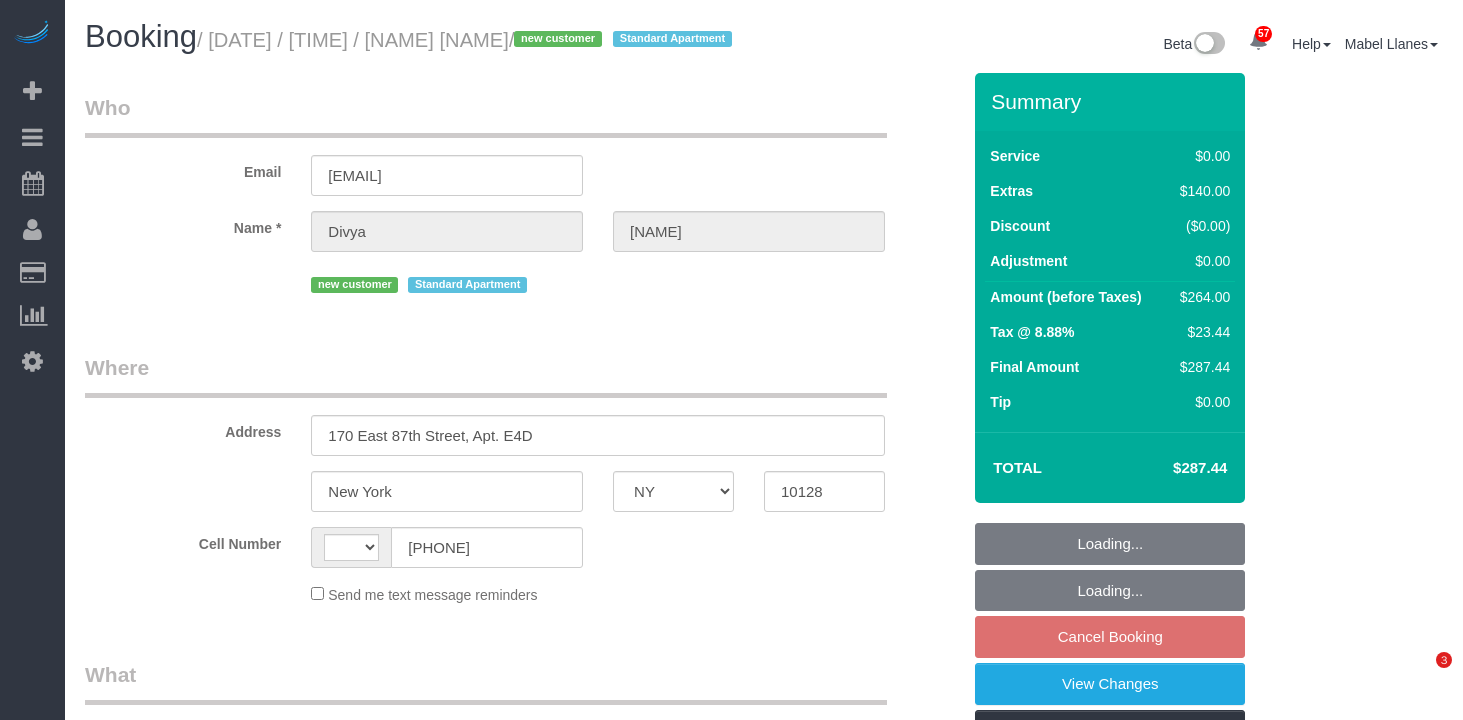 select on "NY" 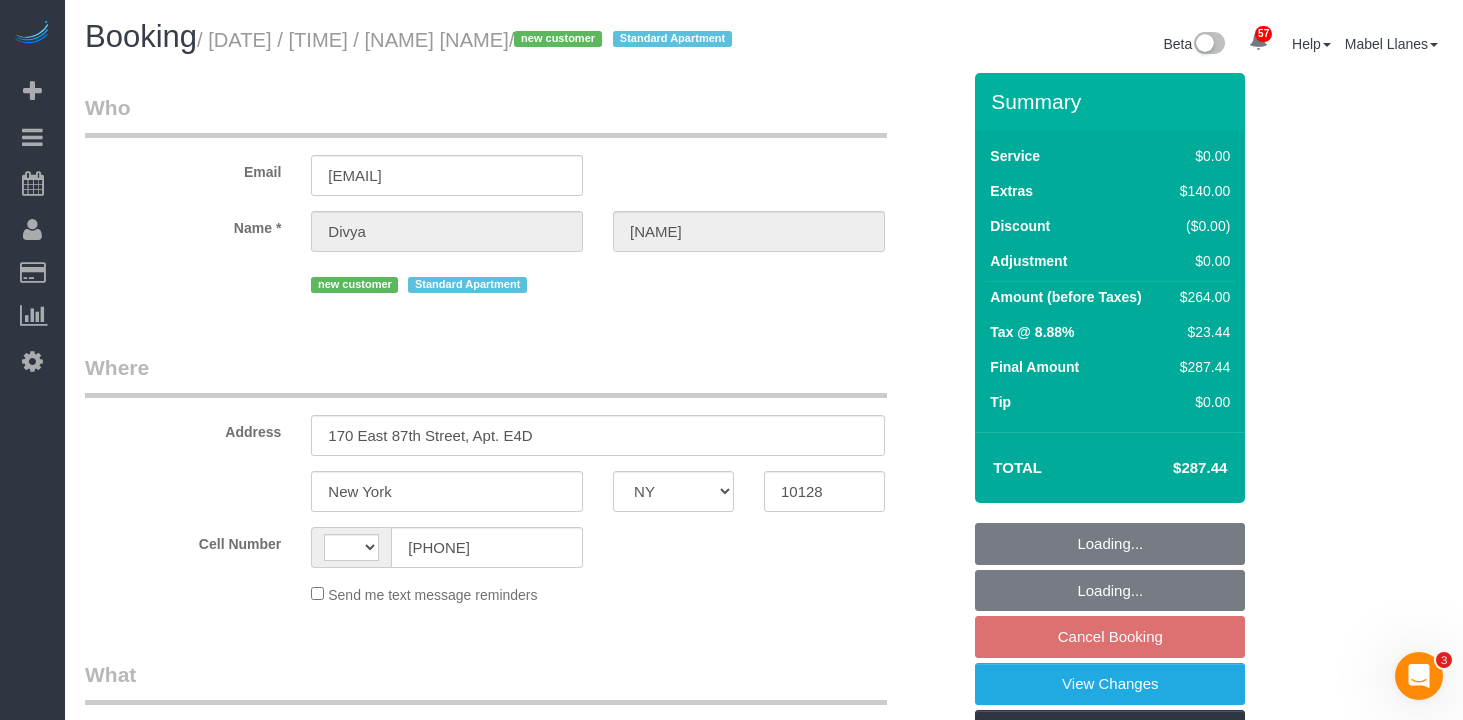 scroll, scrollTop: 0, scrollLeft: 0, axis: both 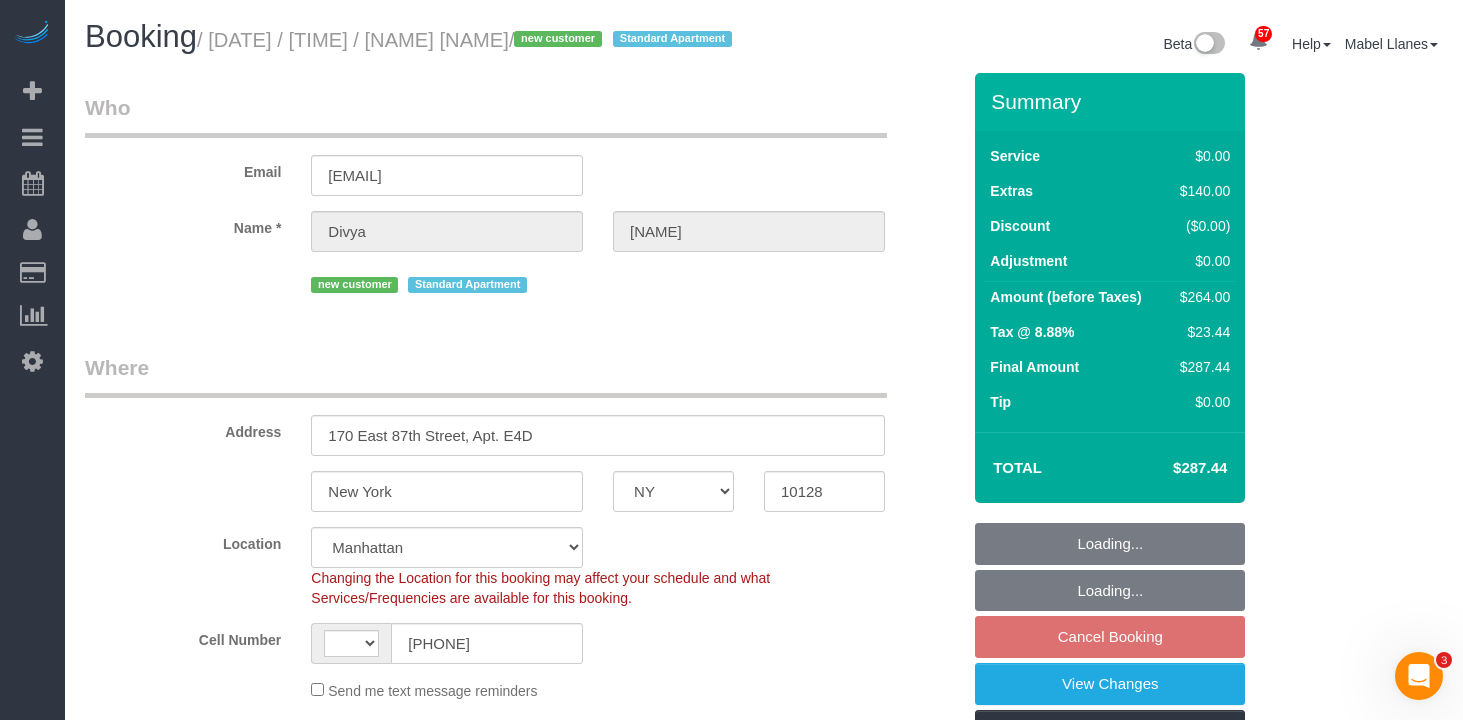 select on "object:713" 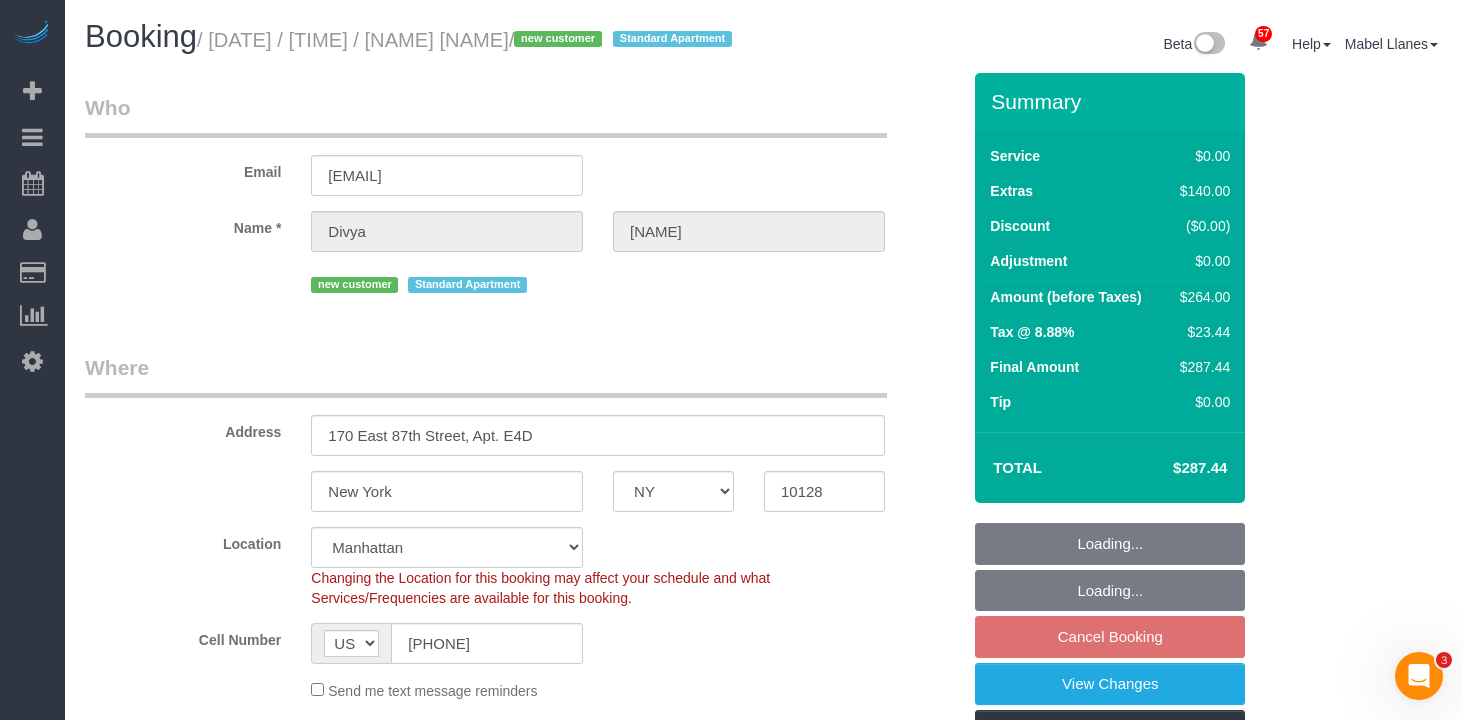 select on "object:969" 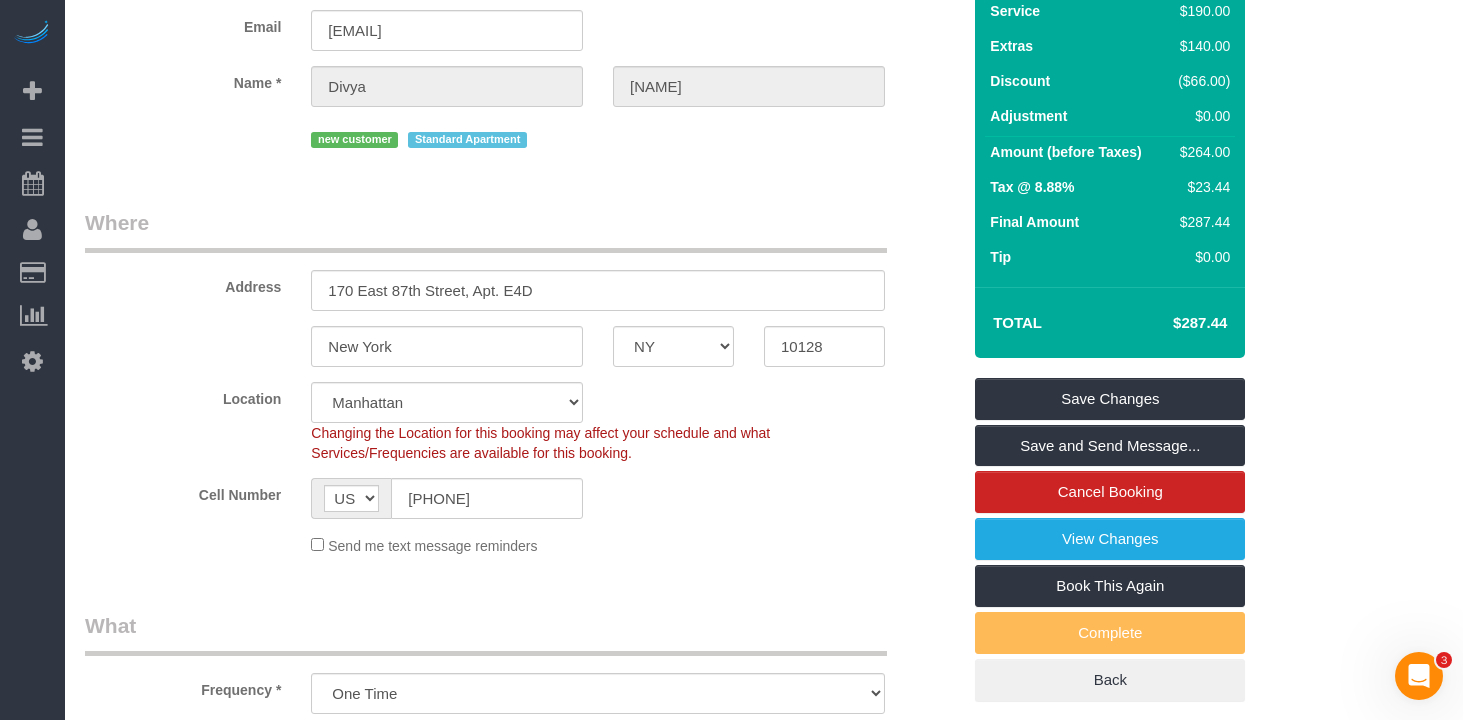 scroll, scrollTop: 156, scrollLeft: 0, axis: vertical 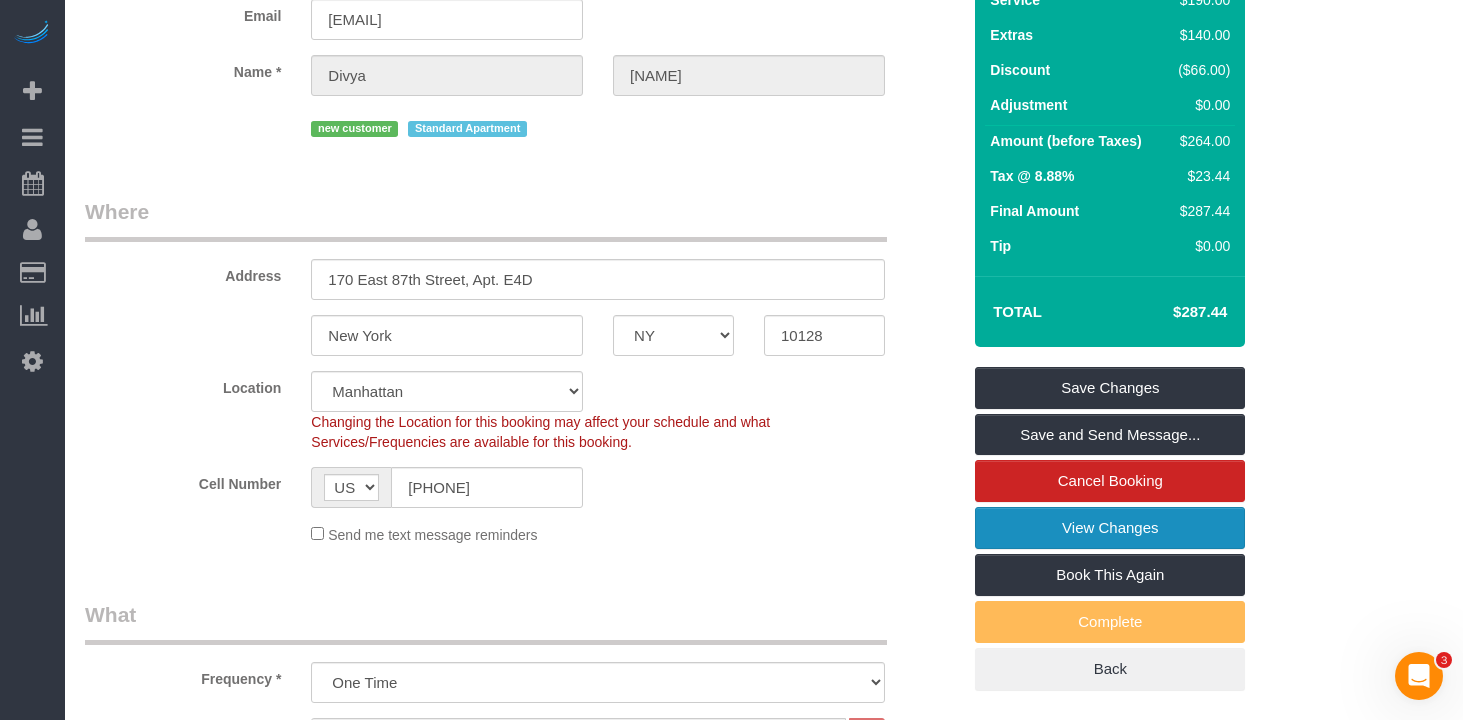 click on "View Changes" at bounding box center [1110, 528] 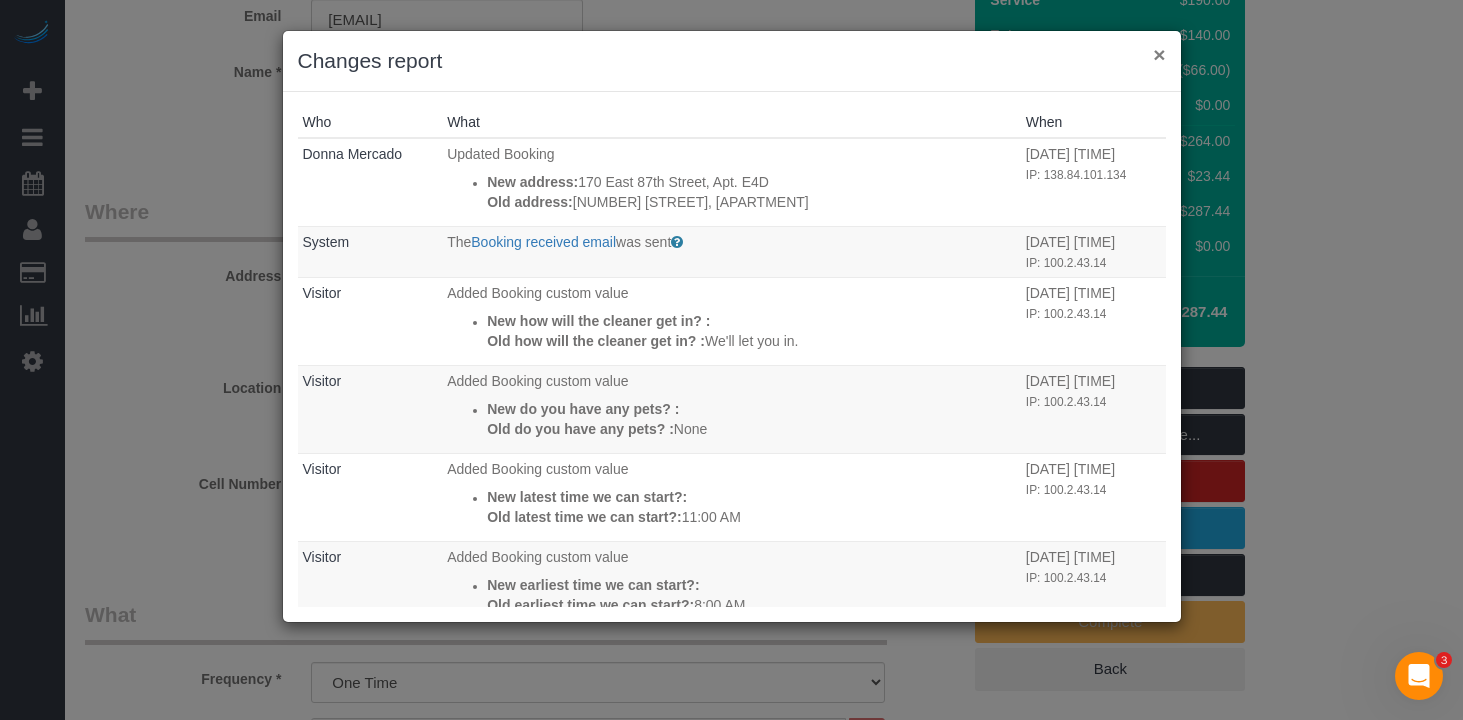 click on "×" at bounding box center (1159, 54) 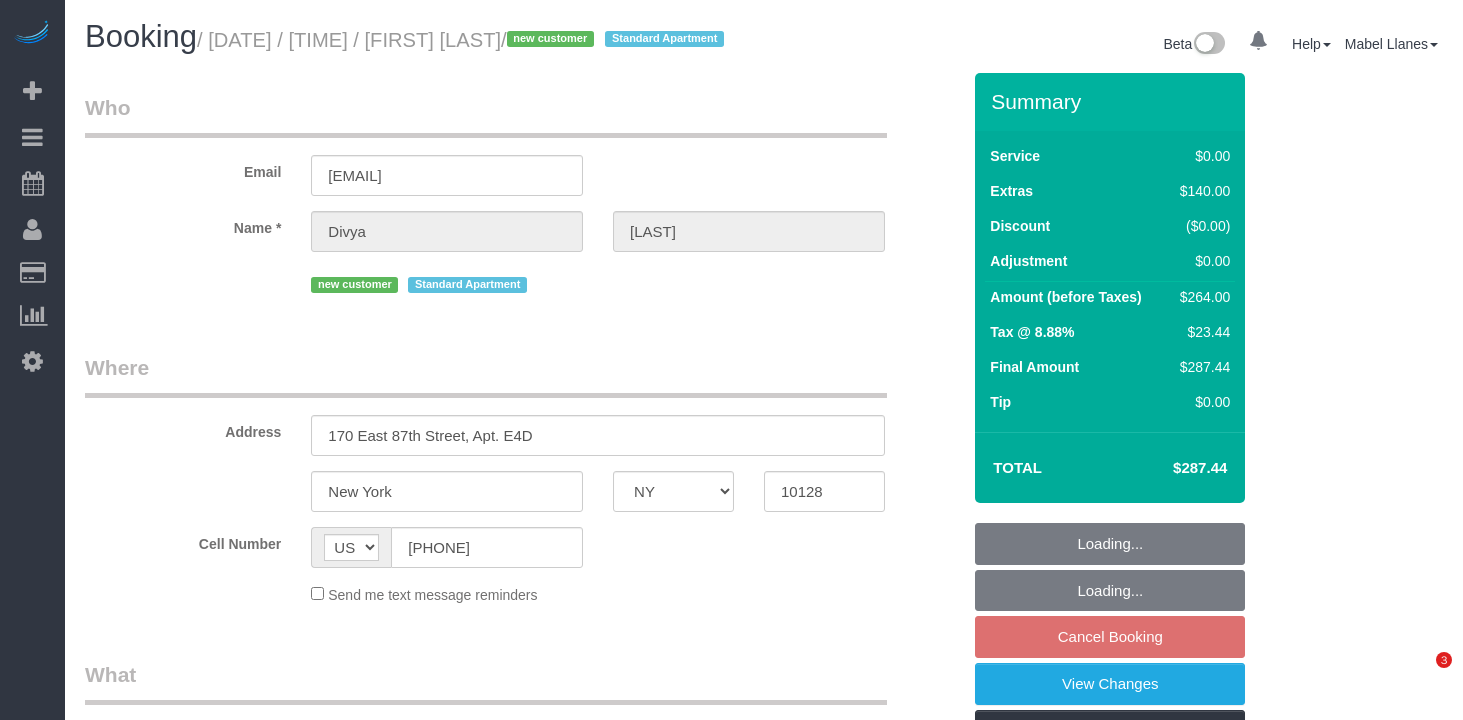 select on "NY" 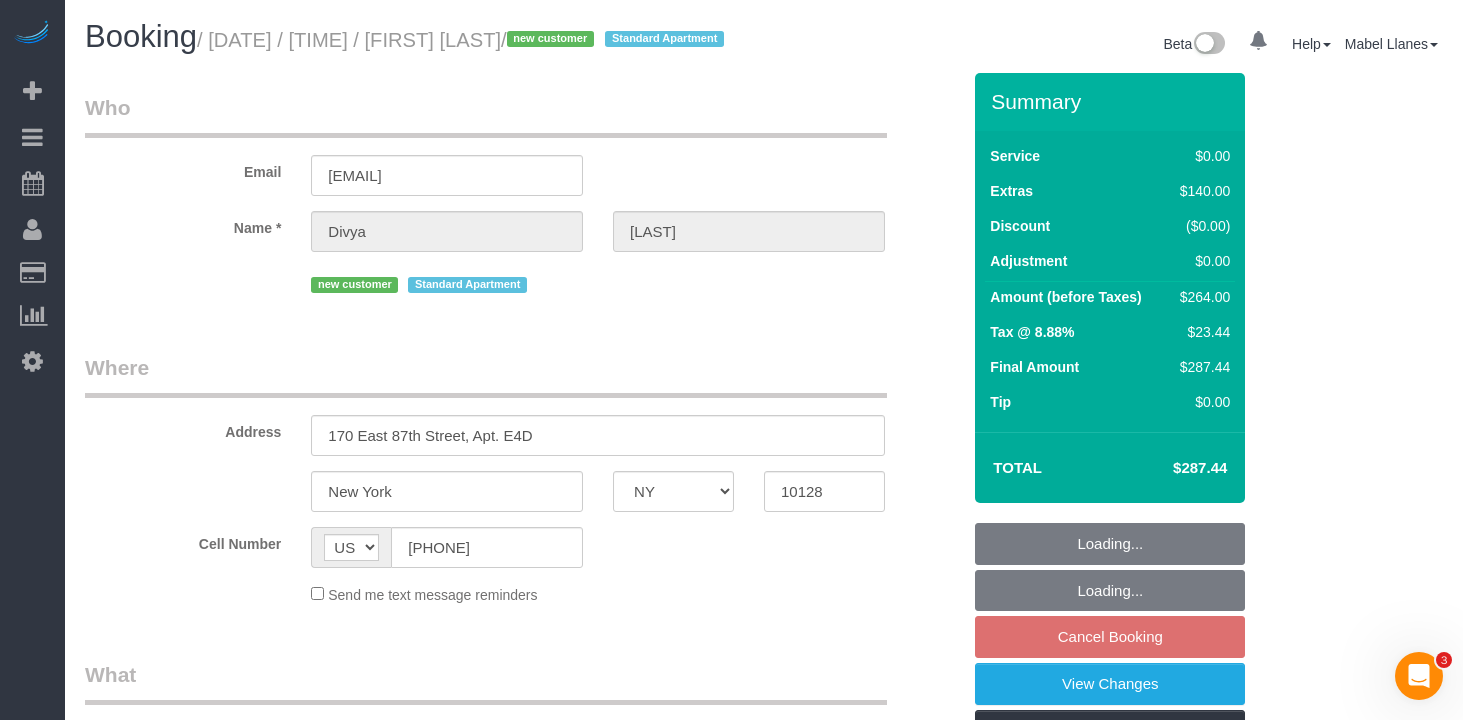 scroll, scrollTop: 0, scrollLeft: 0, axis: both 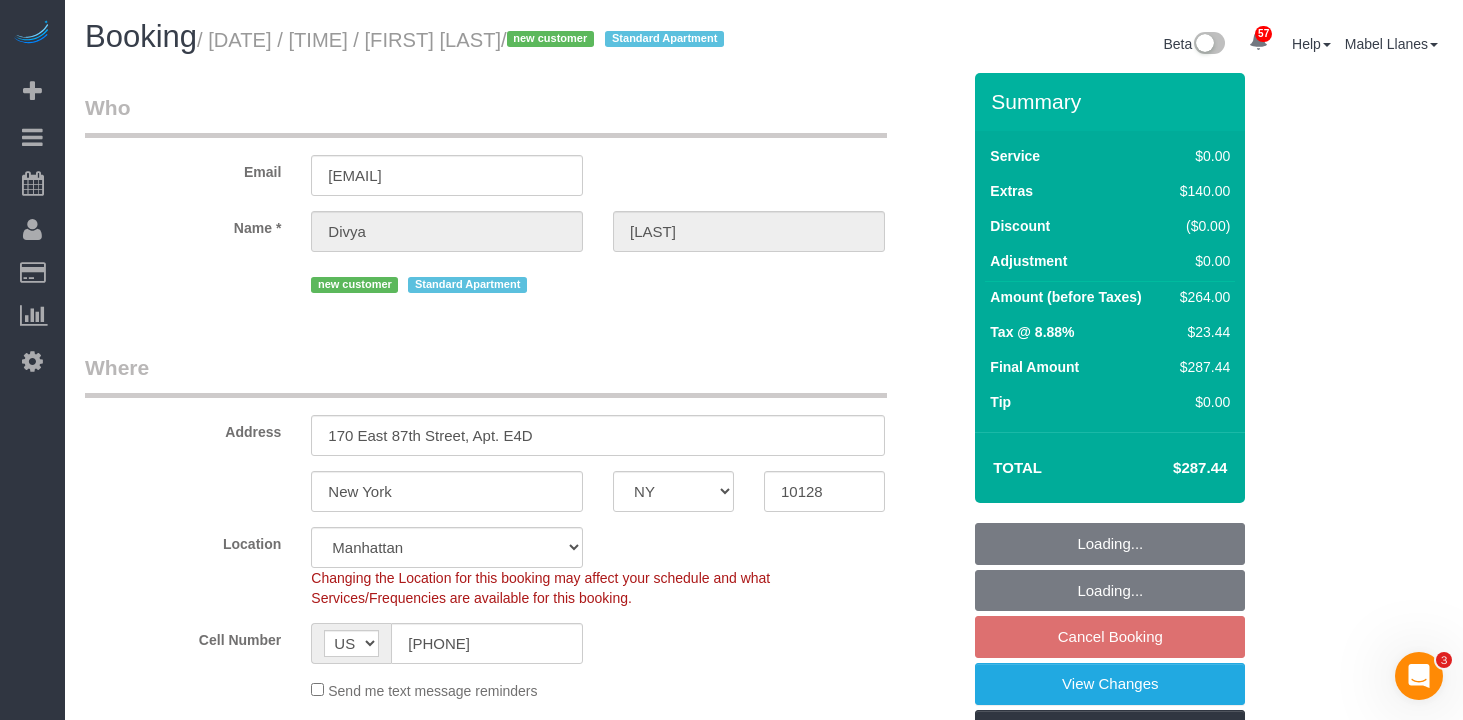select on "object:819" 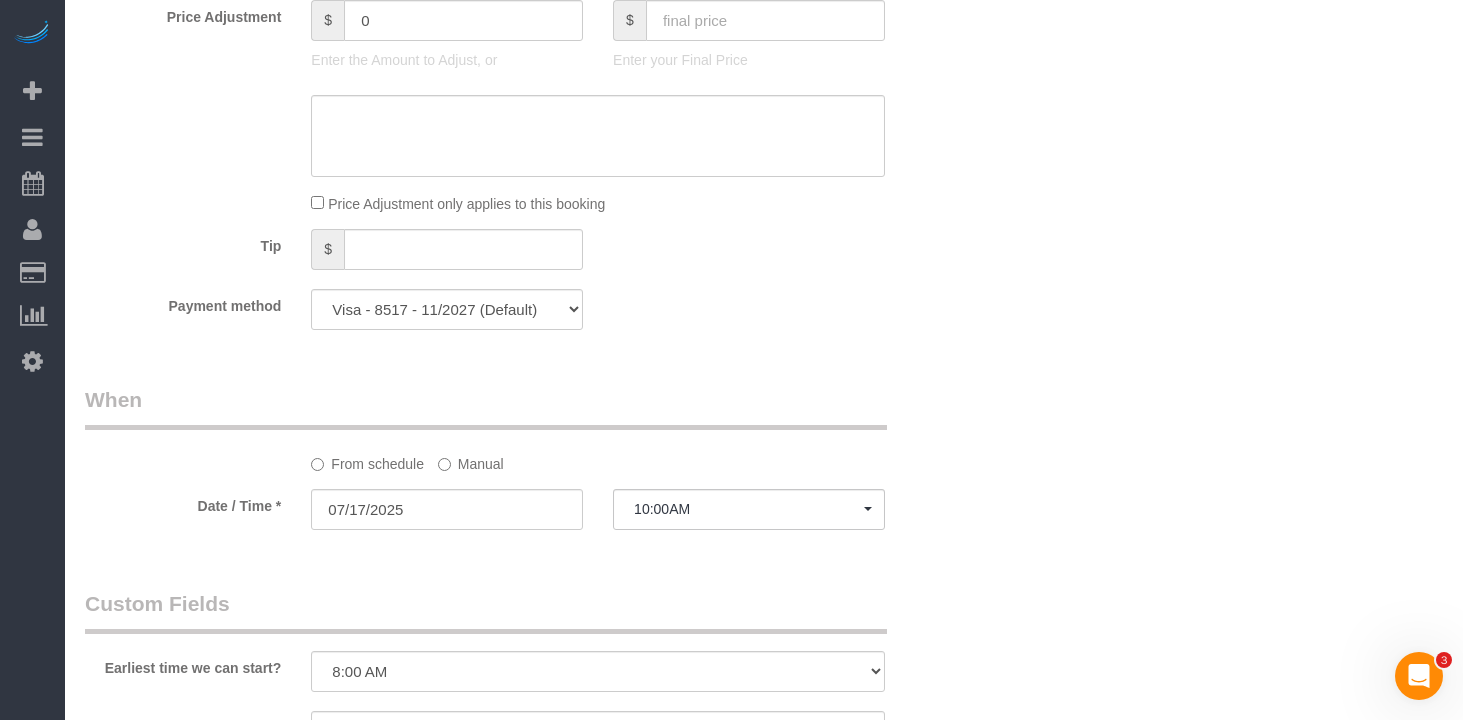 scroll, scrollTop: 1628, scrollLeft: 0, axis: vertical 